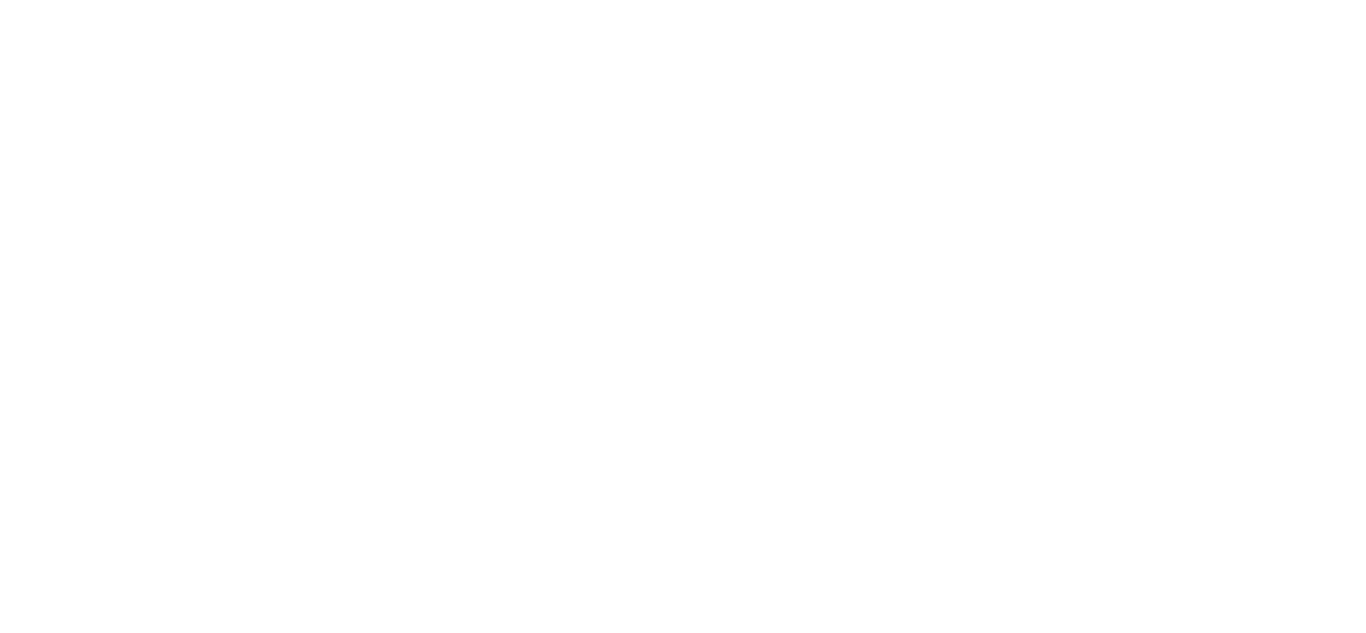 scroll, scrollTop: 0, scrollLeft: 0, axis: both 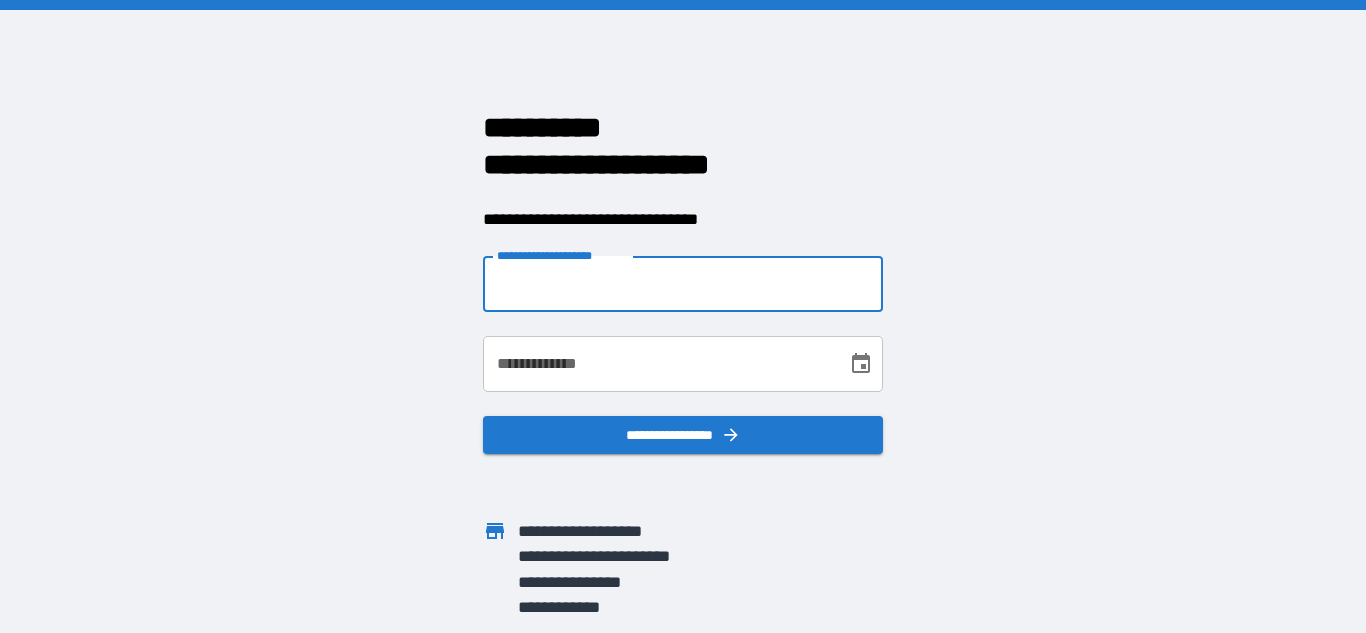 click on "**********" at bounding box center (683, 284) 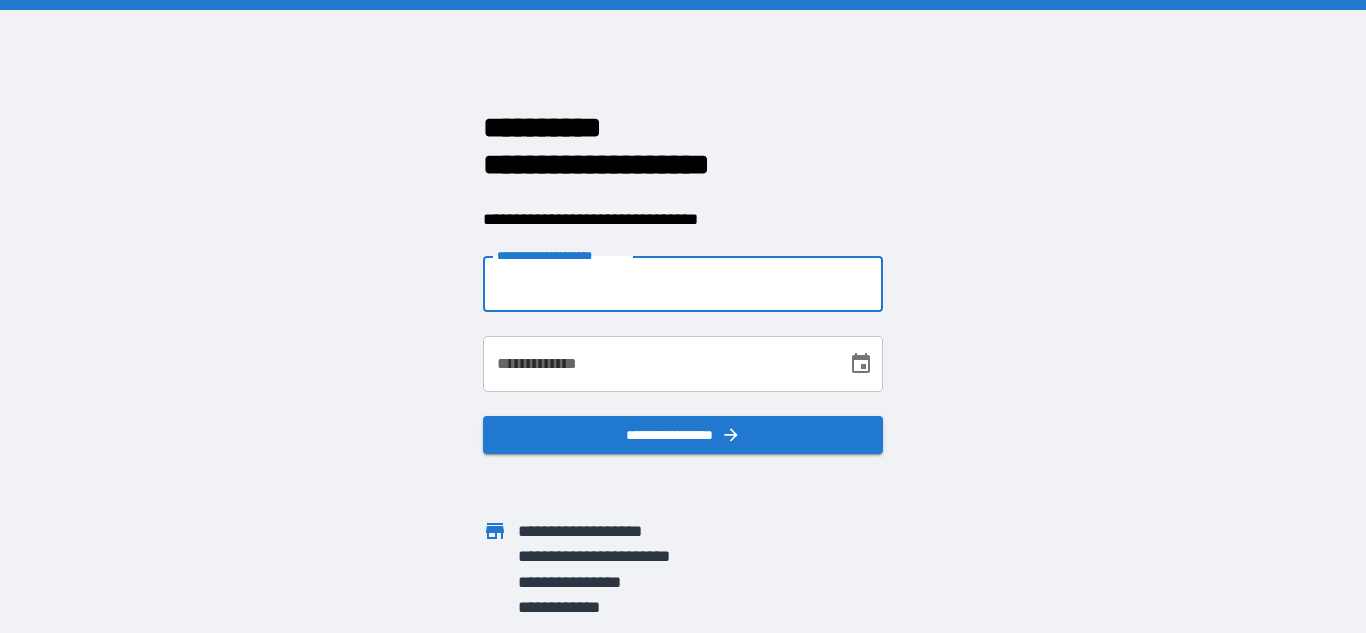 type on "**********" 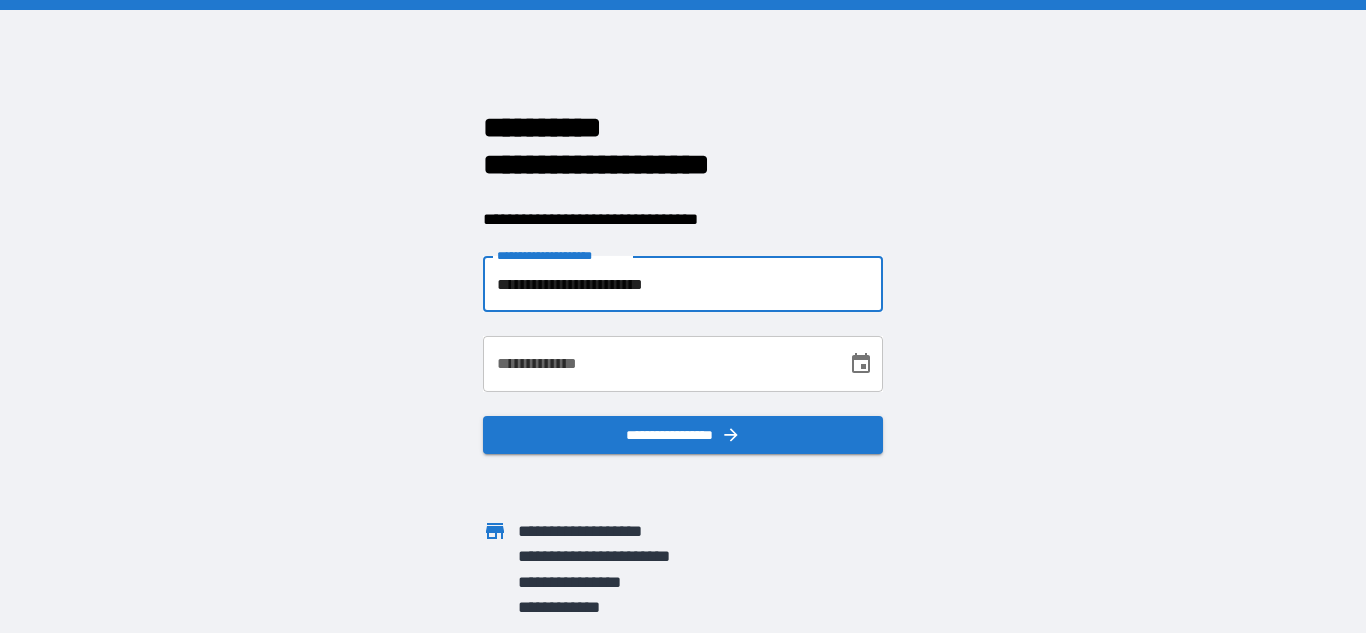 click on "**********" at bounding box center (658, 364) 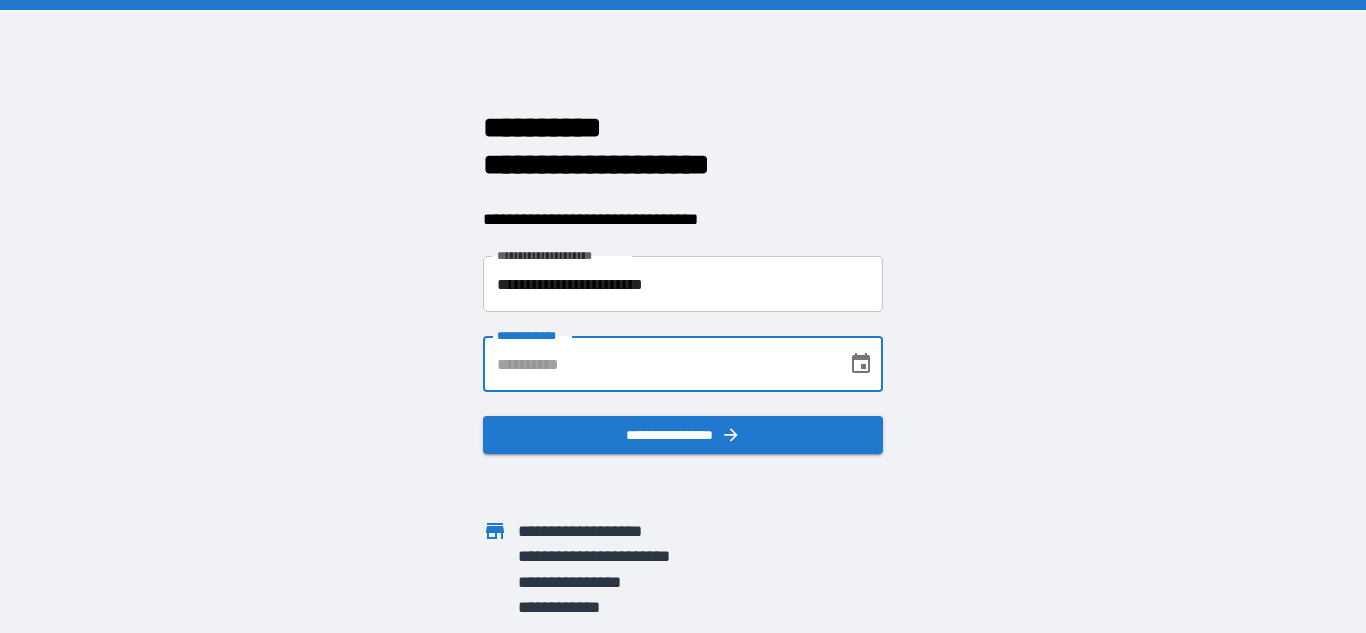 type on "**********" 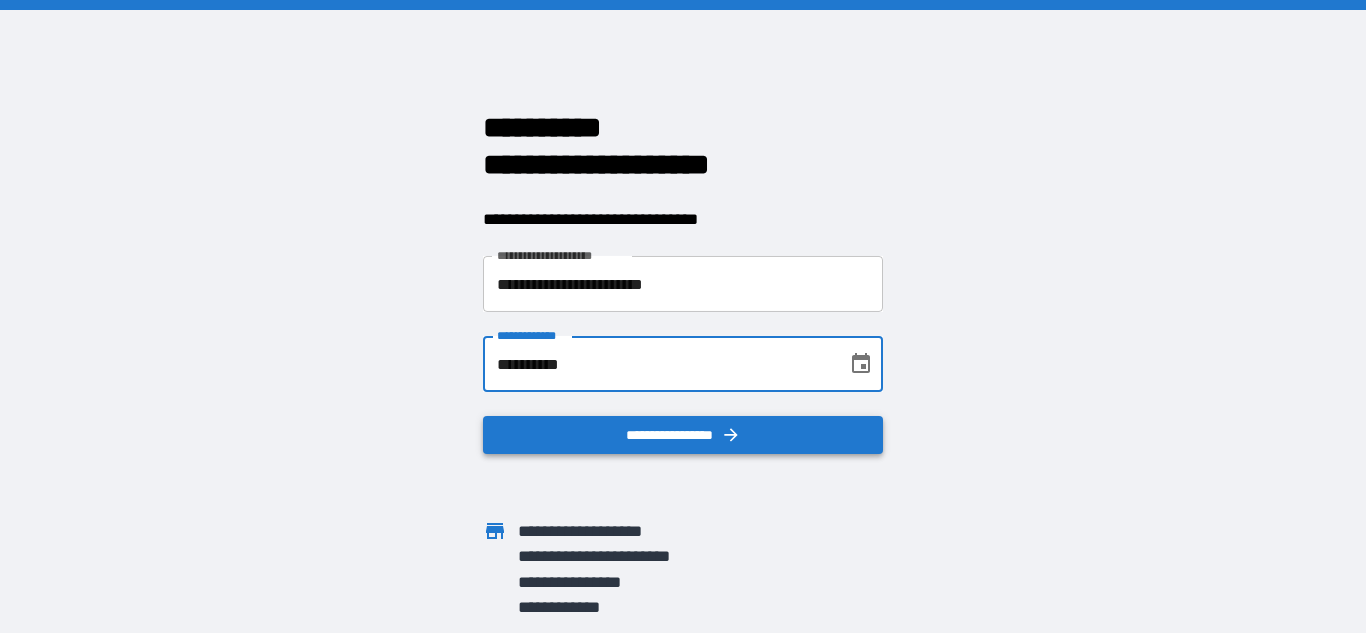 click on "**********" at bounding box center (683, 435) 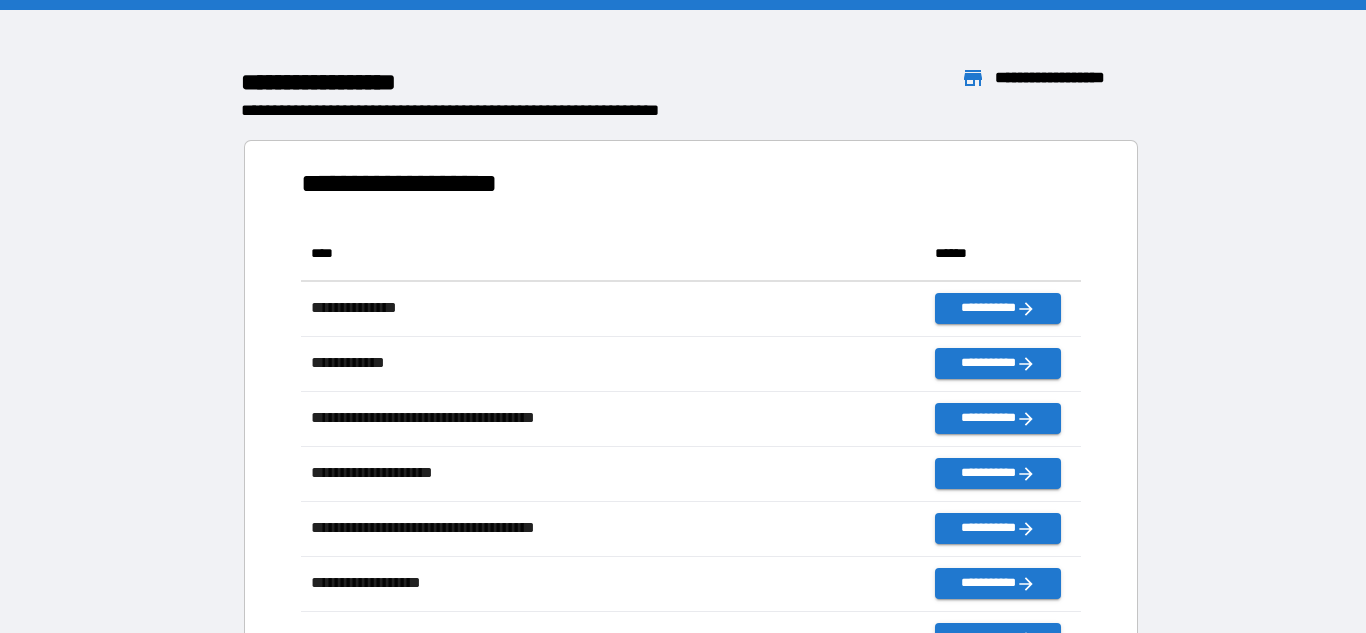 scroll, scrollTop: 1, scrollLeft: 1, axis: both 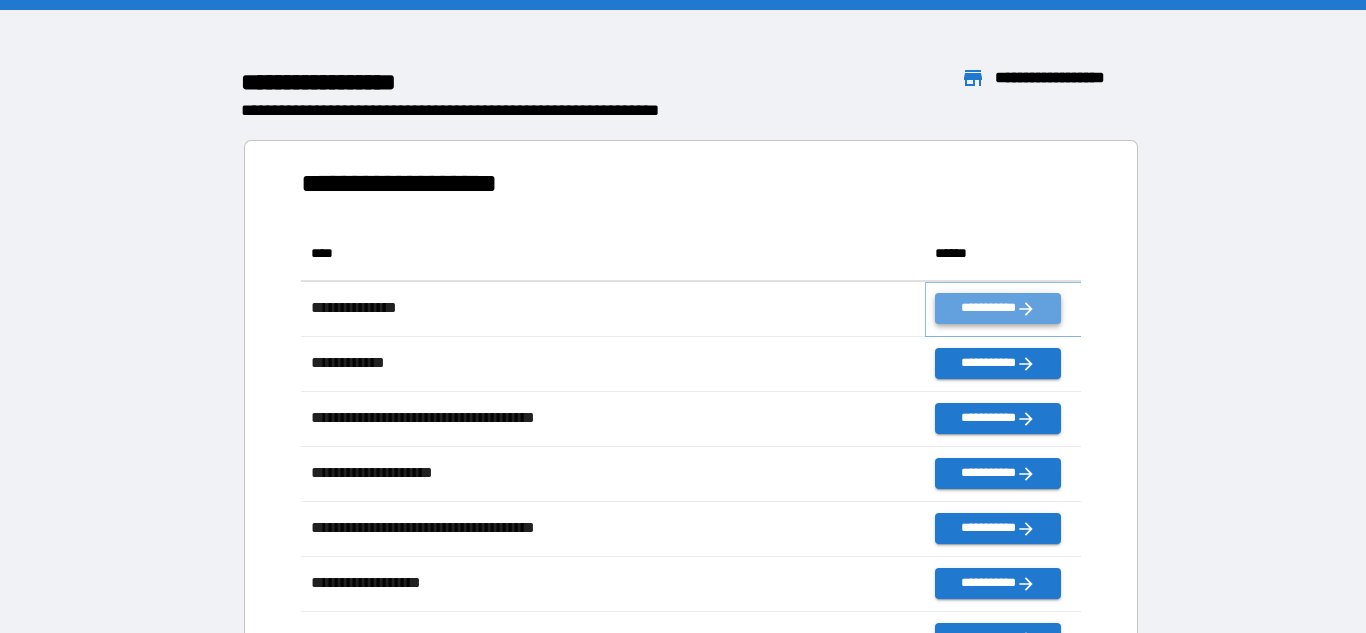 click on "**********" at bounding box center [997, 308] 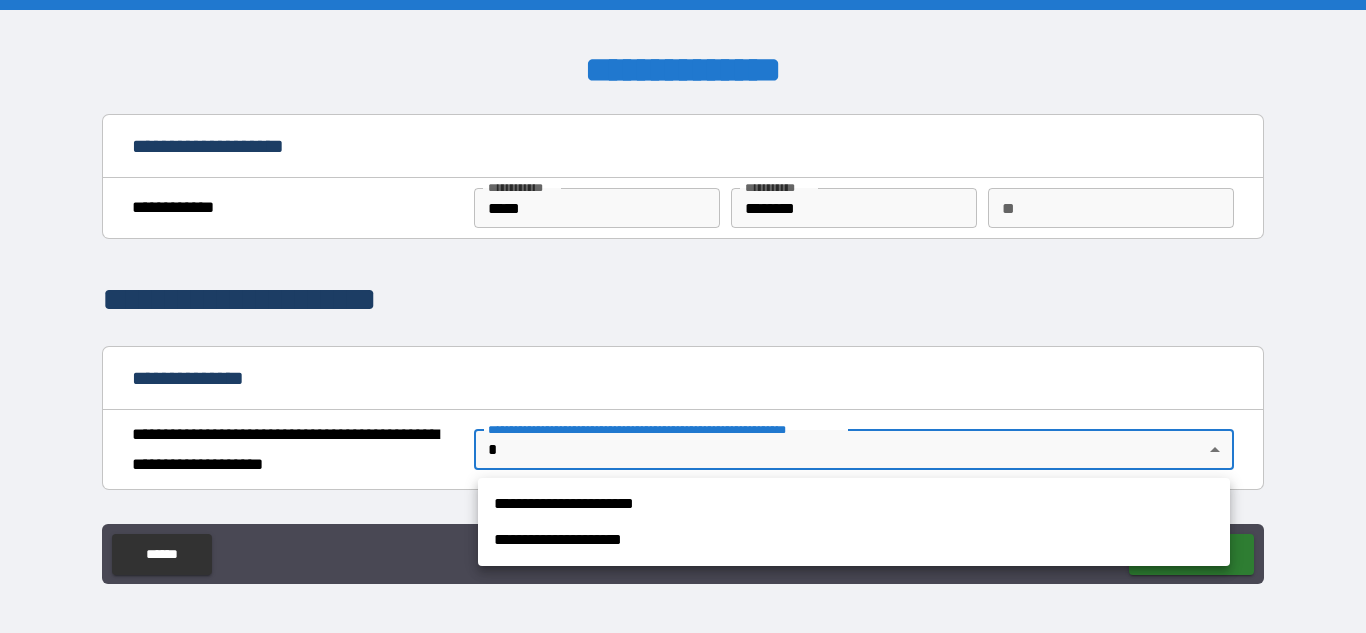 click on "**********" at bounding box center [683, 316] 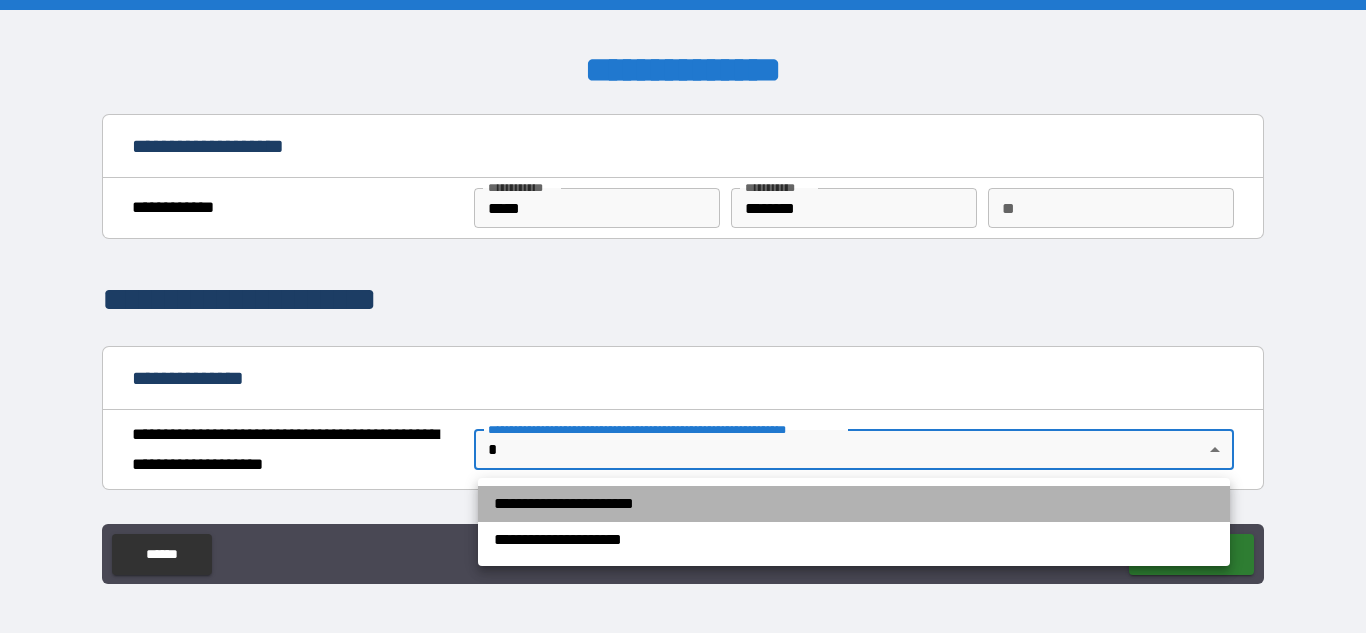 click on "**********" at bounding box center (854, 504) 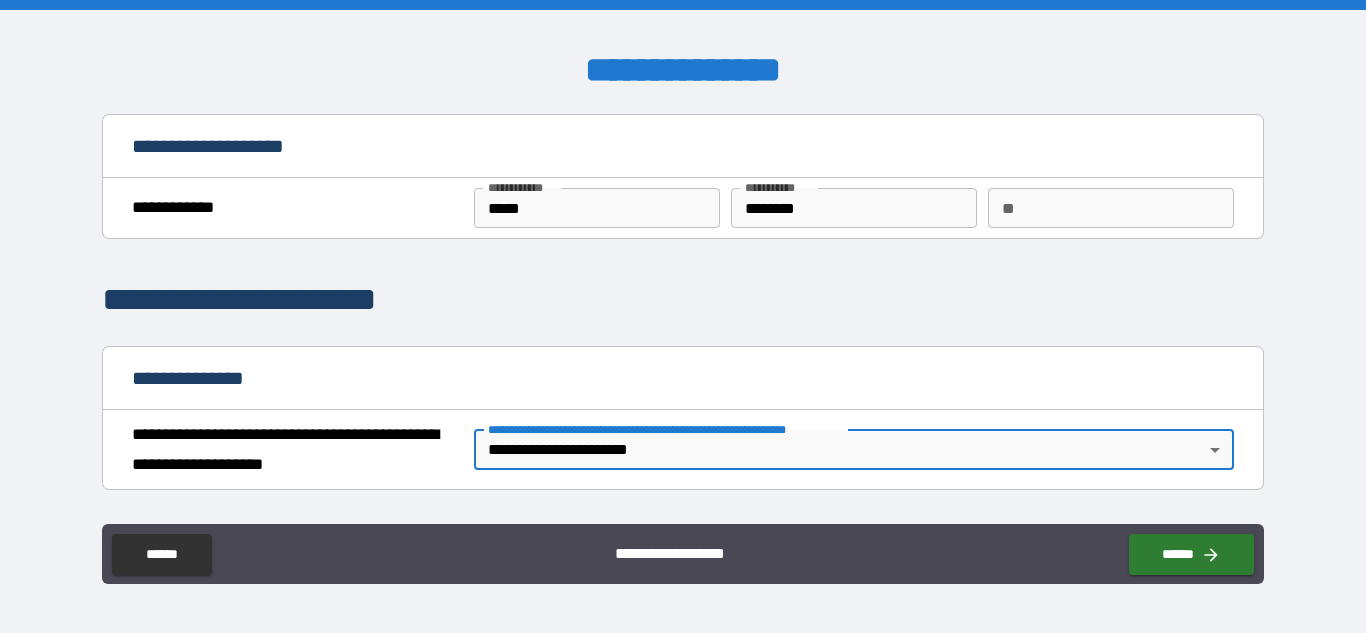 click on "**" at bounding box center (1111, 208) 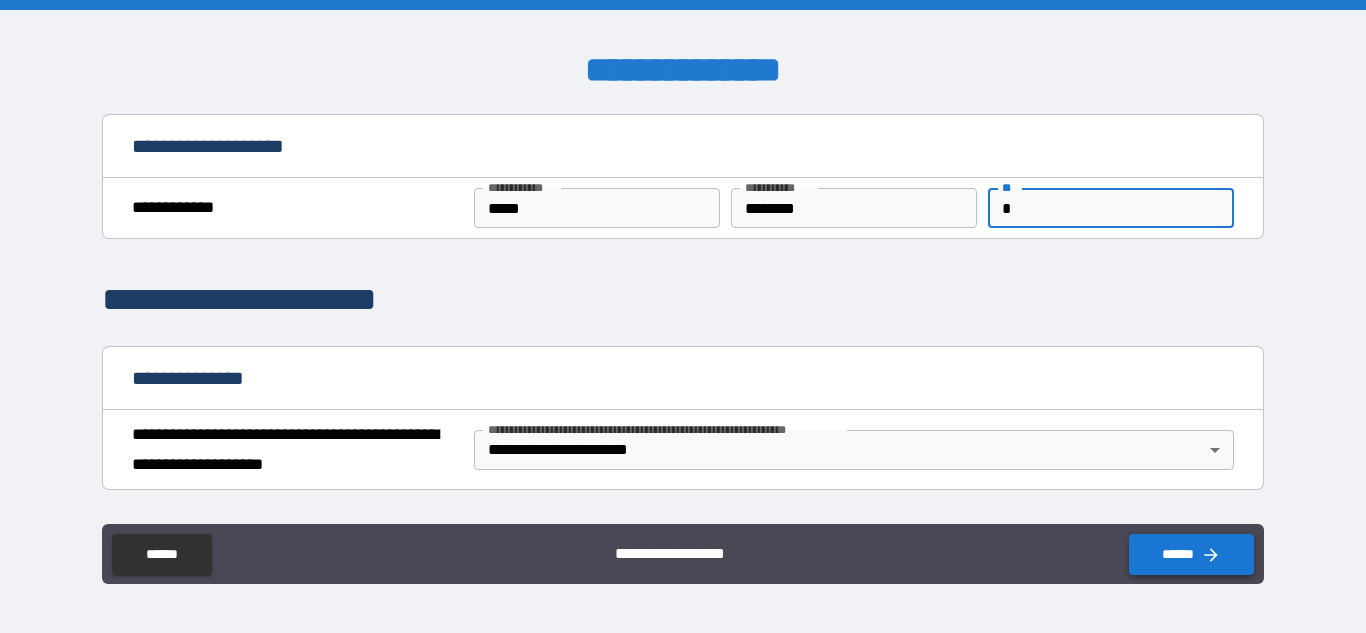 type on "*" 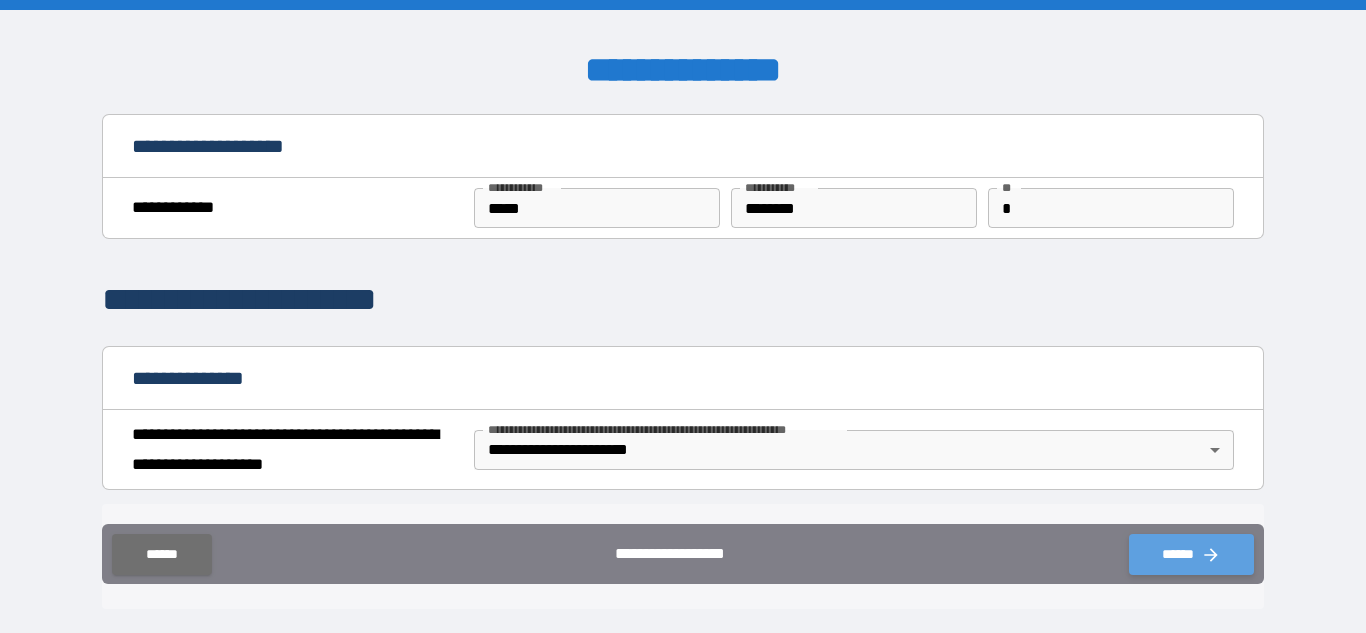 click on "******" at bounding box center (1191, 554) 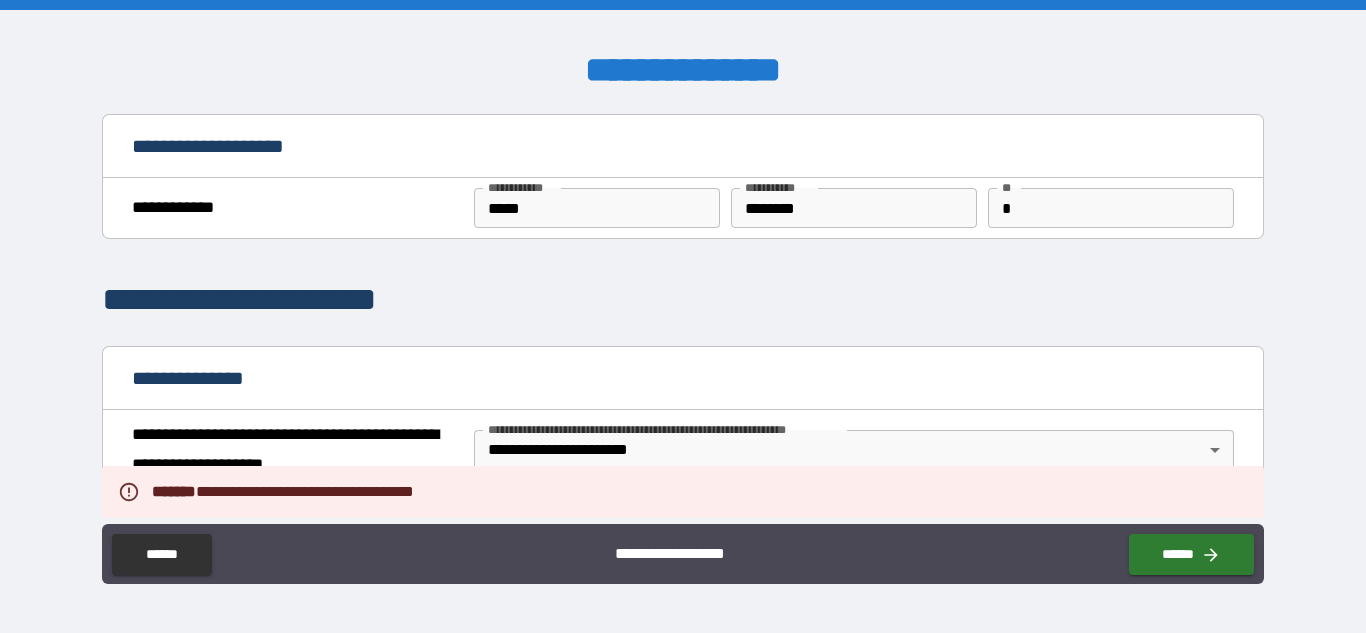 click on "**********" at bounding box center [682, 300] 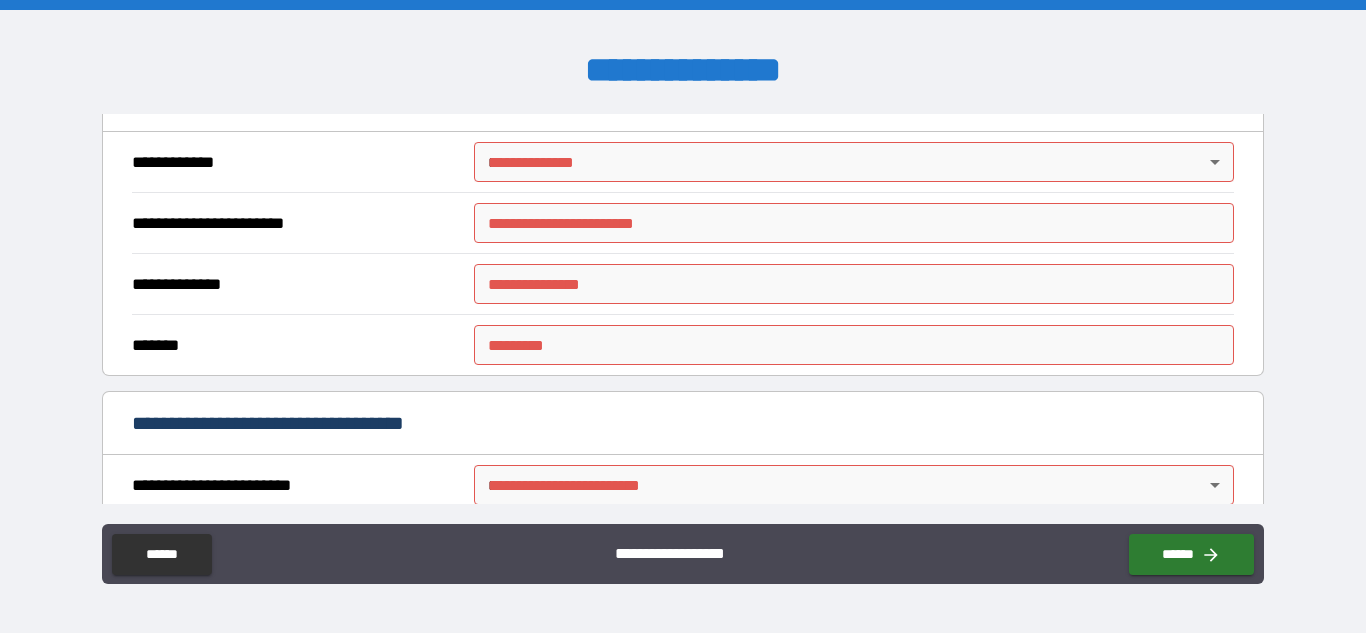 scroll, scrollTop: 438, scrollLeft: 0, axis: vertical 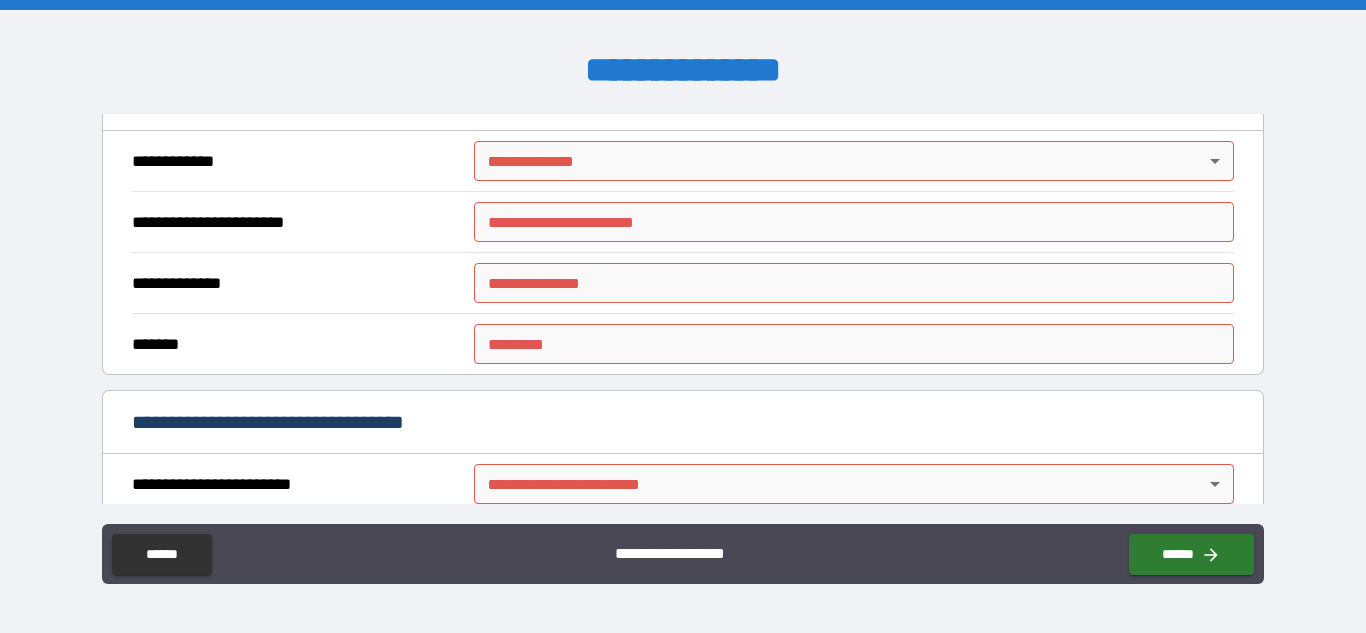 click on "**********" at bounding box center (683, 316) 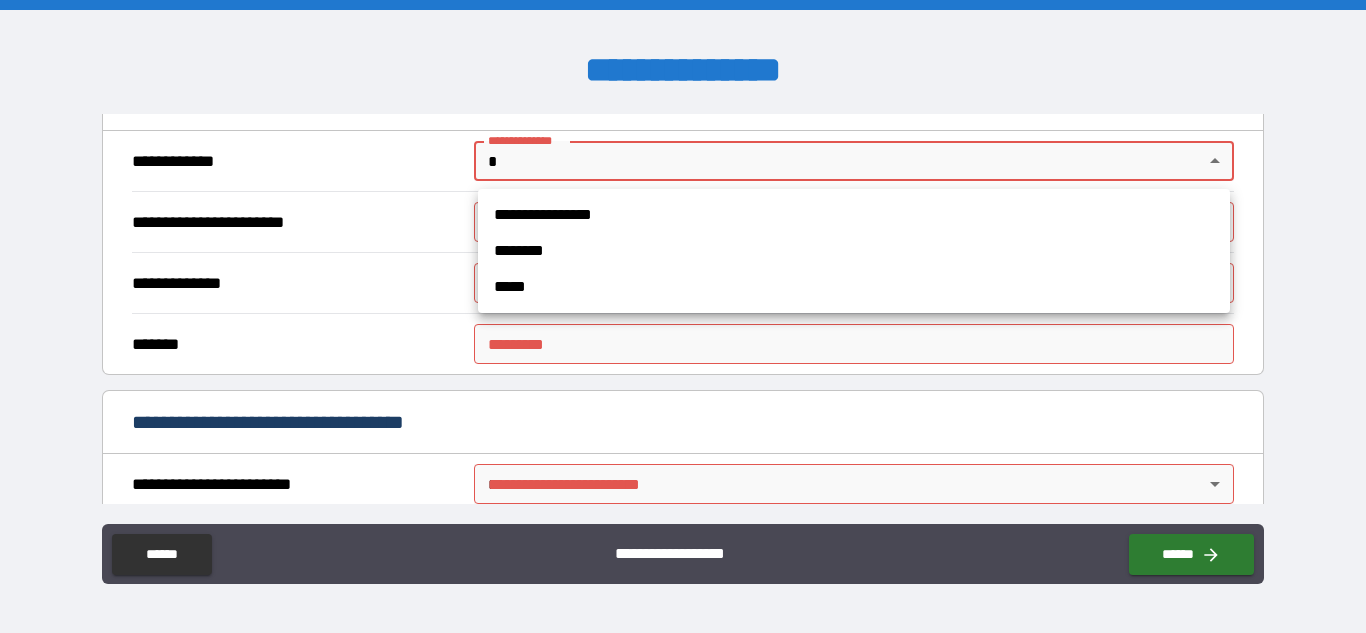 click on "********" at bounding box center (854, 251) 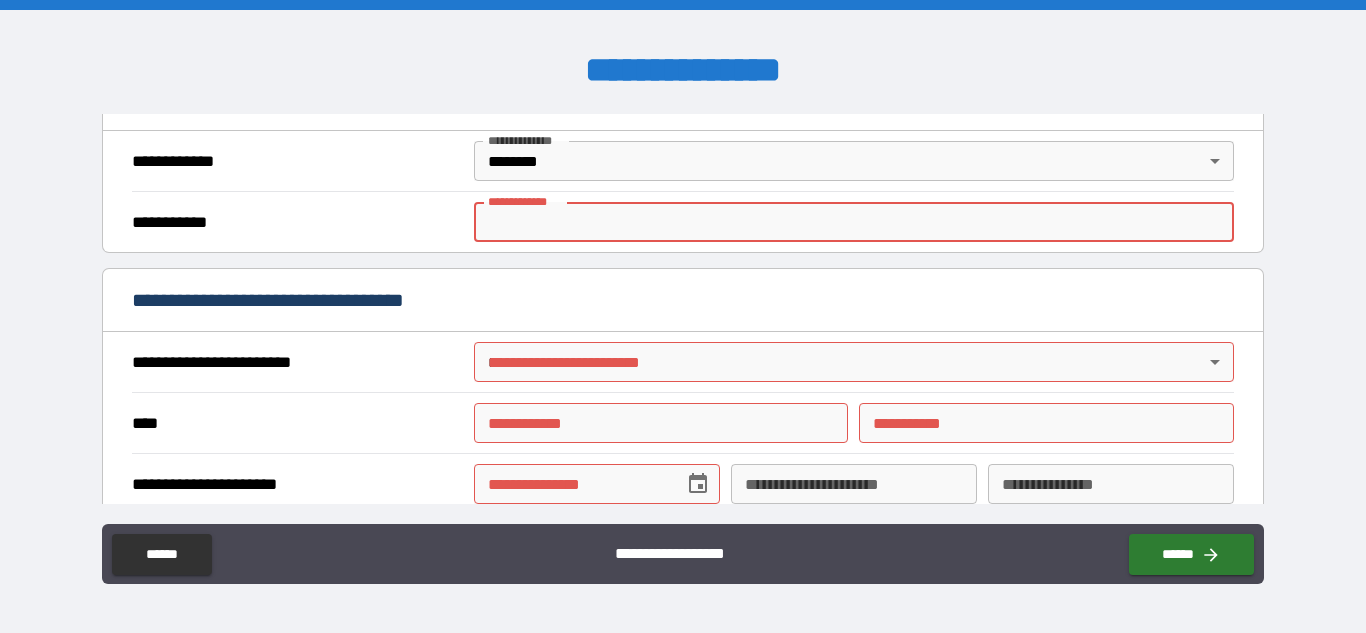 click on "**********" at bounding box center (854, 222) 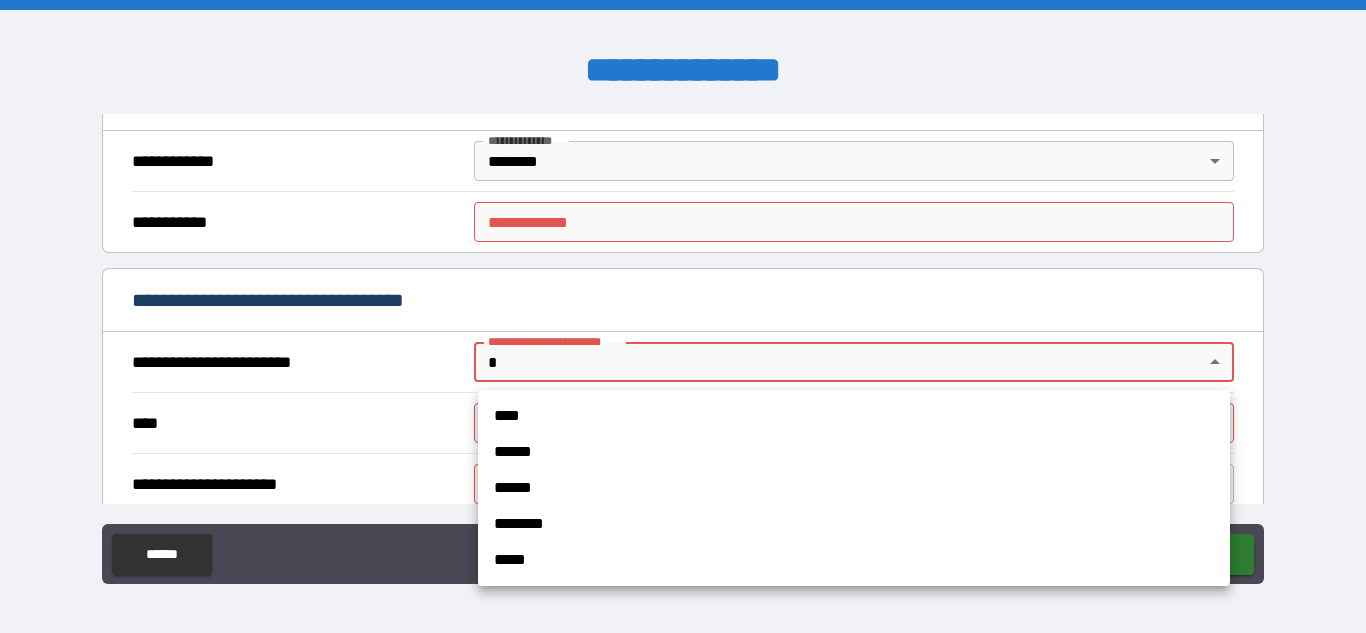 click on "**********" at bounding box center (683, 316) 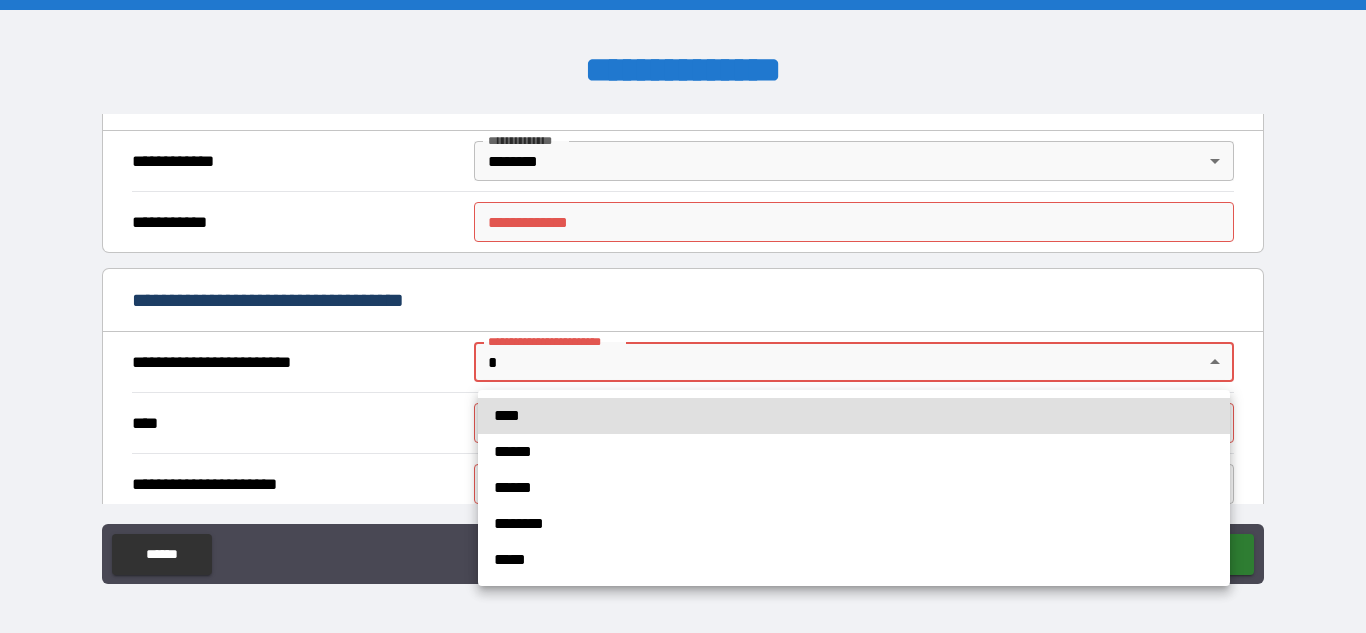 click on "****" at bounding box center (854, 416) 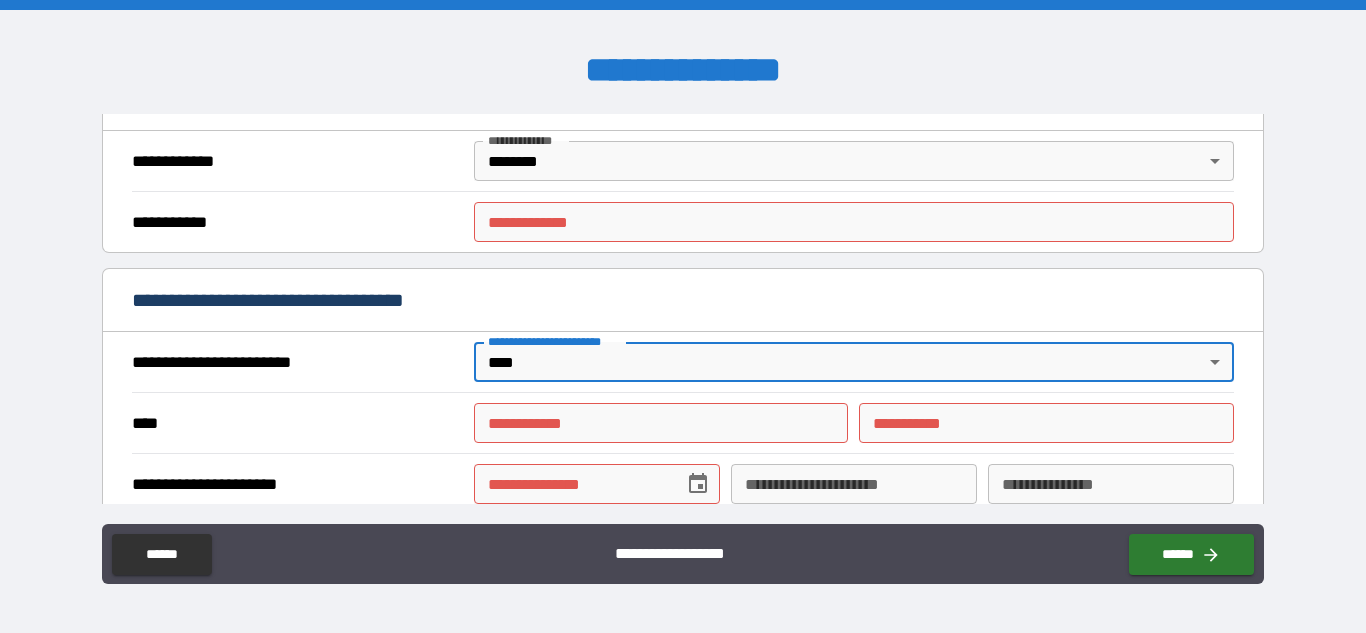 click on "**********" at bounding box center (661, 423) 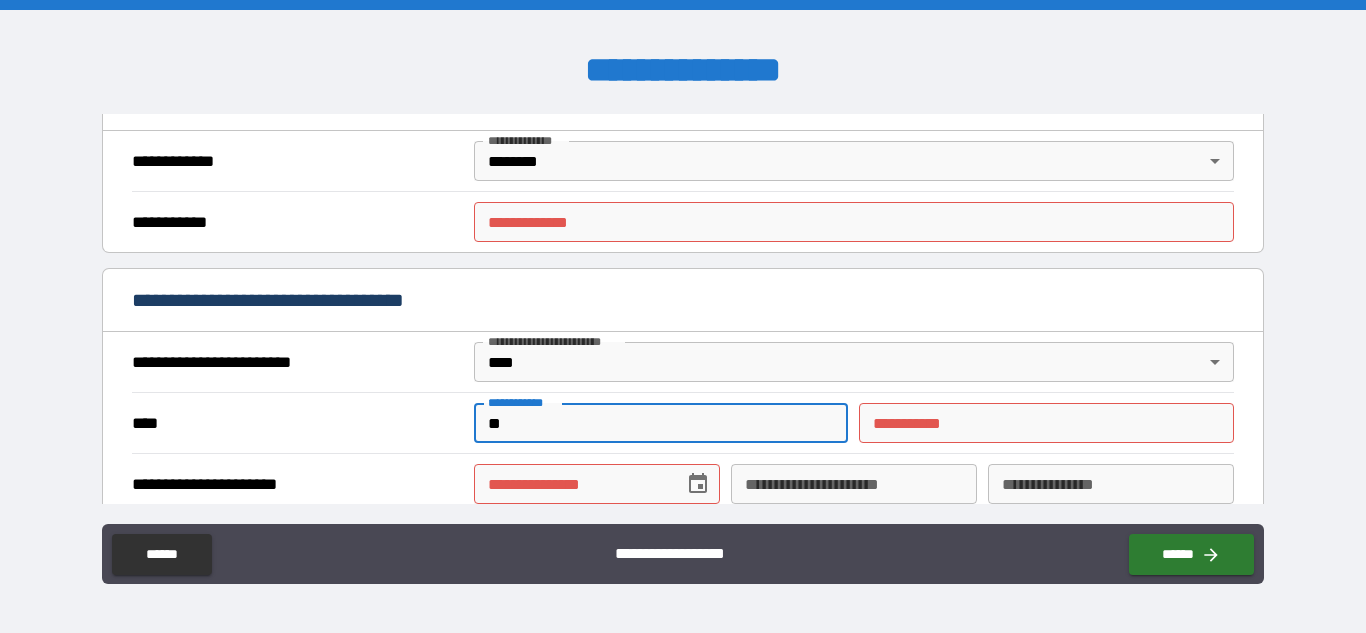 type on "*" 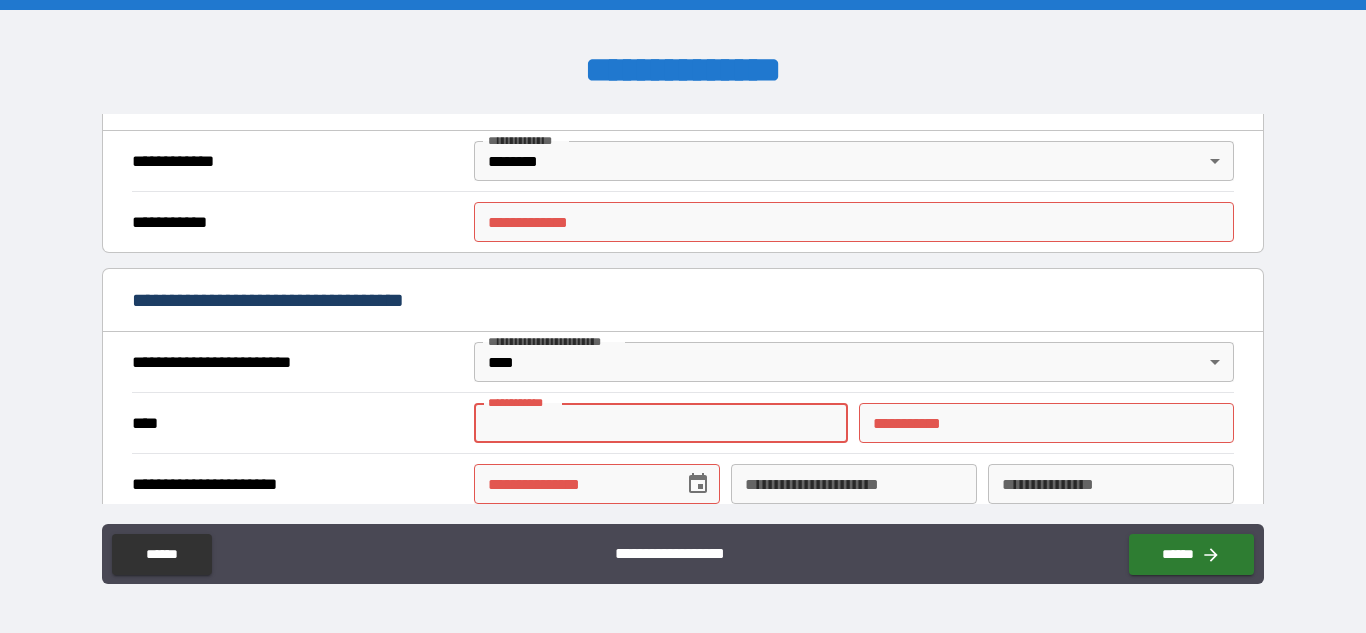 type on "*" 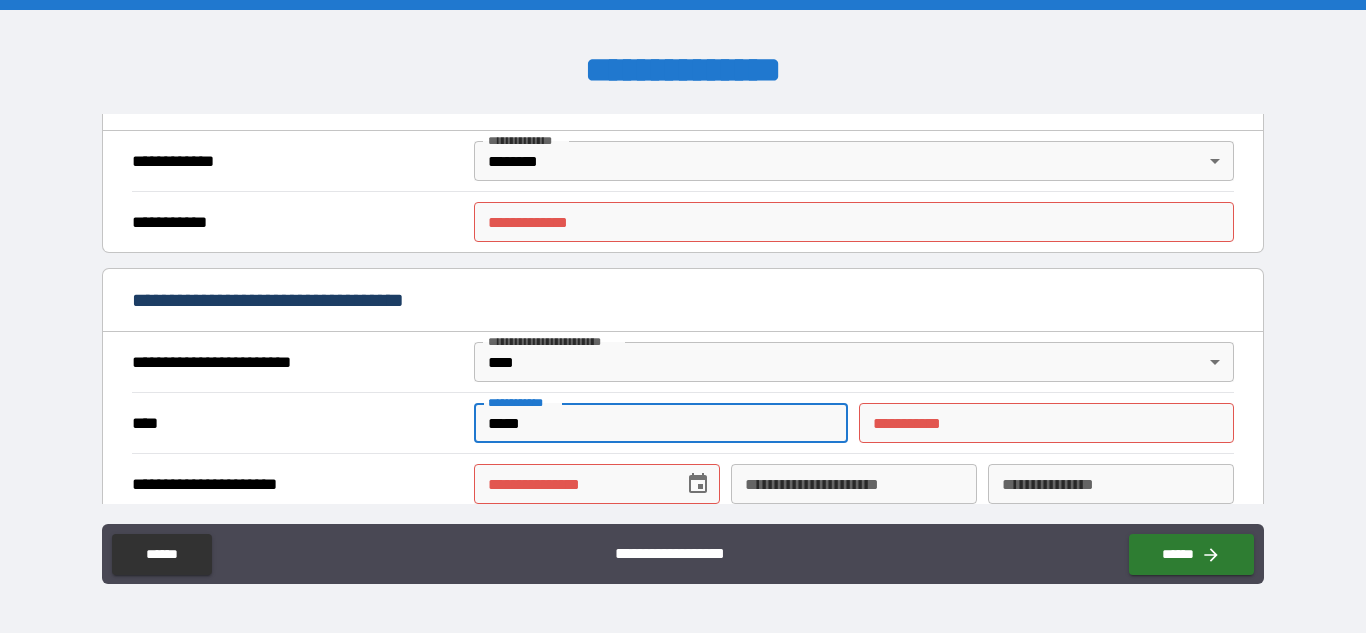 type on "*****" 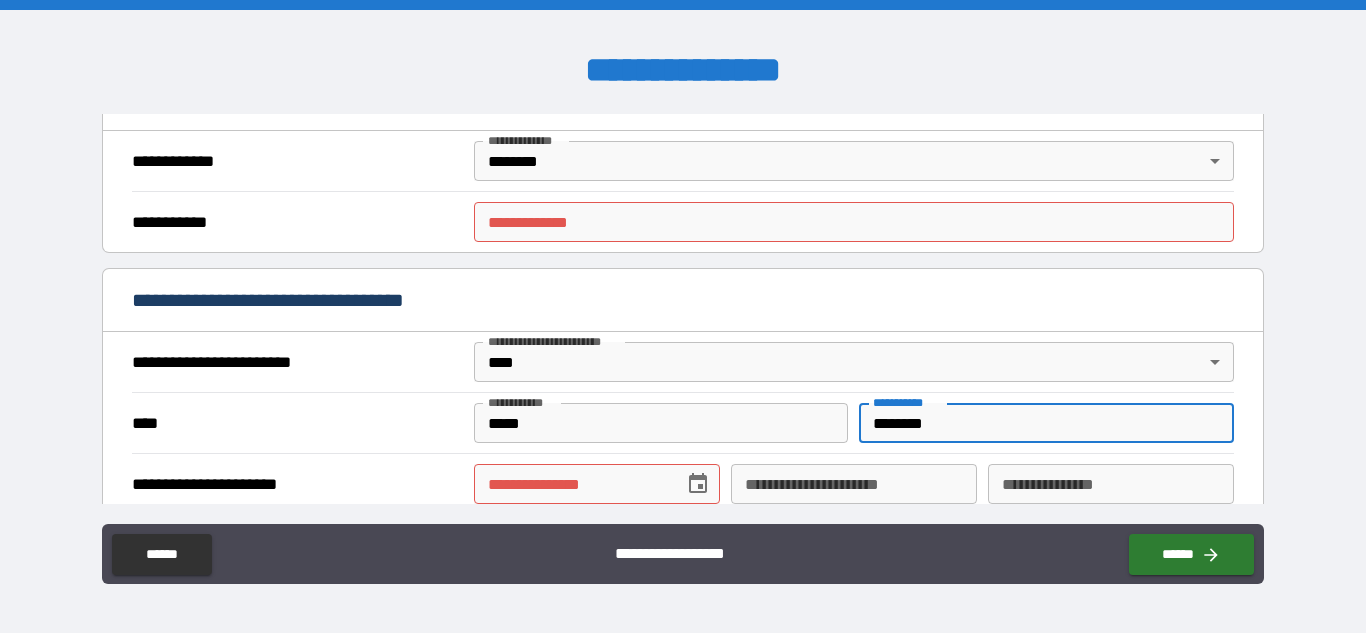 type on "********" 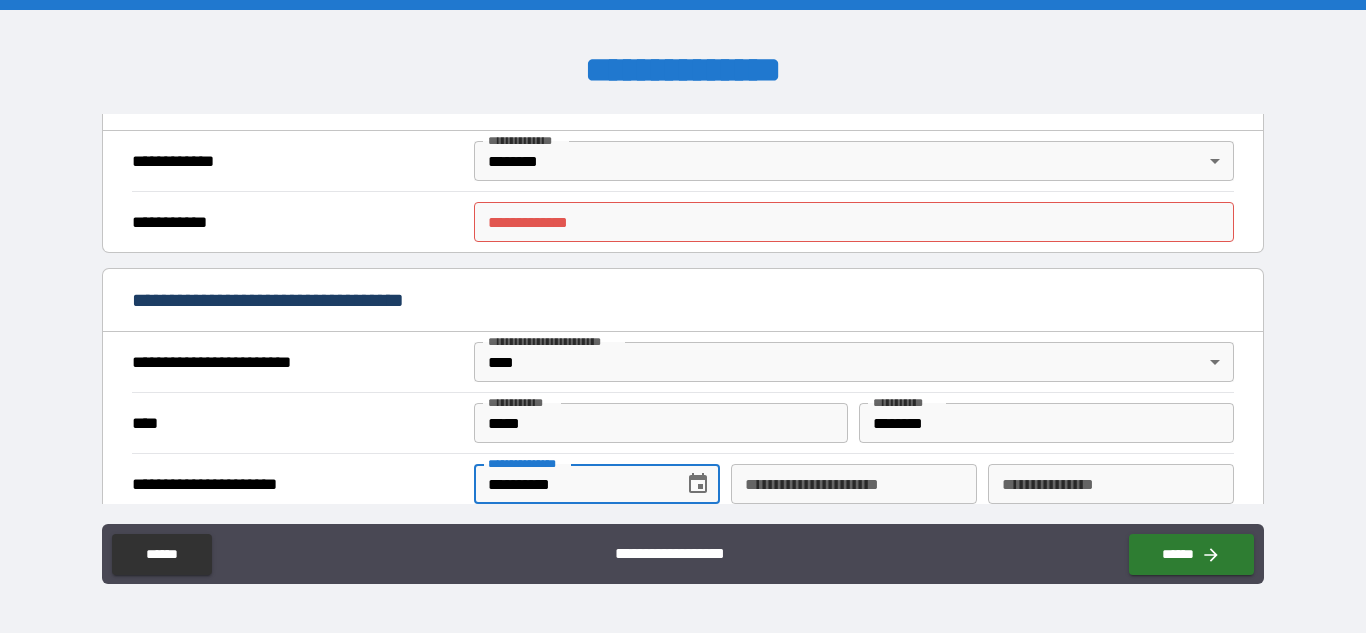 type on "**********" 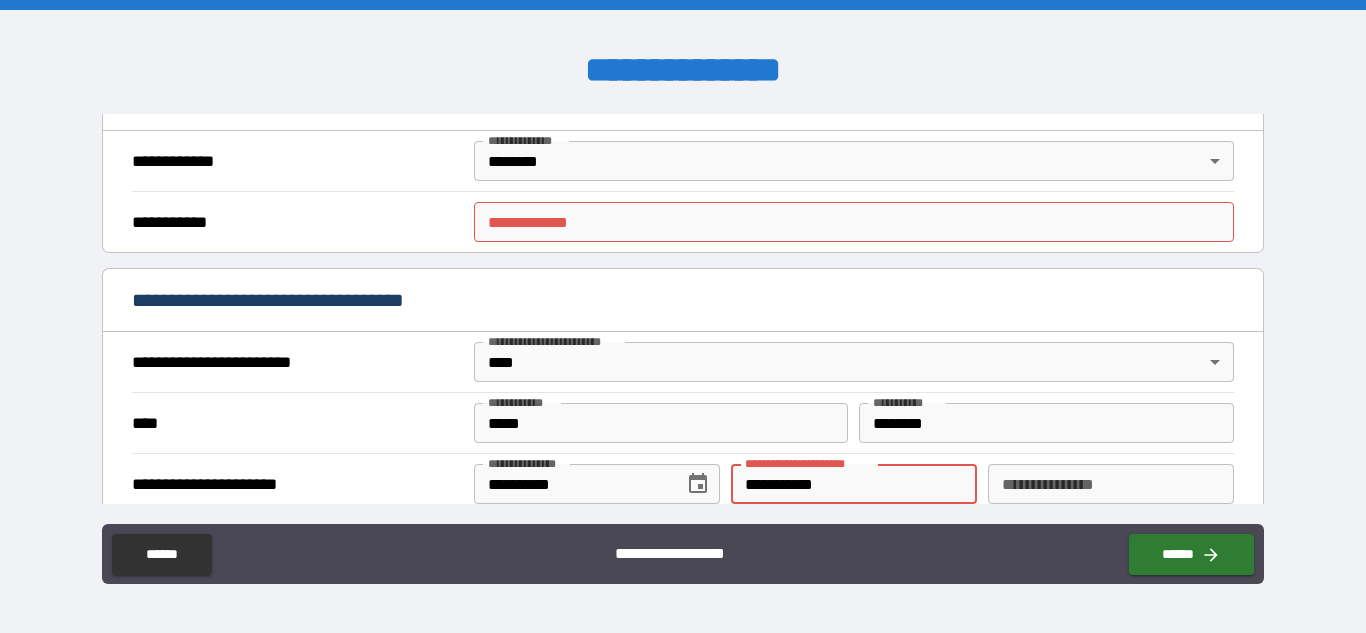 type on "**********" 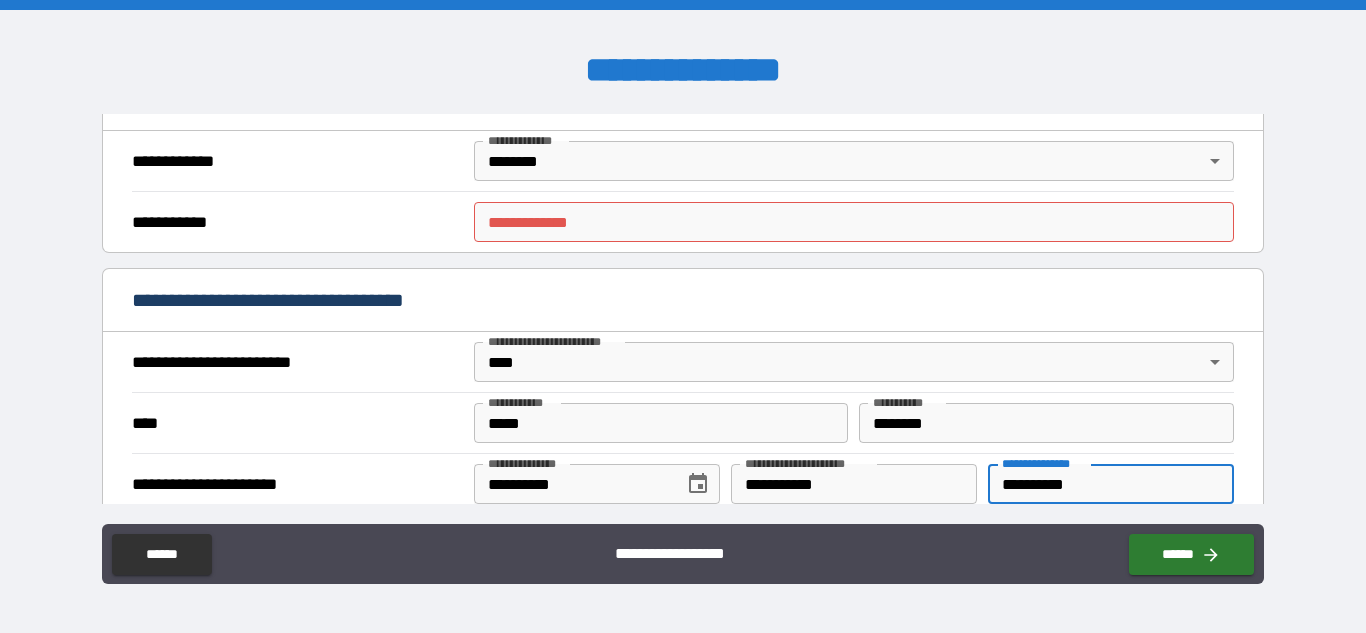 click on "**********" at bounding box center [1111, 484] 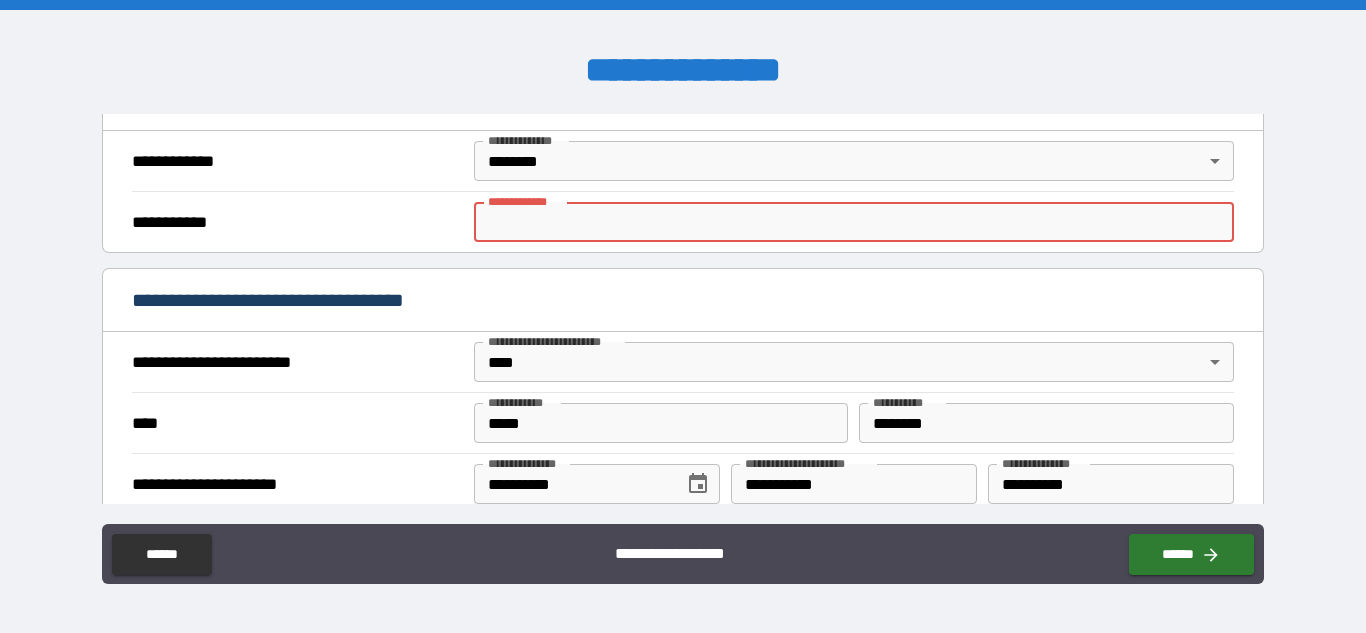 click on "**********" at bounding box center [854, 222] 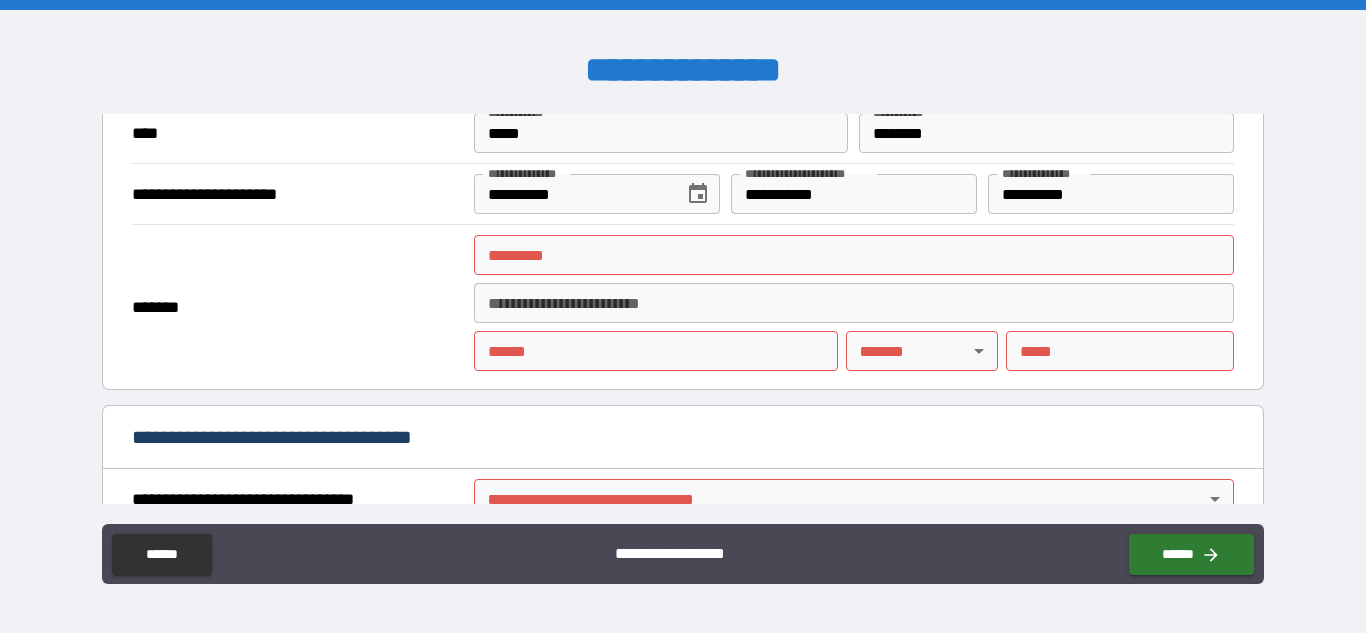 scroll, scrollTop: 735, scrollLeft: 0, axis: vertical 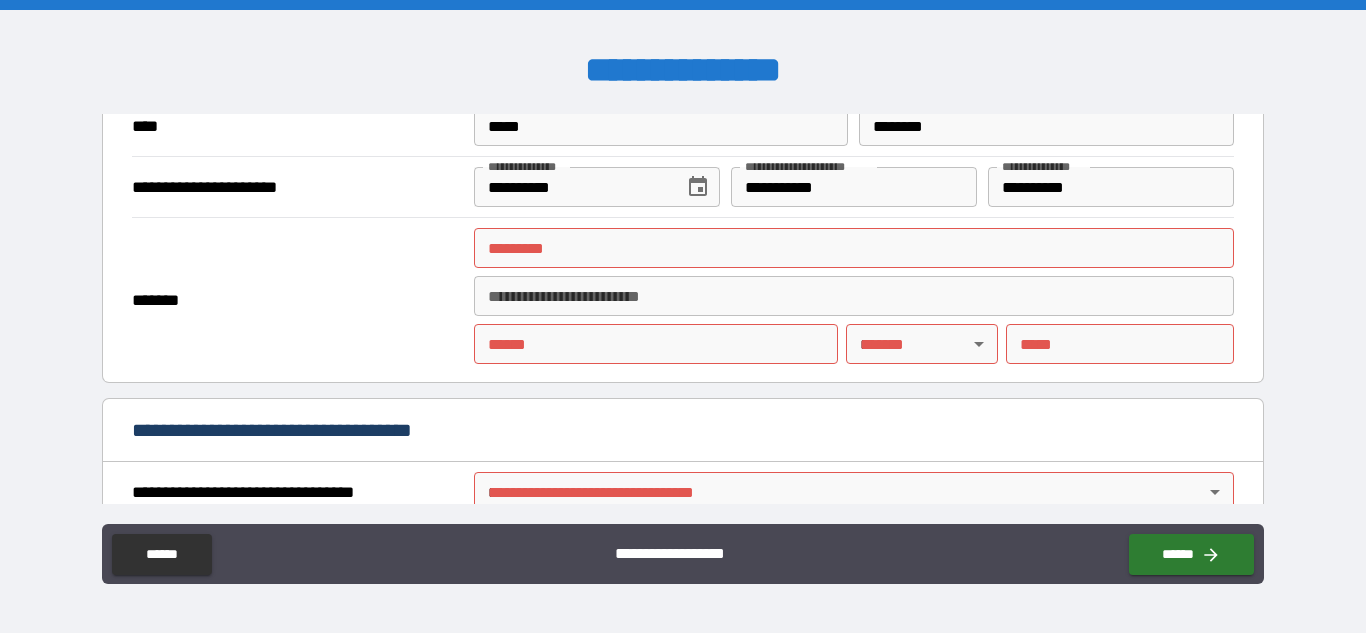 click on "*******   *" at bounding box center [854, 248] 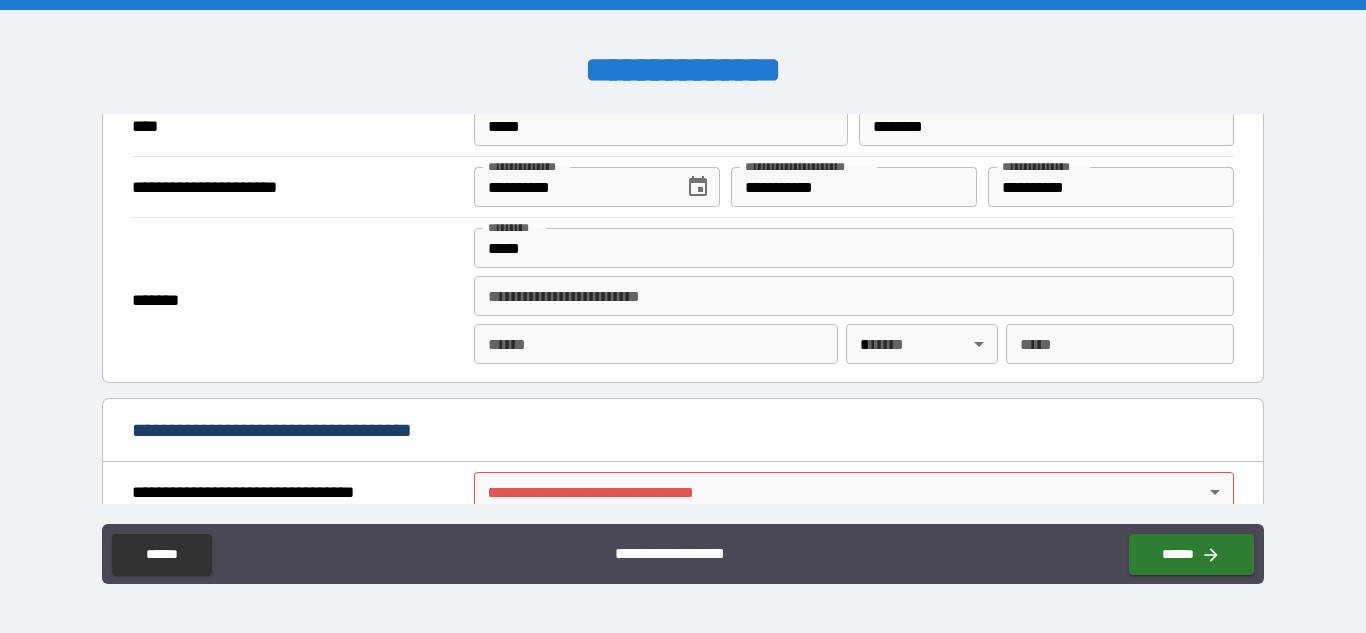 type on "**********" 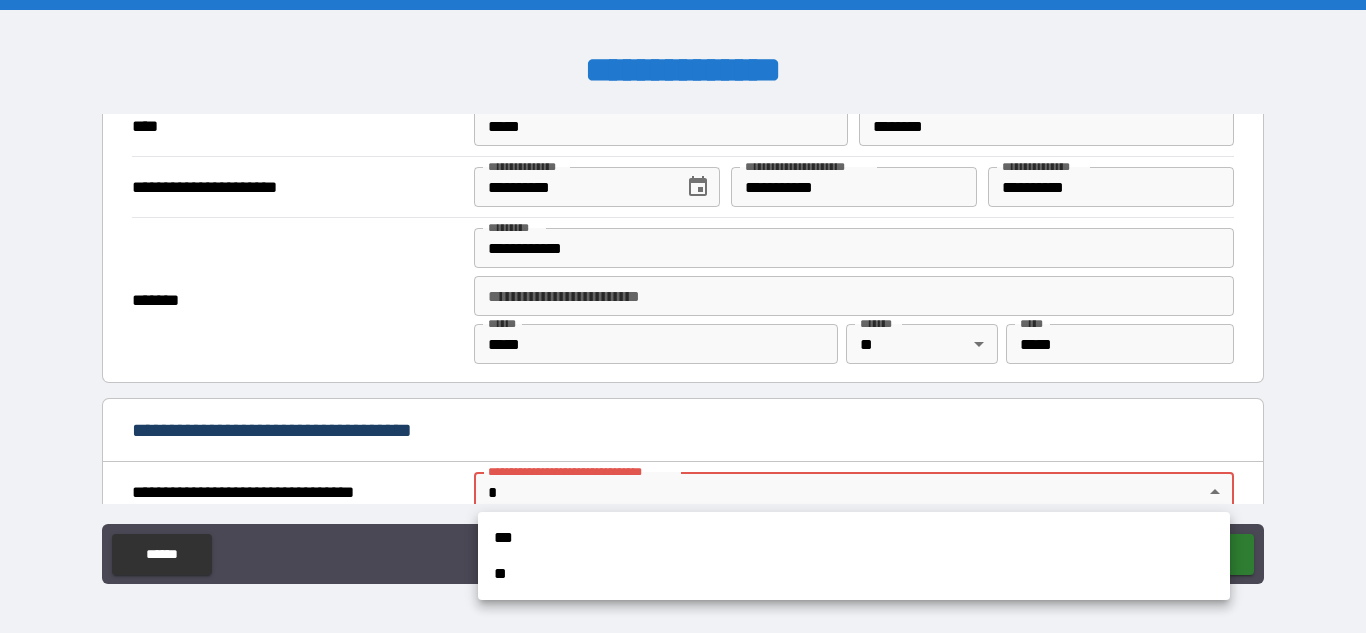 click on "**********" at bounding box center (683, 316) 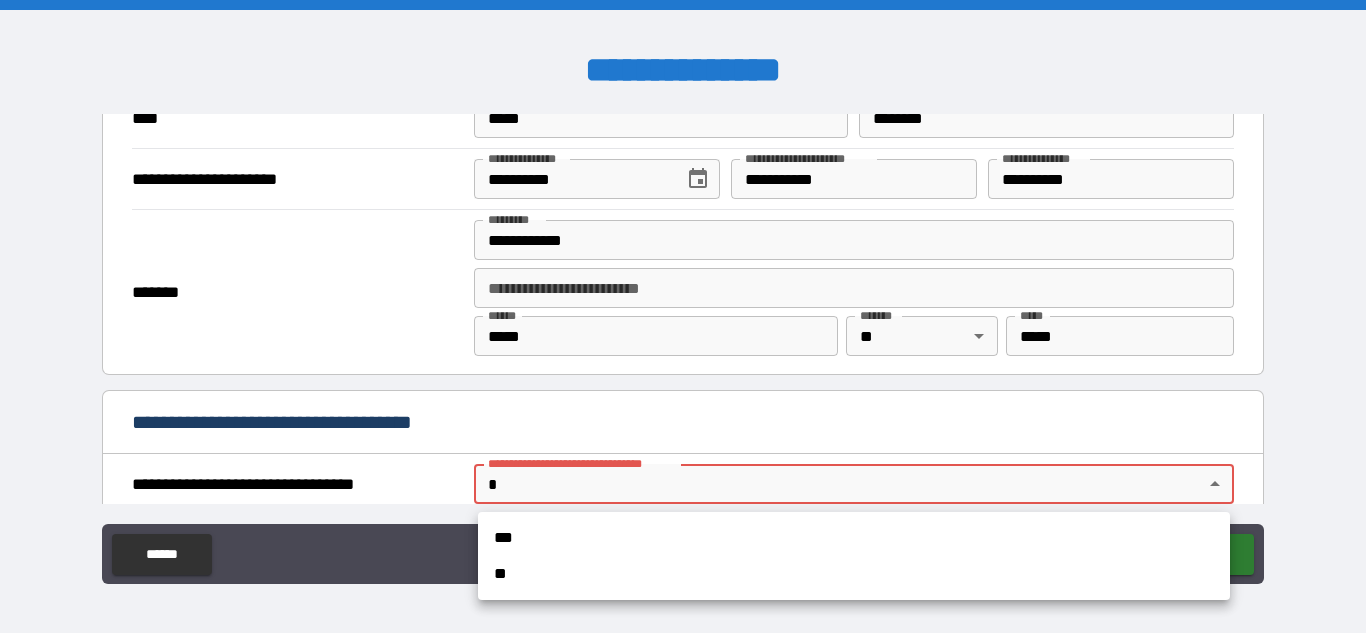 click on "**" at bounding box center [854, 574] 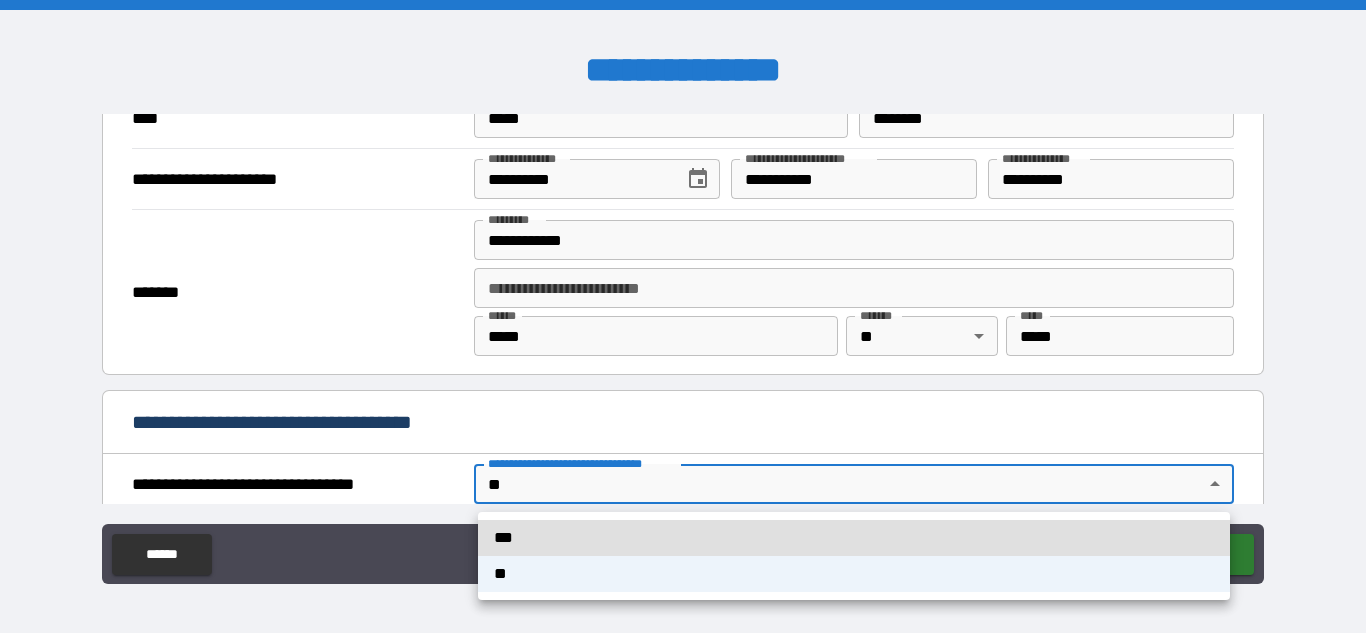 type 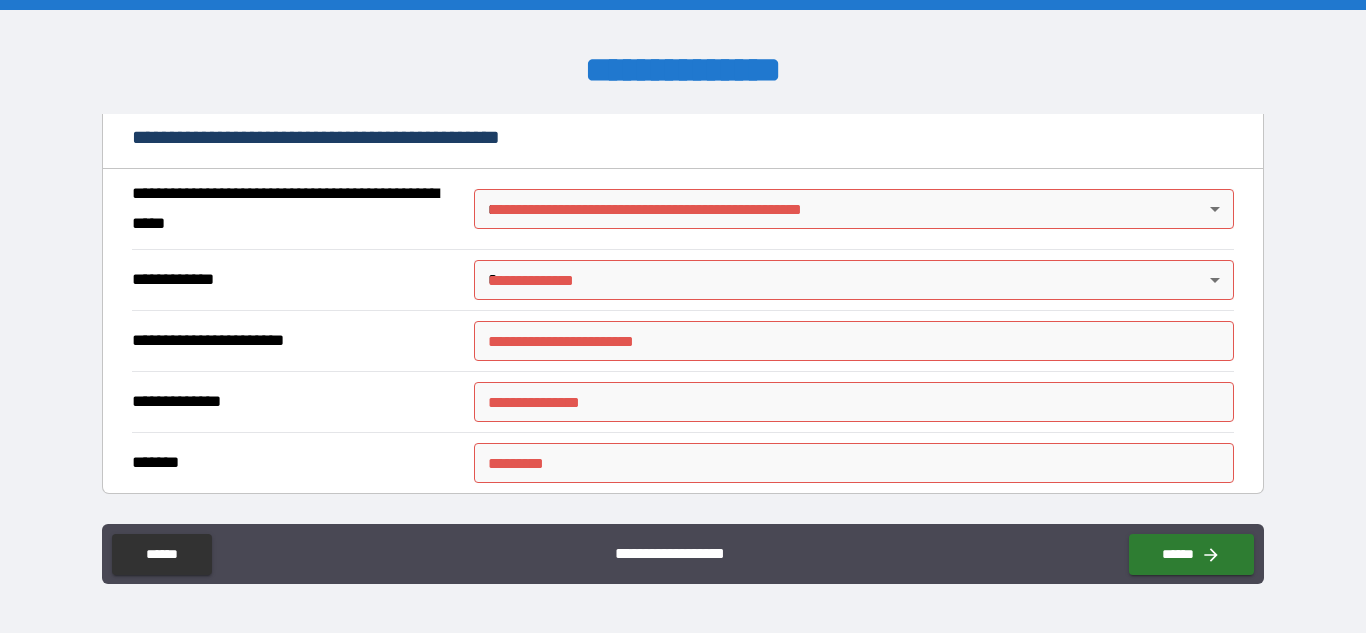 scroll, scrollTop: 1196, scrollLeft: 0, axis: vertical 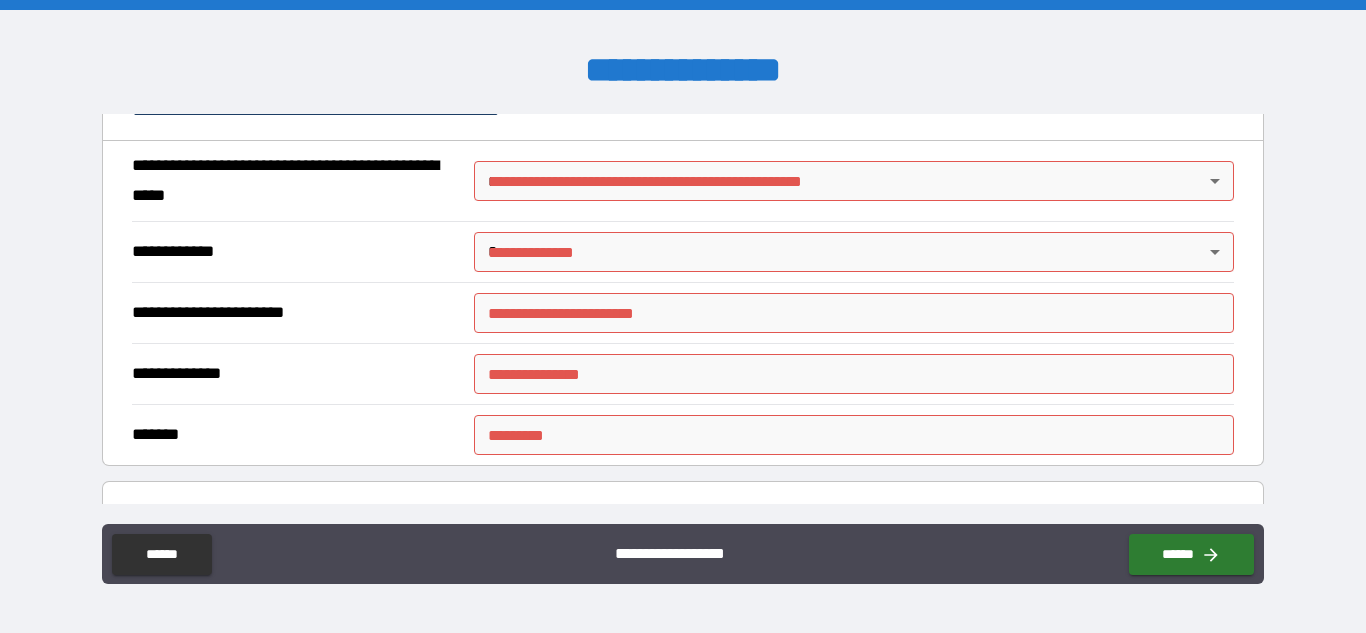click on "**********" at bounding box center (683, 316) 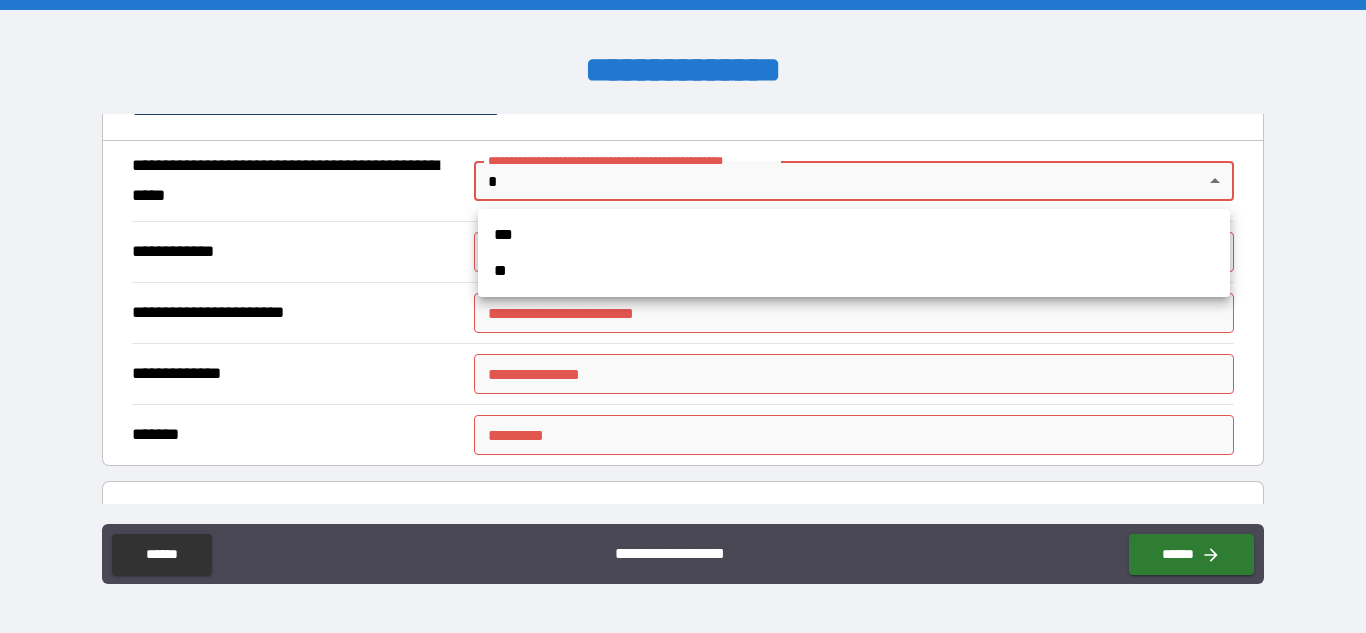 click on "**" at bounding box center [854, 271] 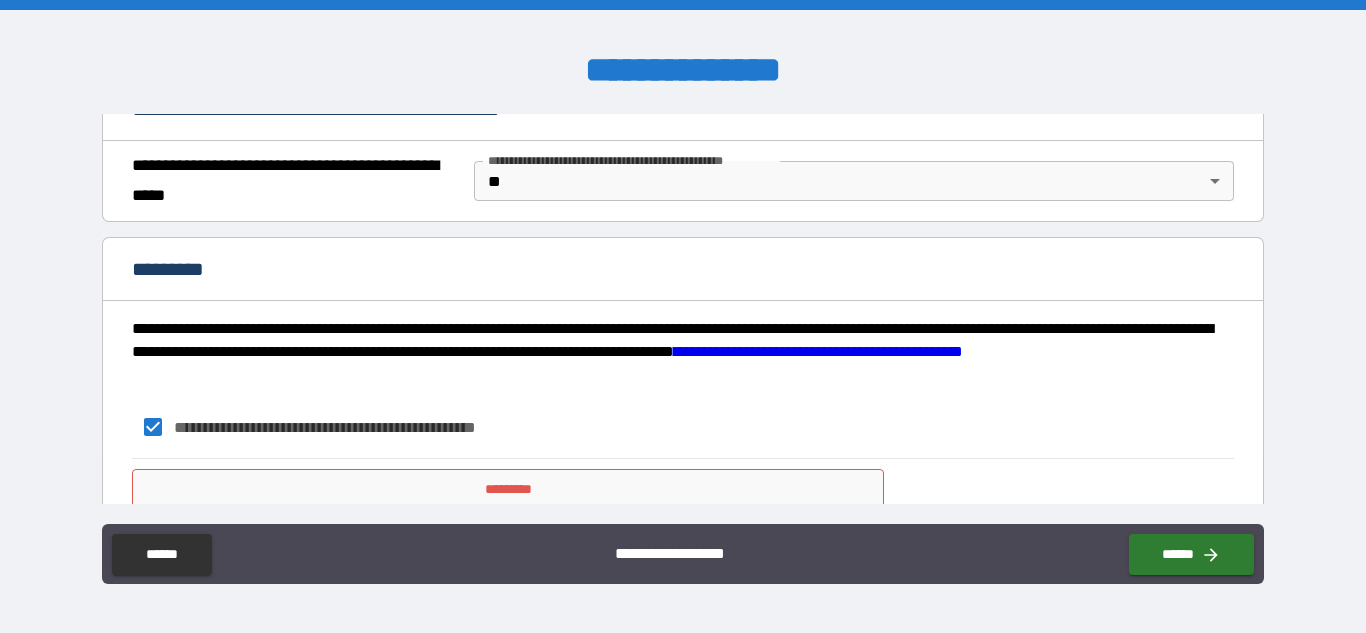 click on "*********" at bounding box center [508, 489] 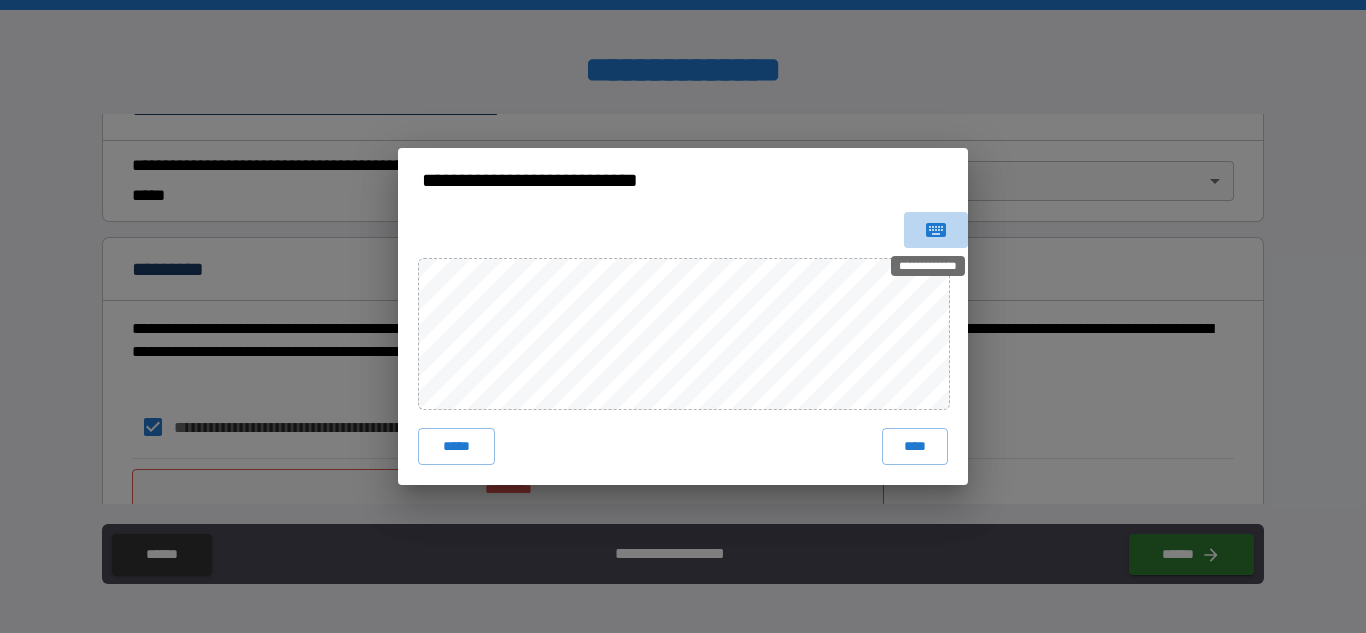 click 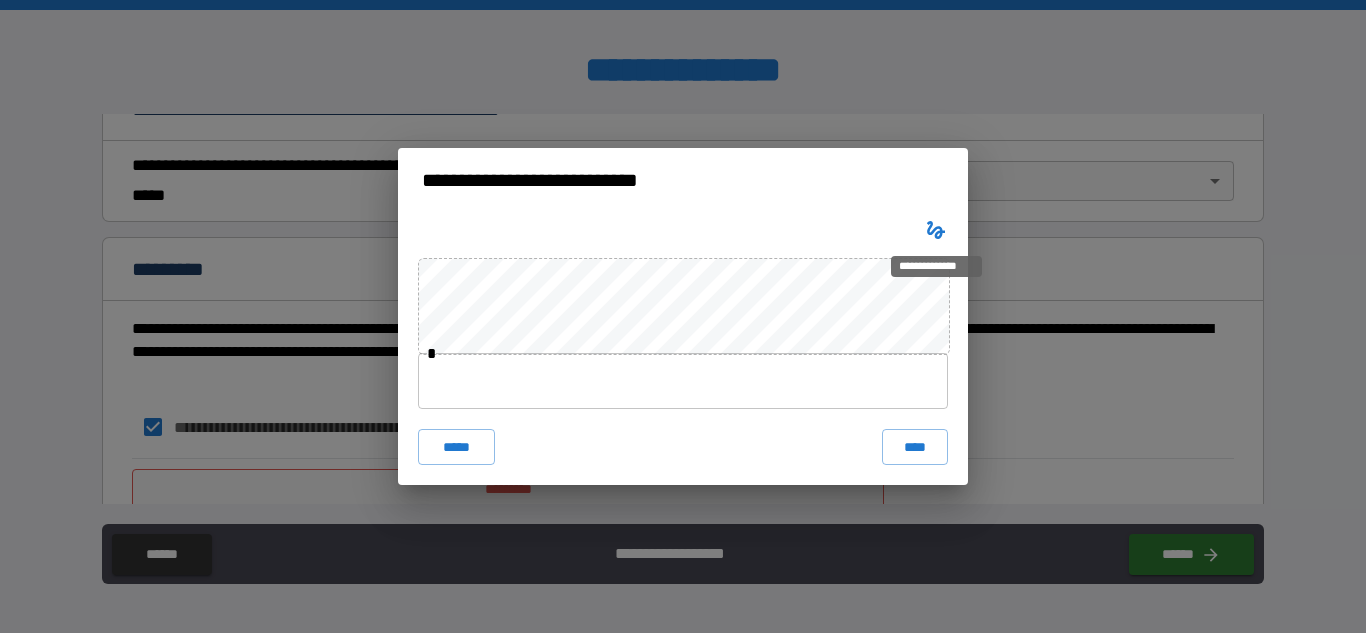 click 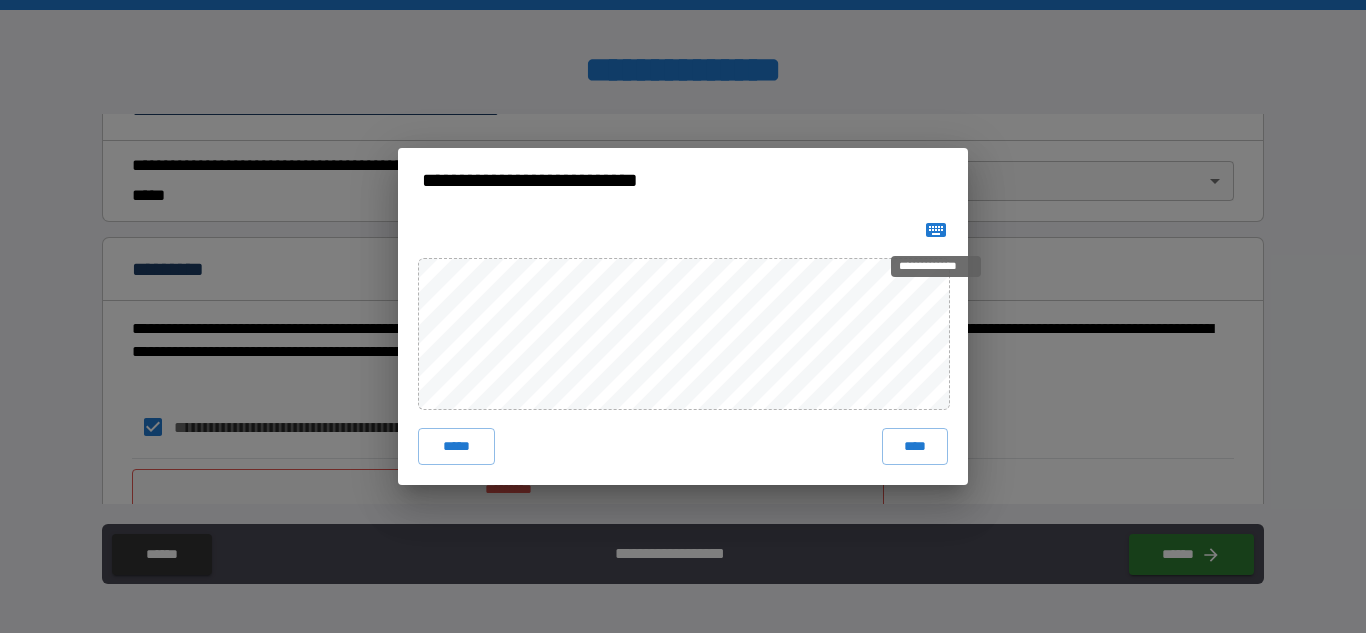 click 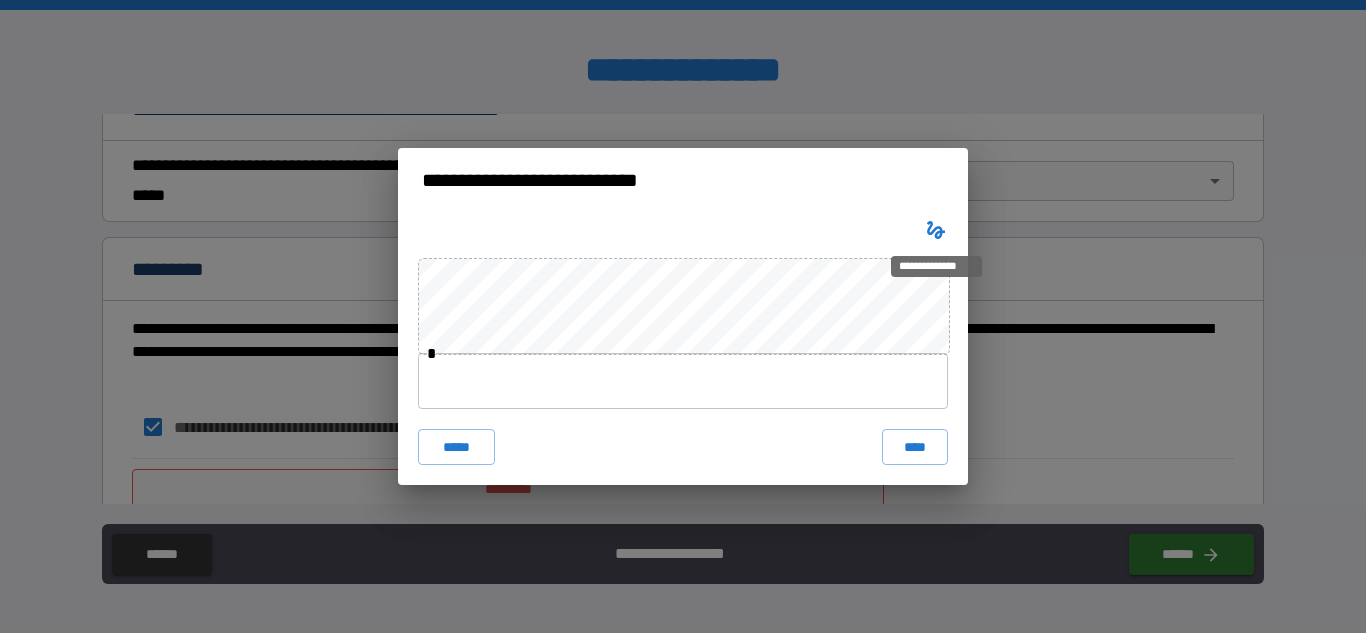 click 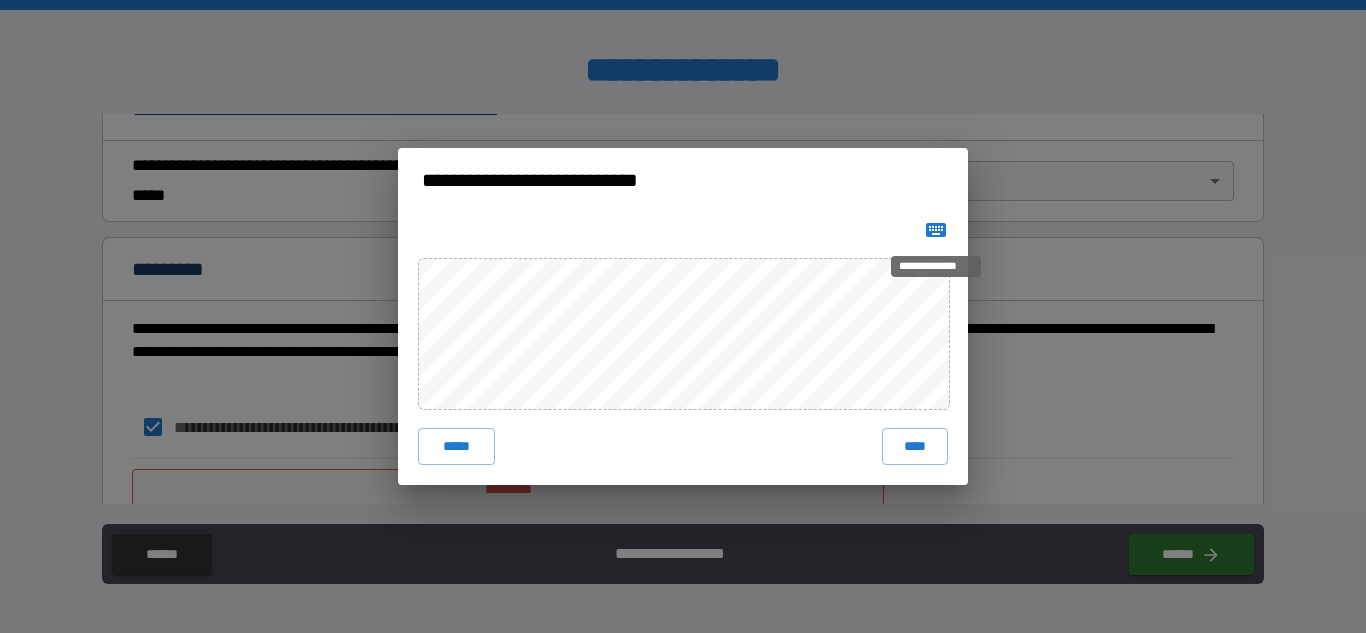 type 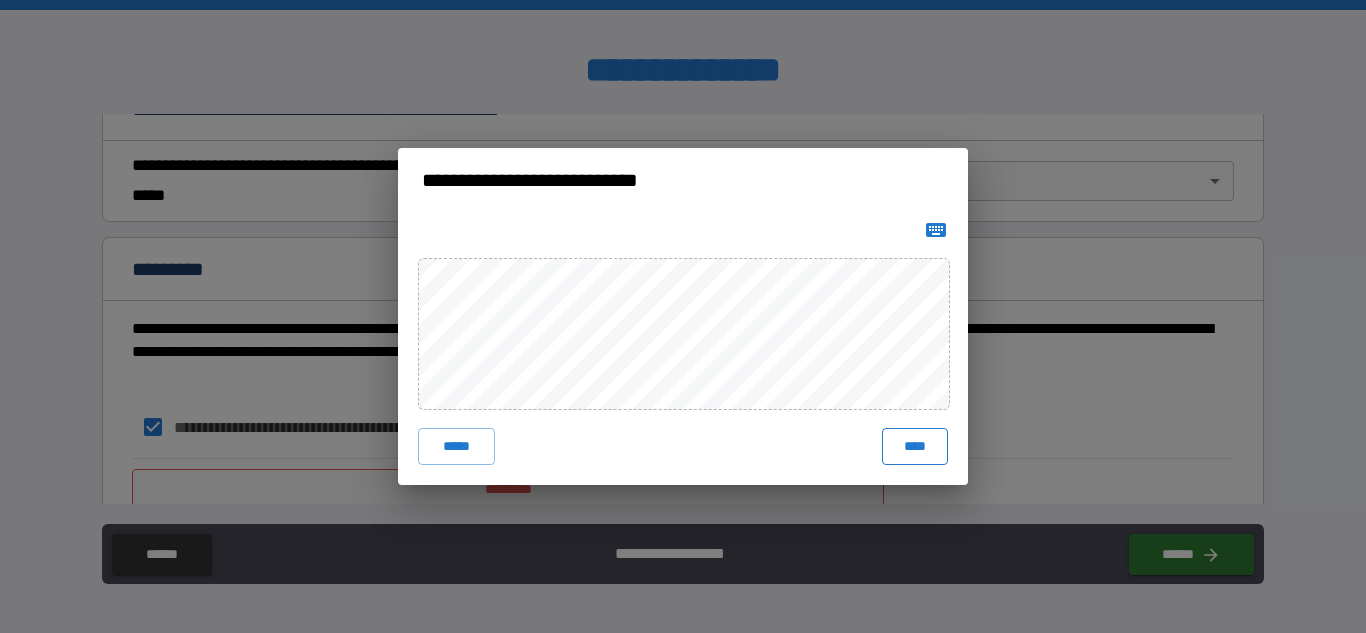 click on "****" at bounding box center (915, 446) 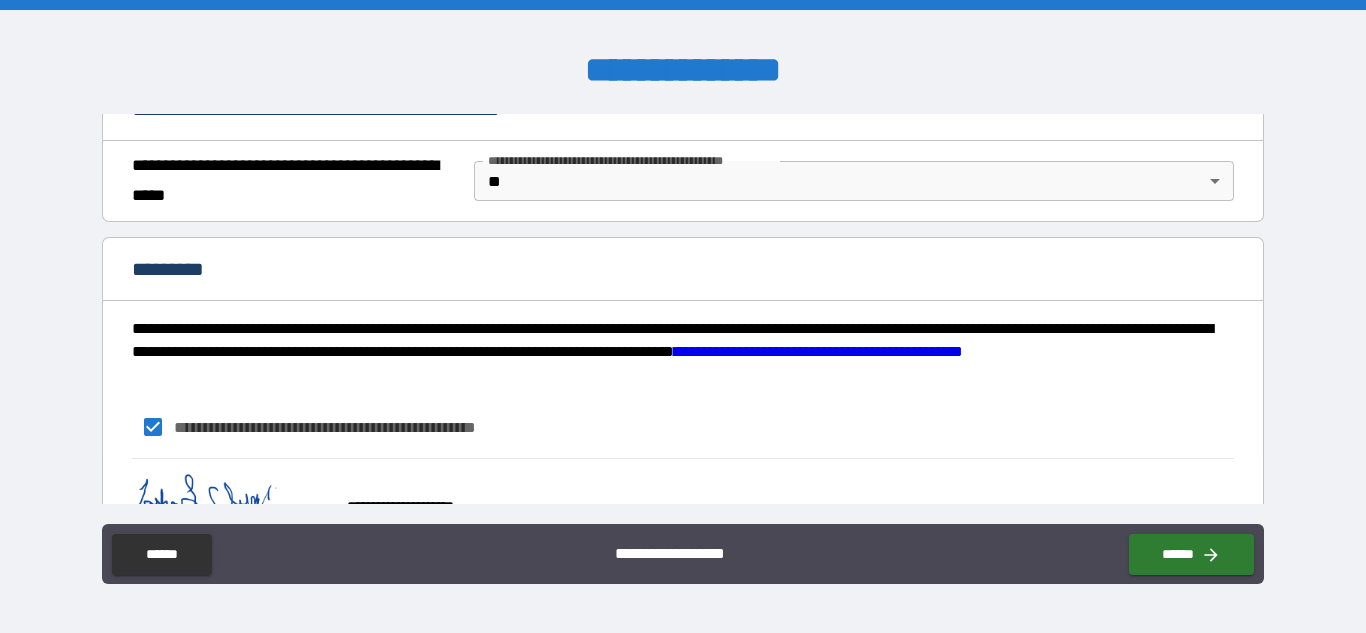 click on "**********" at bounding box center [683, 319] 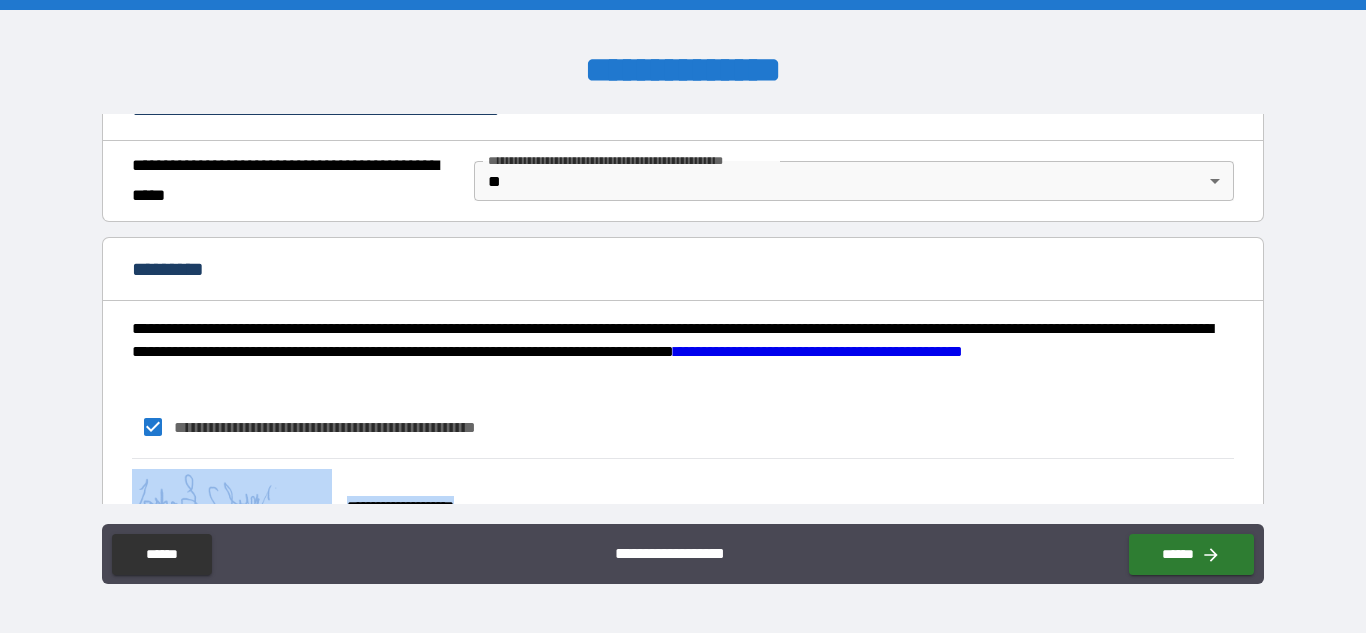 drag, startPoint x: 1251, startPoint y: 431, endPoint x: 1247, endPoint y: 467, distance: 36.221542 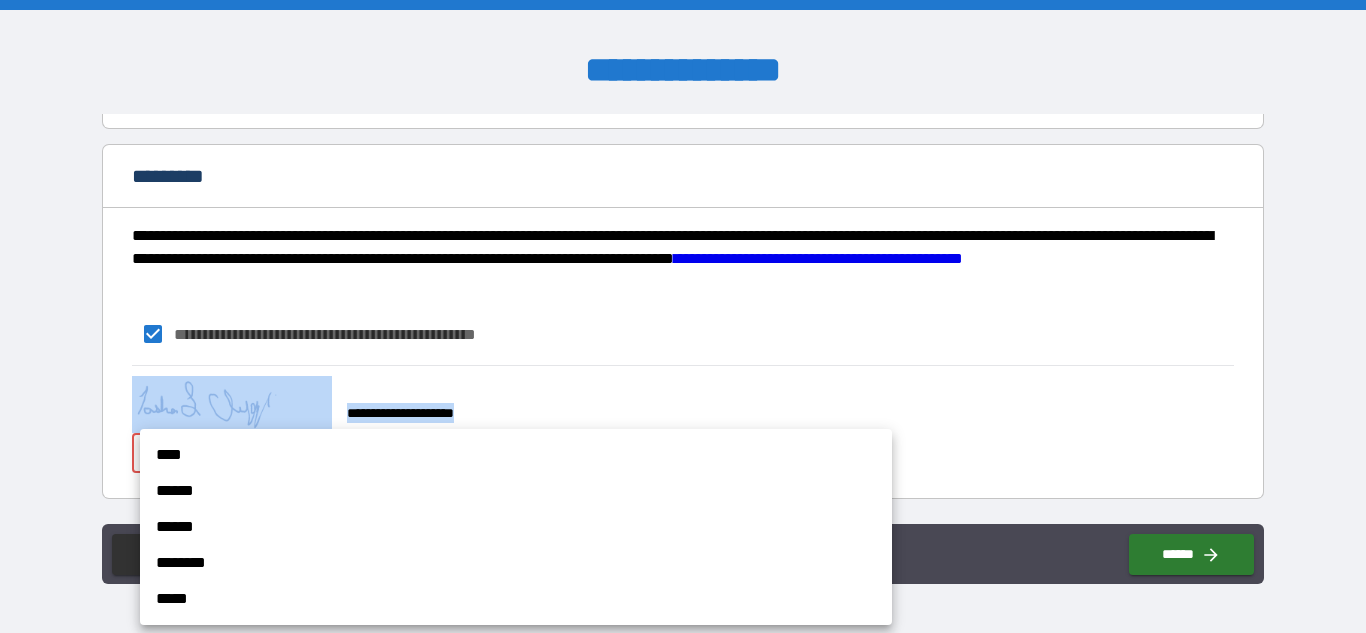 click on "**********" at bounding box center [683, 316] 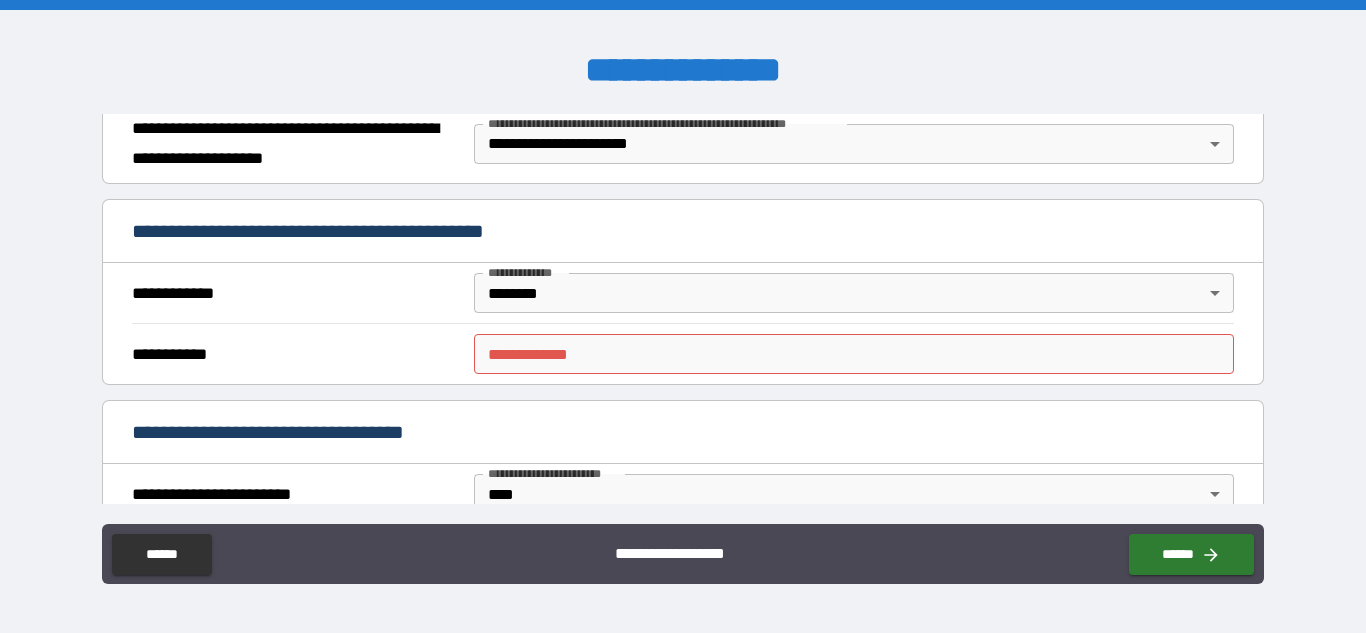 scroll, scrollTop: 293, scrollLeft: 0, axis: vertical 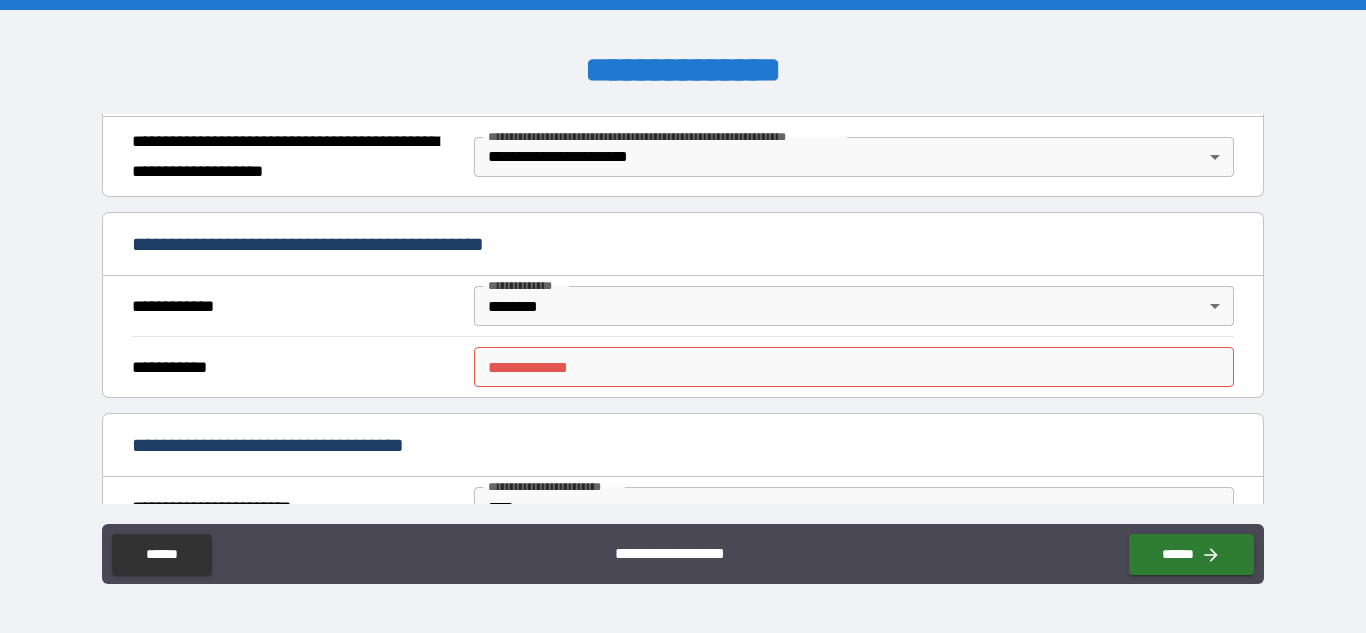 click on "**********" at bounding box center (854, 367) 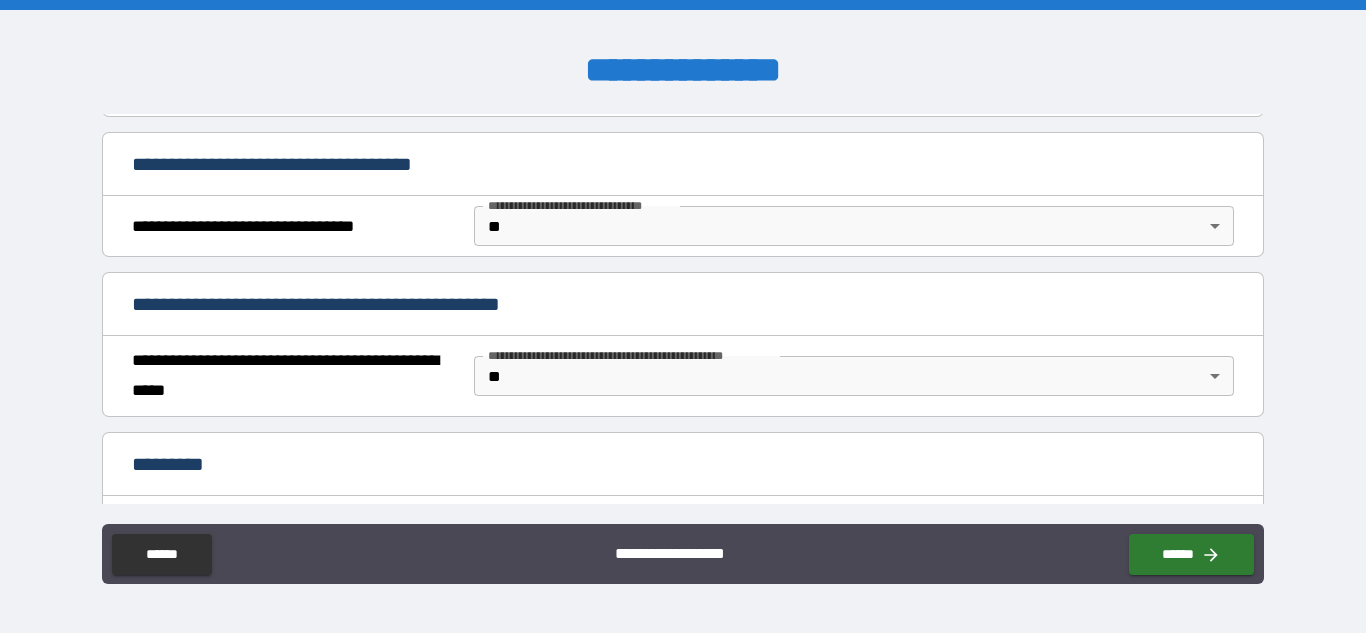 scroll, scrollTop: 1289, scrollLeft: 0, axis: vertical 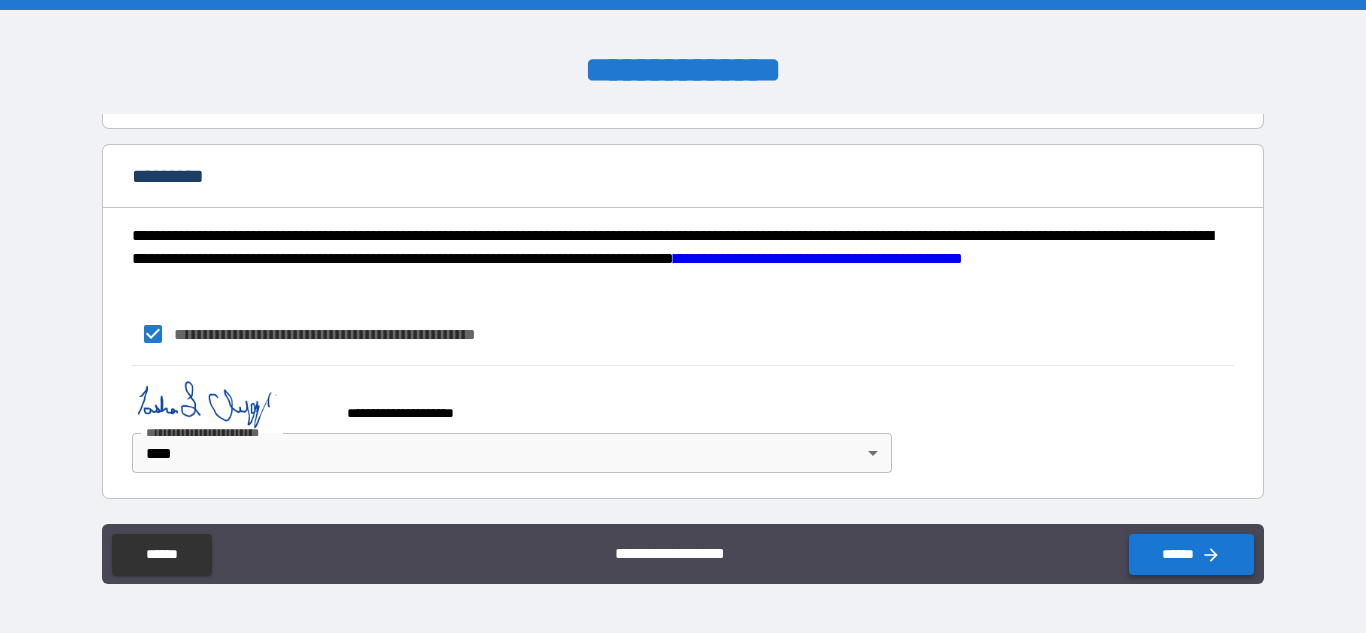 type on "**********" 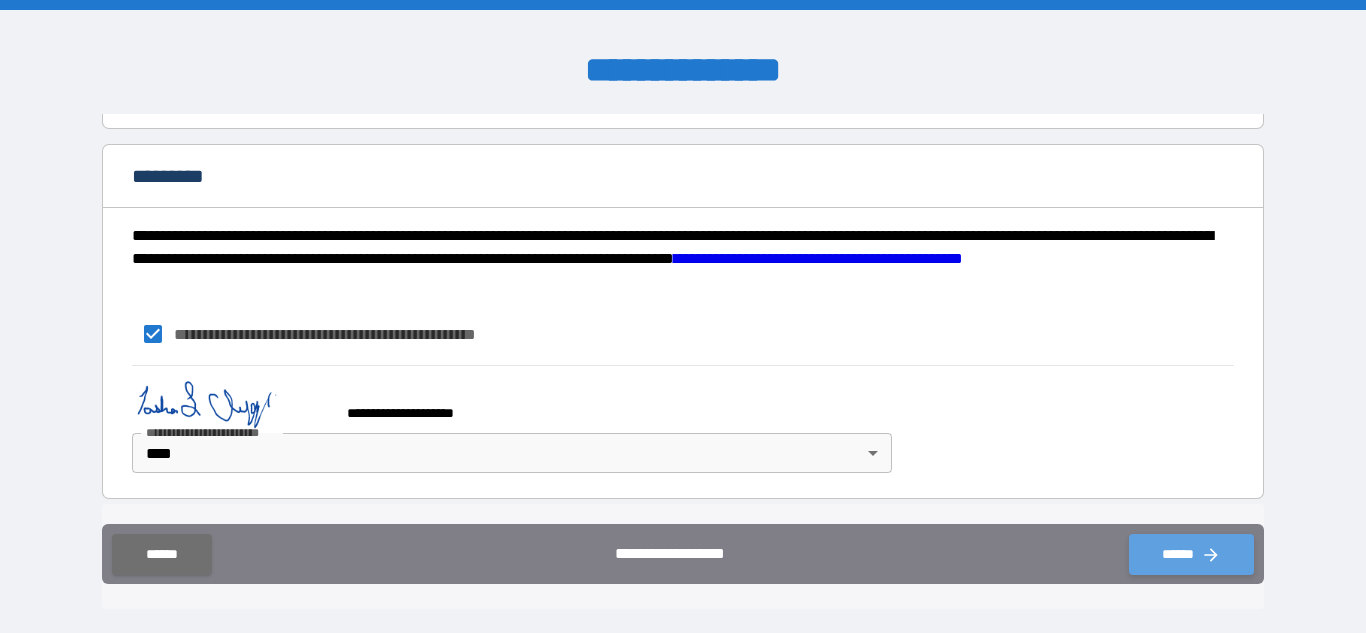 click on "******" at bounding box center (1191, 554) 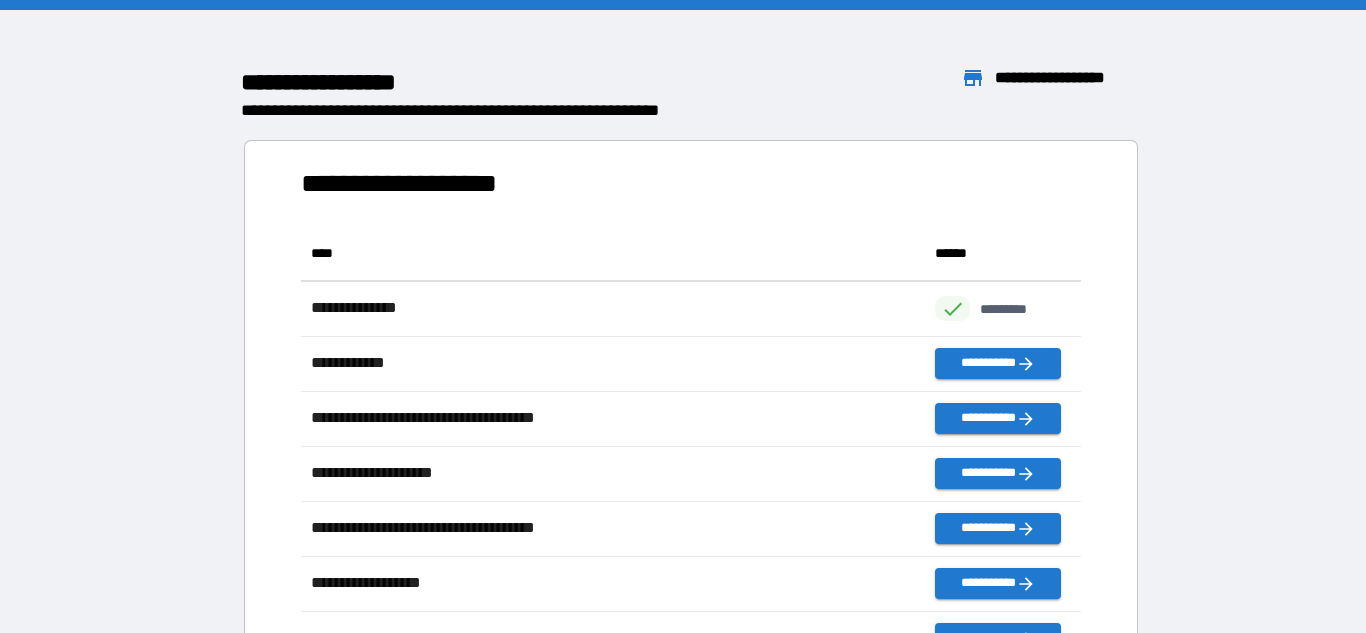 scroll, scrollTop: 1, scrollLeft: 1, axis: both 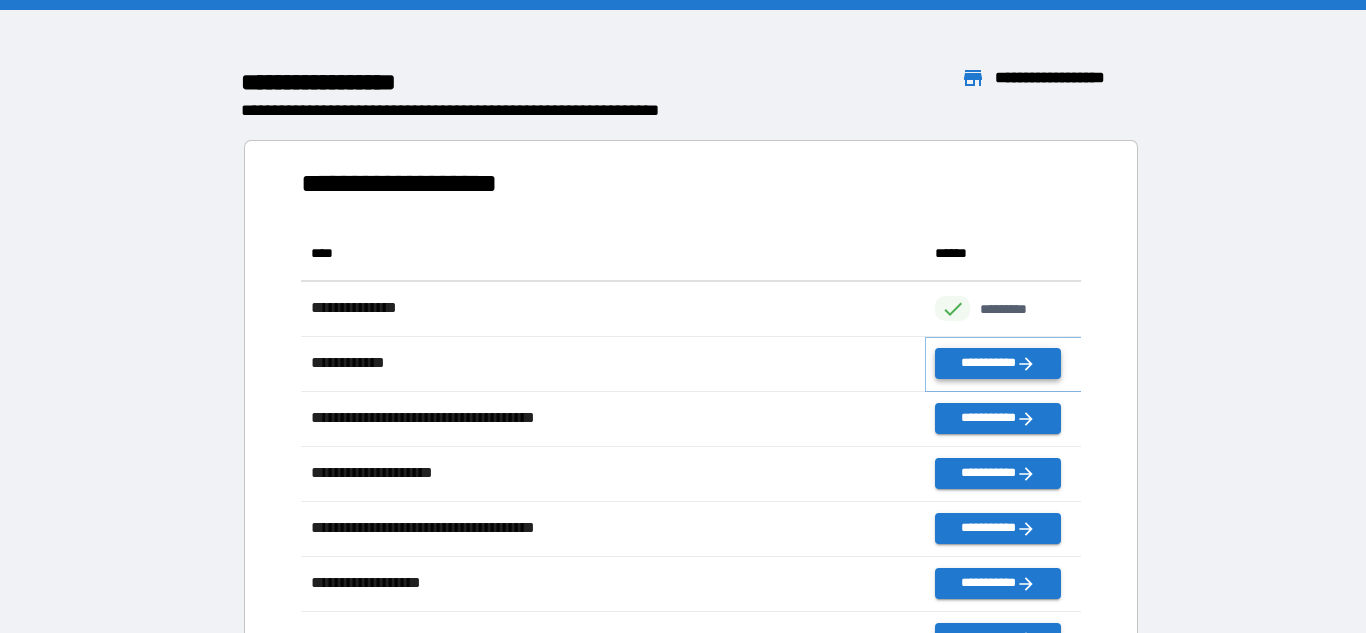 click on "**********" at bounding box center [997, 363] 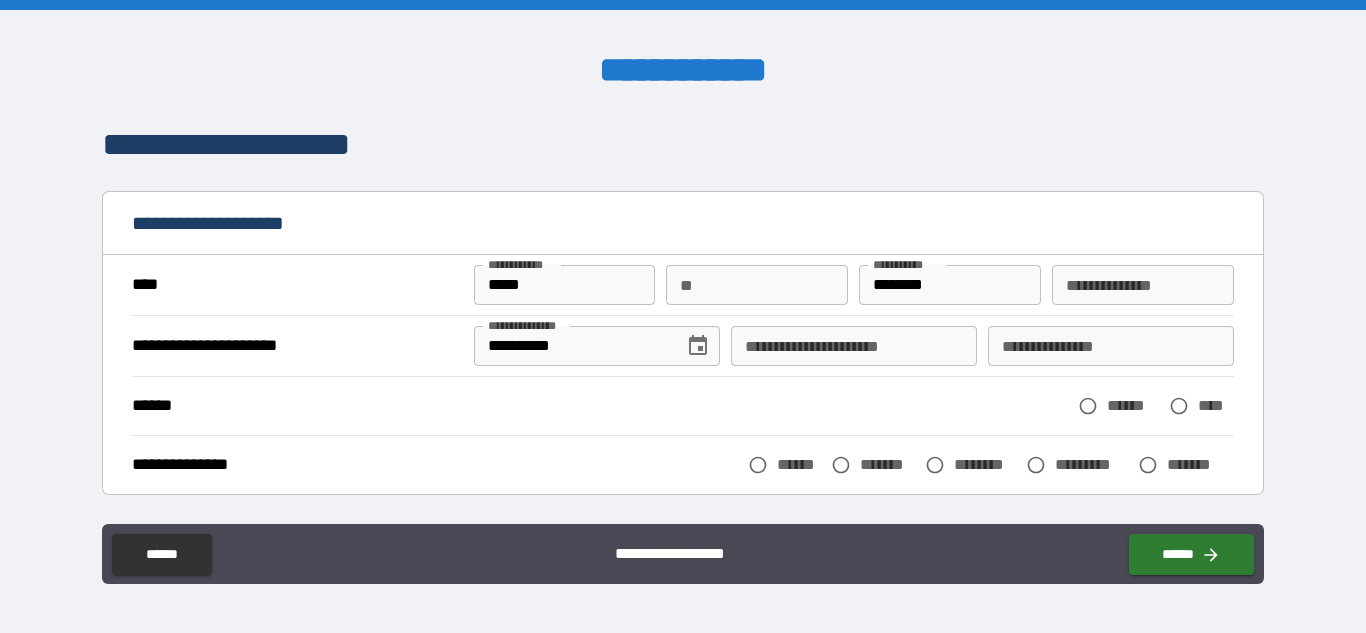 click on "**" at bounding box center [757, 285] 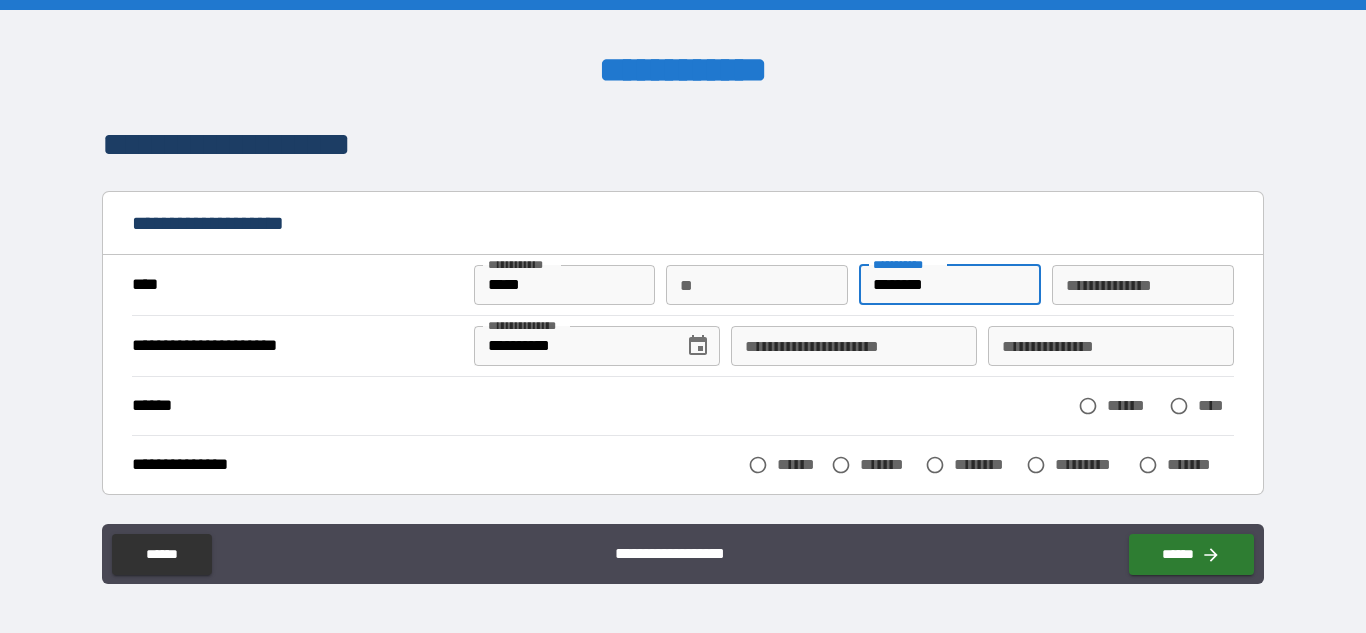 type on "*" 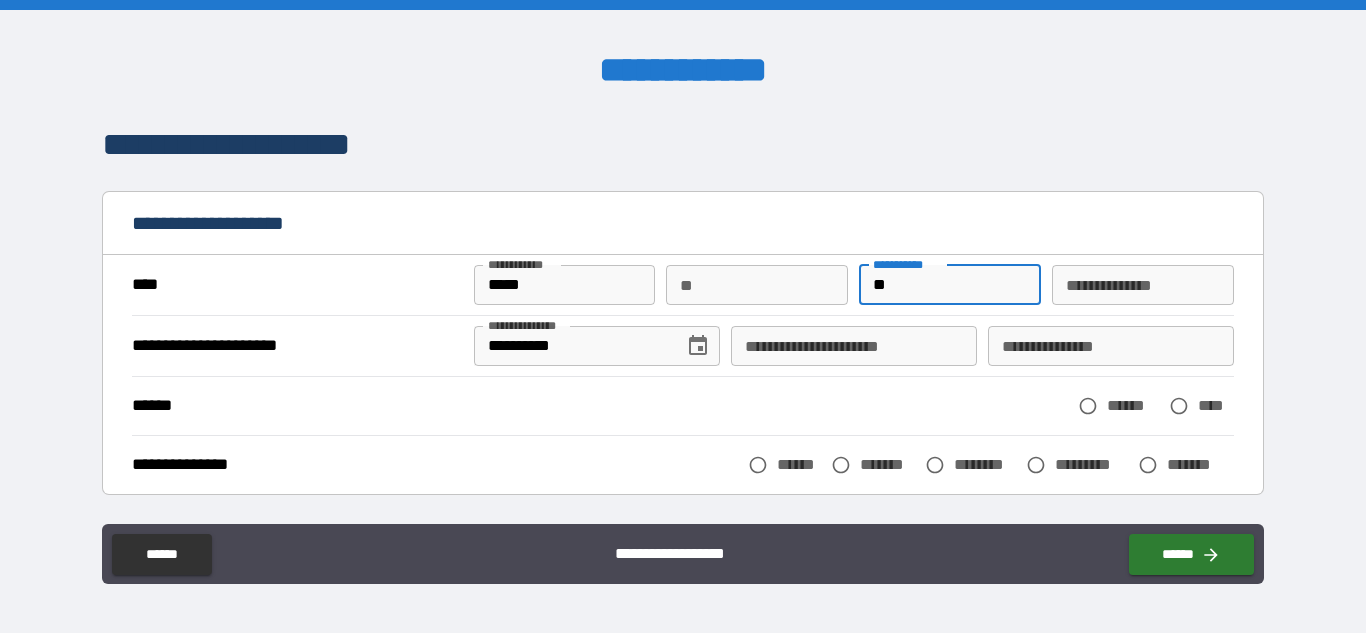 type on "********" 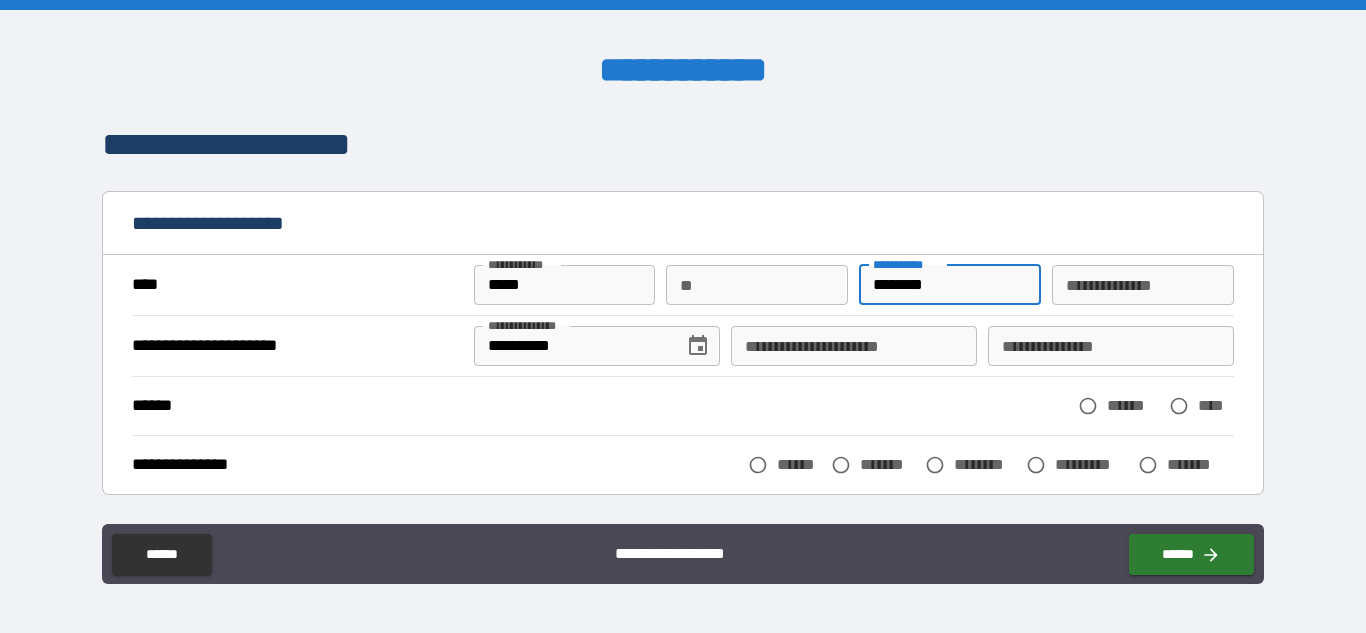 type on "*****" 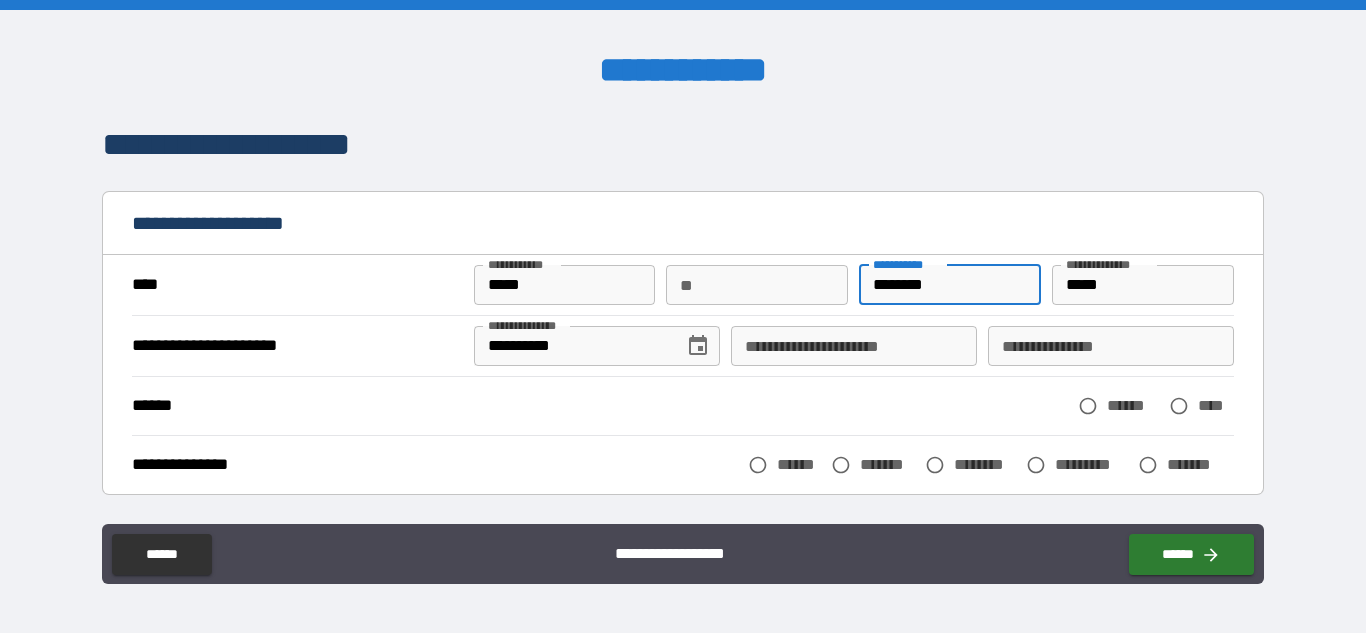 click on "**" at bounding box center [757, 285] 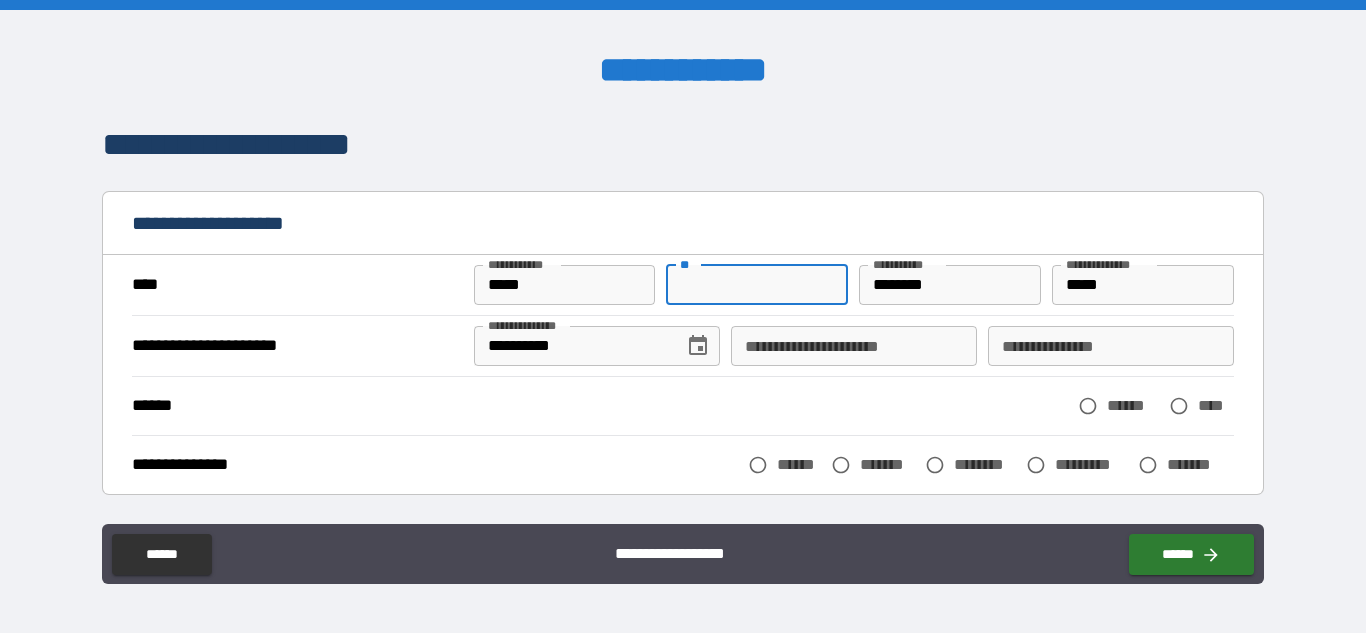type on "*" 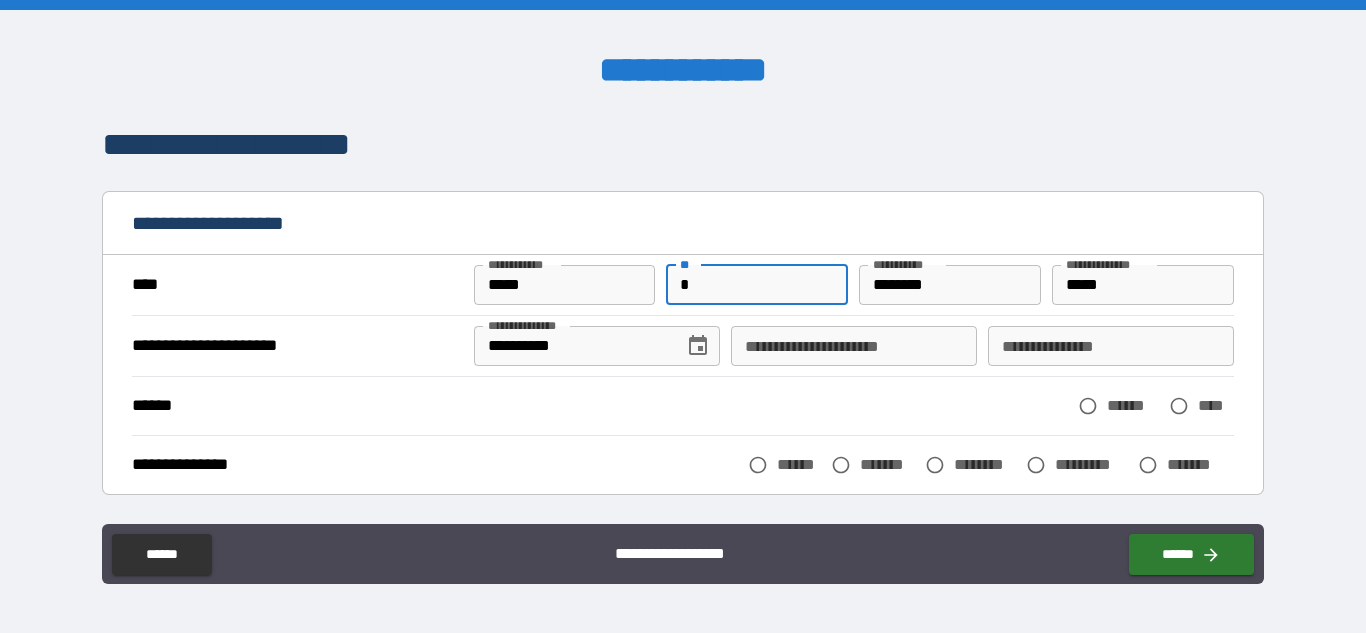 type on "*" 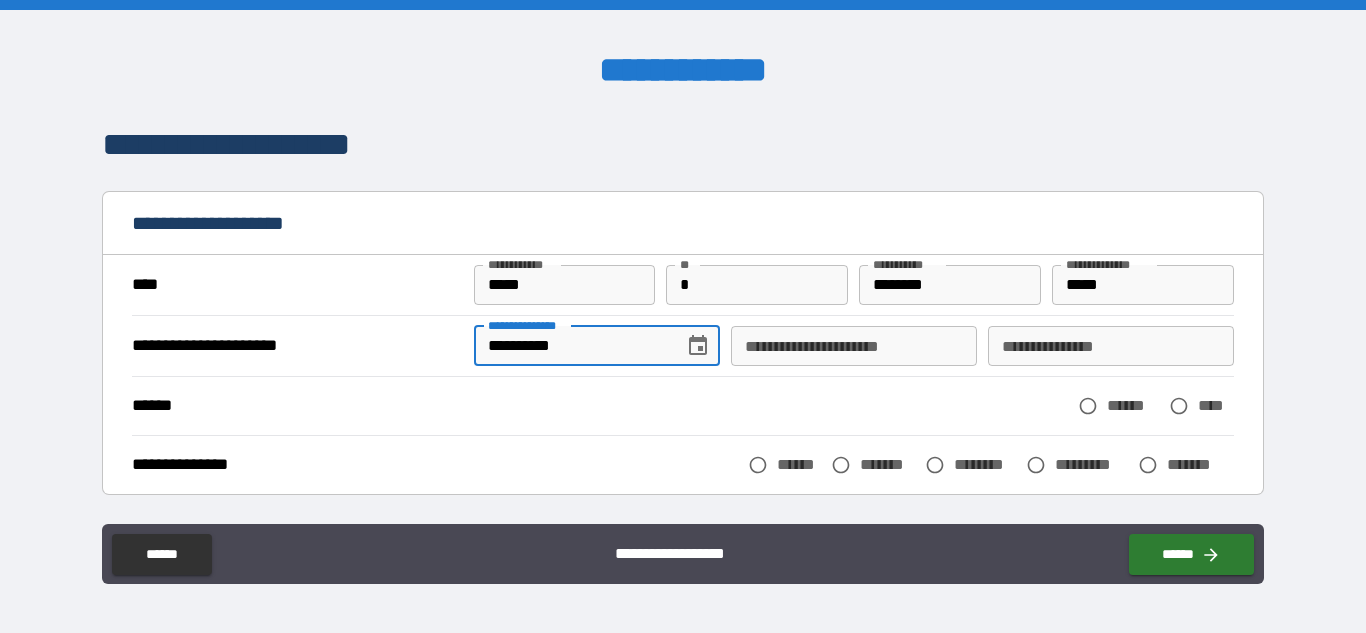 type 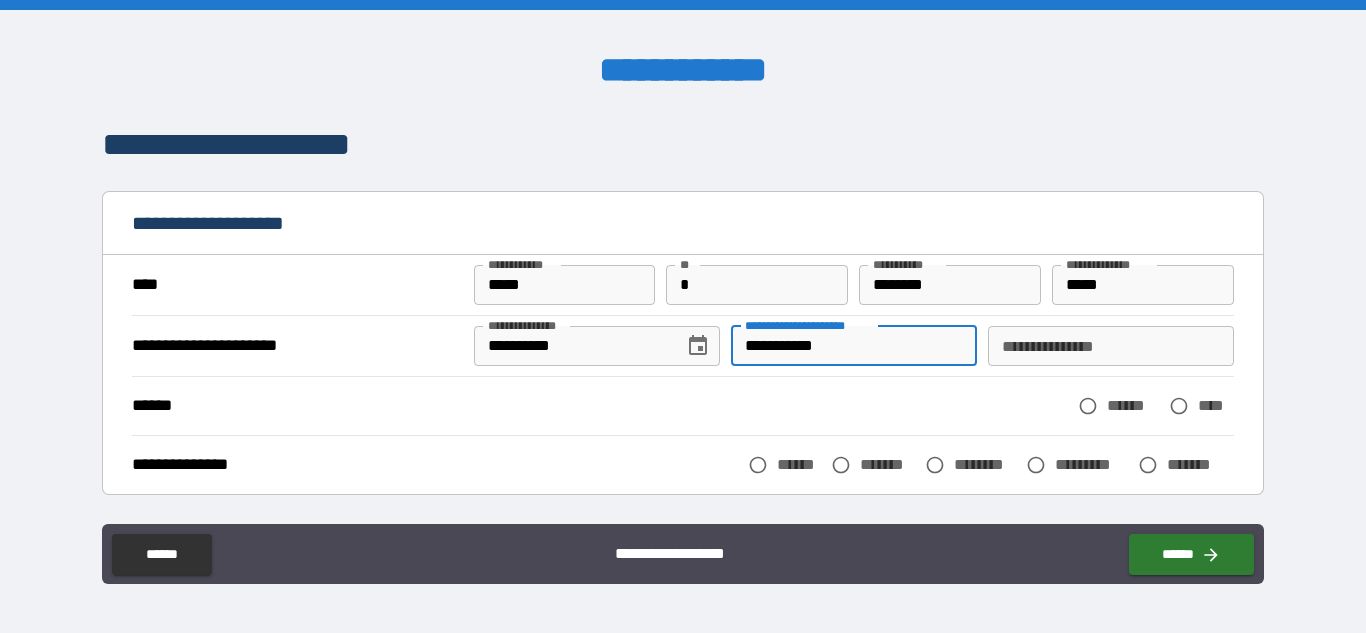 type on "**********" 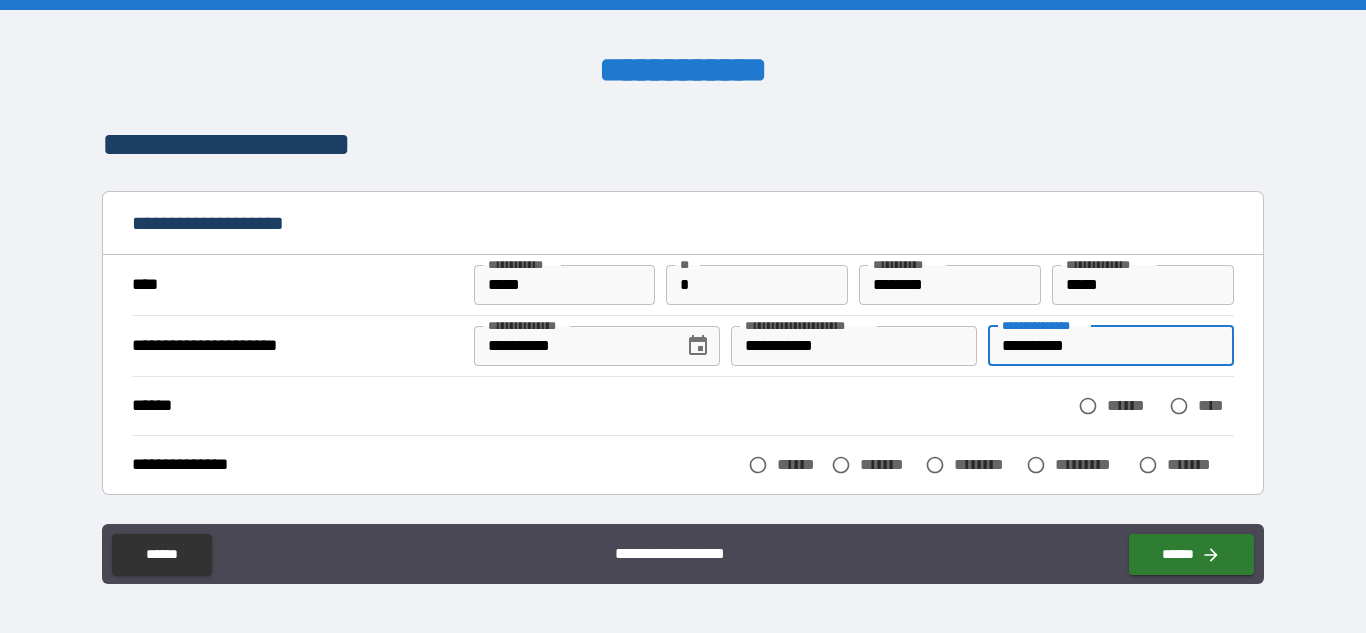 type on "**********" 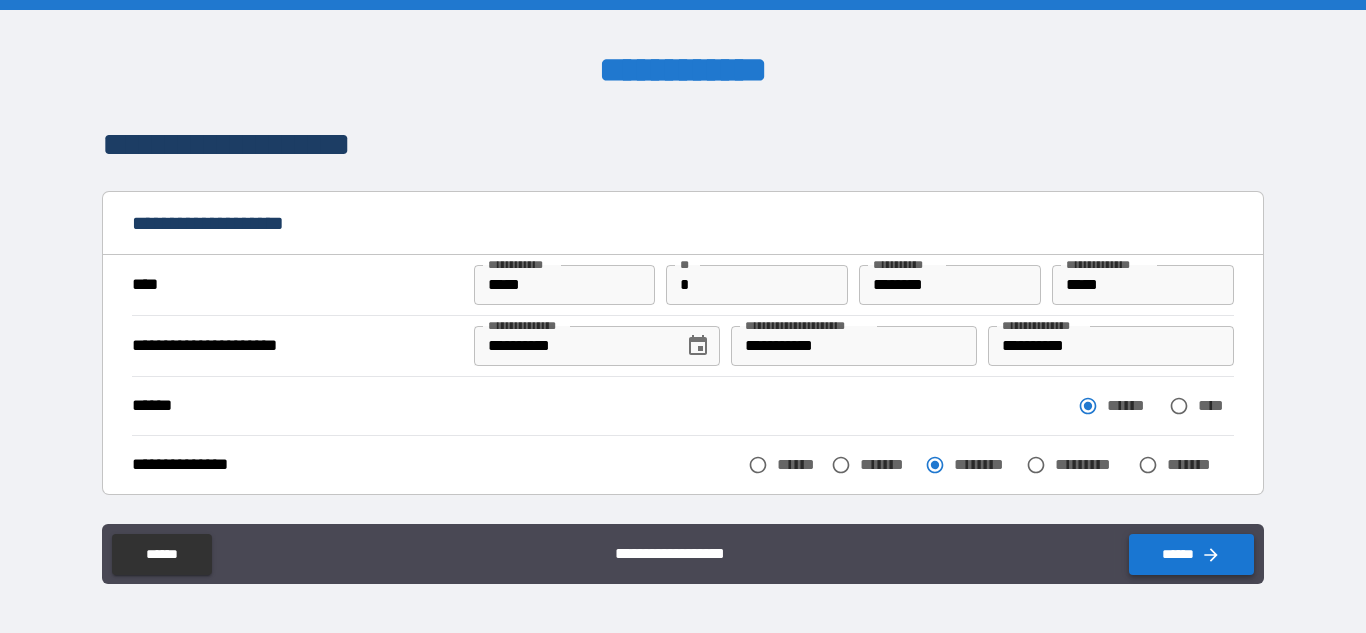 click 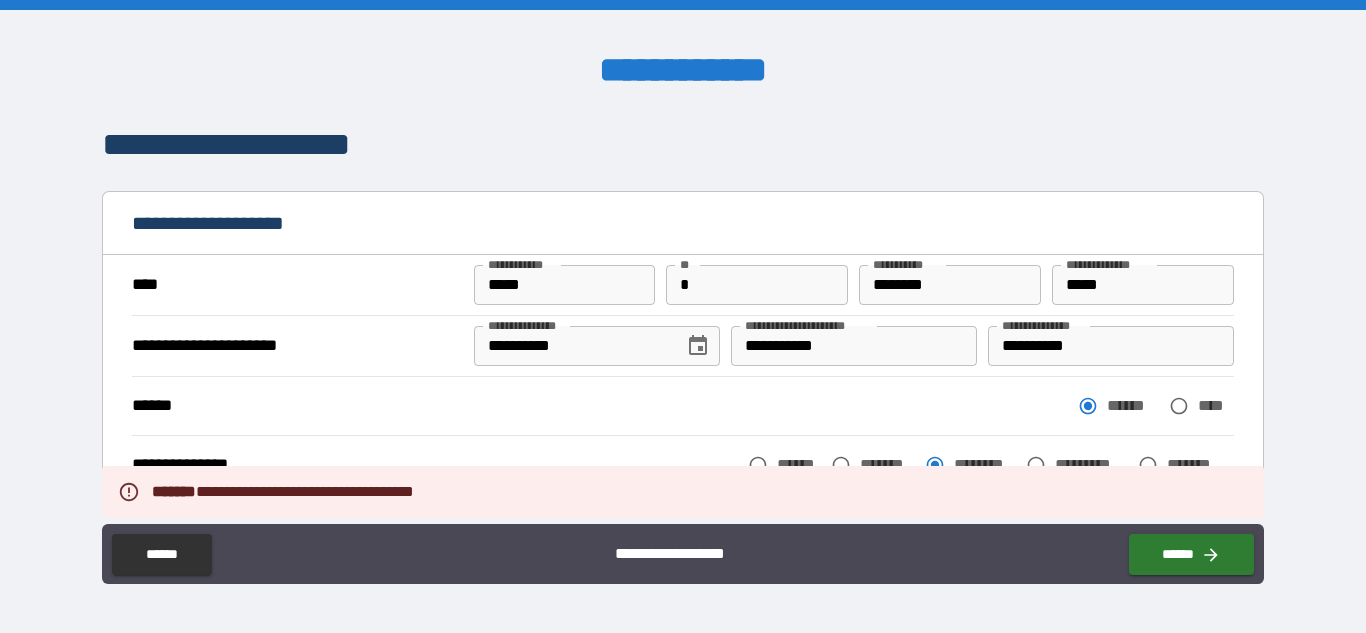 click on "**********" at bounding box center (682, 145) 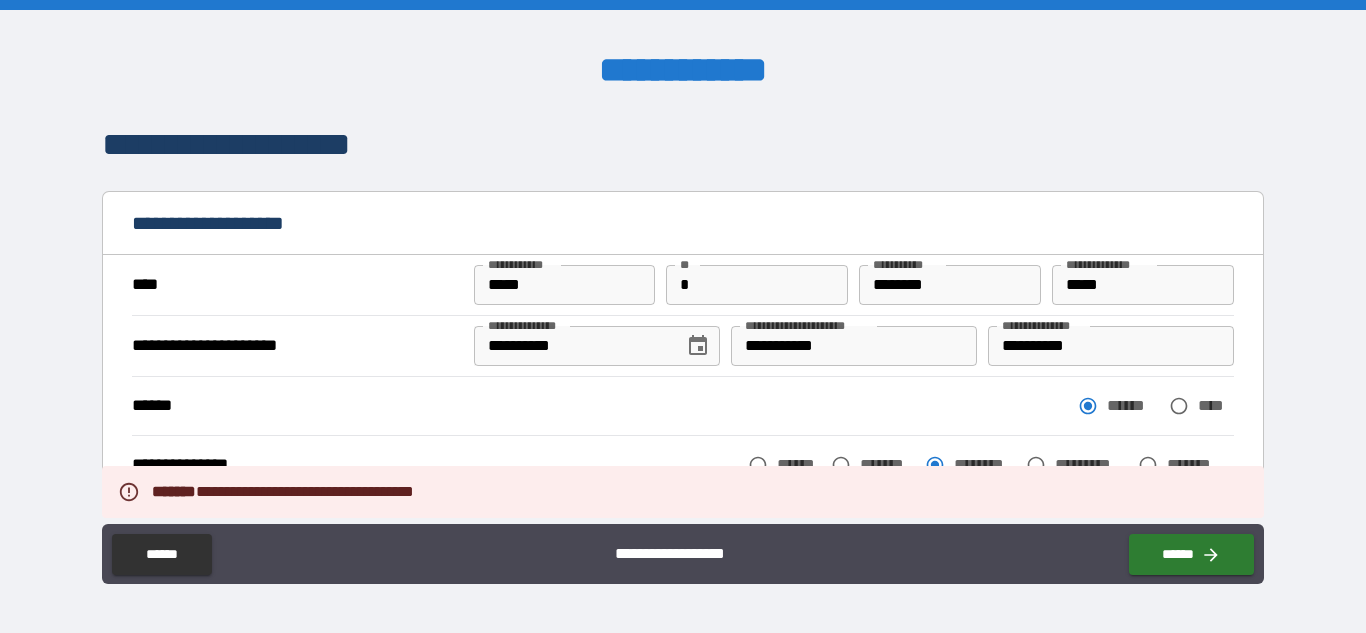 drag, startPoint x: 1263, startPoint y: 166, endPoint x: 1264, endPoint y: 188, distance: 22.022715 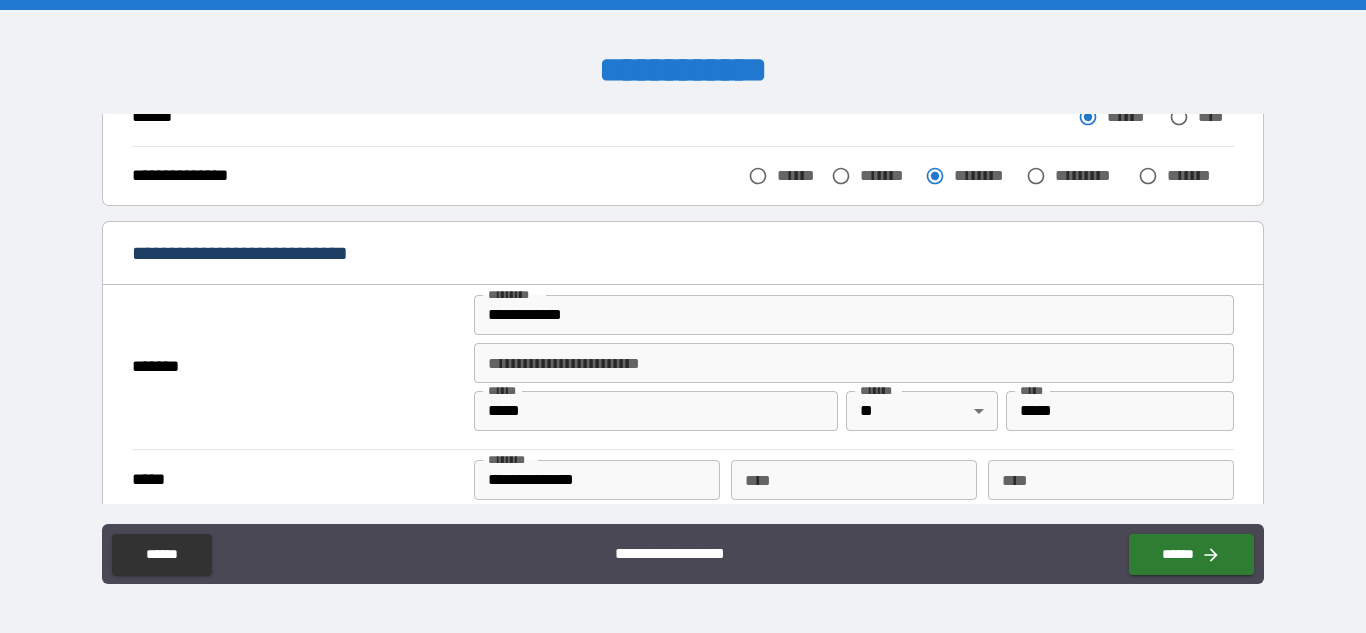 scroll, scrollTop: 341, scrollLeft: 0, axis: vertical 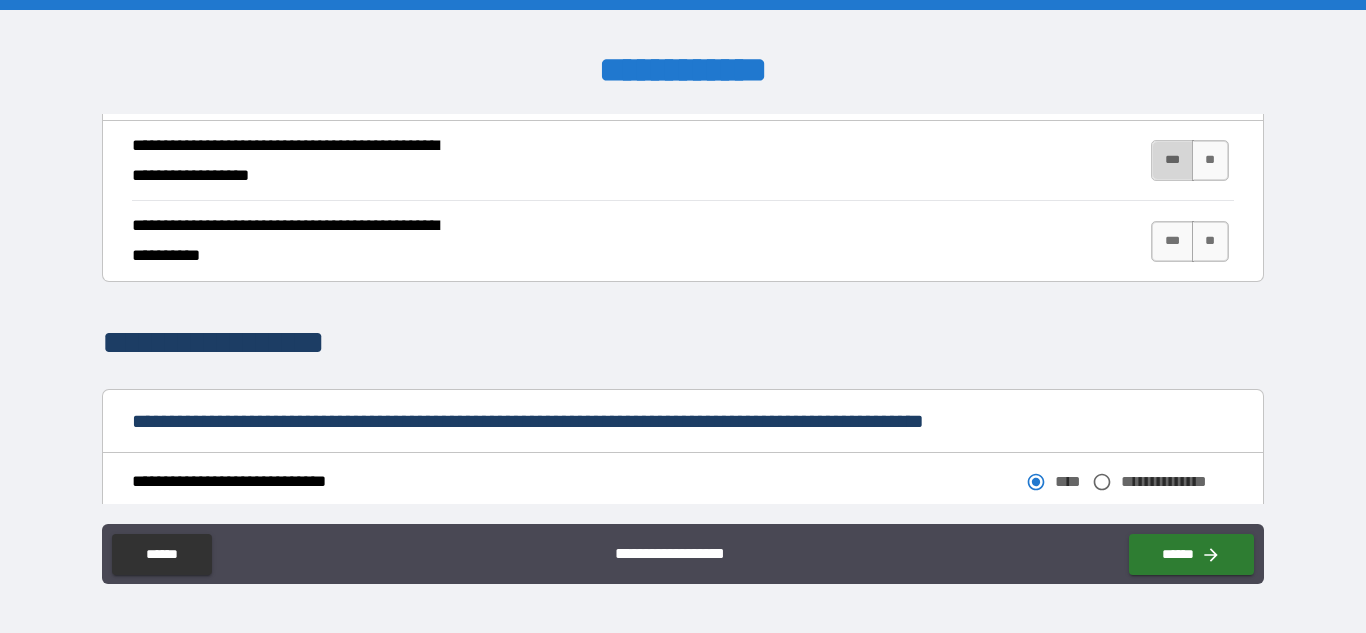 click on "***" at bounding box center (1172, 160) 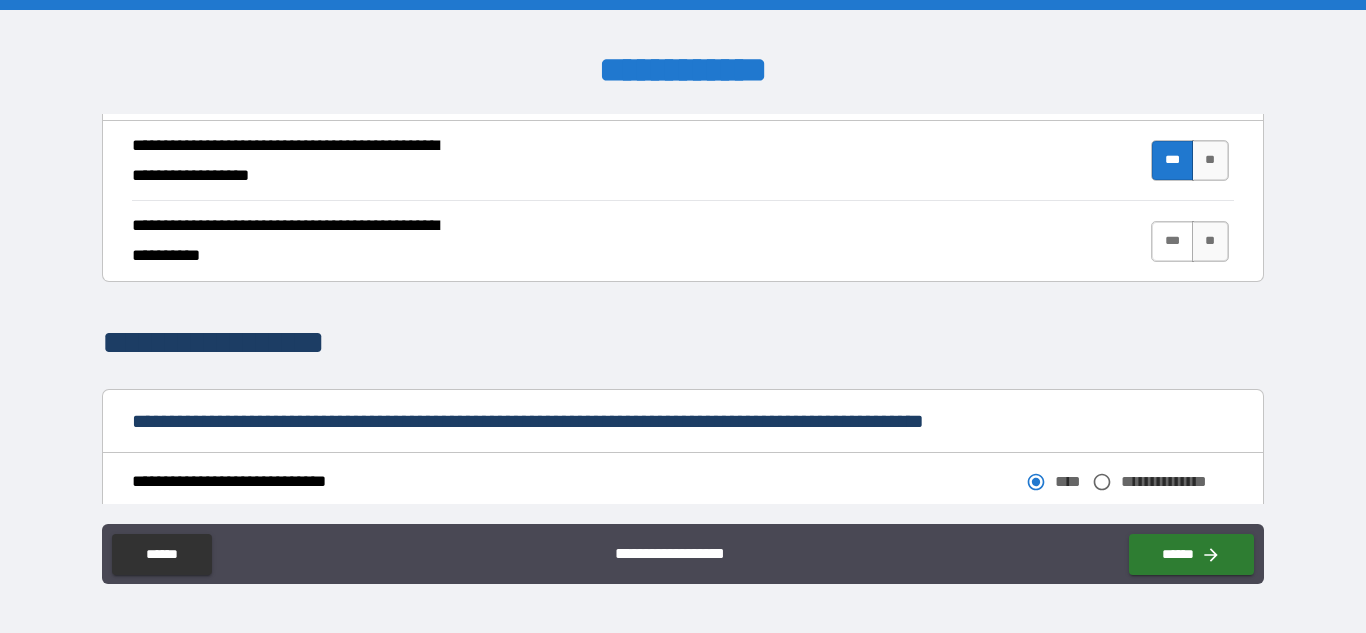 click on "***" at bounding box center (1172, 241) 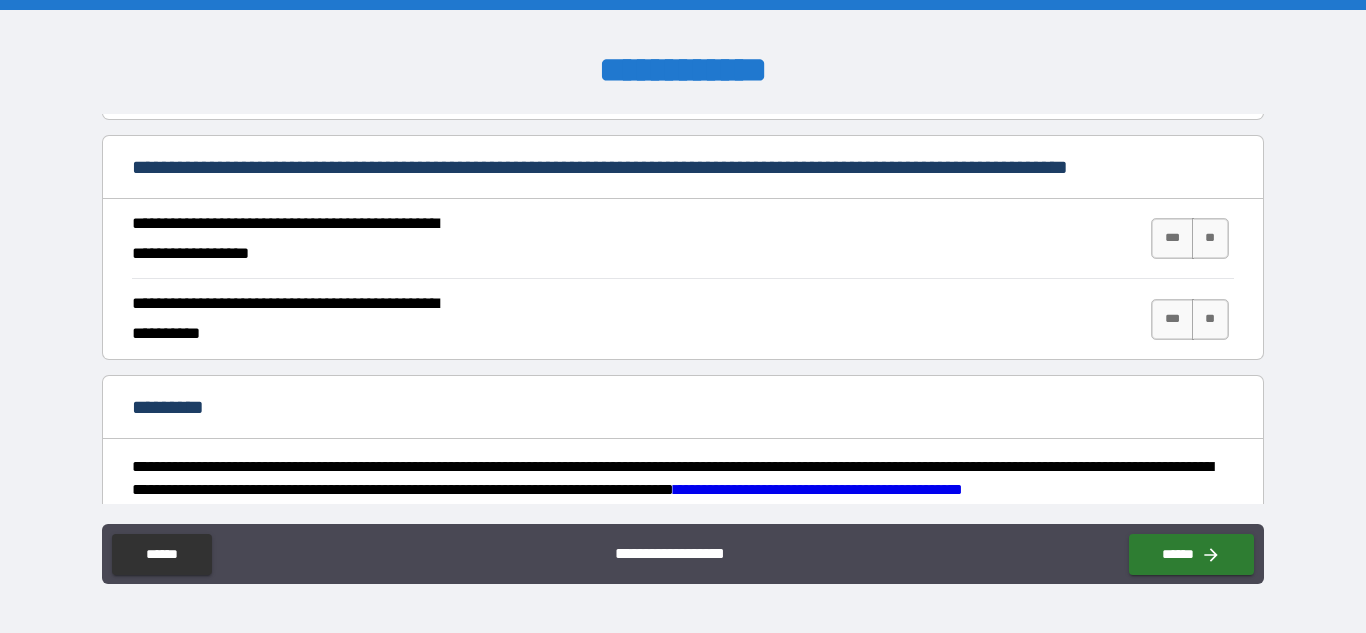 scroll, scrollTop: 1790, scrollLeft: 0, axis: vertical 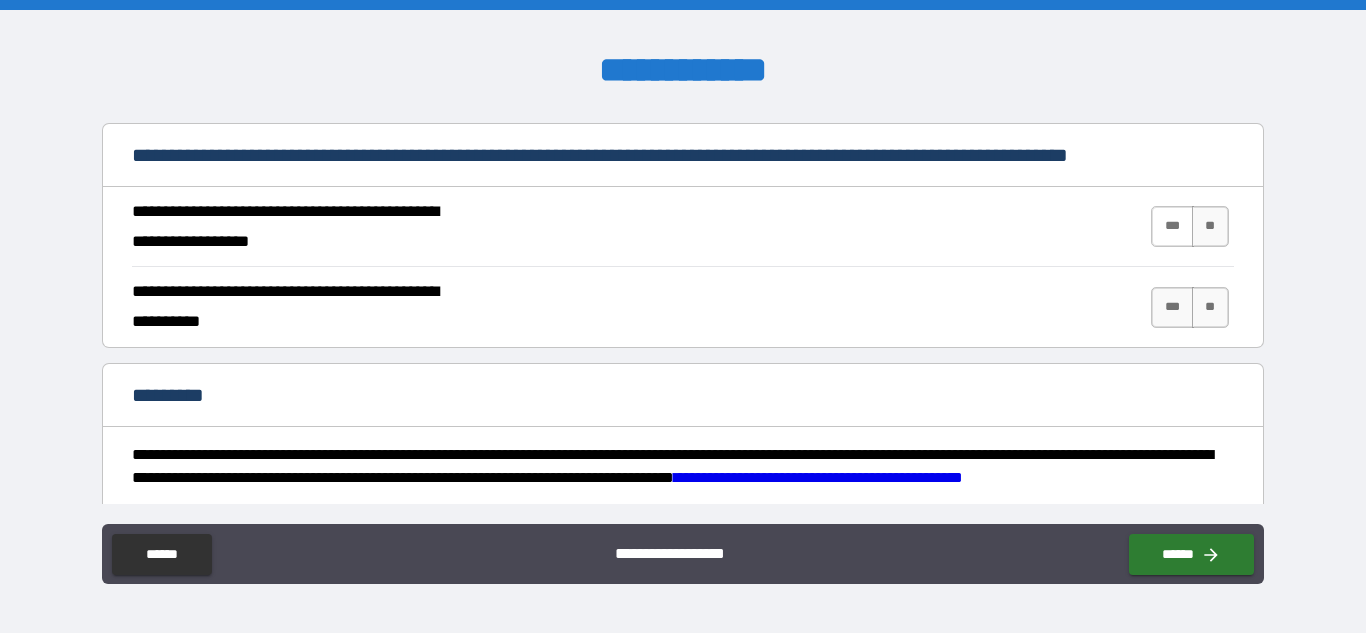 click on "***" at bounding box center [1172, 226] 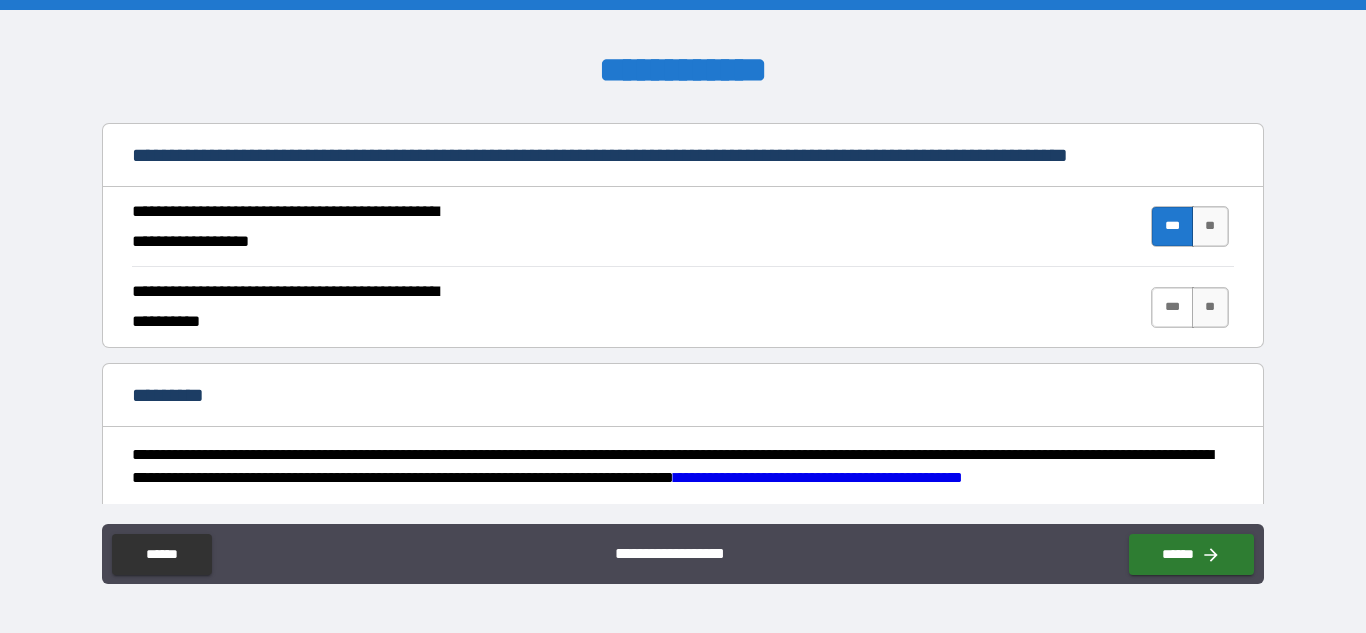 click on "***" at bounding box center (1172, 307) 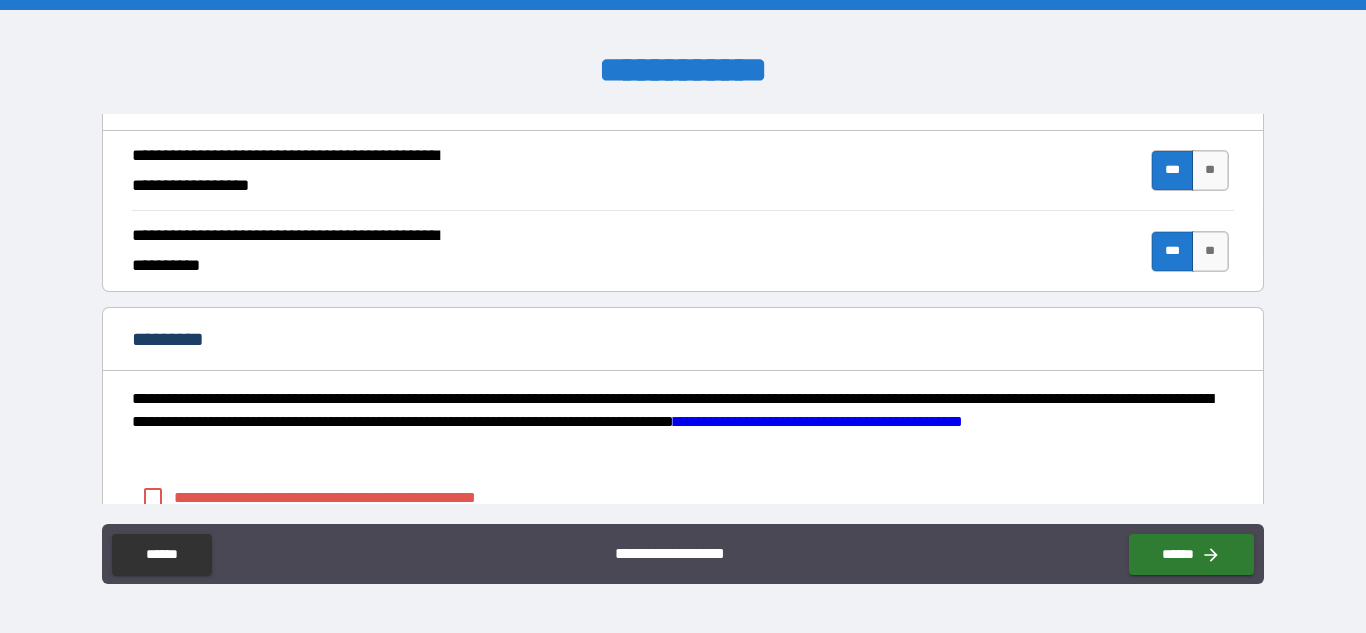 scroll, scrollTop: 1992, scrollLeft: 0, axis: vertical 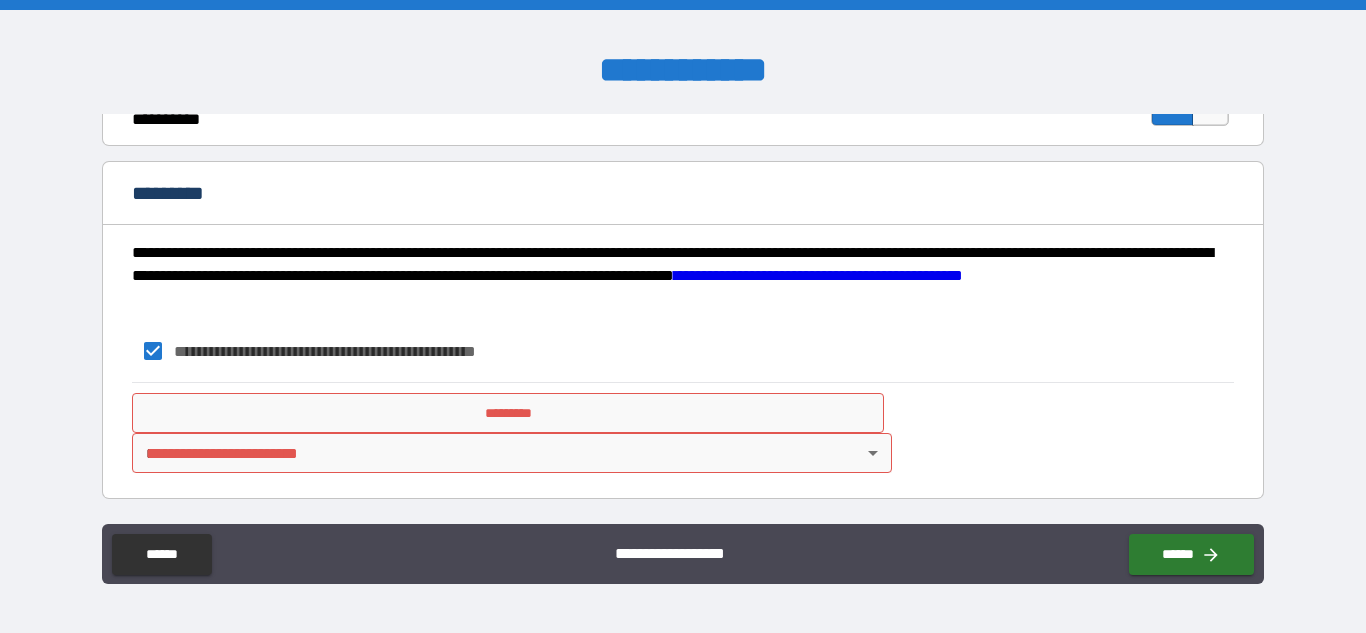 click on "*********" at bounding box center [508, 413] 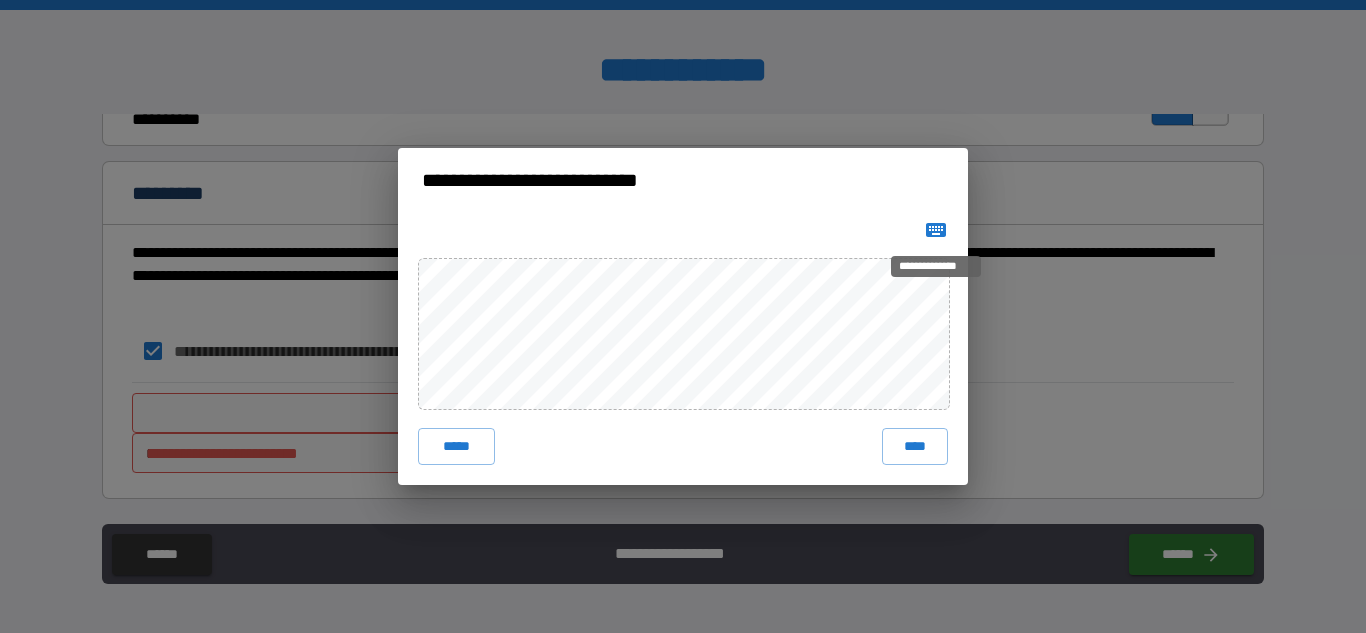 click 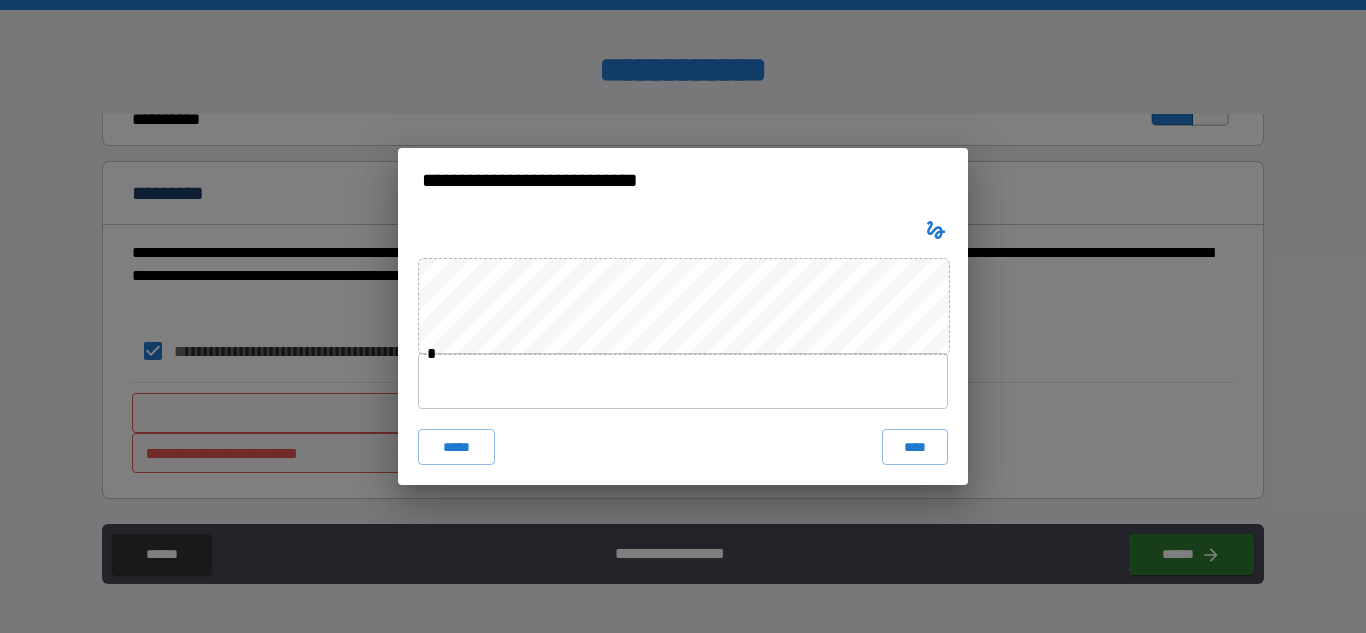 type 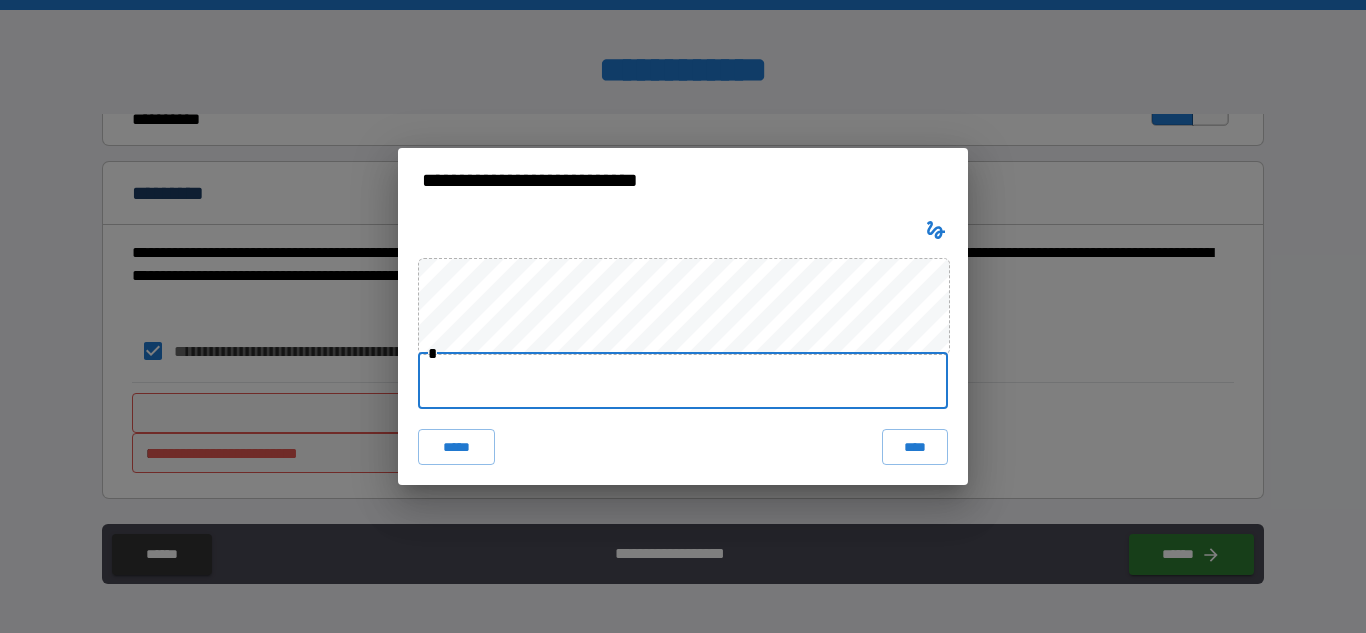 type on "**********" 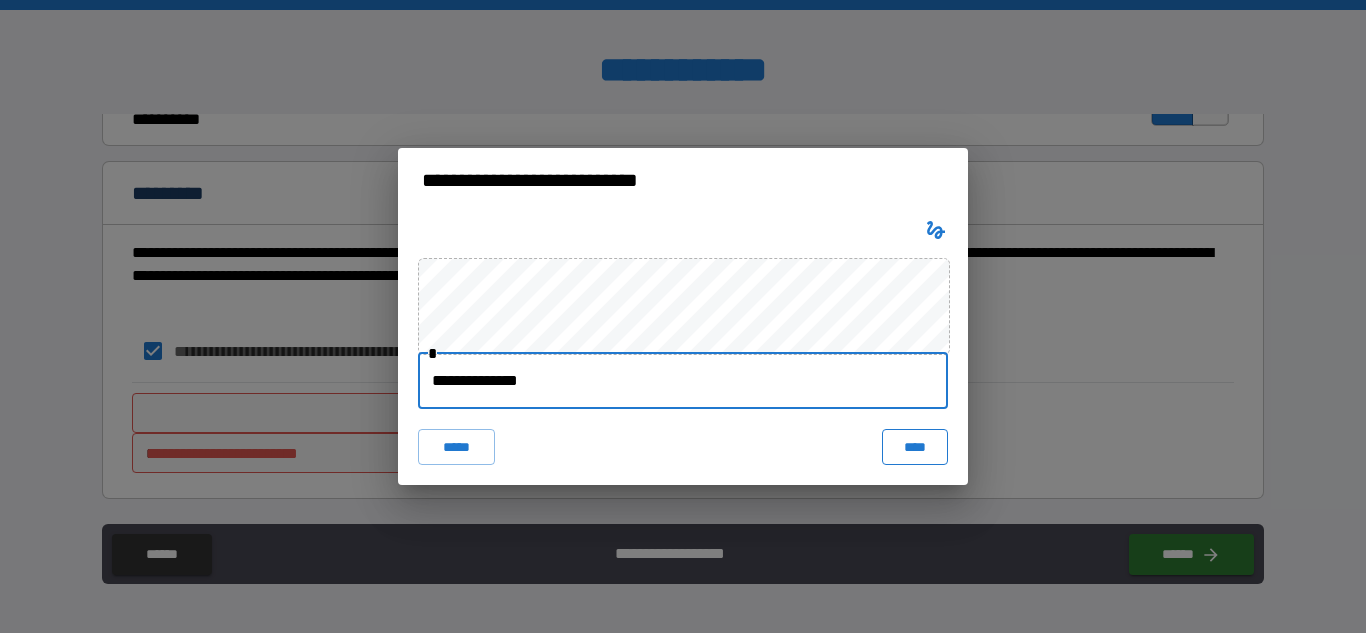 click on "****" at bounding box center [915, 447] 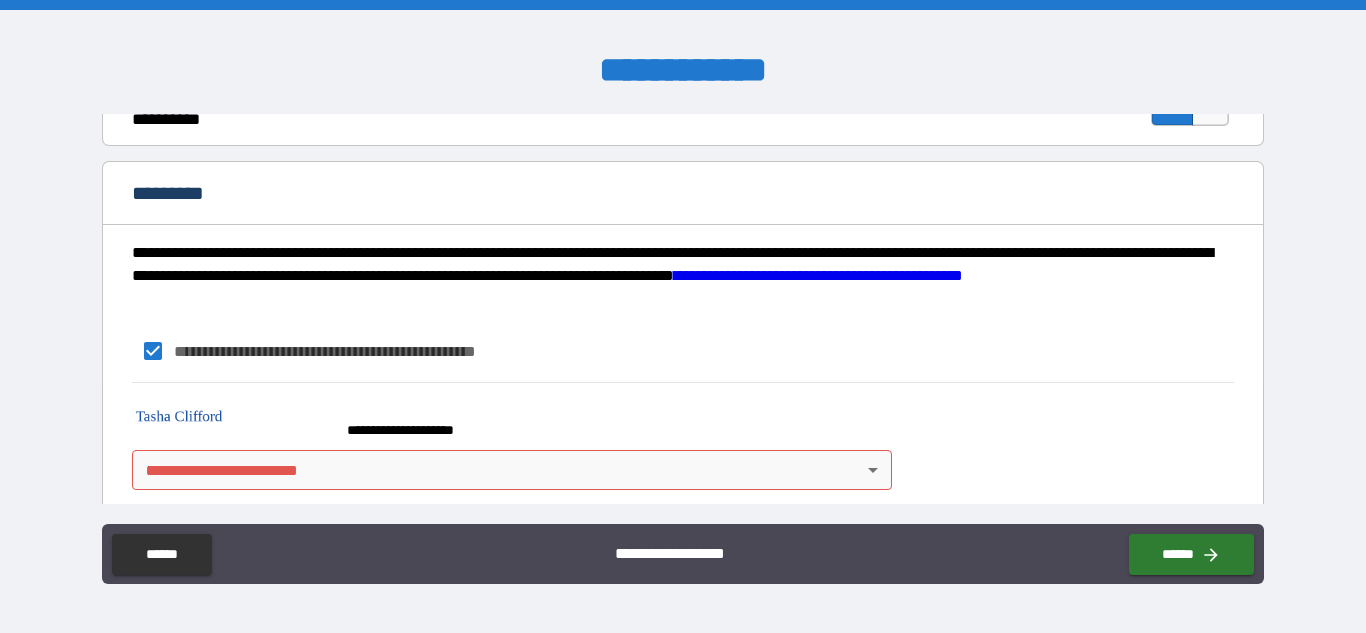click on "**********" at bounding box center [683, 316] 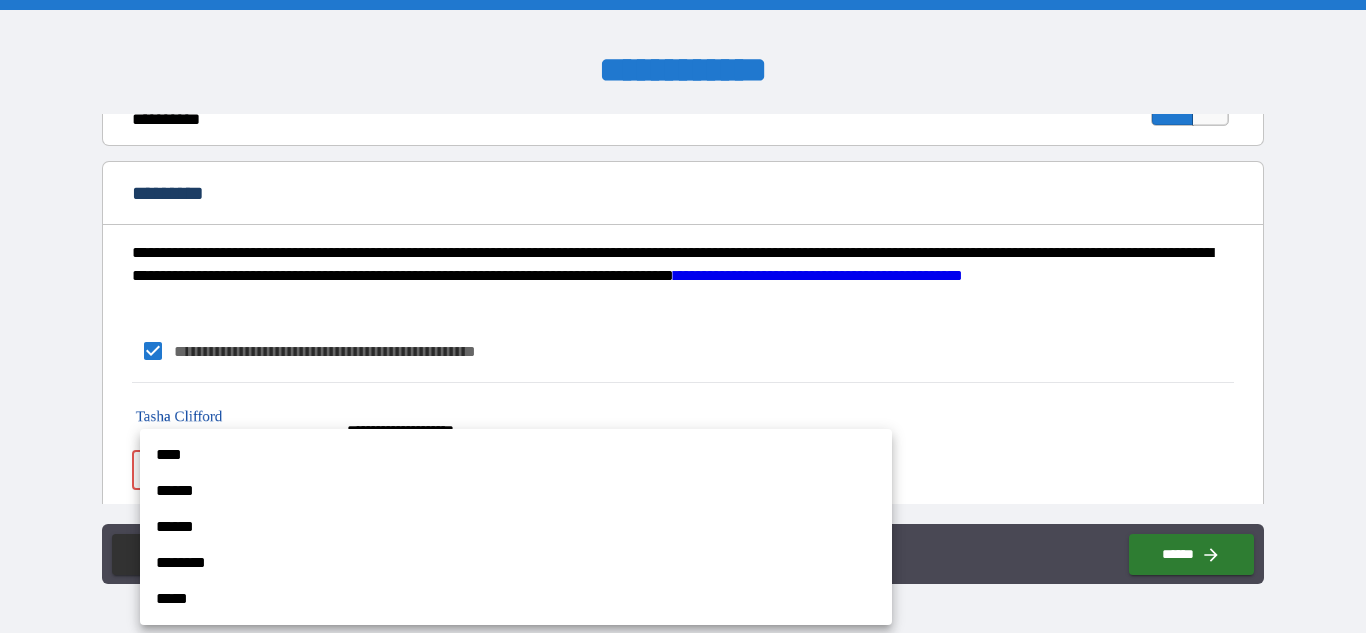 click on "****" at bounding box center [516, 455] 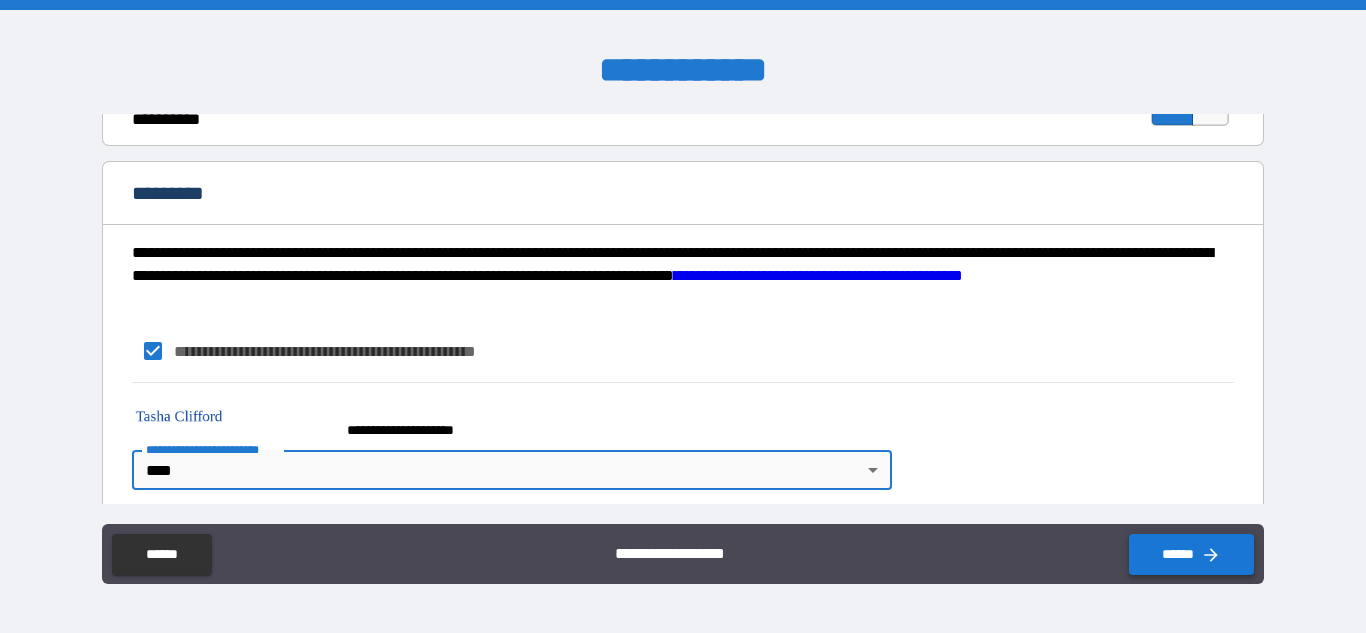 click on "******" at bounding box center [1191, 554] 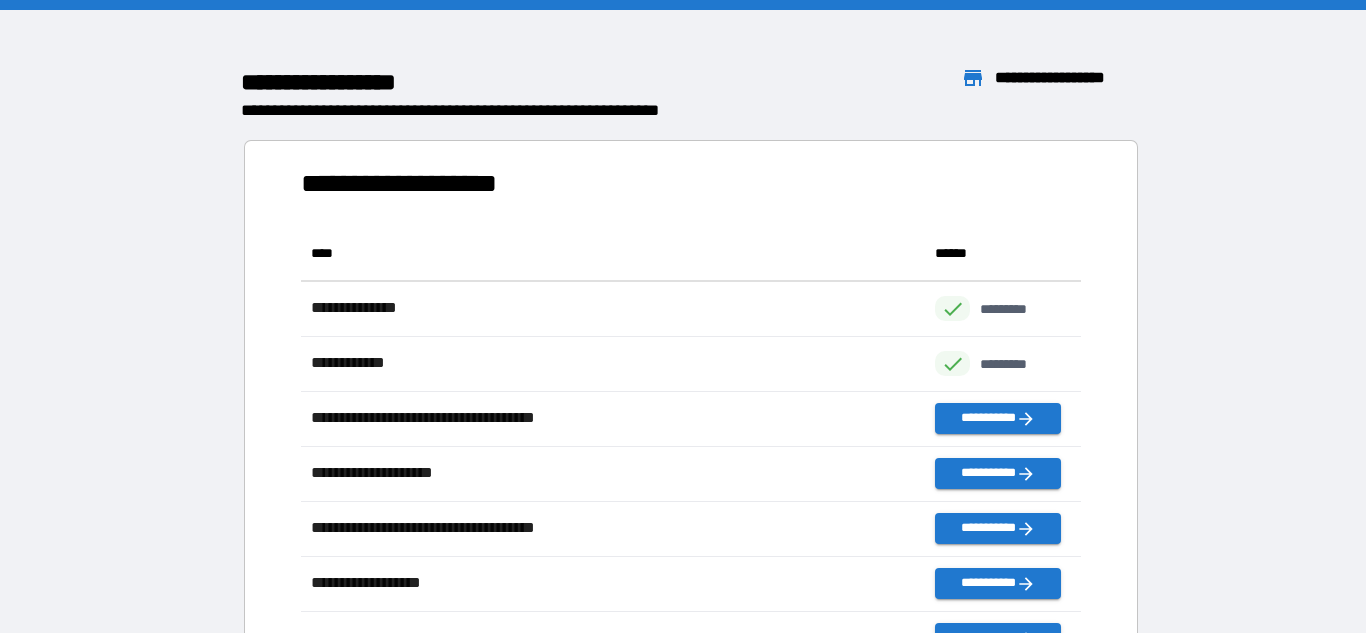 scroll, scrollTop: 1, scrollLeft: 1, axis: both 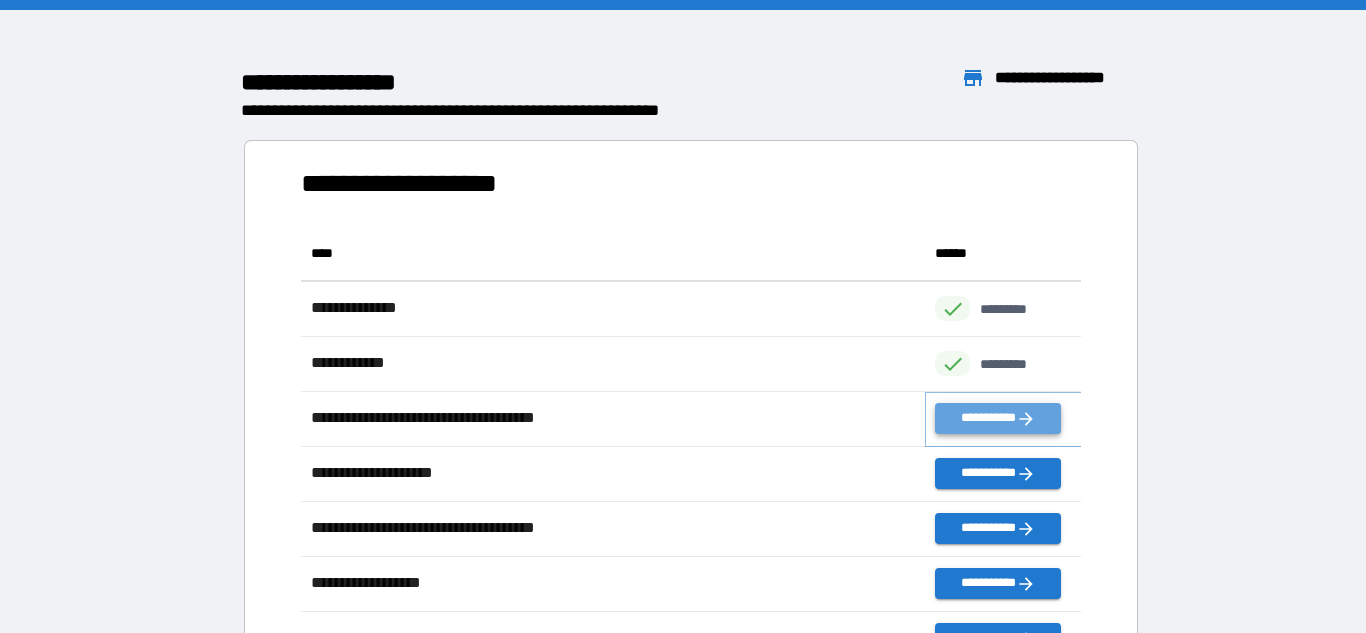 click on "**********" at bounding box center (997, 418) 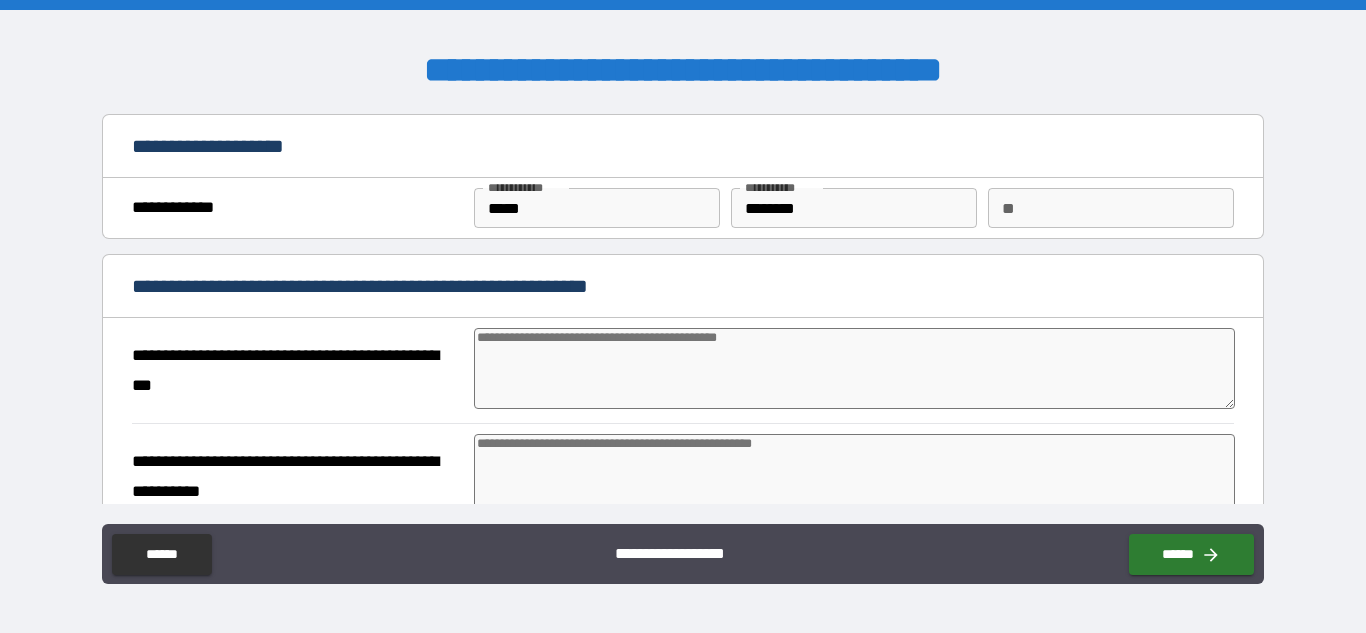 type on "*" 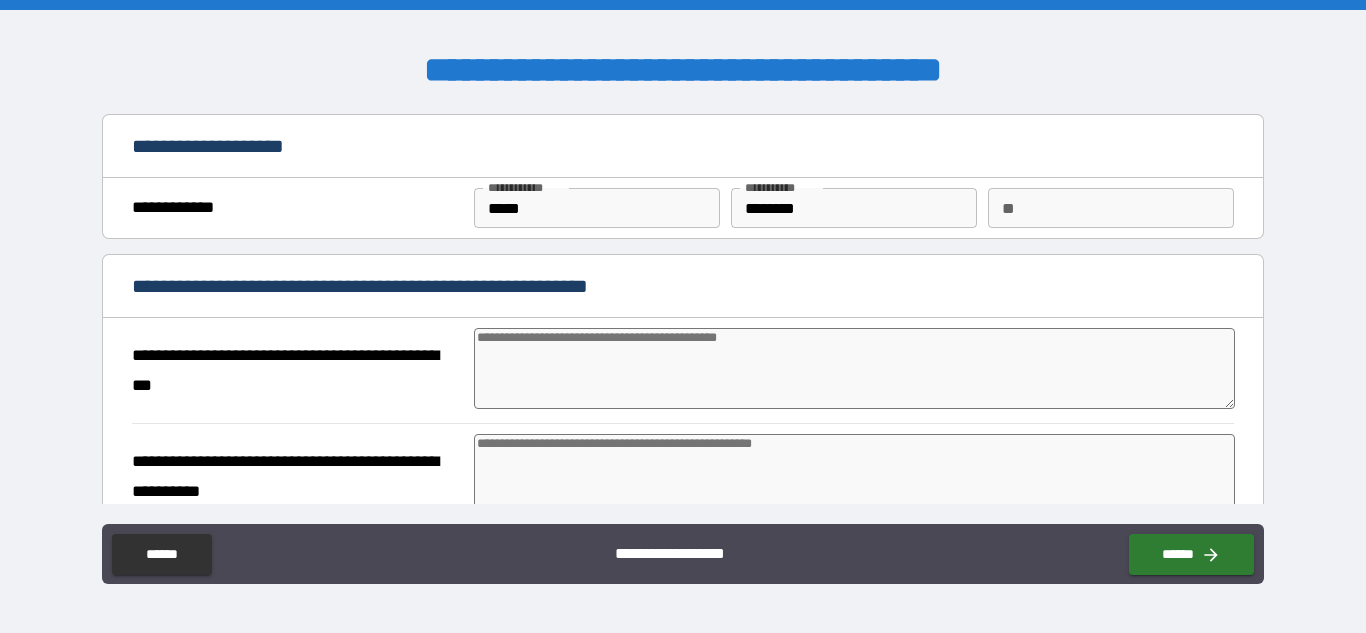 type on "*" 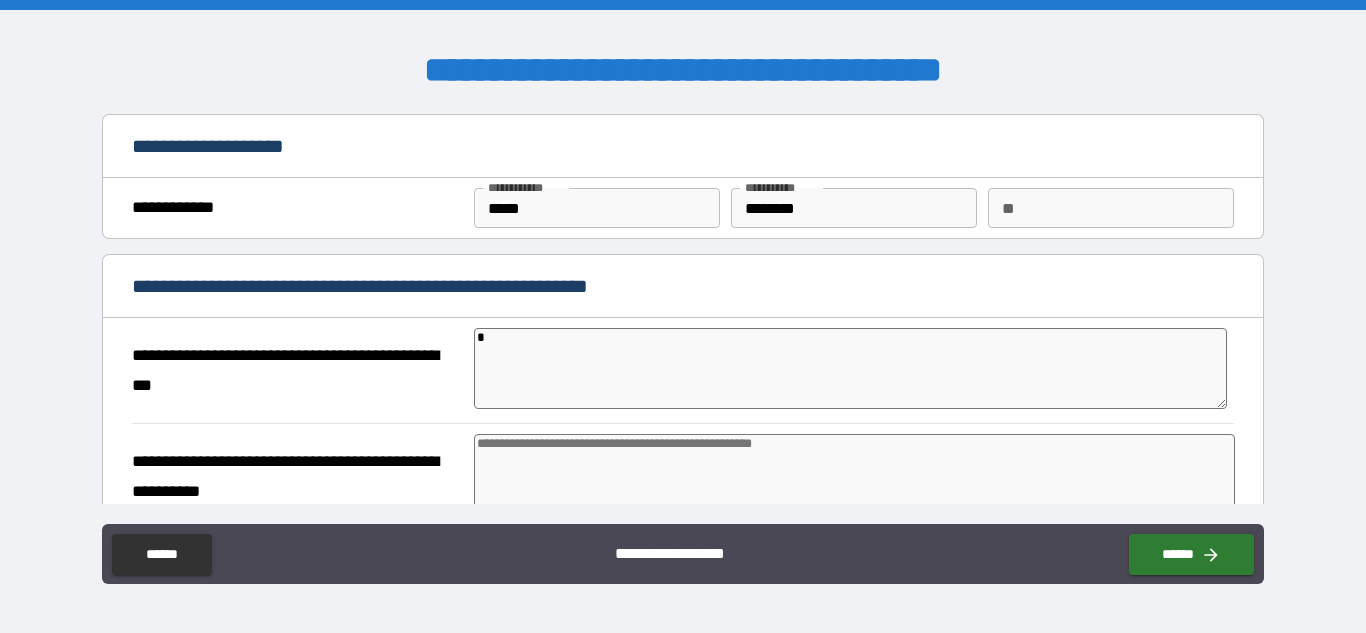 type on "*" 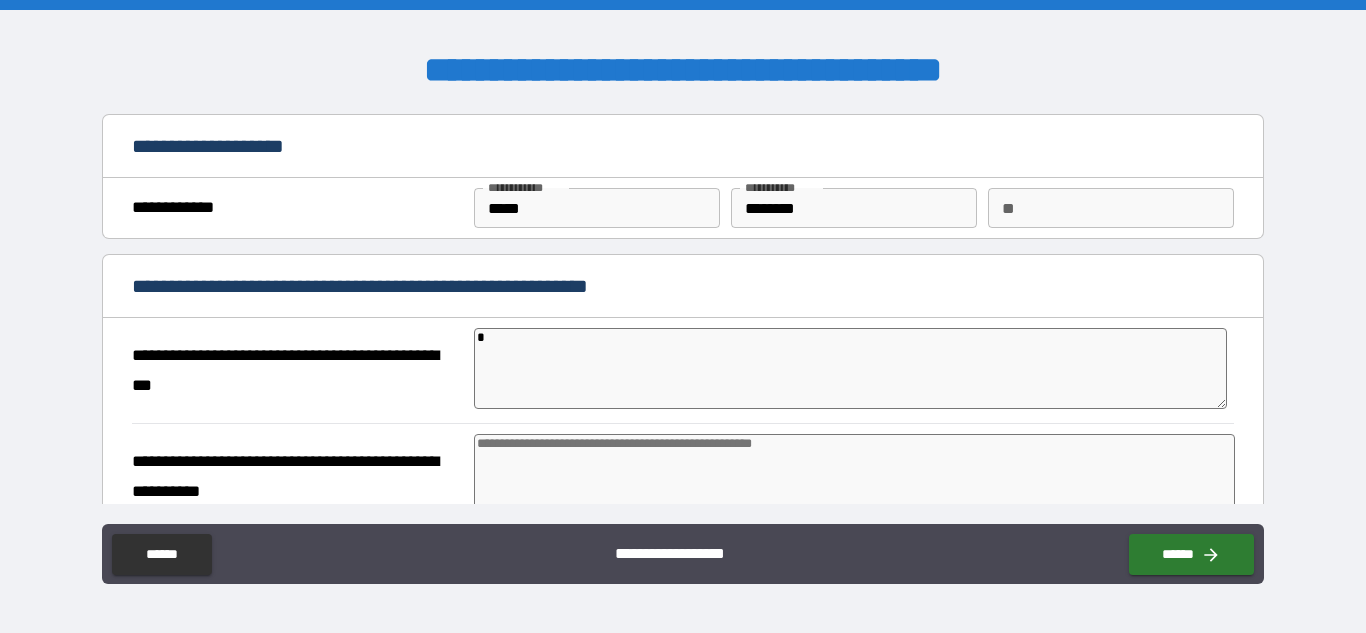 type on "*" 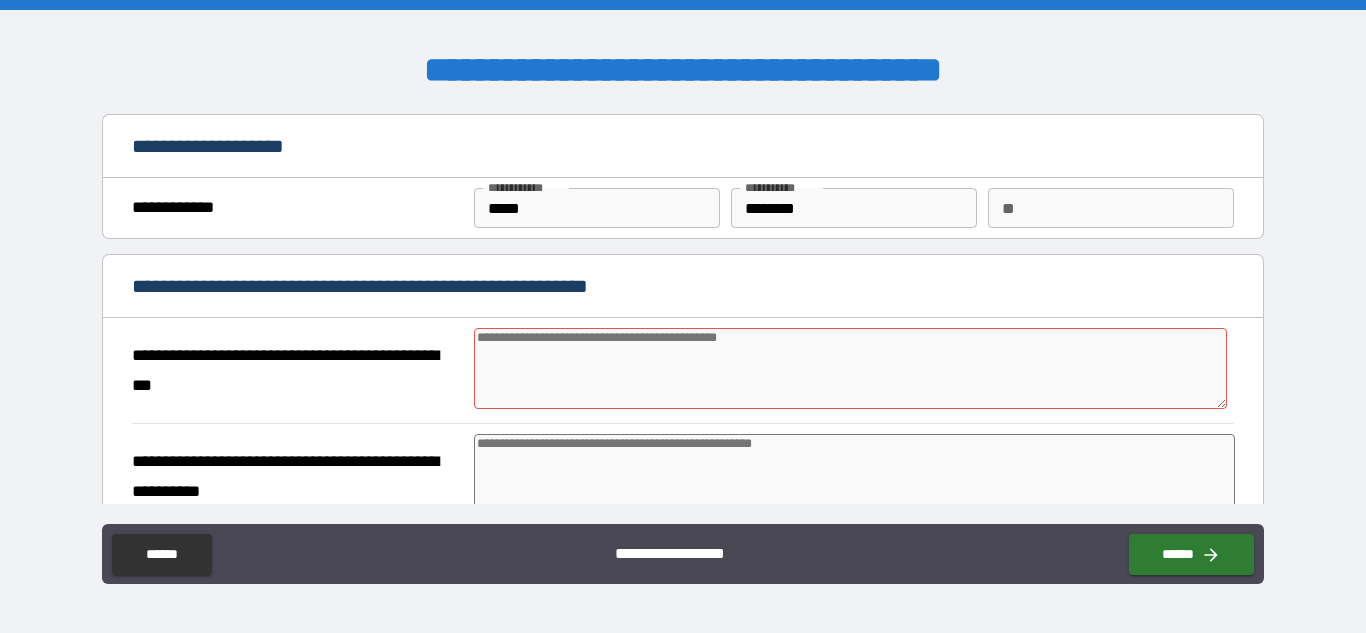 type on "*" 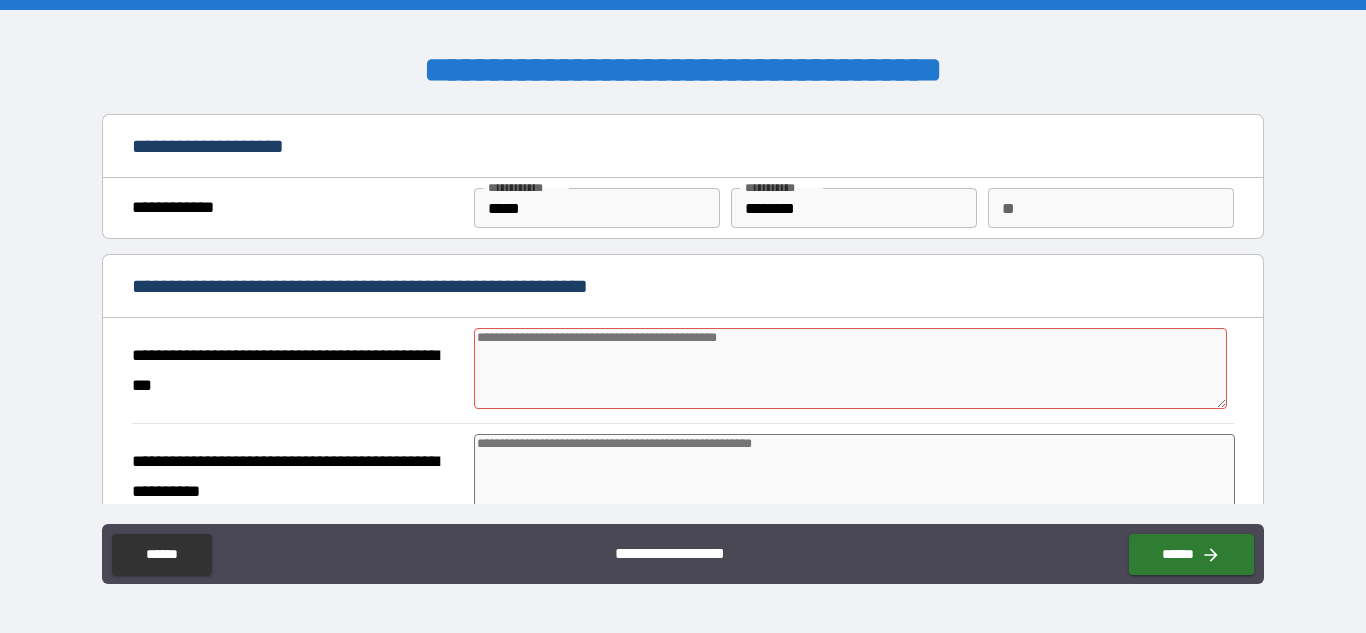 type on "*" 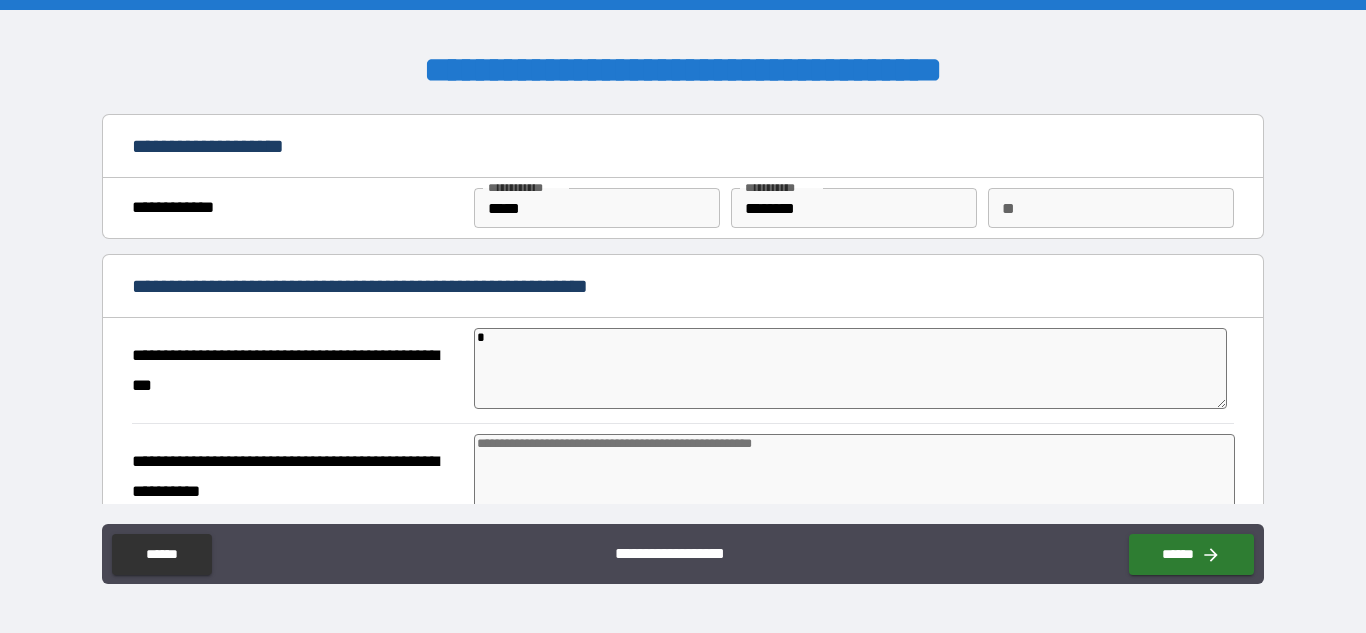 type on "*" 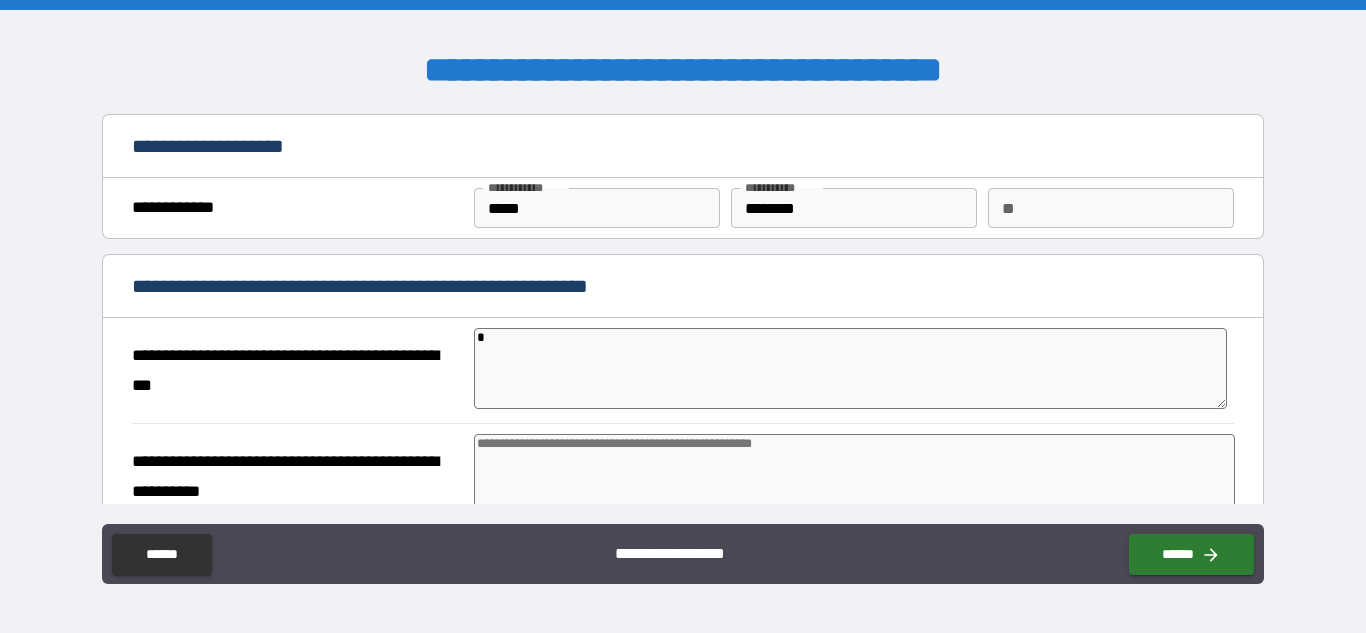 type on "*" 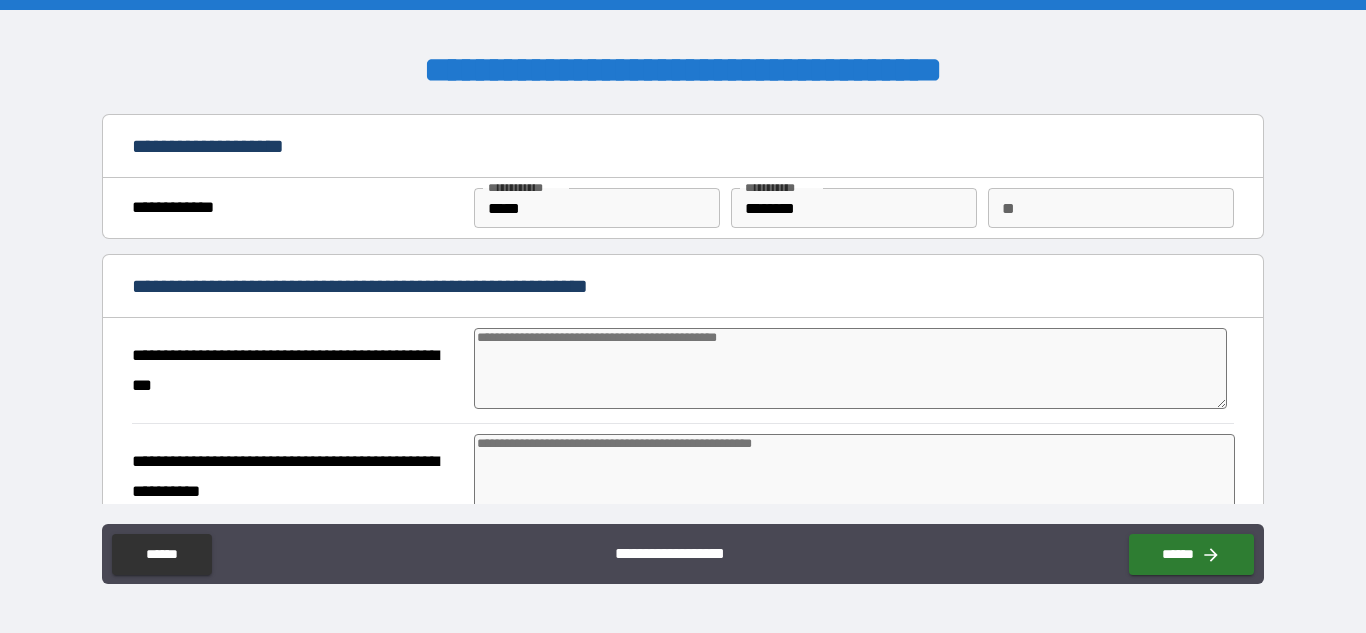 type on "*" 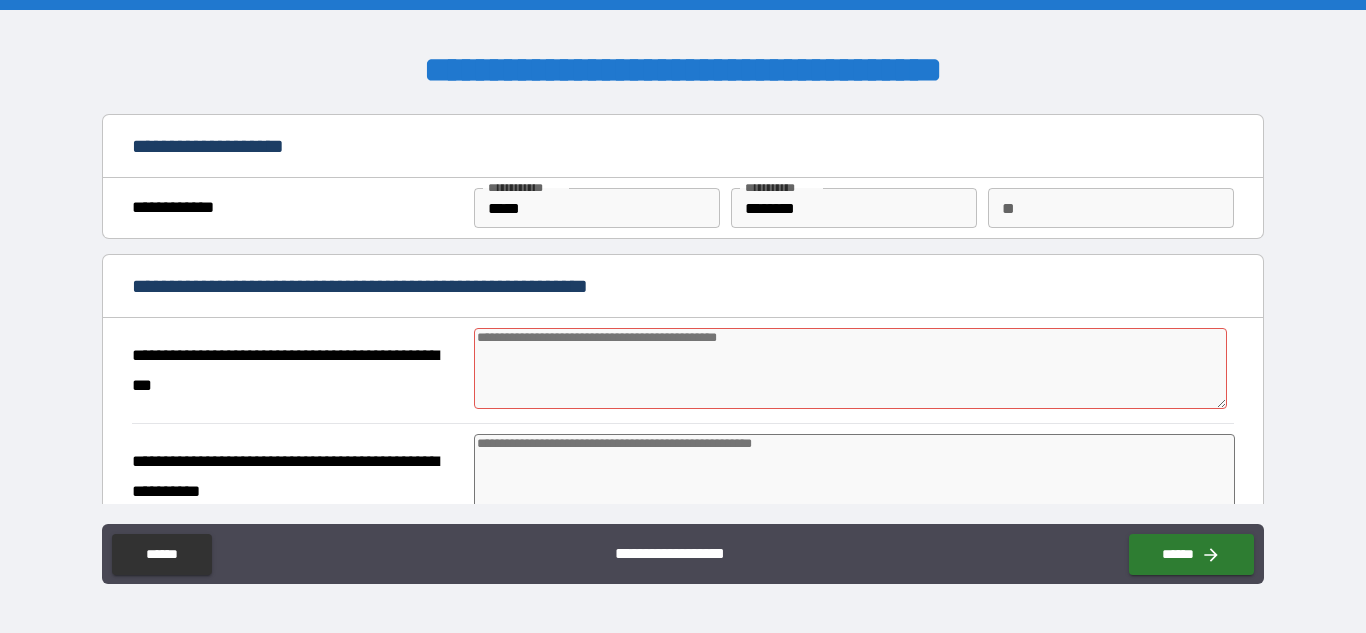 type on "*" 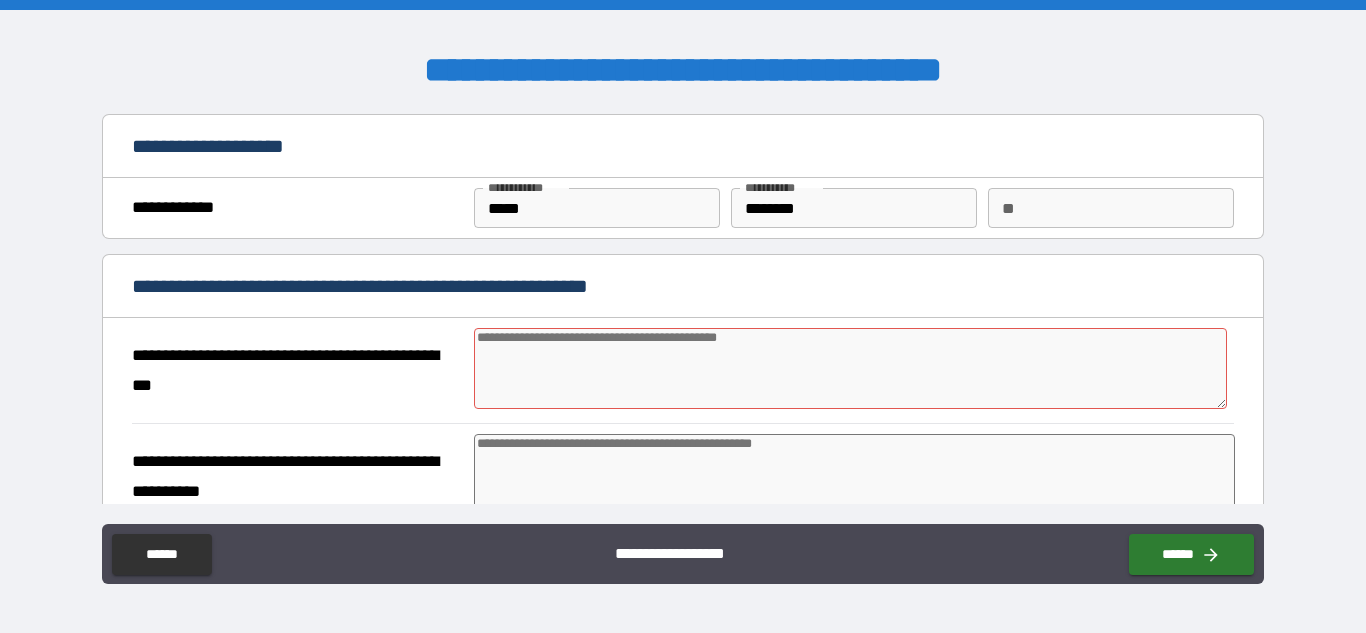 type on "*" 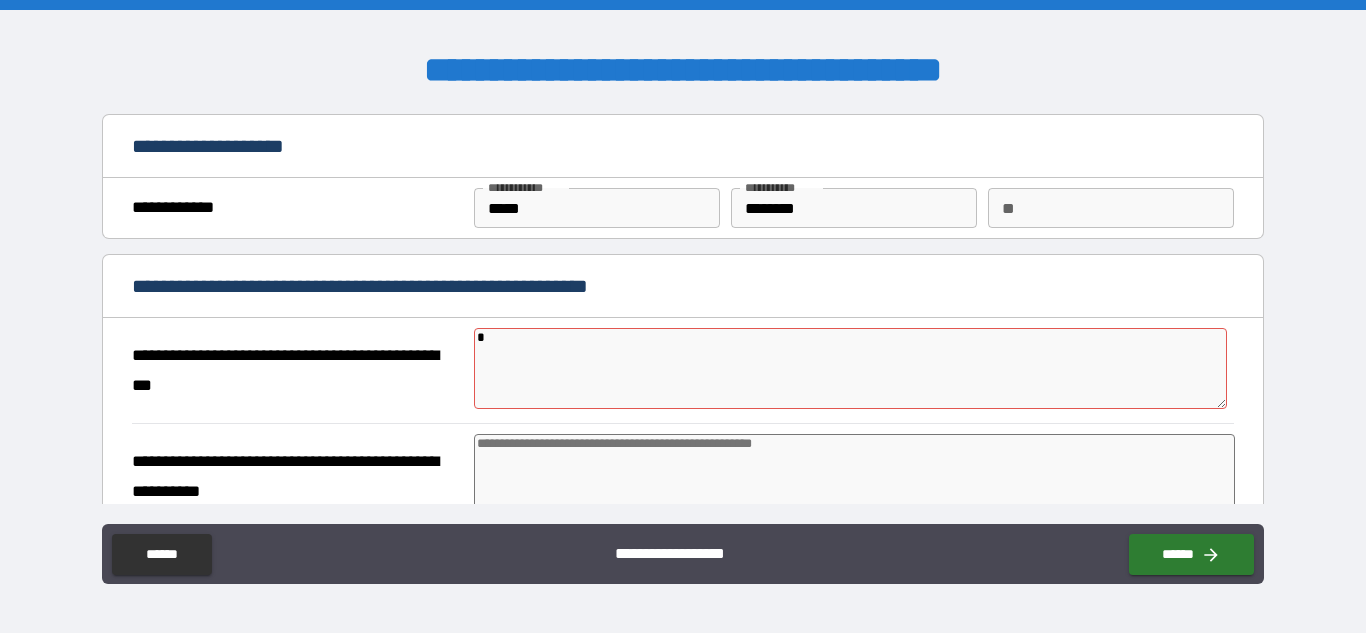 type on "*" 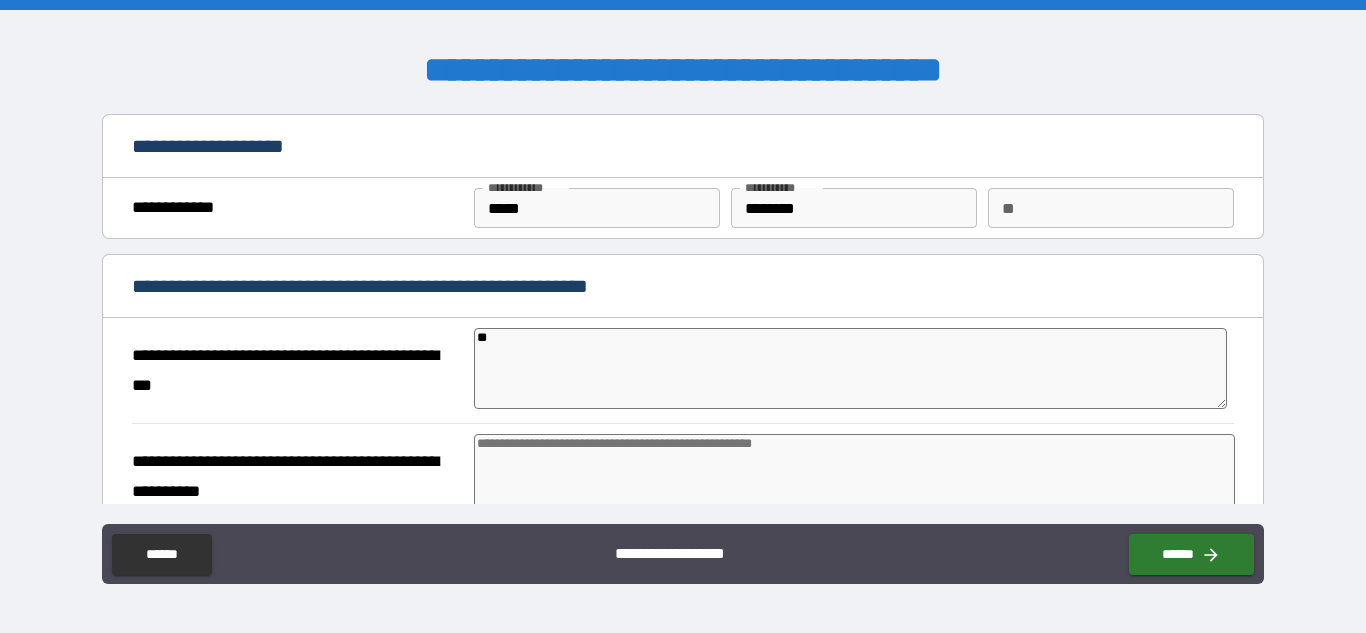 type on "*" 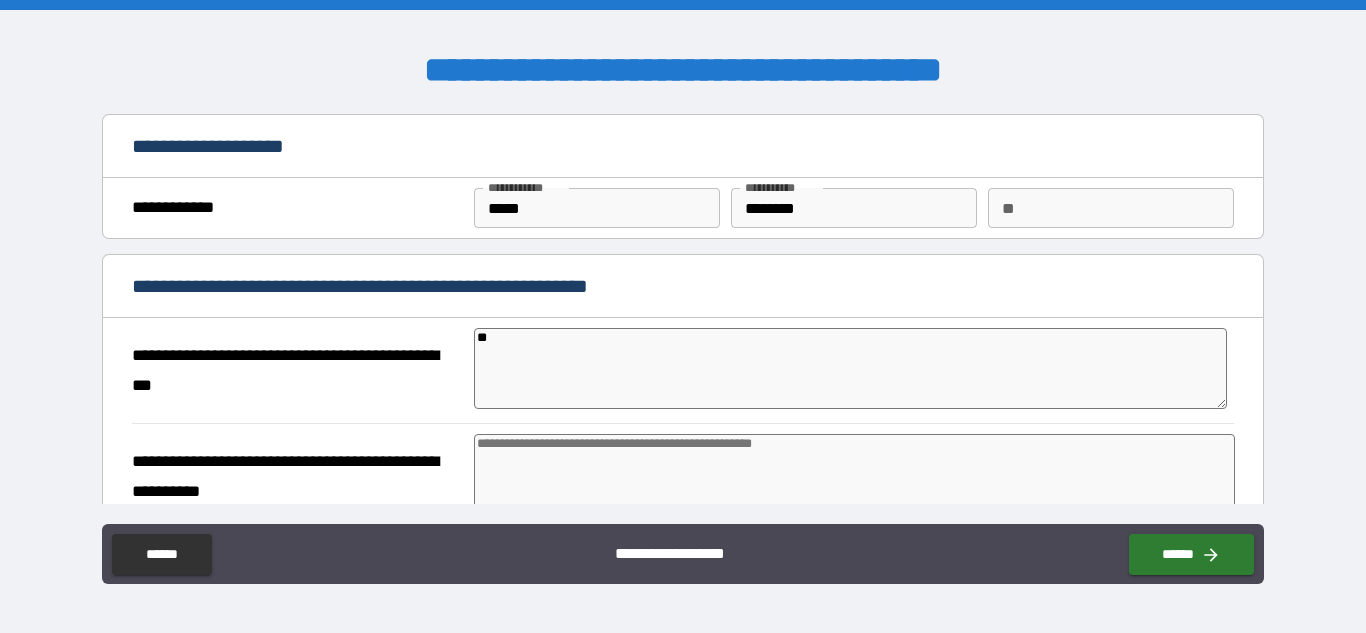 type on "*" 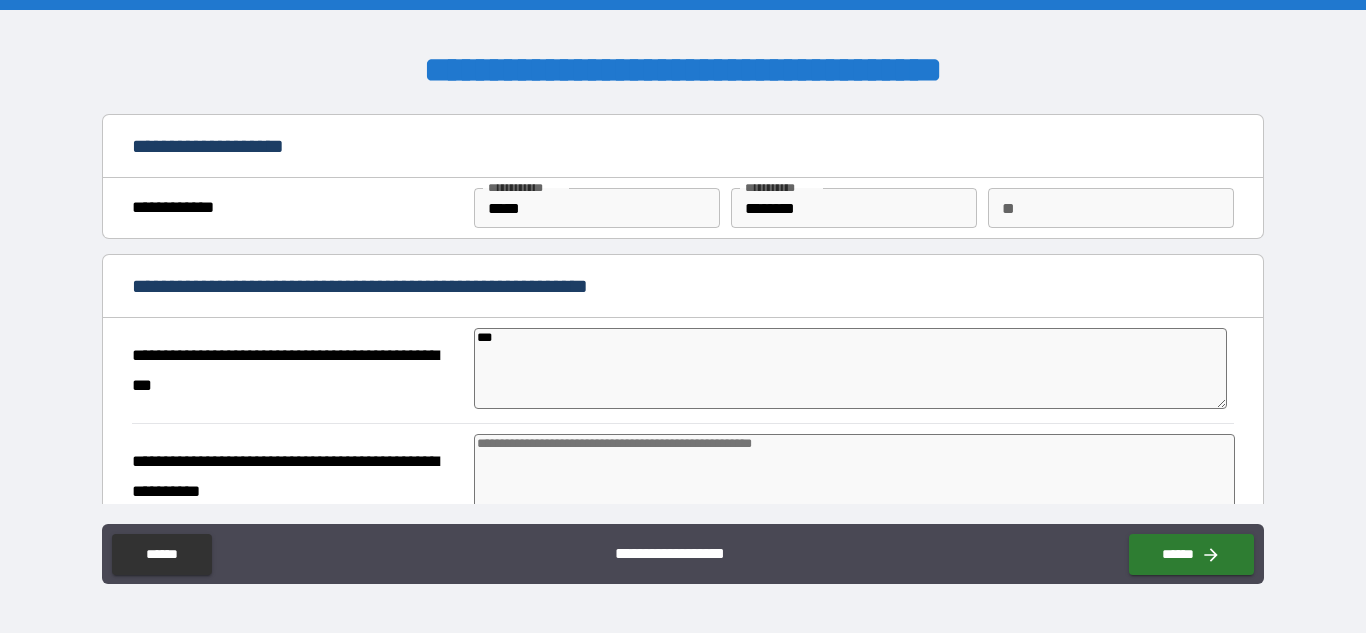 type on "*" 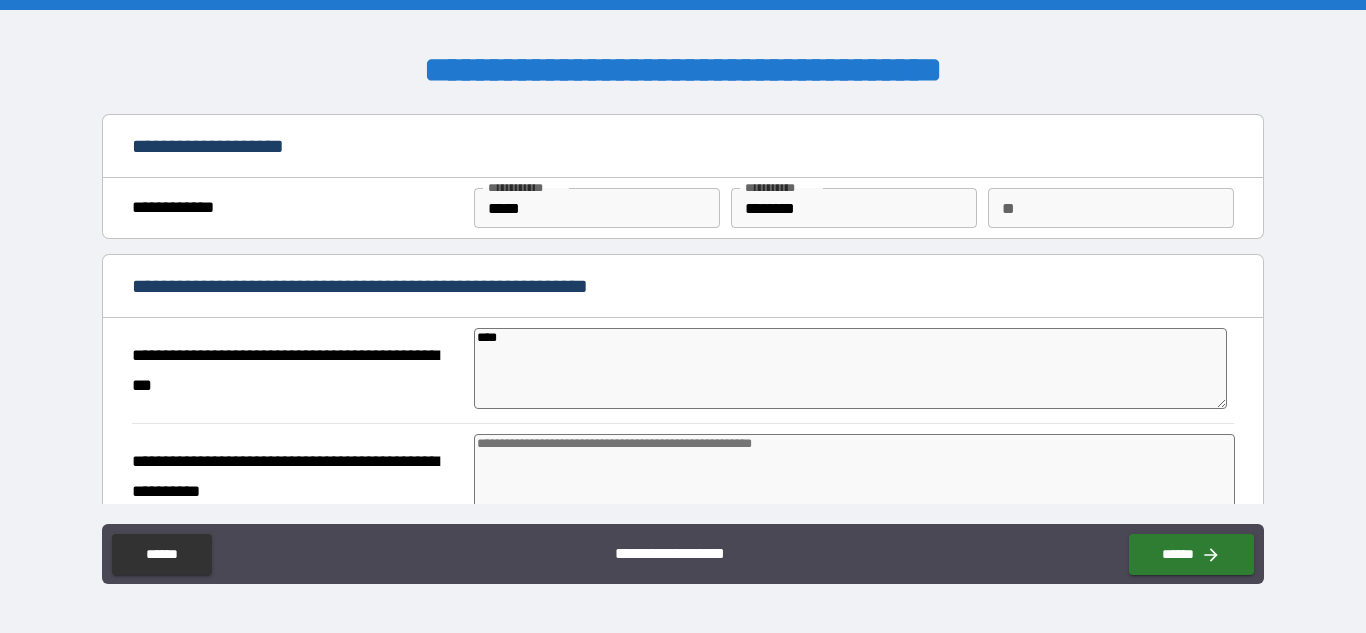 type on "****" 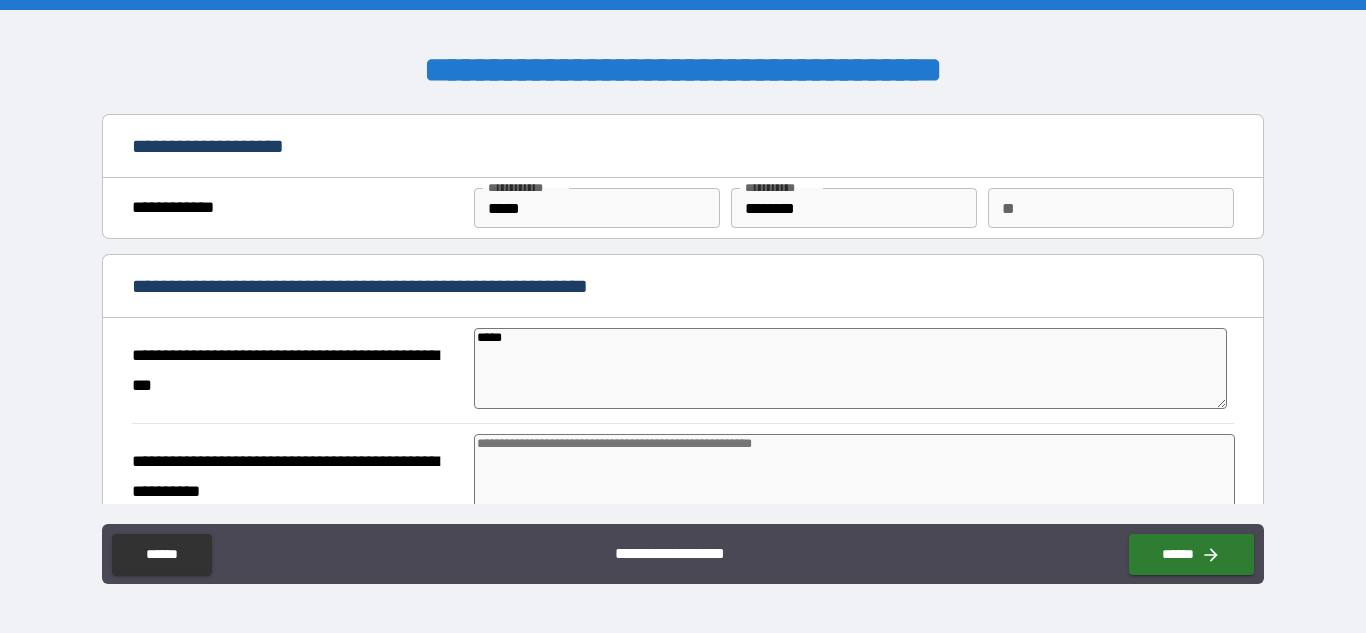type on "*" 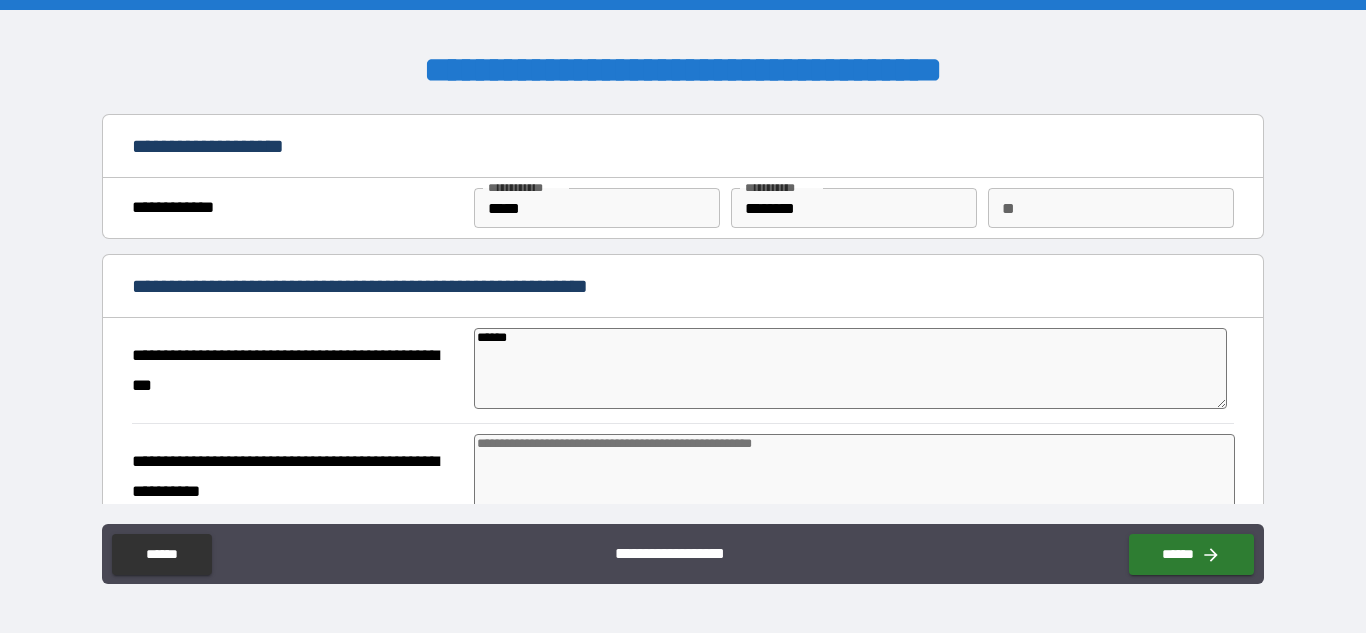 type on "*******" 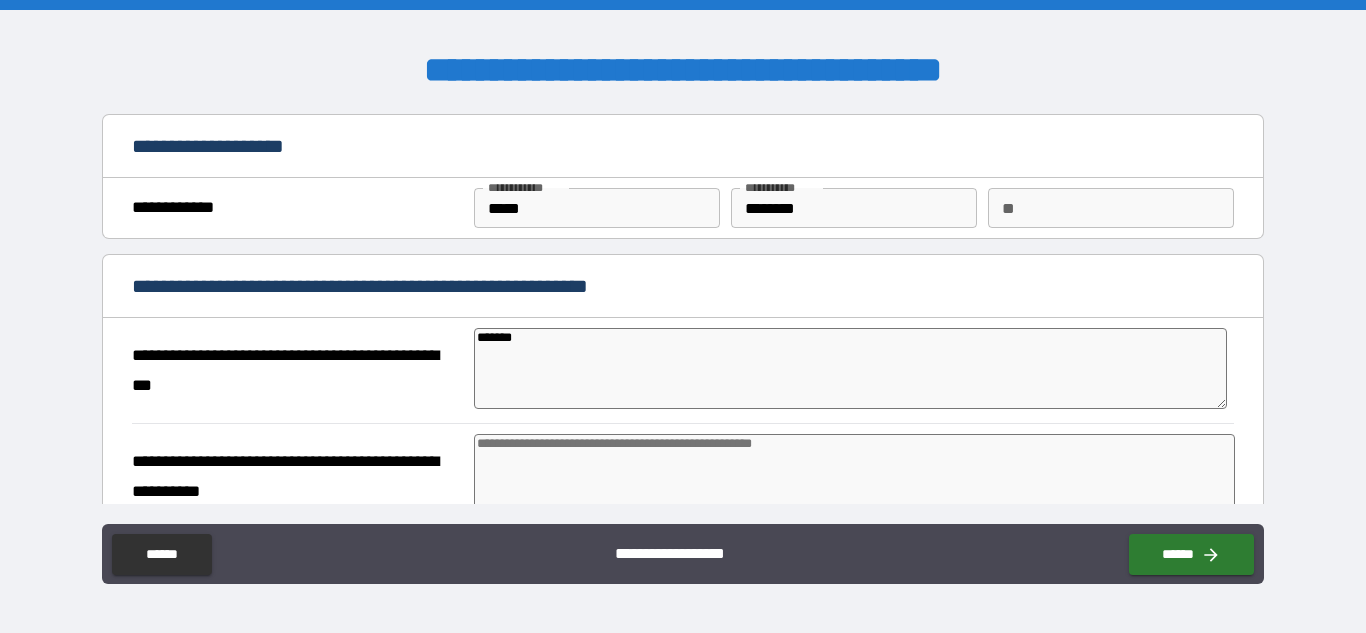 type on "*" 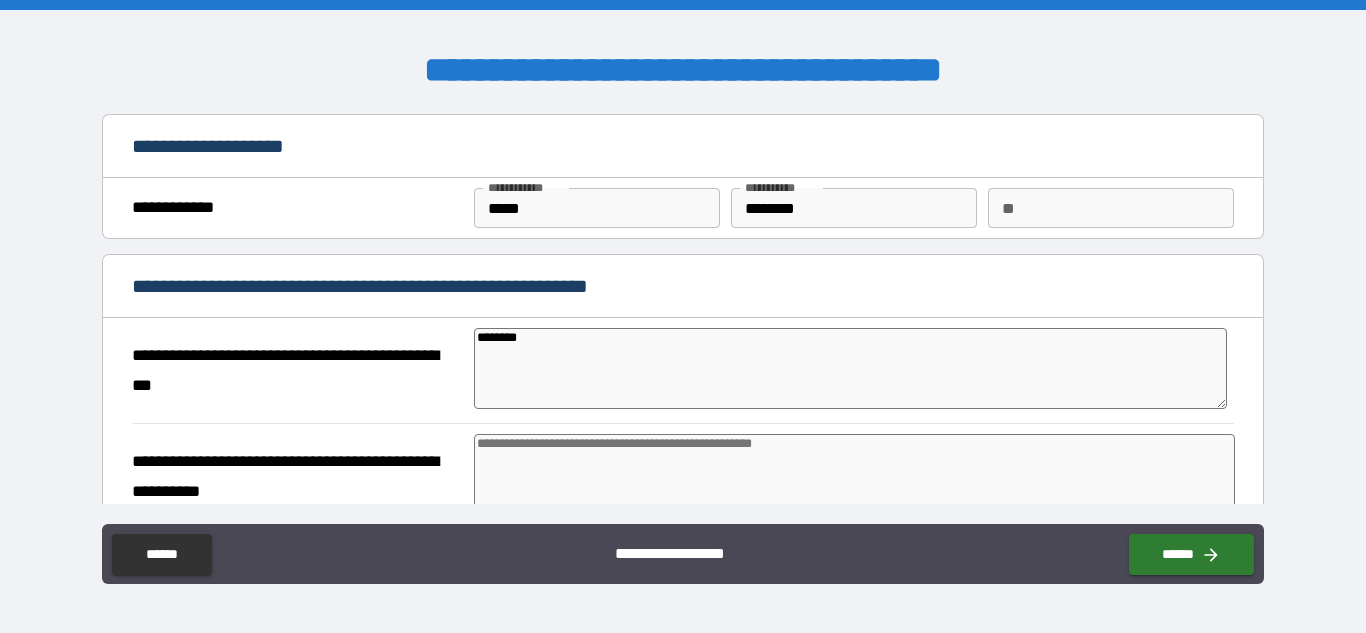 type on "*" 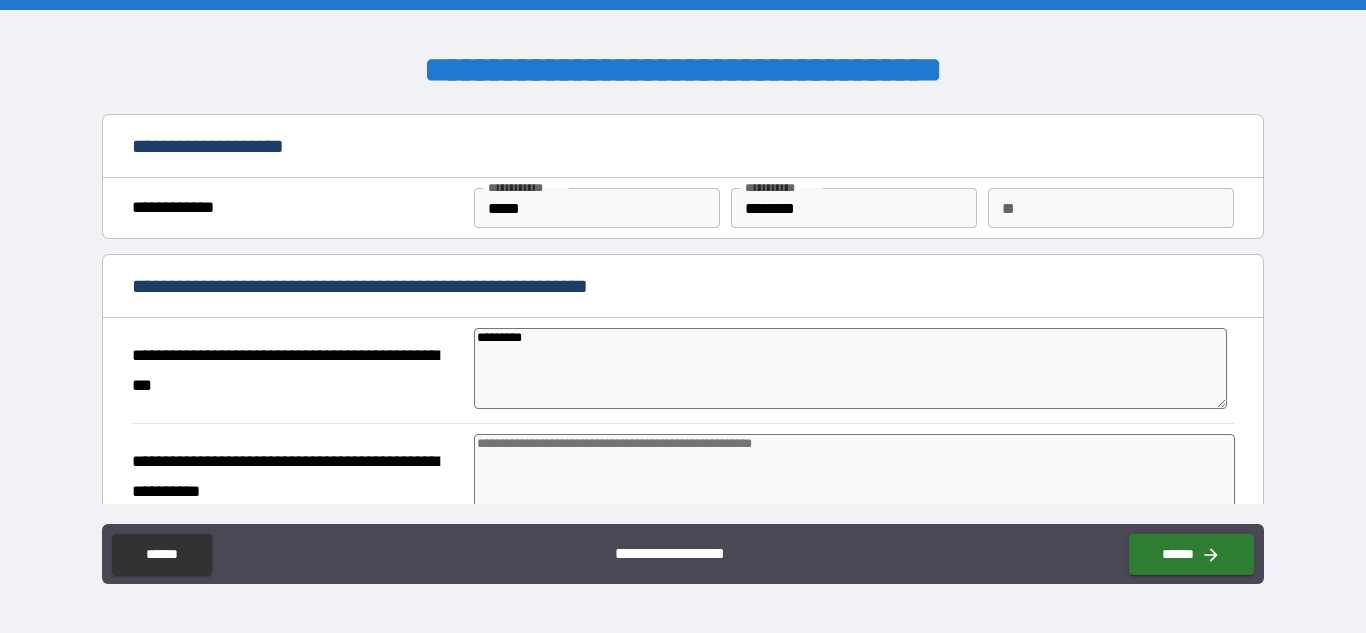 type on "*" 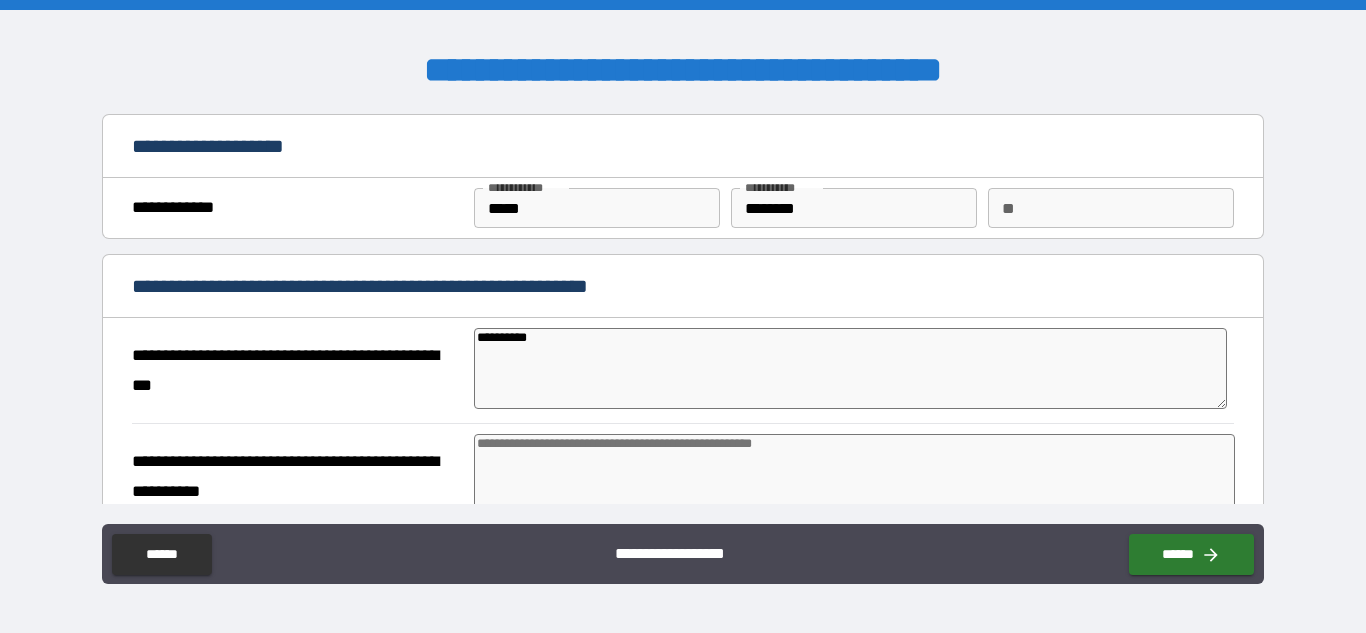 type on "*" 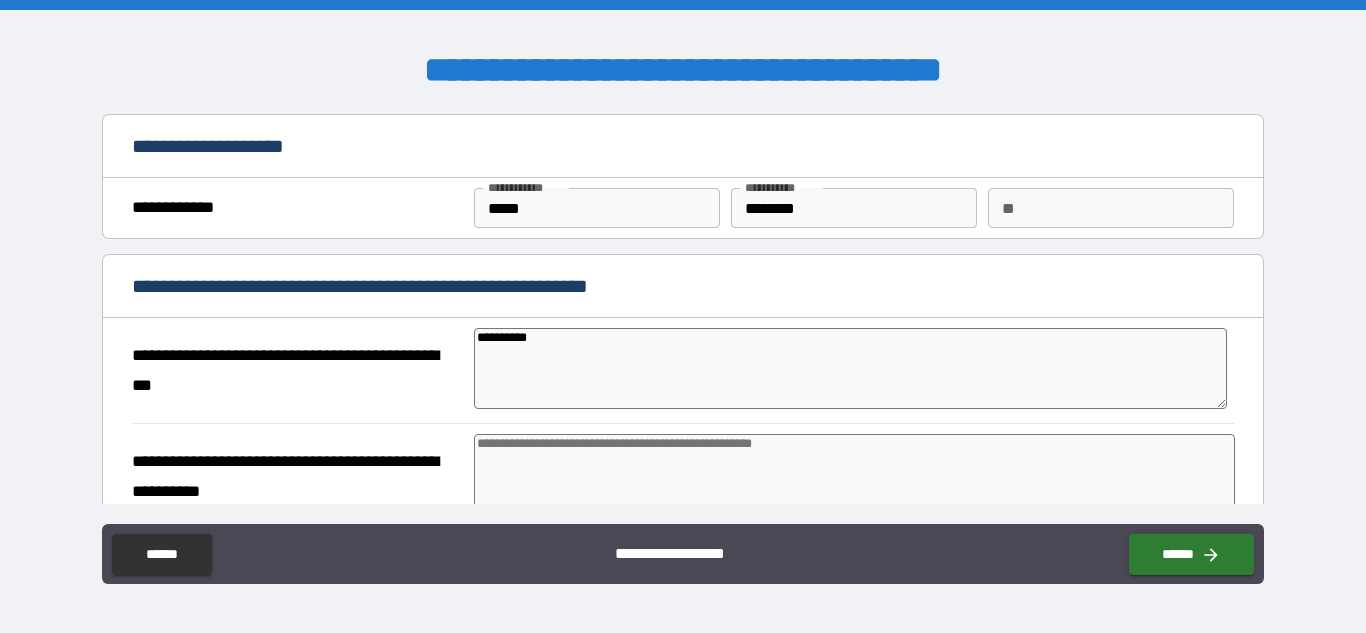 type on "**********" 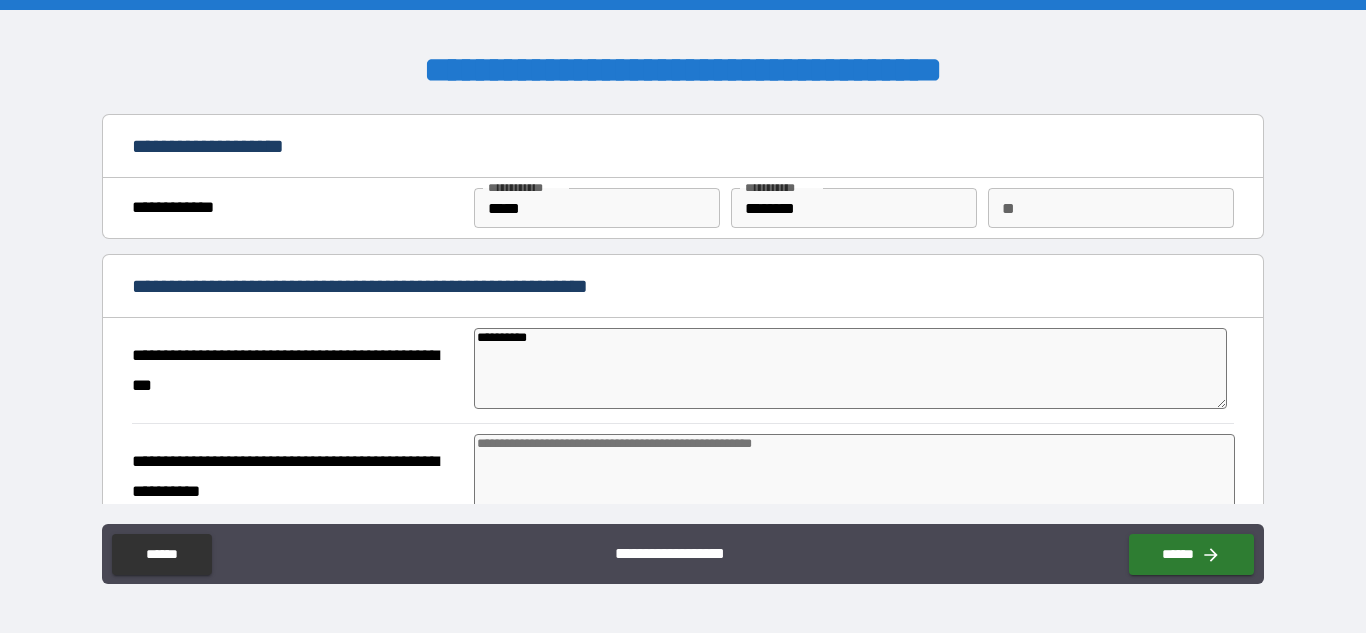type on "*" 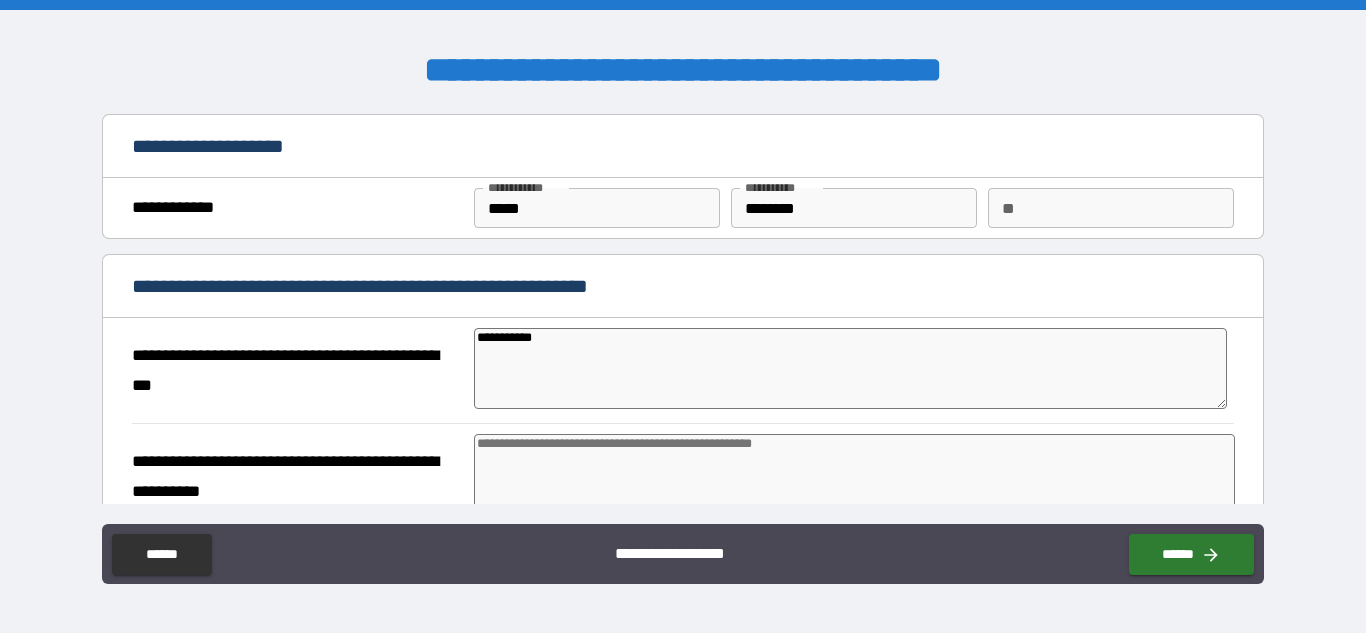 type on "*" 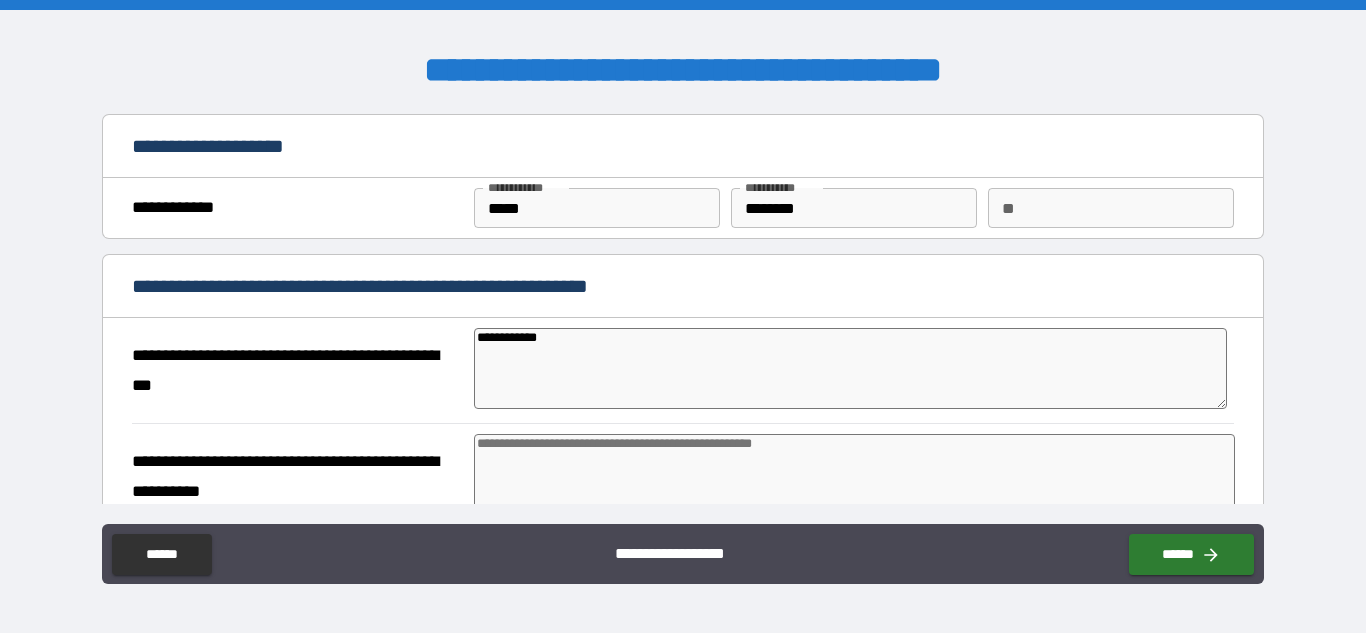 type on "**********" 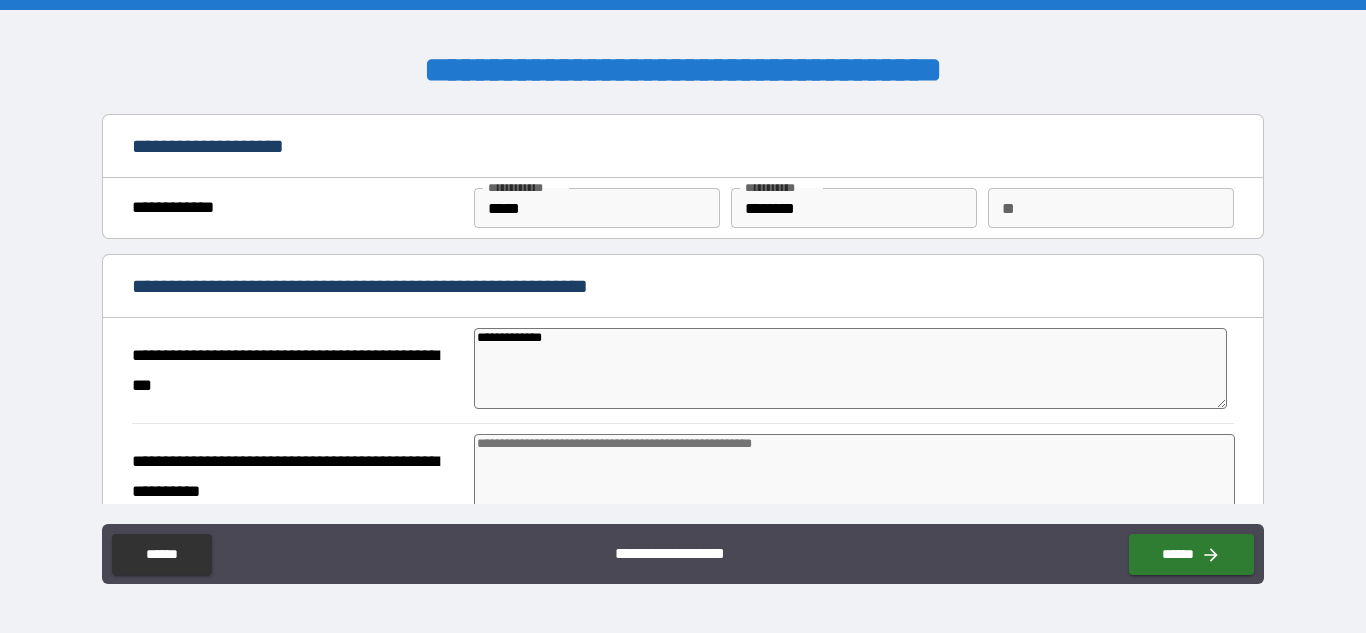 type on "**********" 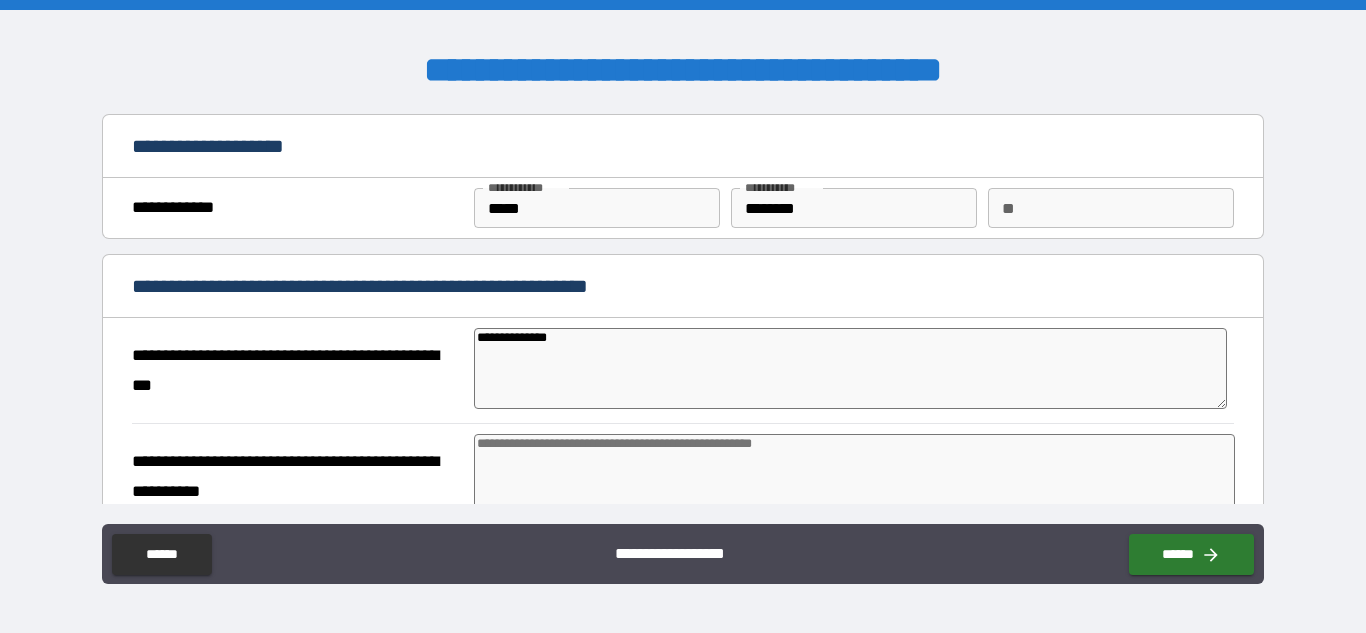 type on "**********" 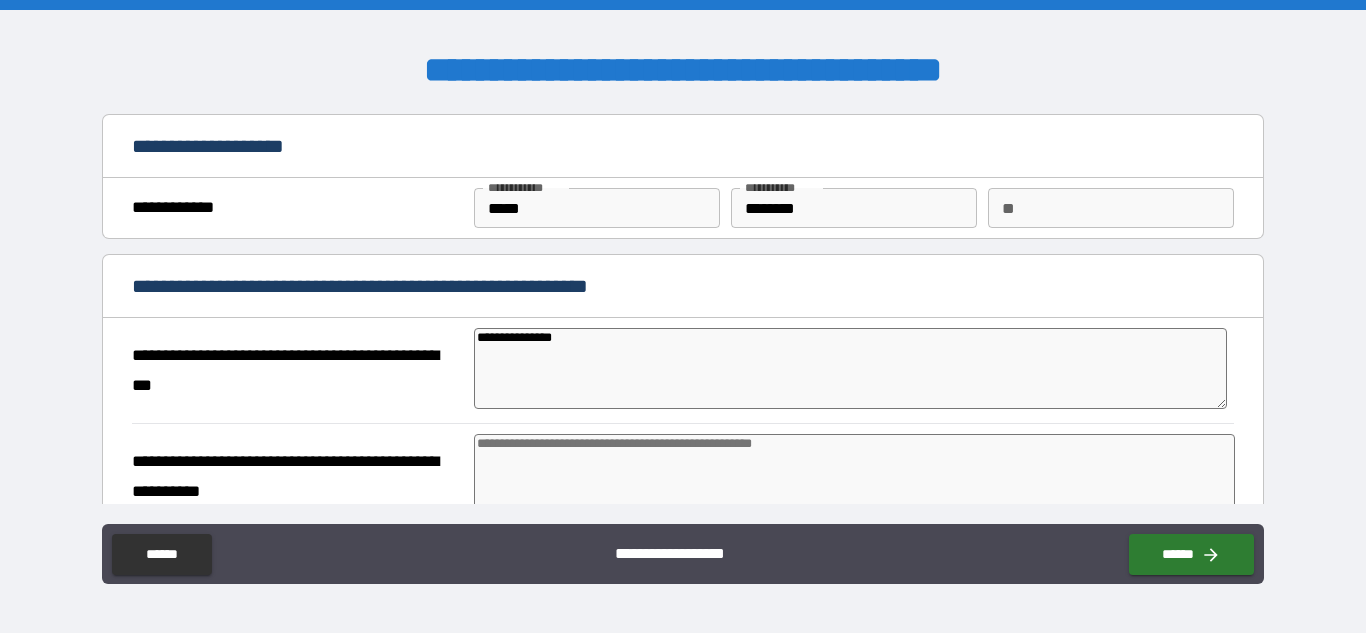type on "**********" 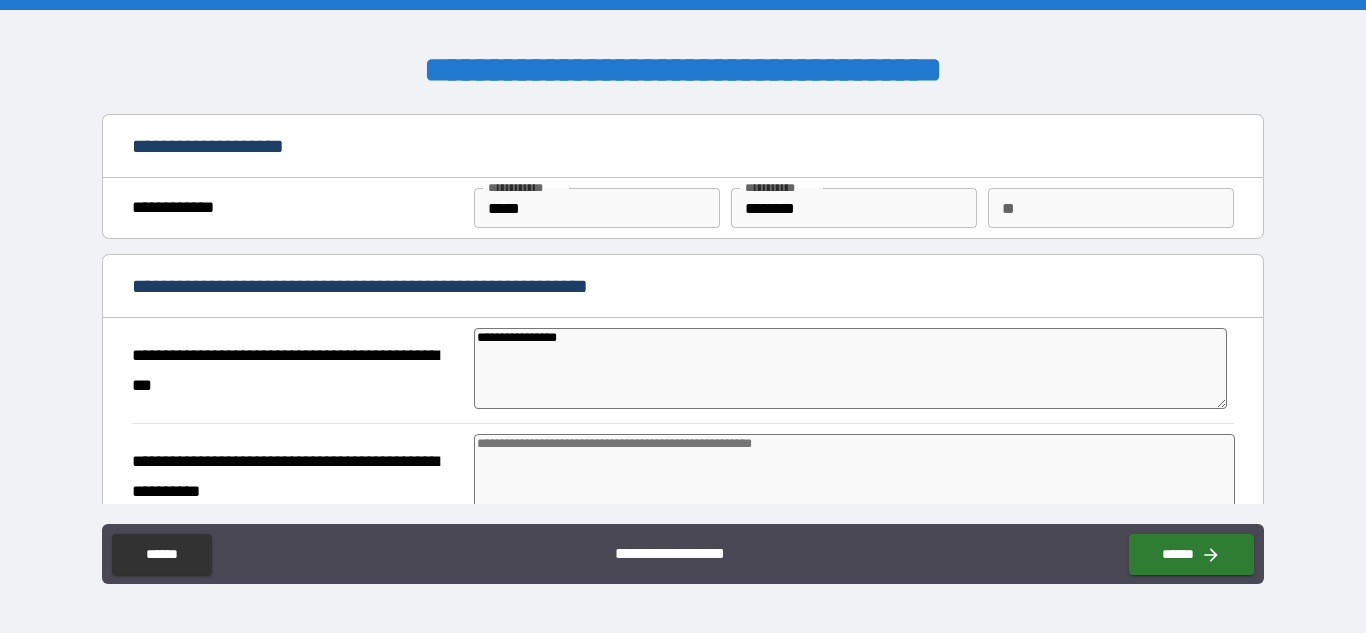 type on "*" 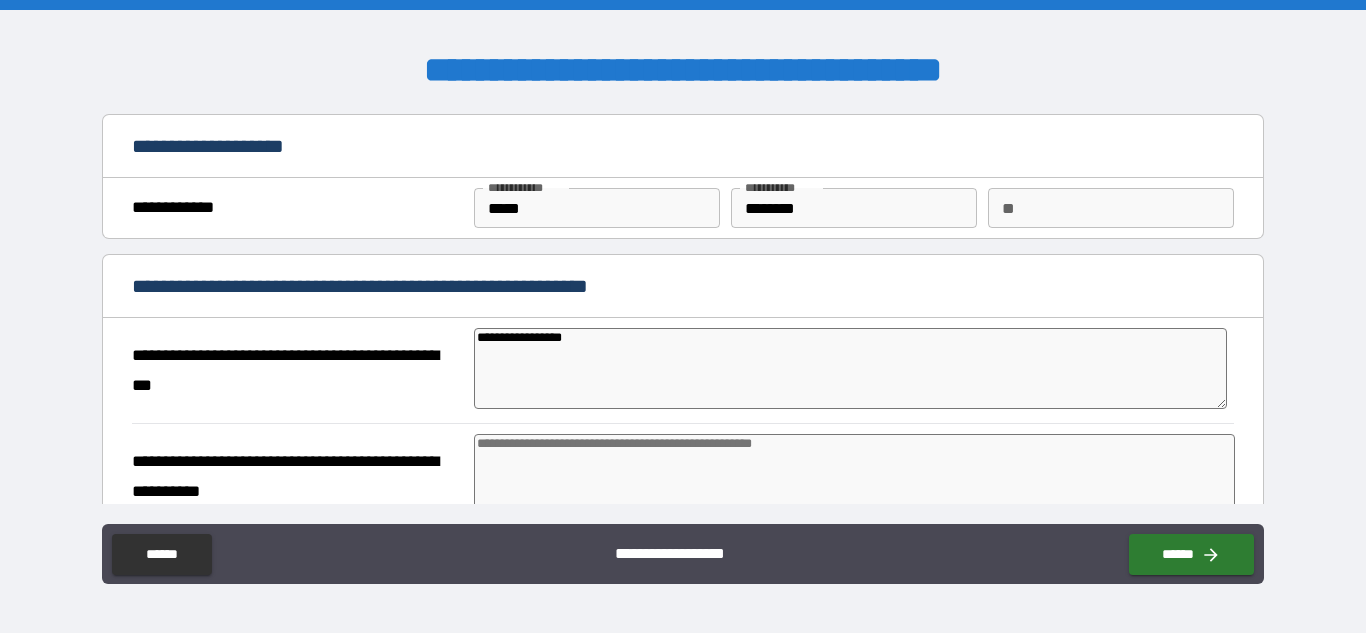 type on "*" 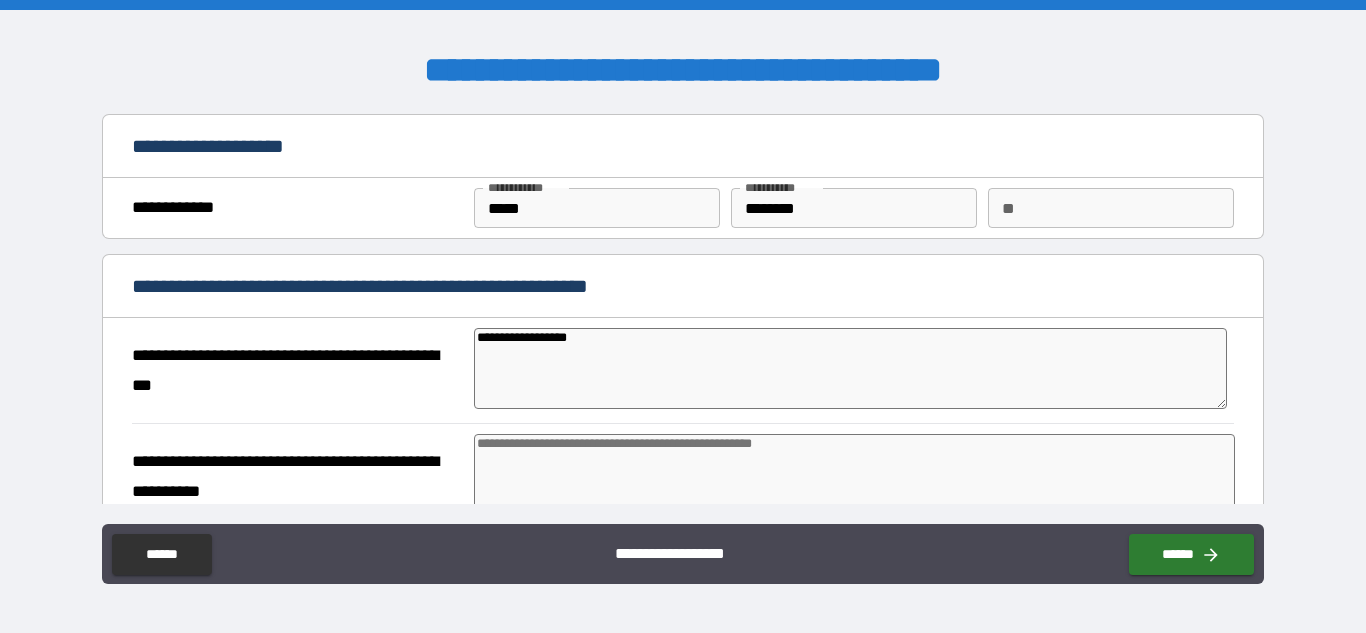 type on "*" 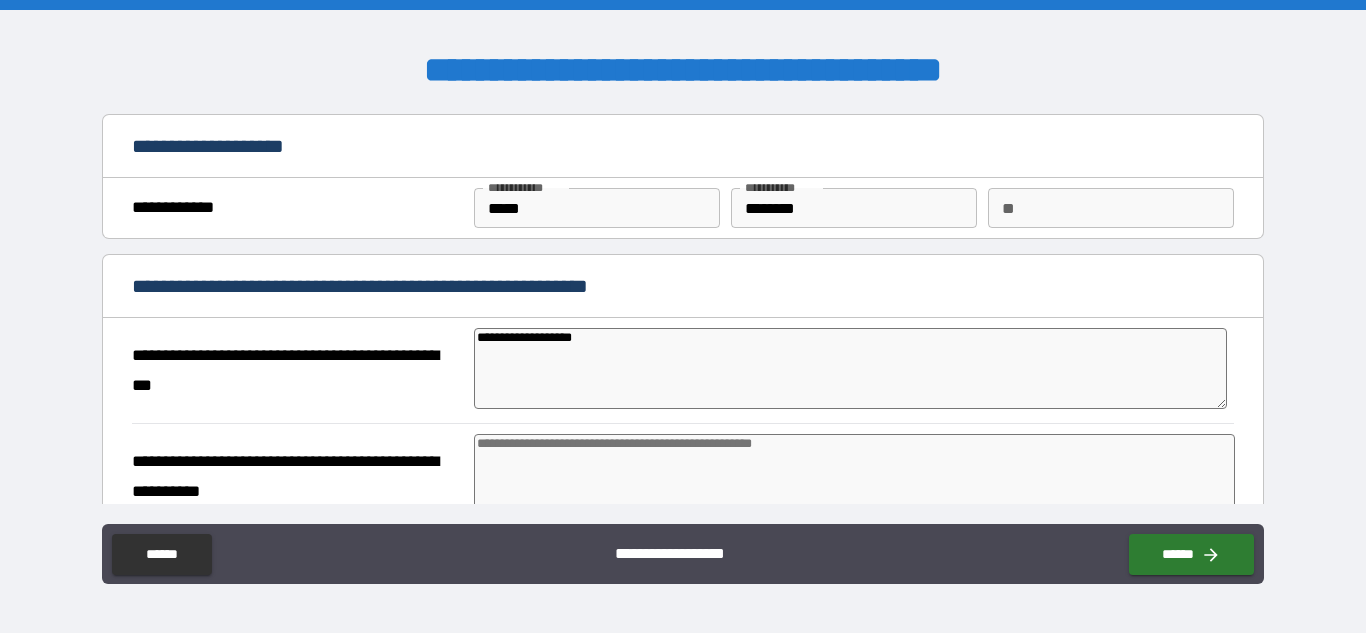type on "*" 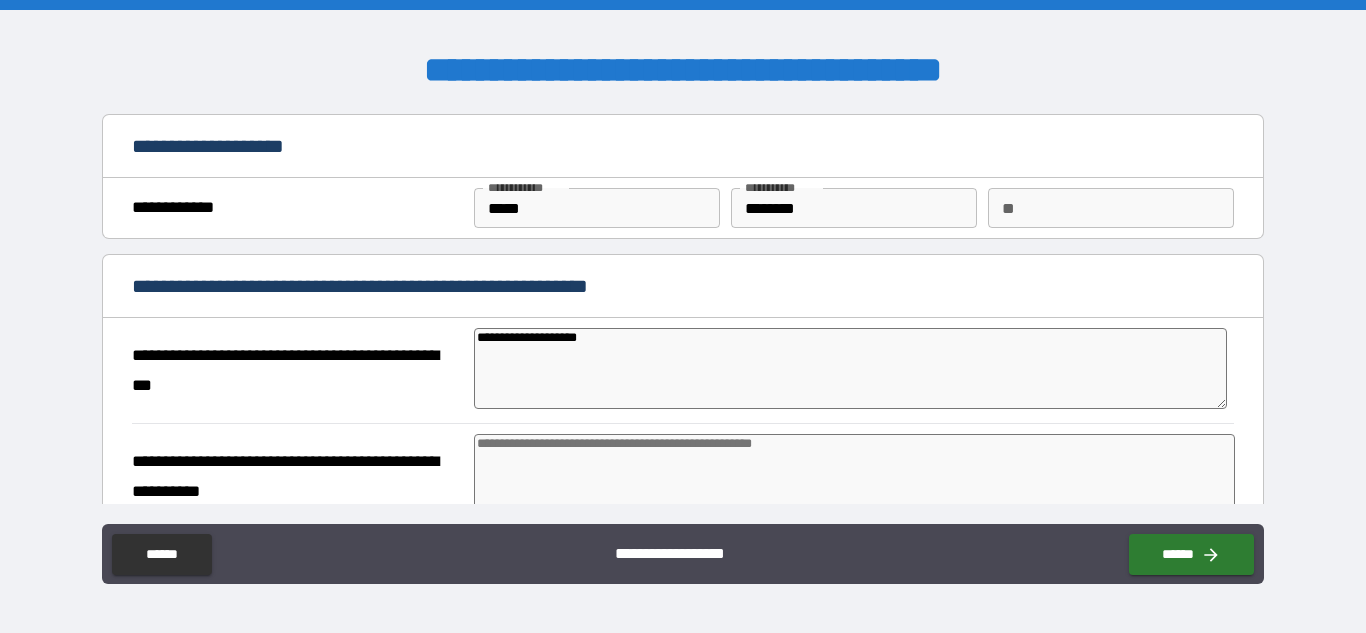 type on "*" 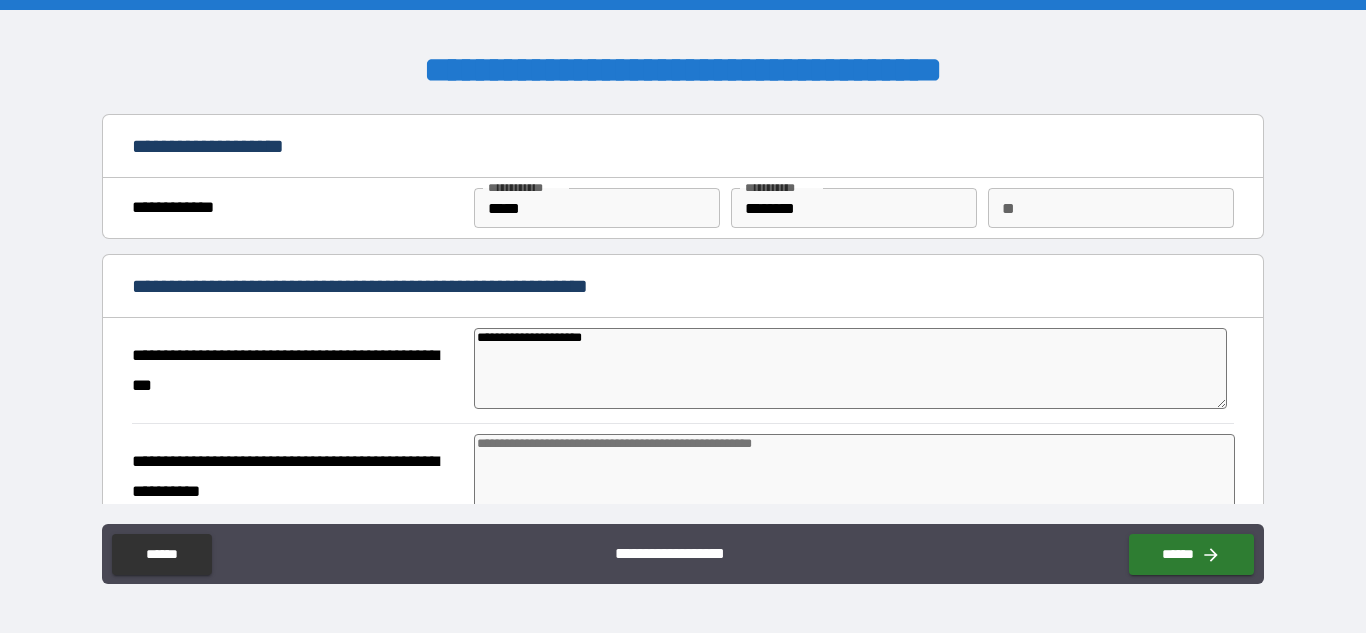 type on "*" 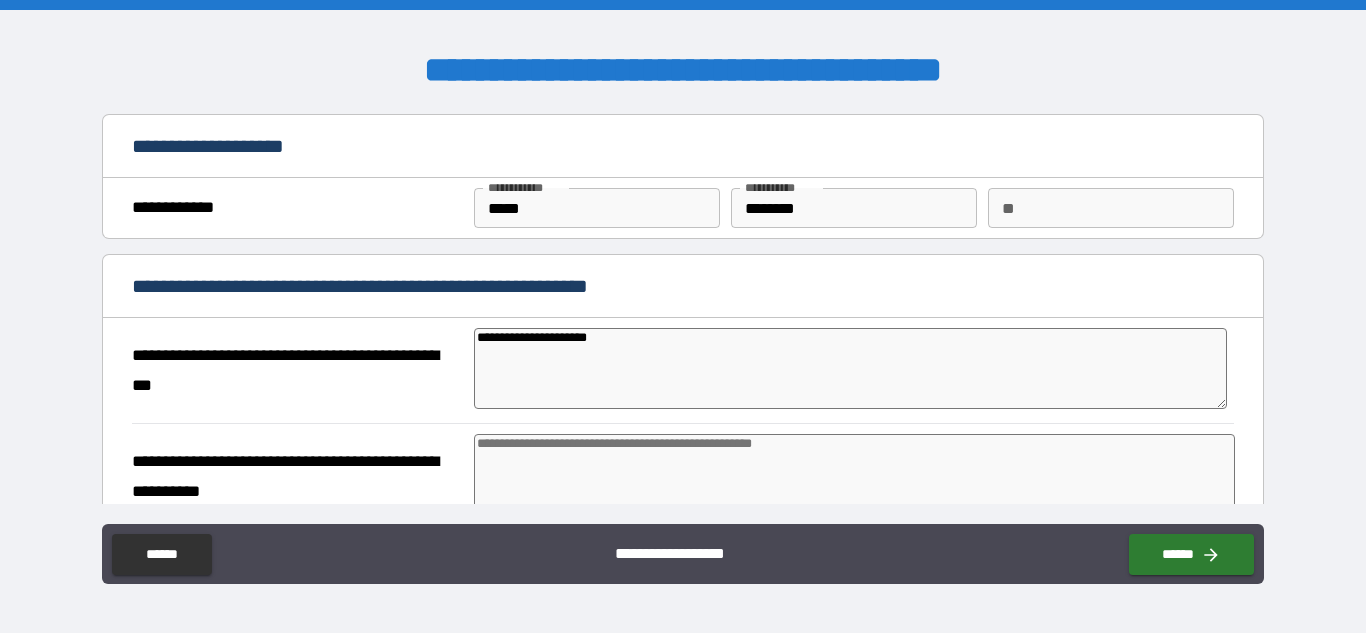 type on "*" 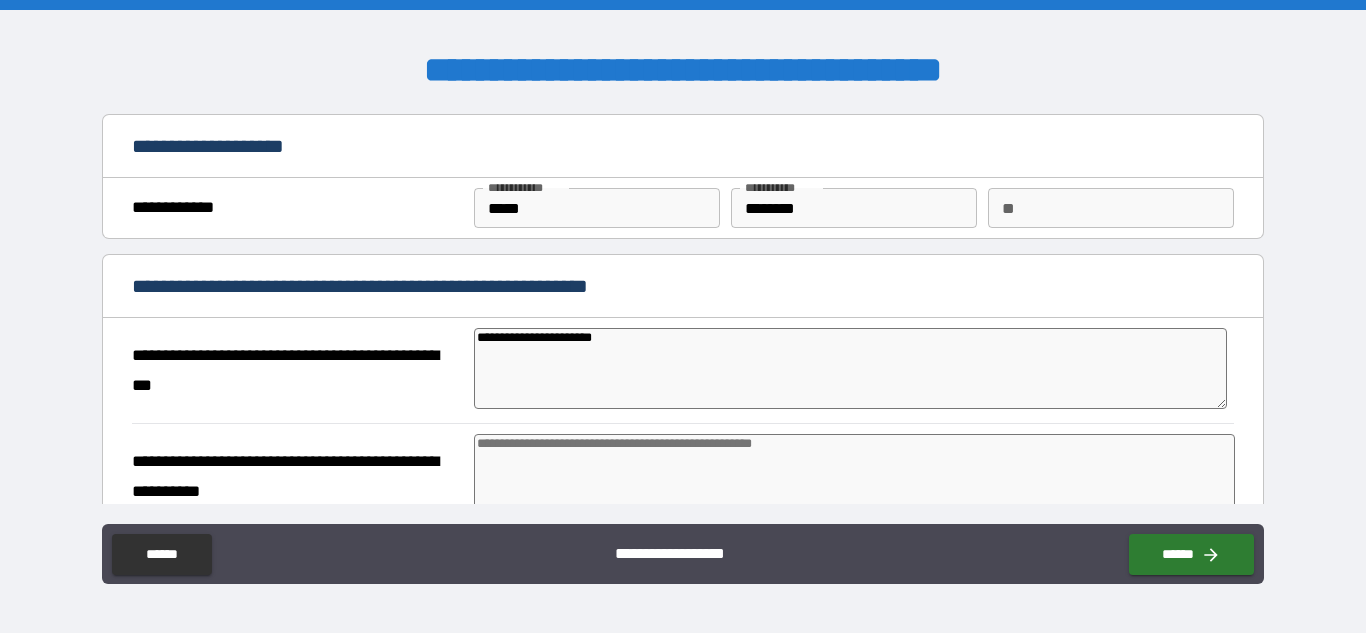 type on "*" 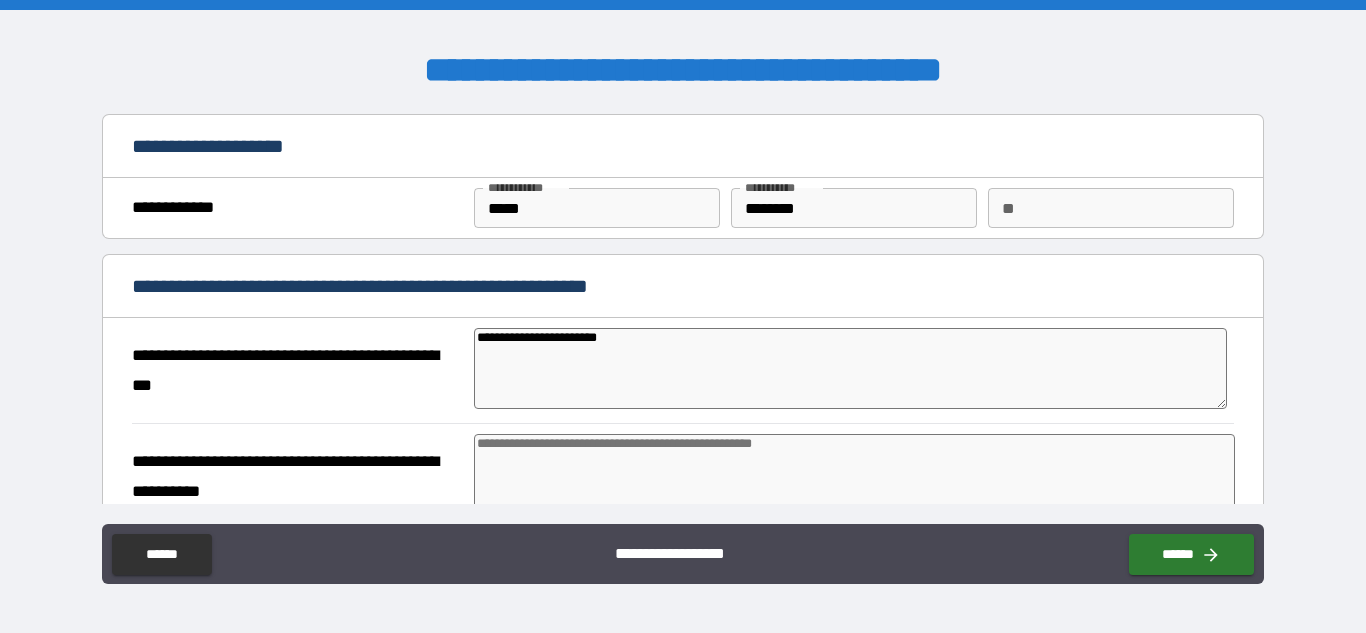 type on "*" 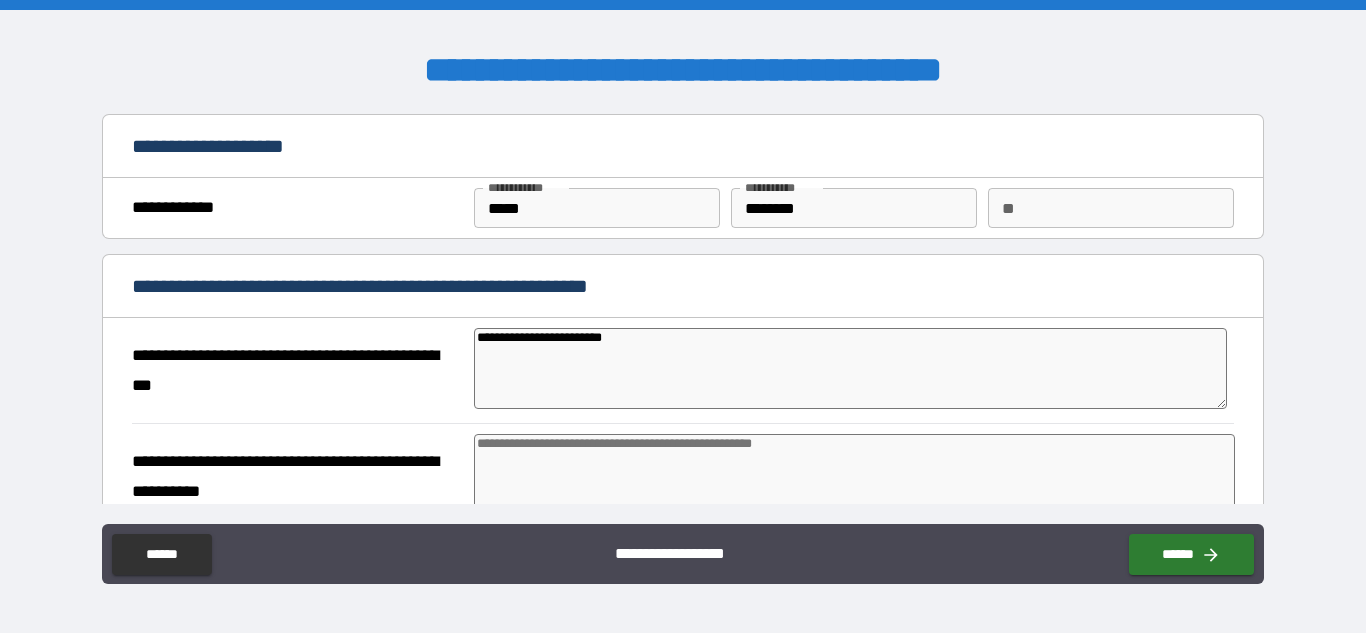 type on "*" 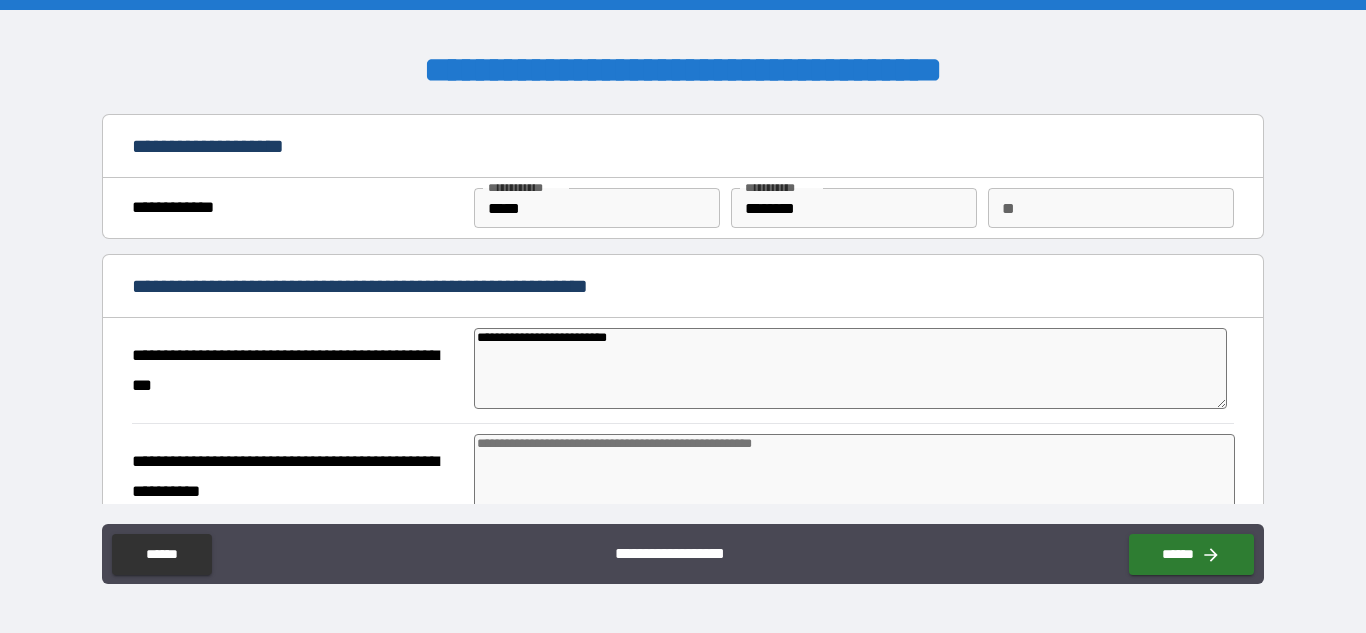 type on "*" 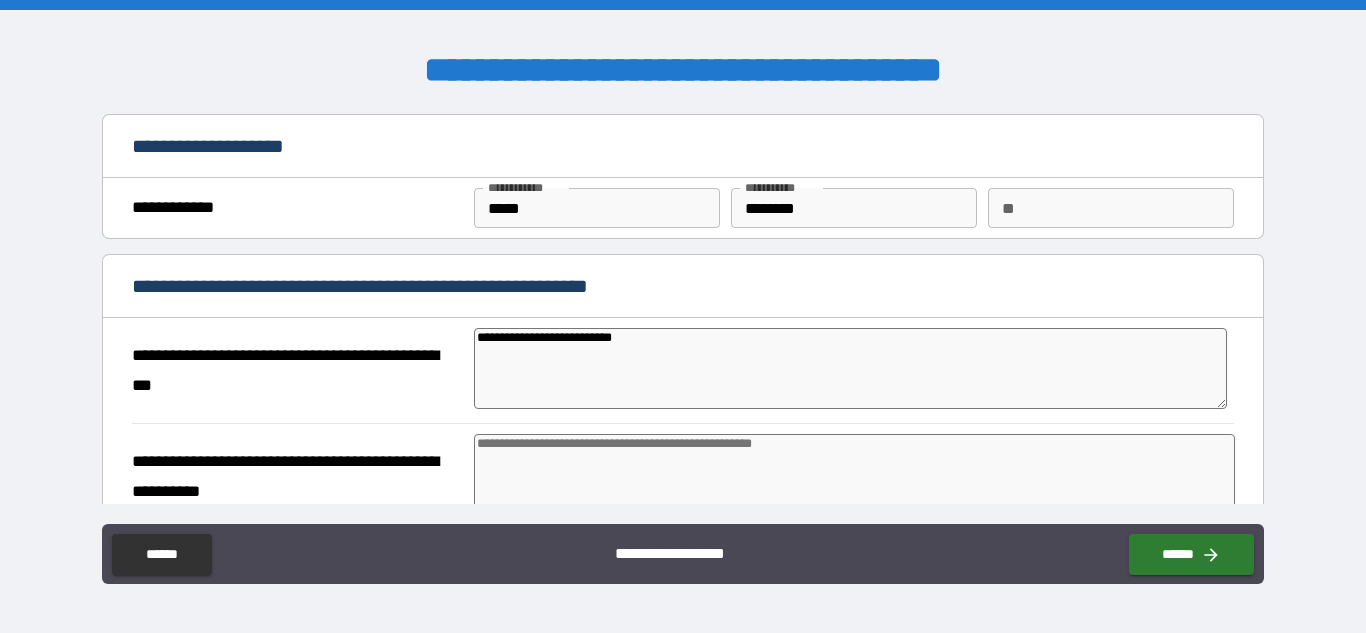 type on "*" 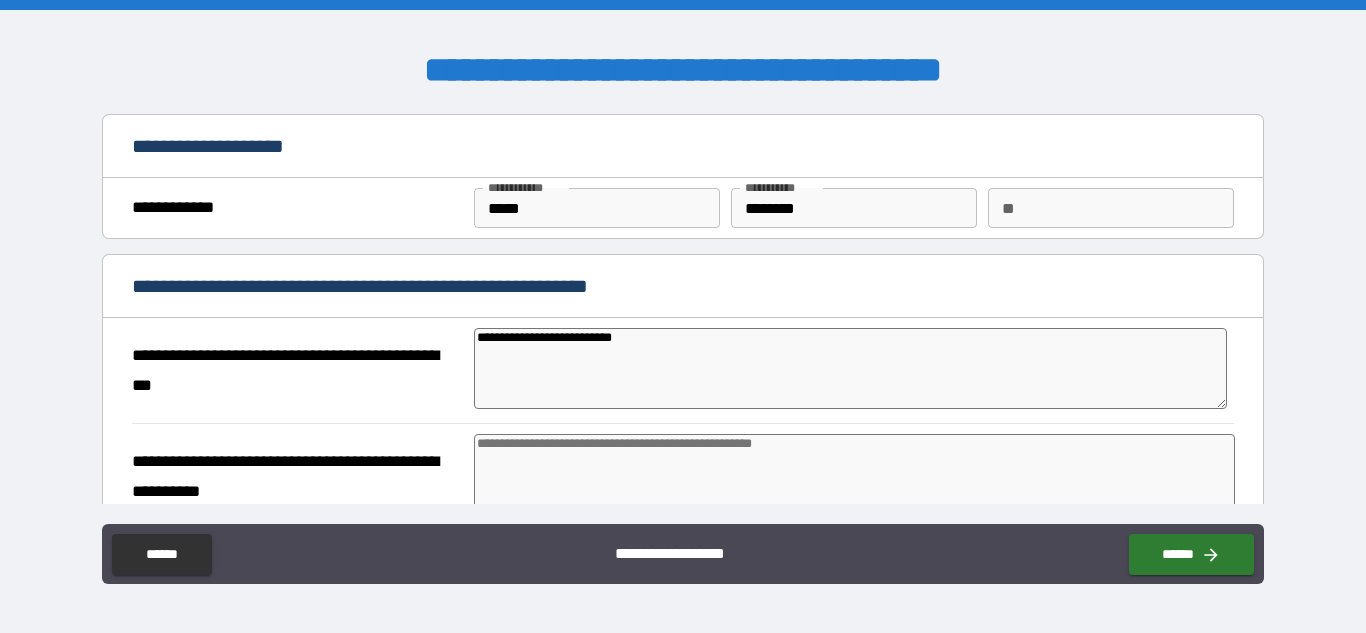 type on "**********" 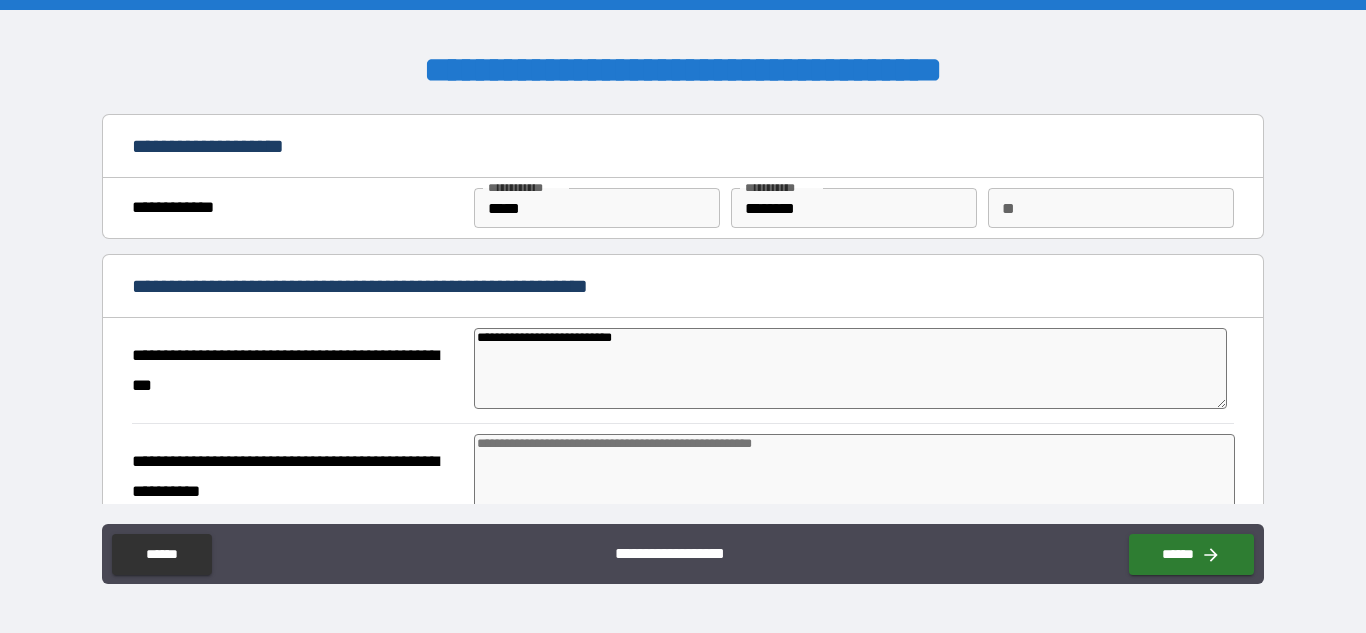 type on "*" 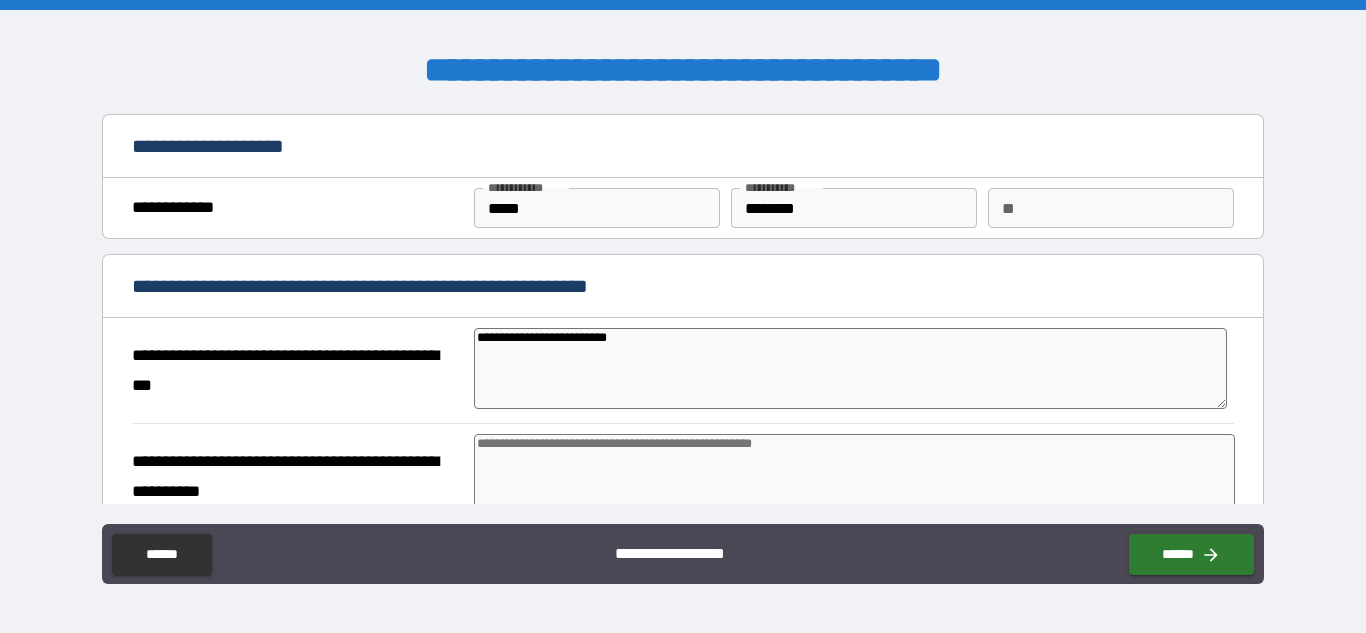 type on "*" 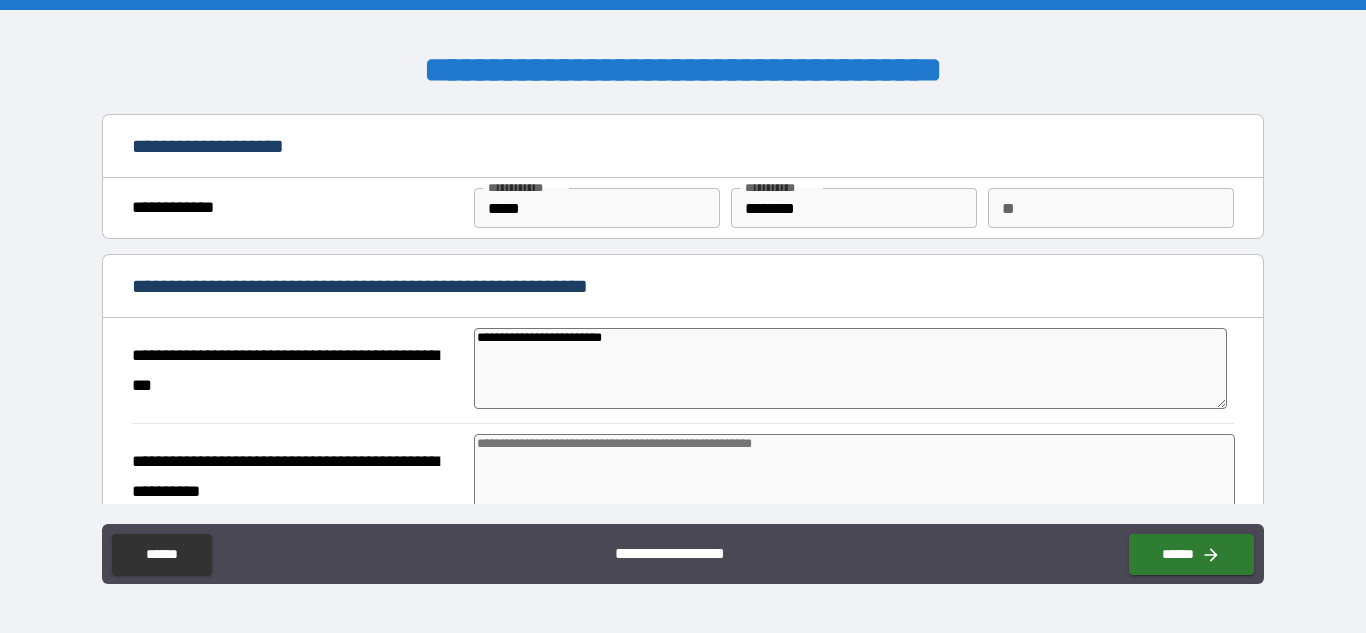 type on "*" 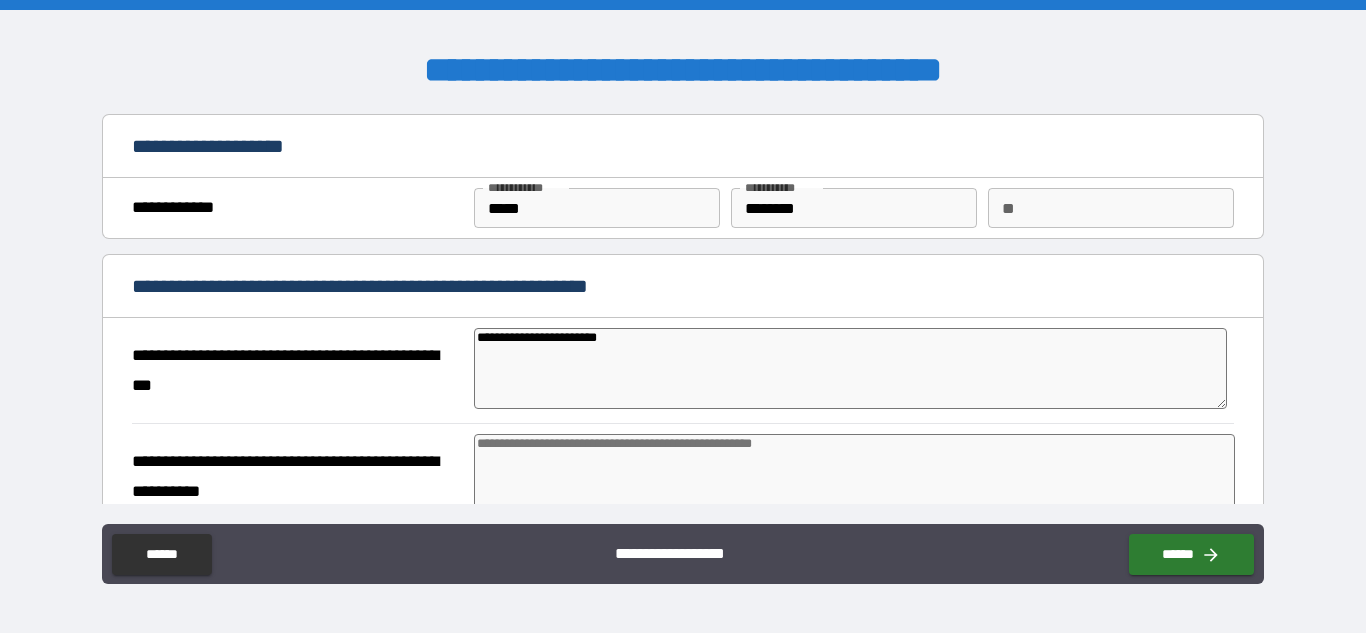 type on "*" 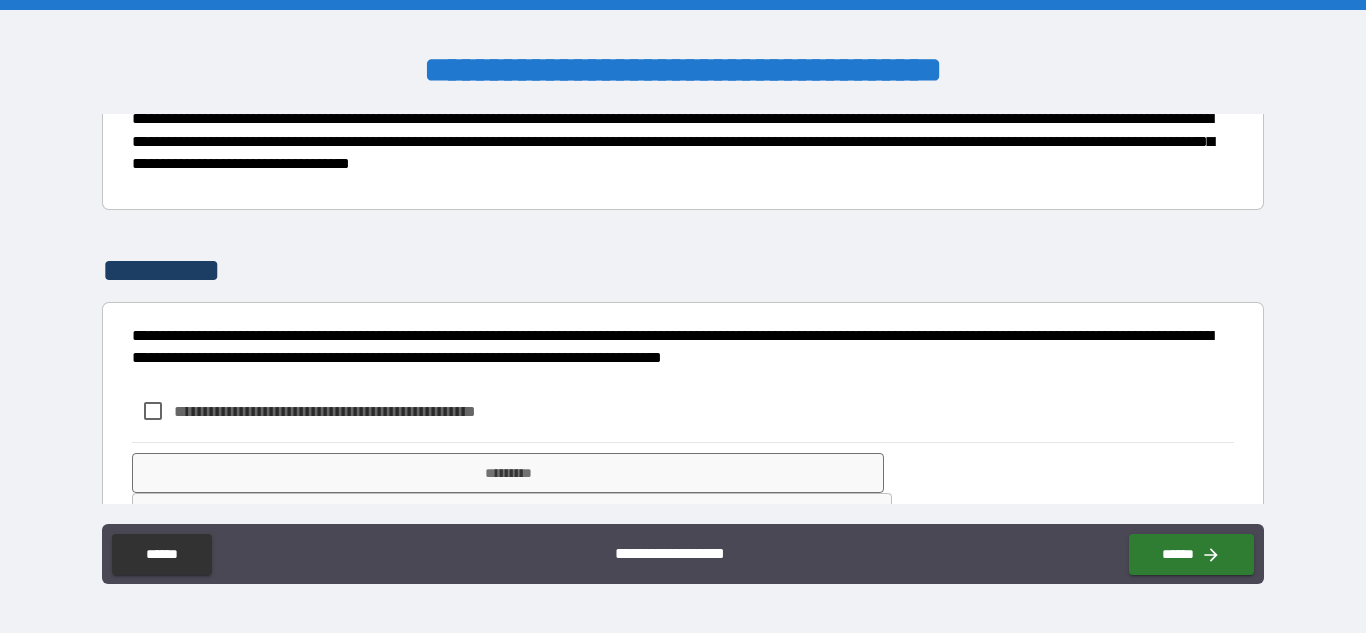 scroll, scrollTop: 590, scrollLeft: 0, axis: vertical 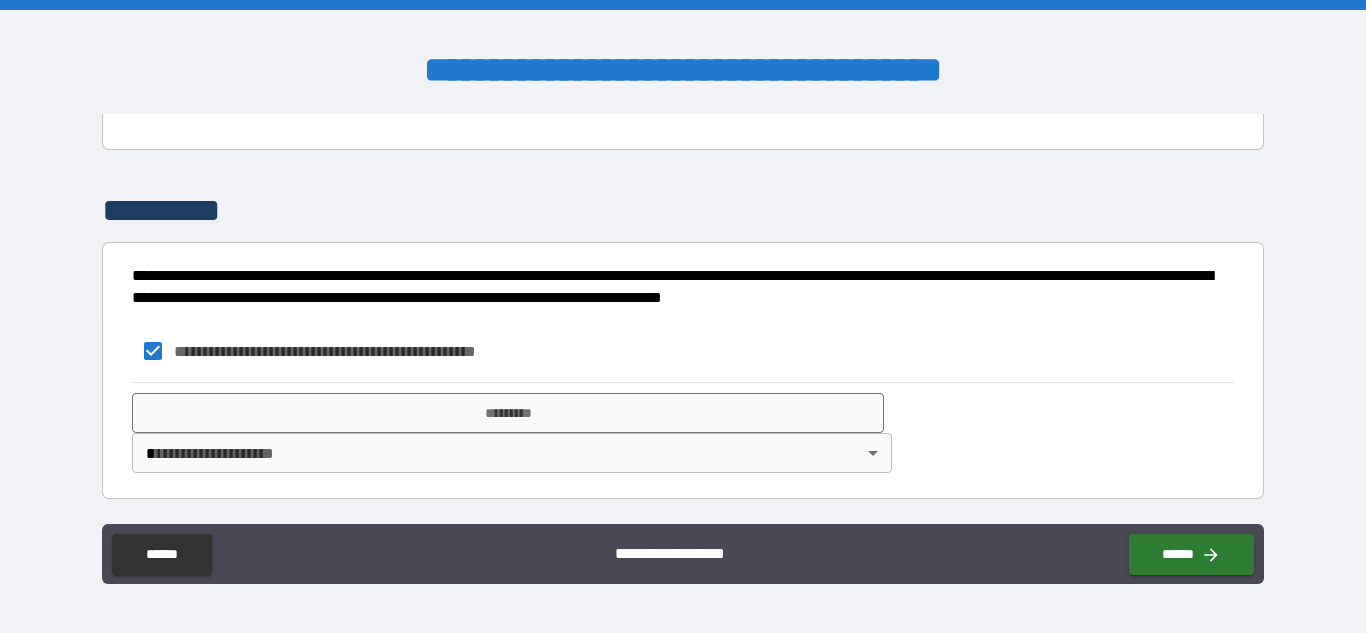 click on "**********" at bounding box center [683, 316] 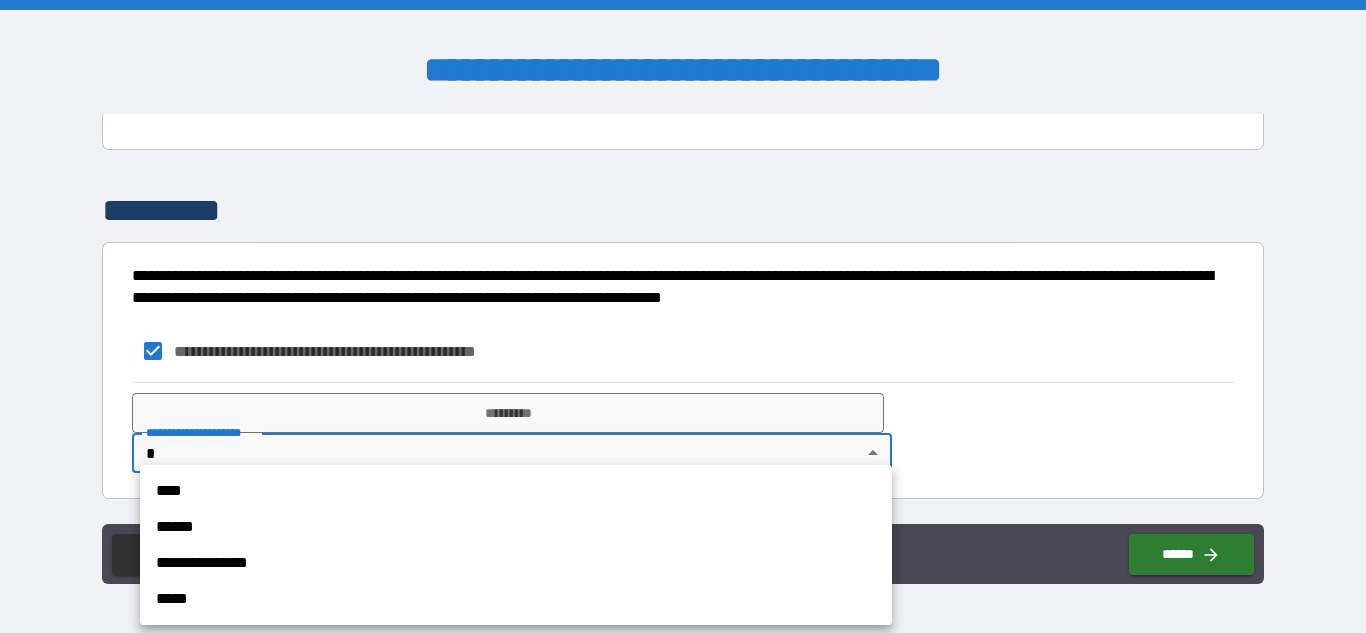 click on "****" at bounding box center [516, 491] 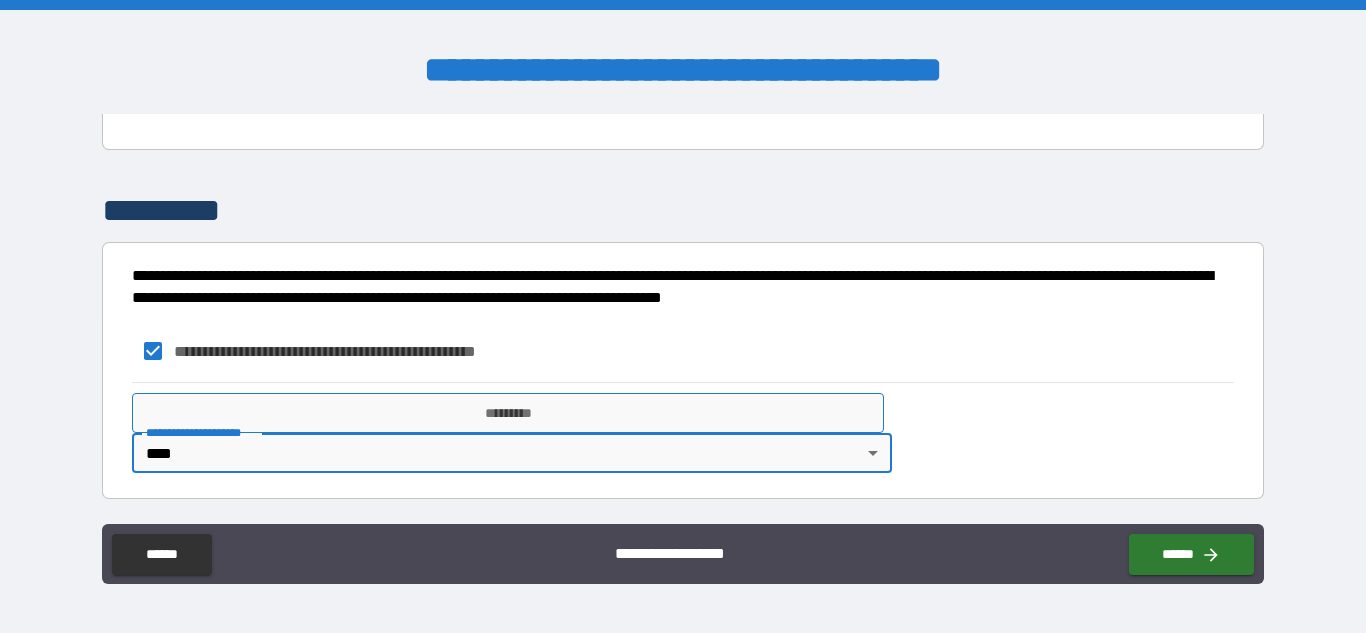 click on "*********" at bounding box center (508, 413) 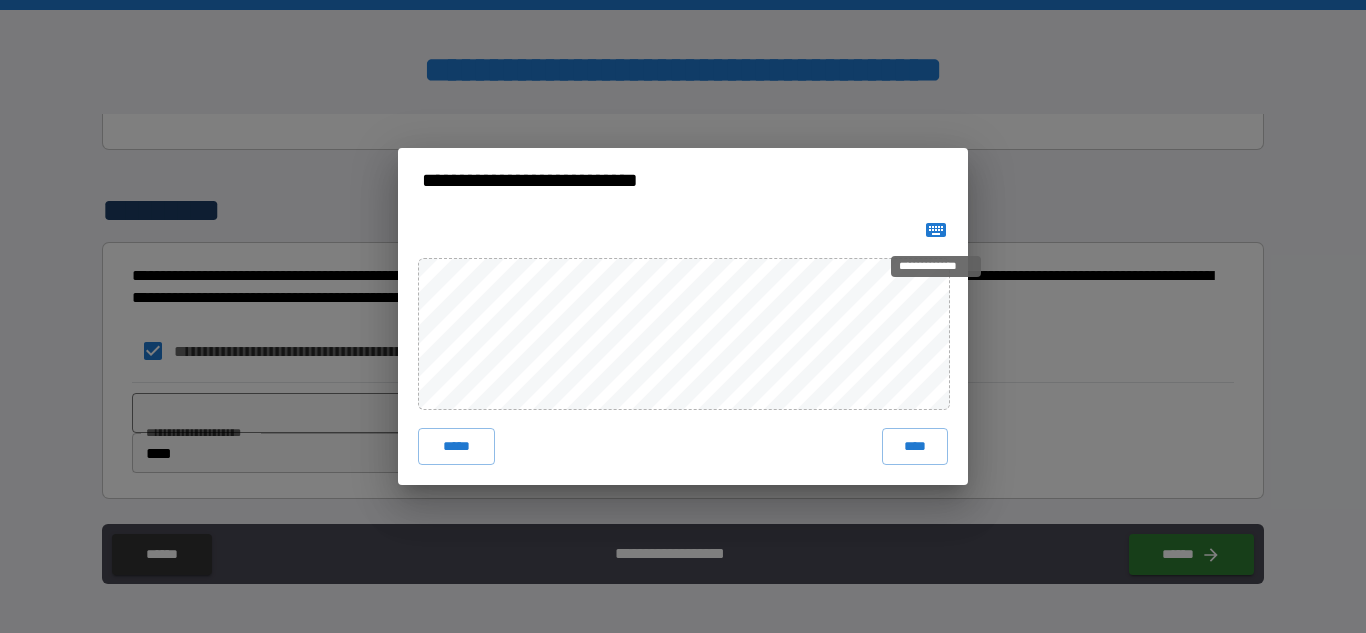 click 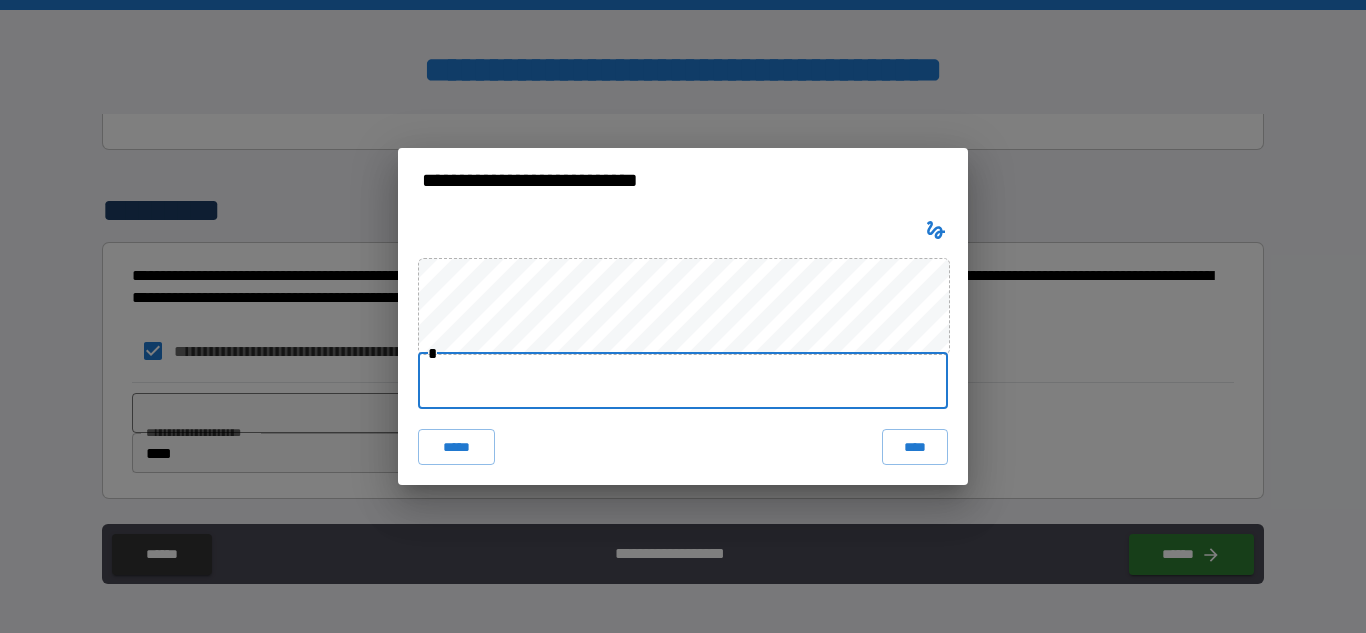 click at bounding box center (683, 381) 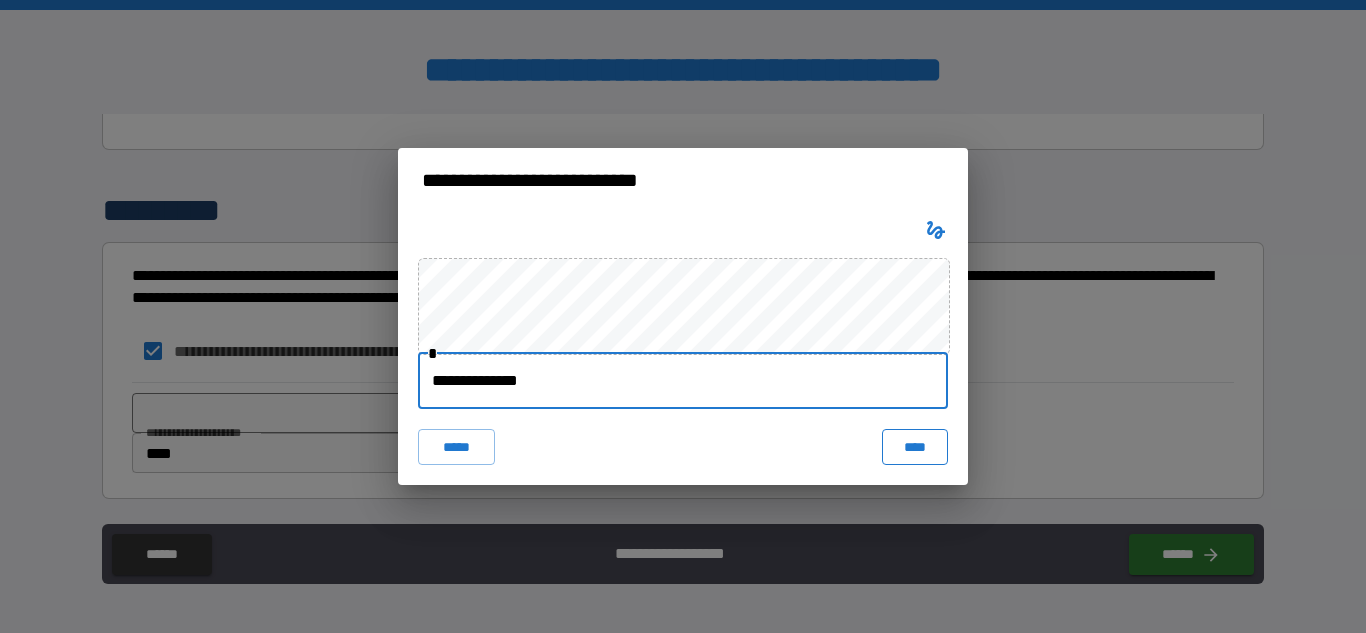 click on "****" at bounding box center [915, 447] 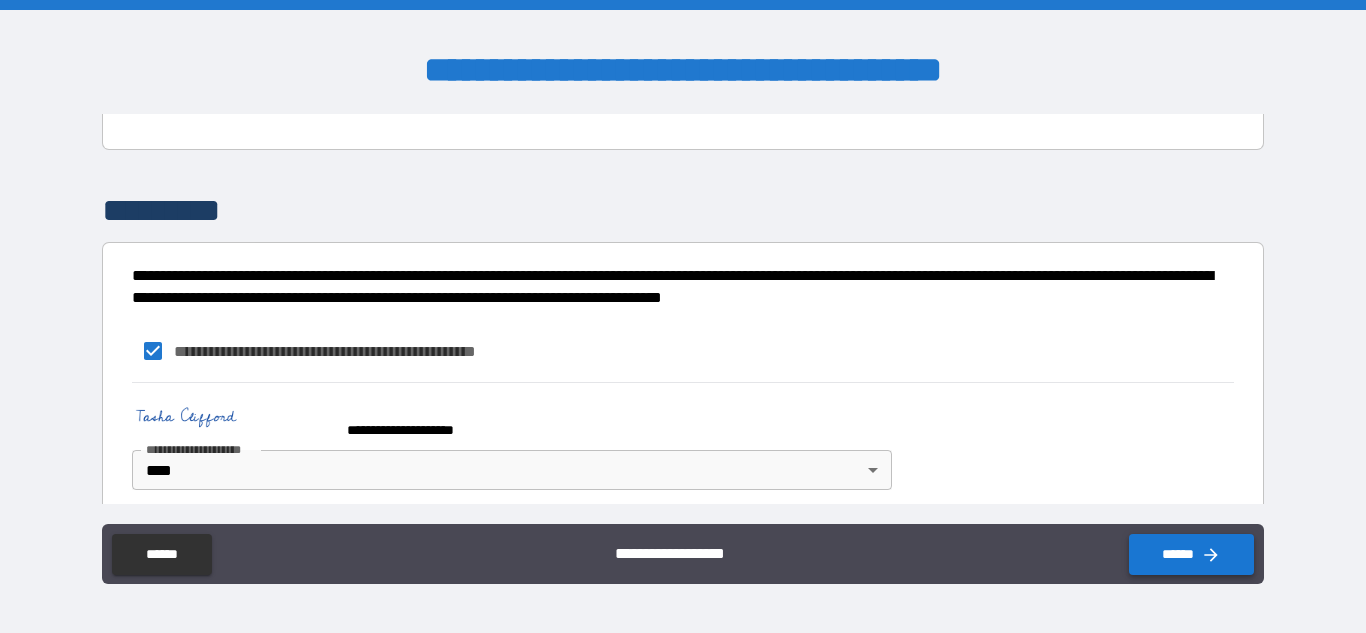 click 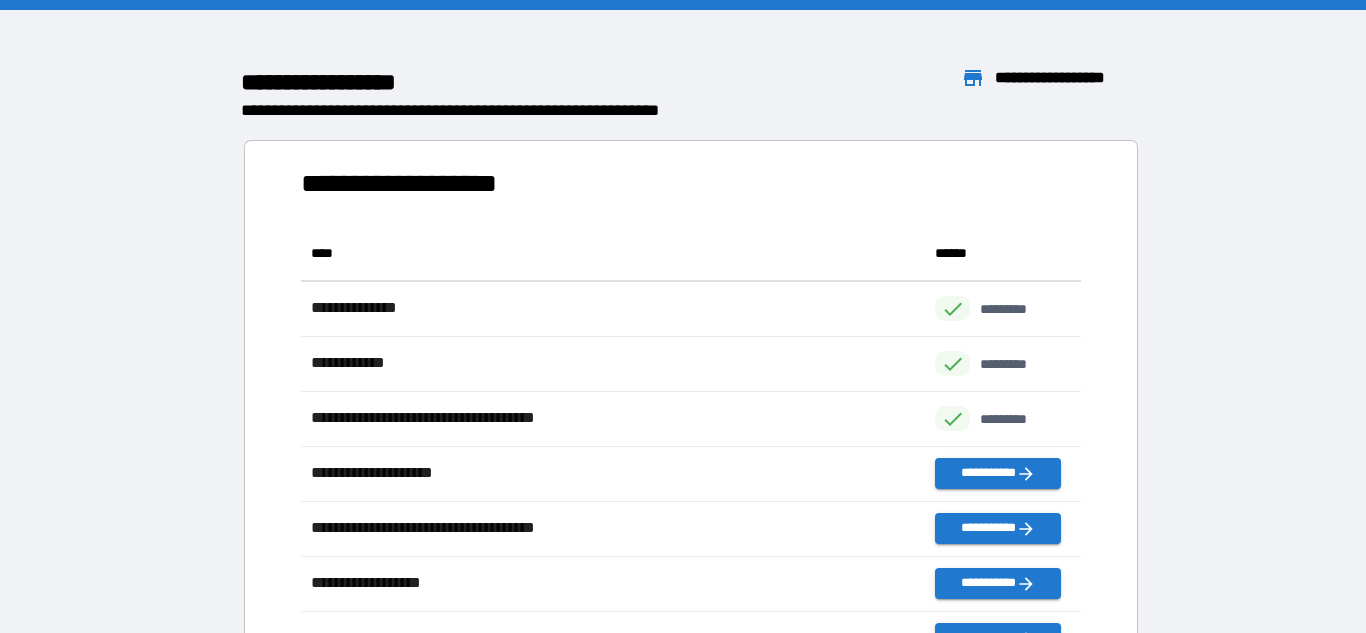 scroll, scrollTop: 1, scrollLeft: 1, axis: both 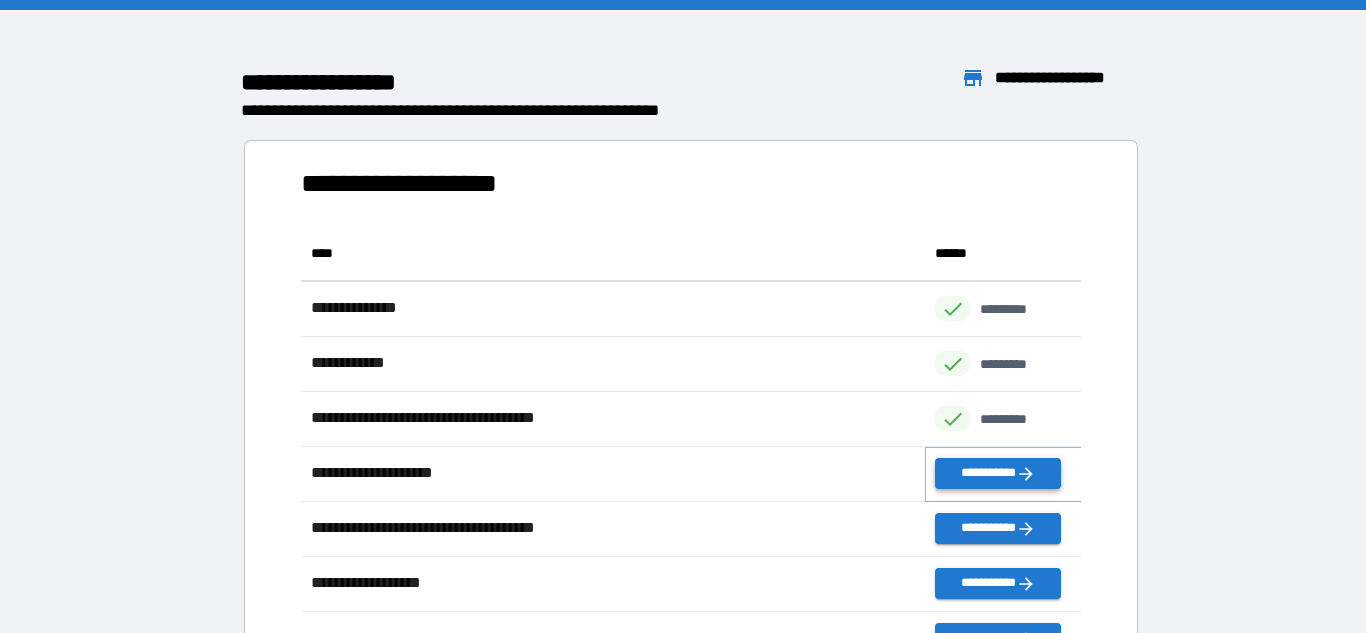 click on "**********" at bounding box center (997, 473) 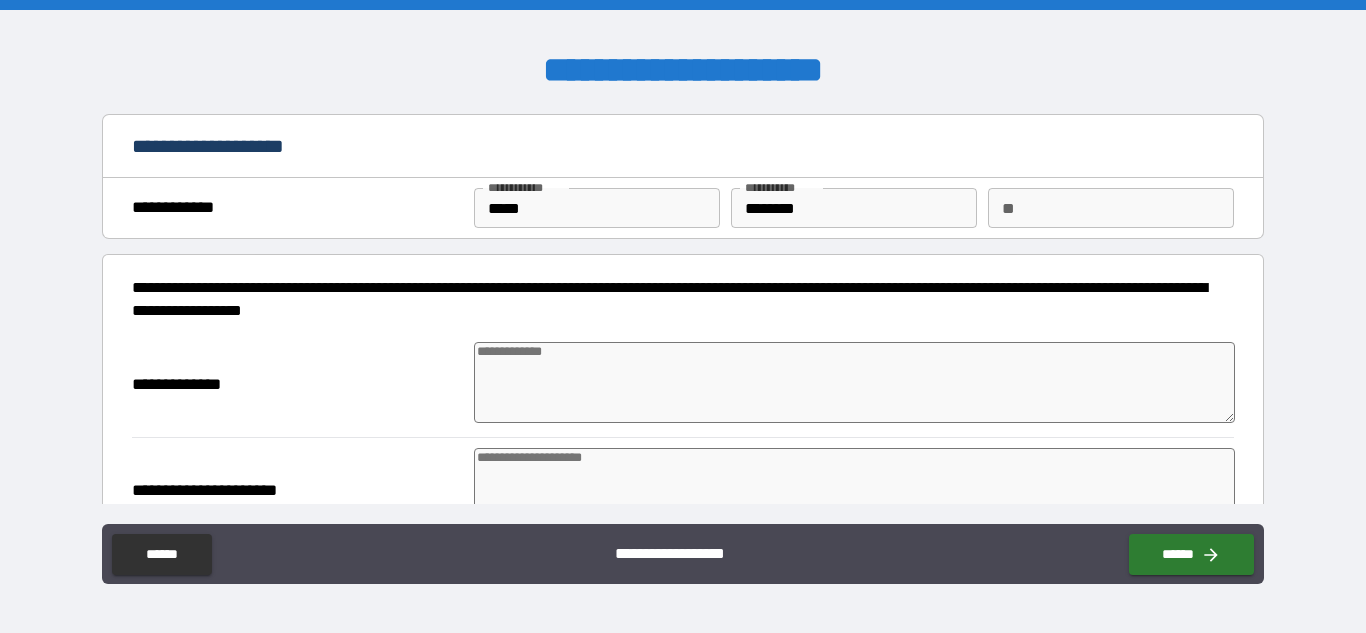 click at bounding box center [854, 382] 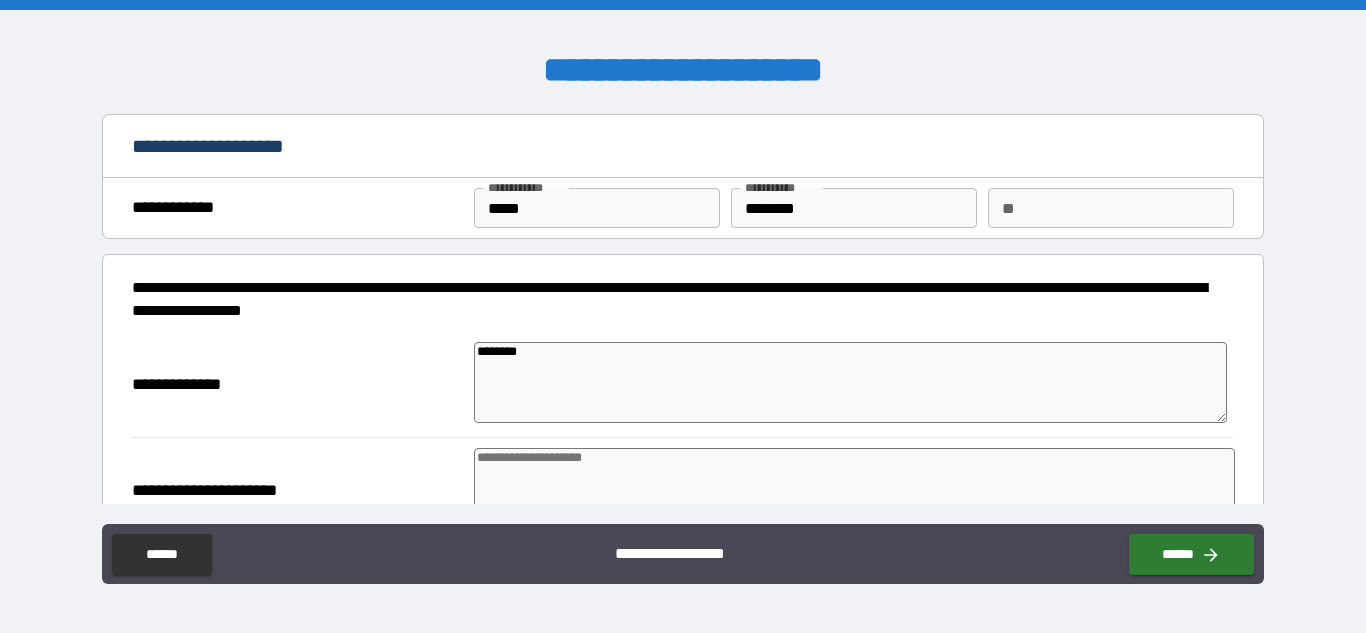 click at bounding box center [854, 488] 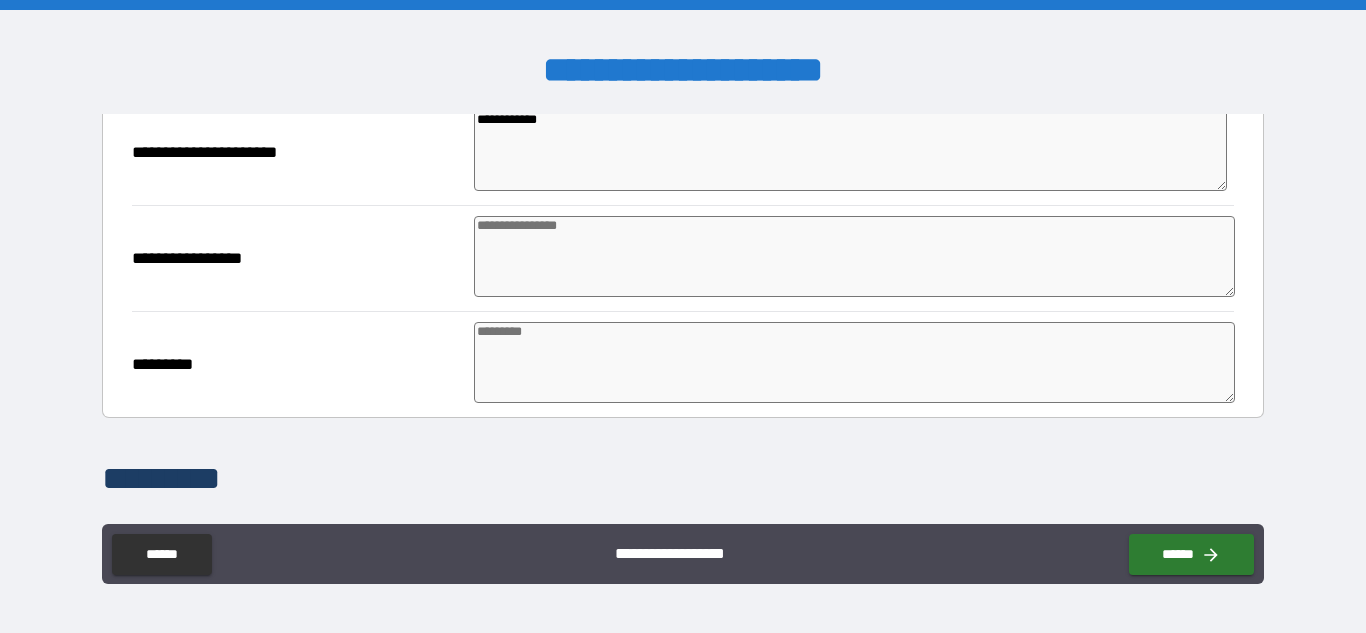 scroll, scrollTop: 343, scrollLeft: 0, axis: vertical 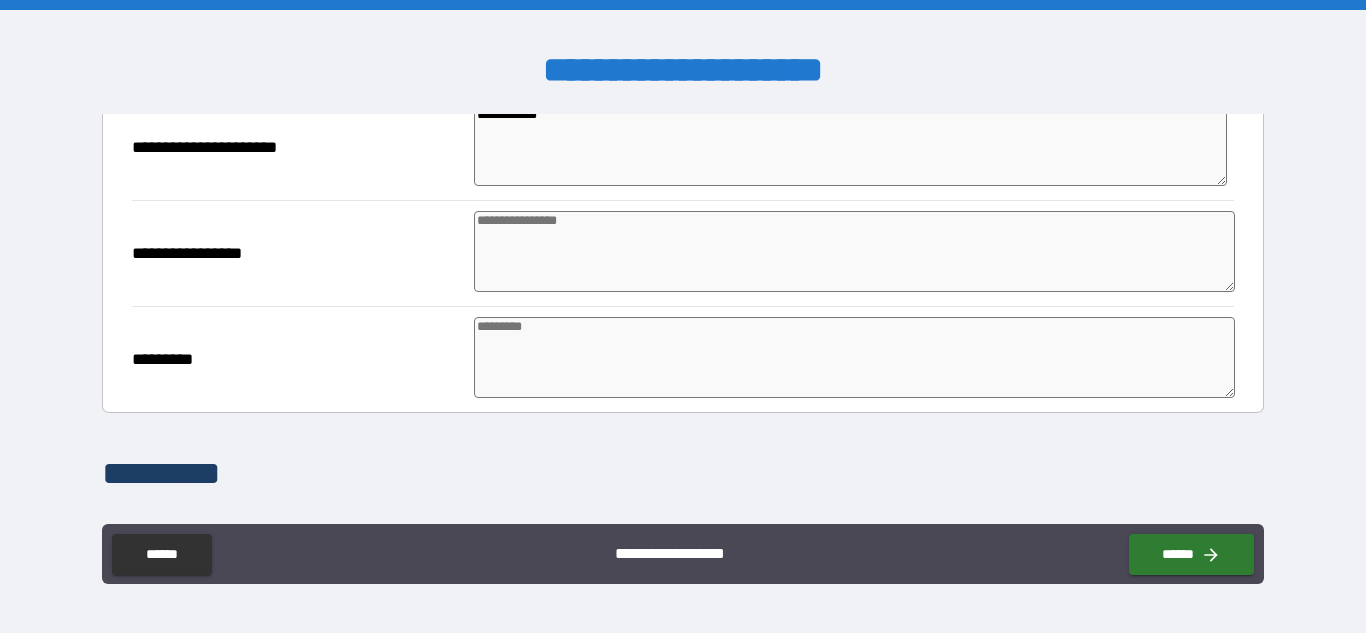 click at bounding box center (854, 251) 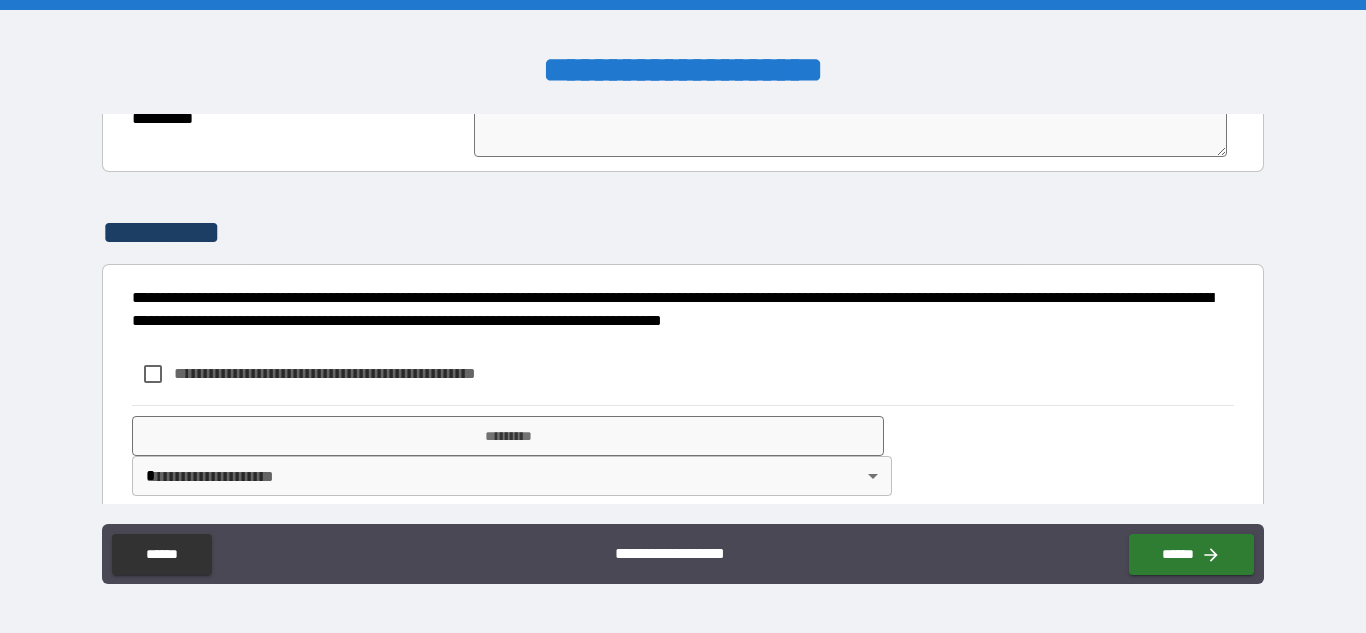 scroll, scrollTop: 607, scrollLeft: 0, axis: vertical 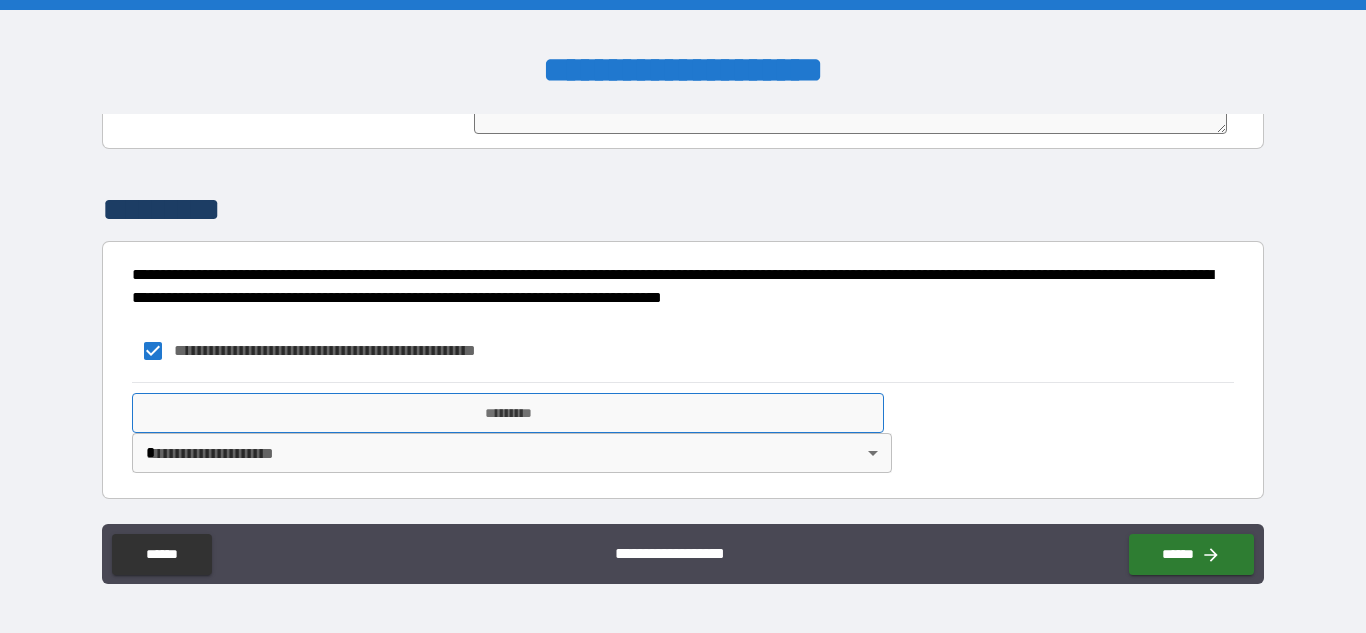 click on "*********" at bounding box center [508, 413] 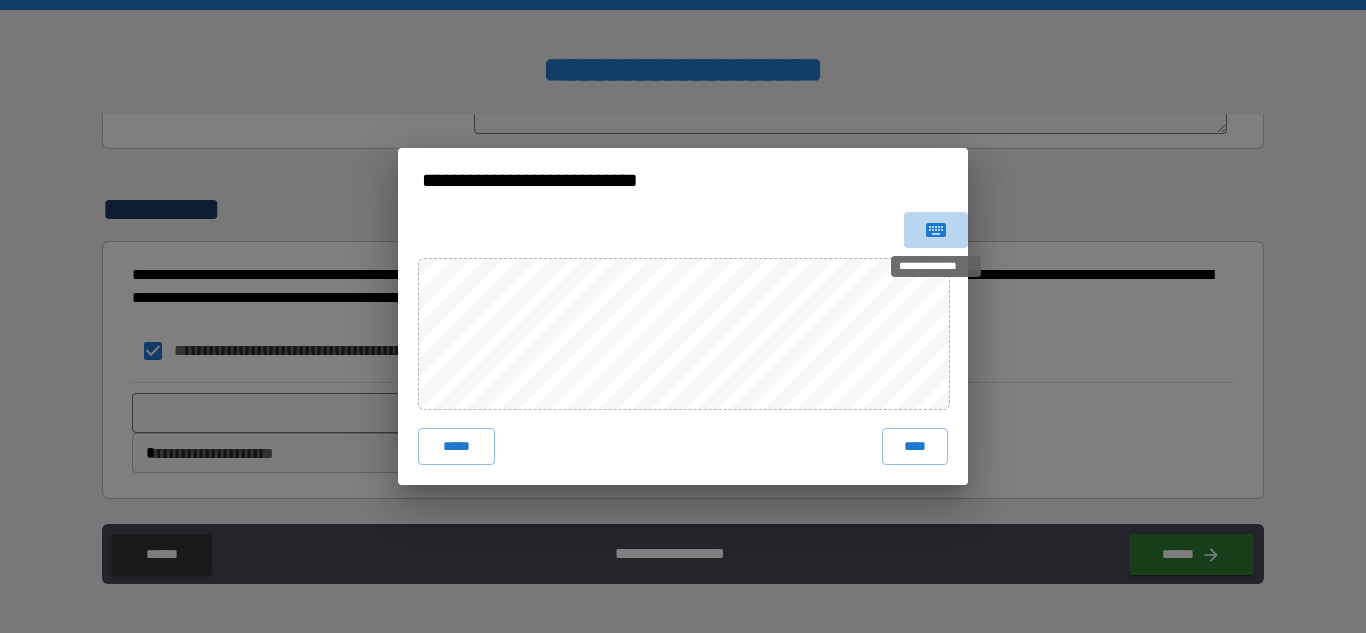 click 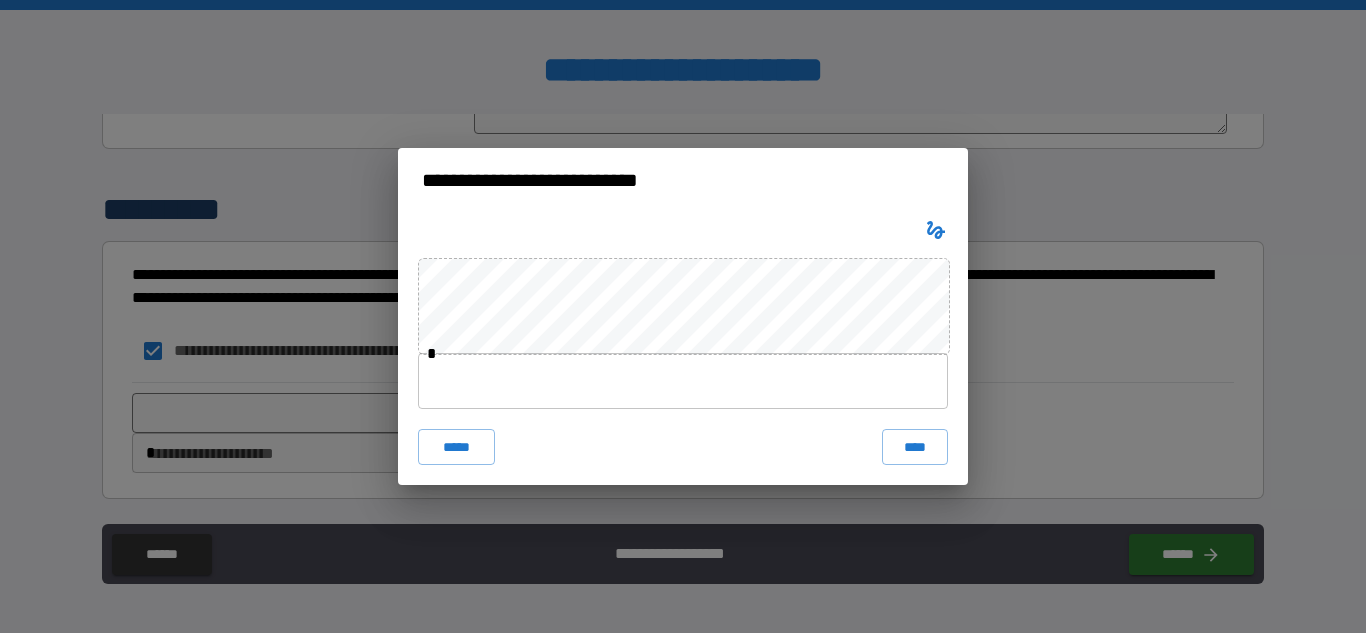 click at bounding box center (683, 381) 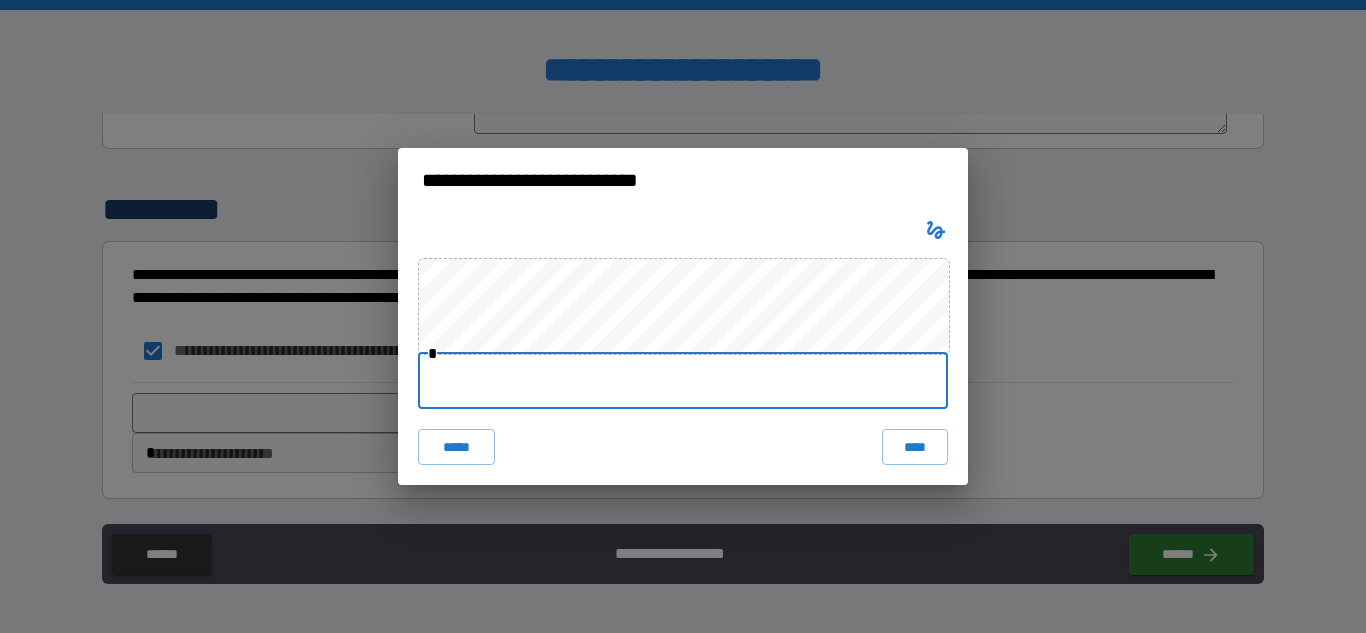 click at bounding box center [683, 381] 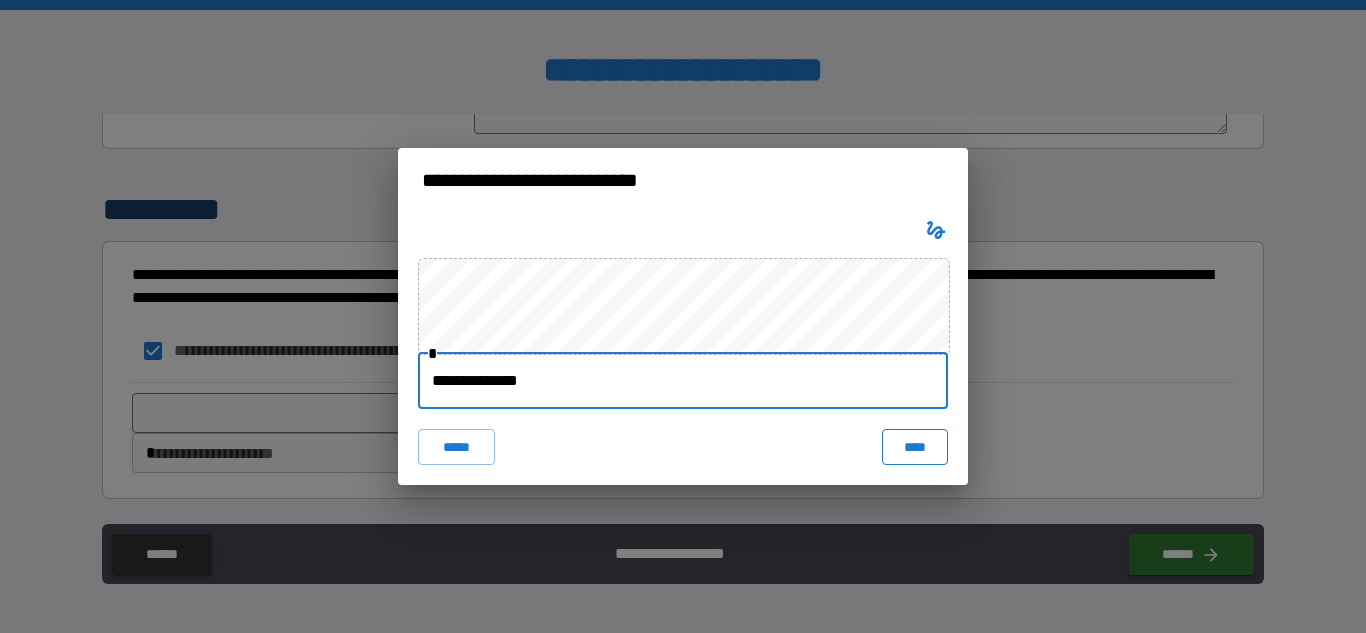 click on "****" at bounding box center [915, 447] 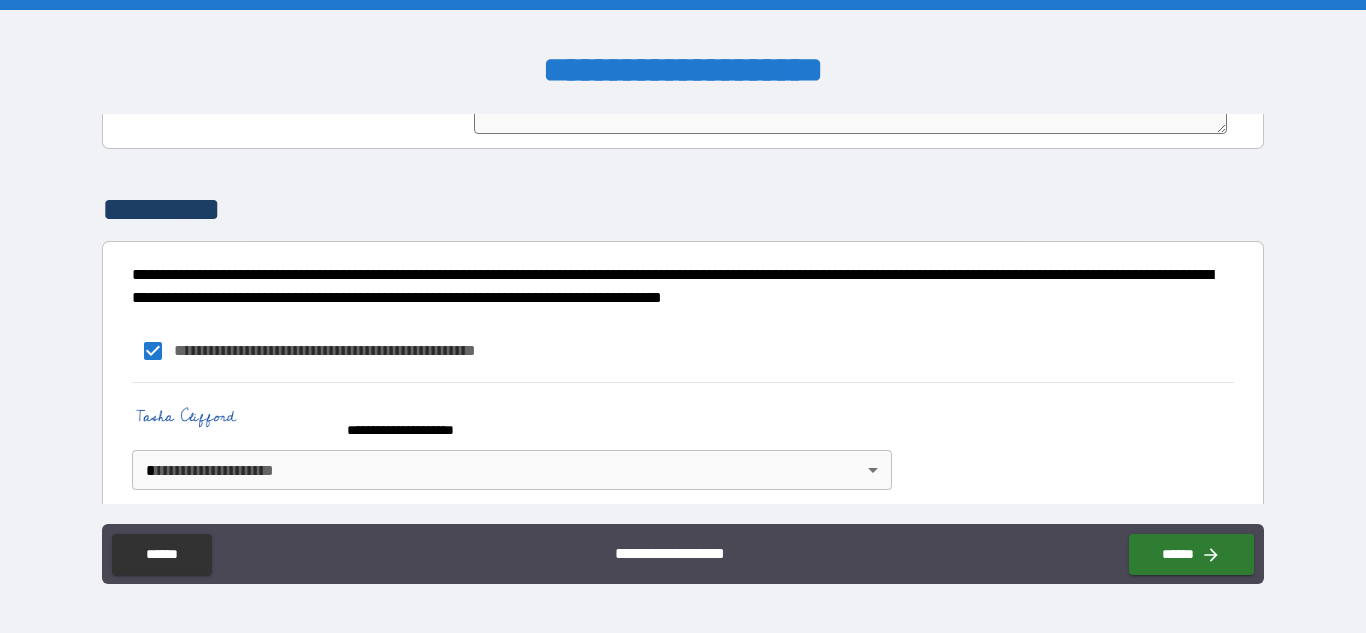 click on "**********" at bounding box center (682, 441) 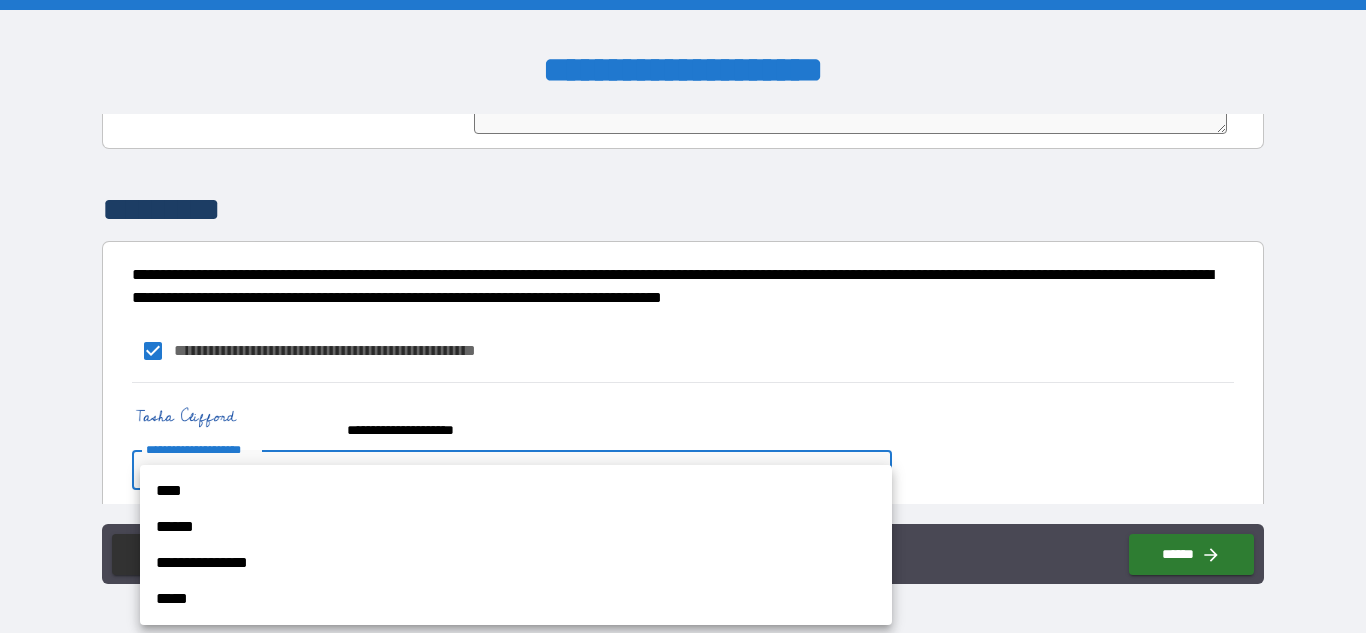 click on "**********" at bounding box center [683, 316] 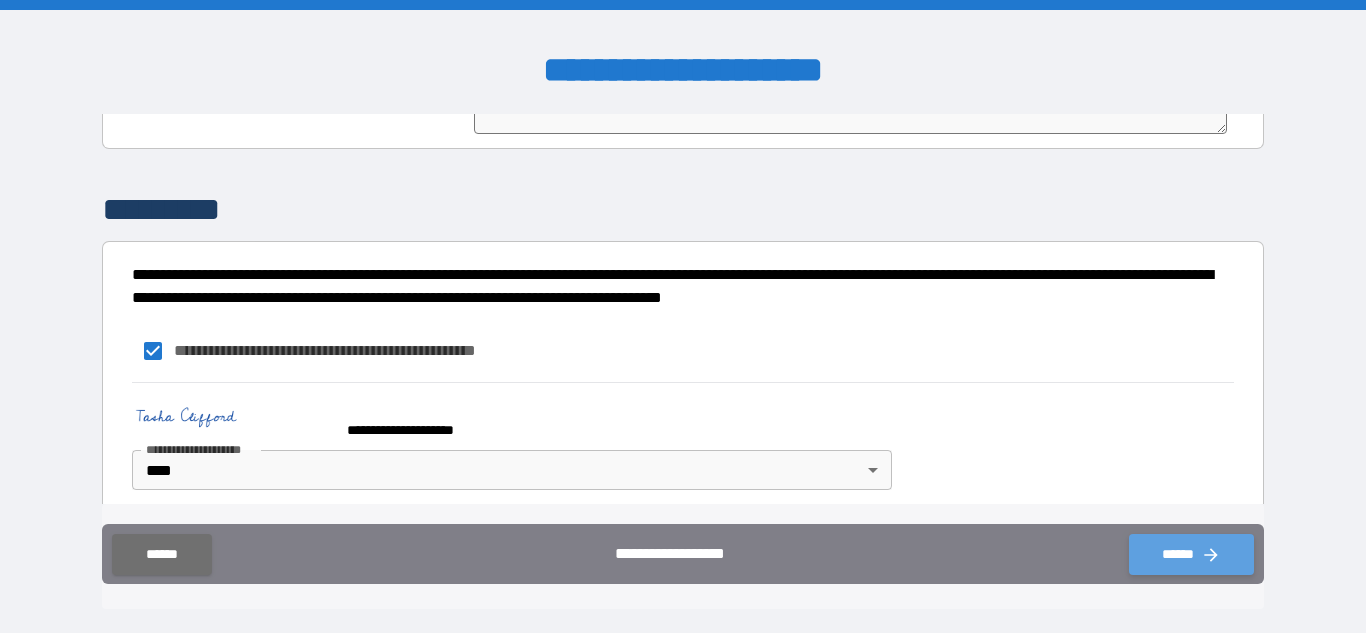 click on "******" at bounding box center [1191, 554] 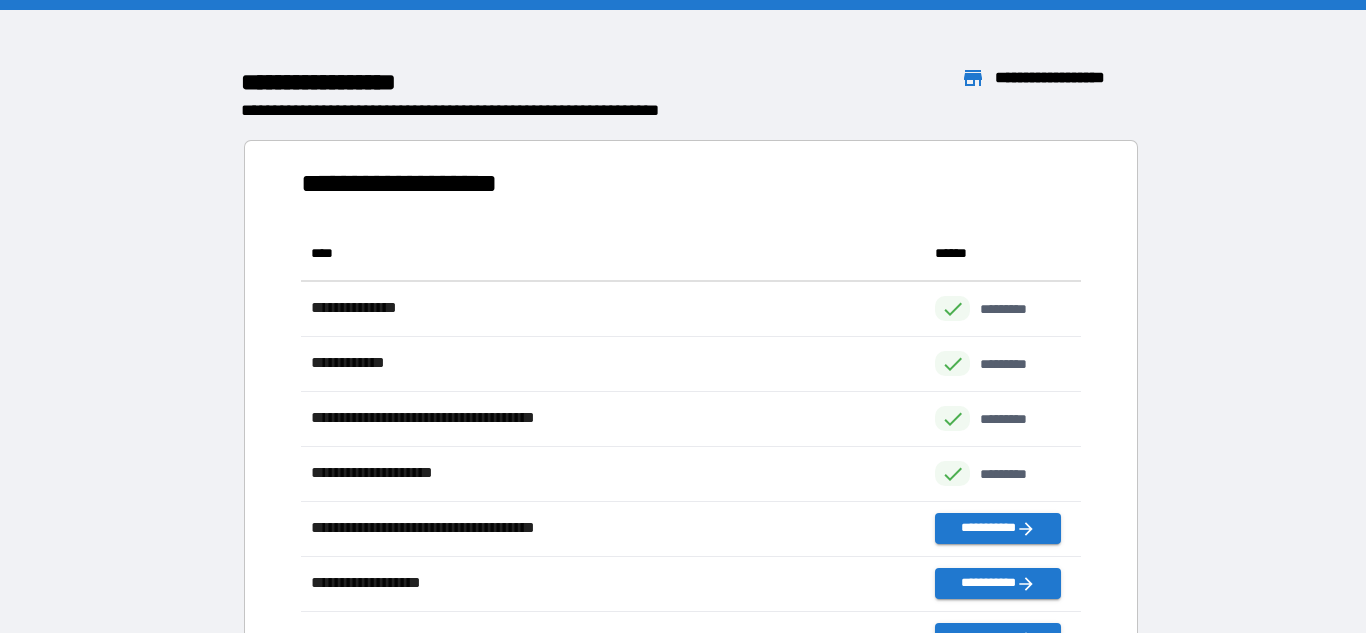 scroll, scrollTop: 1, scrollLeft: 1, axis: both 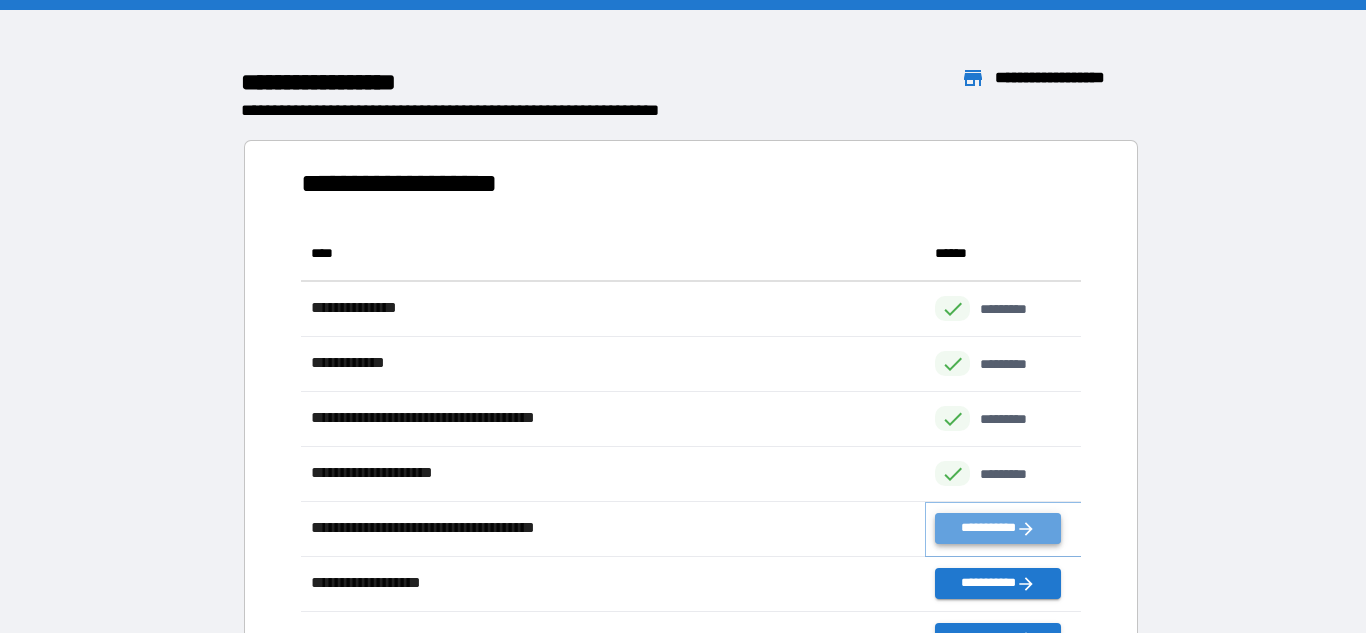 click on "**********" at bounding box center (997, 528) 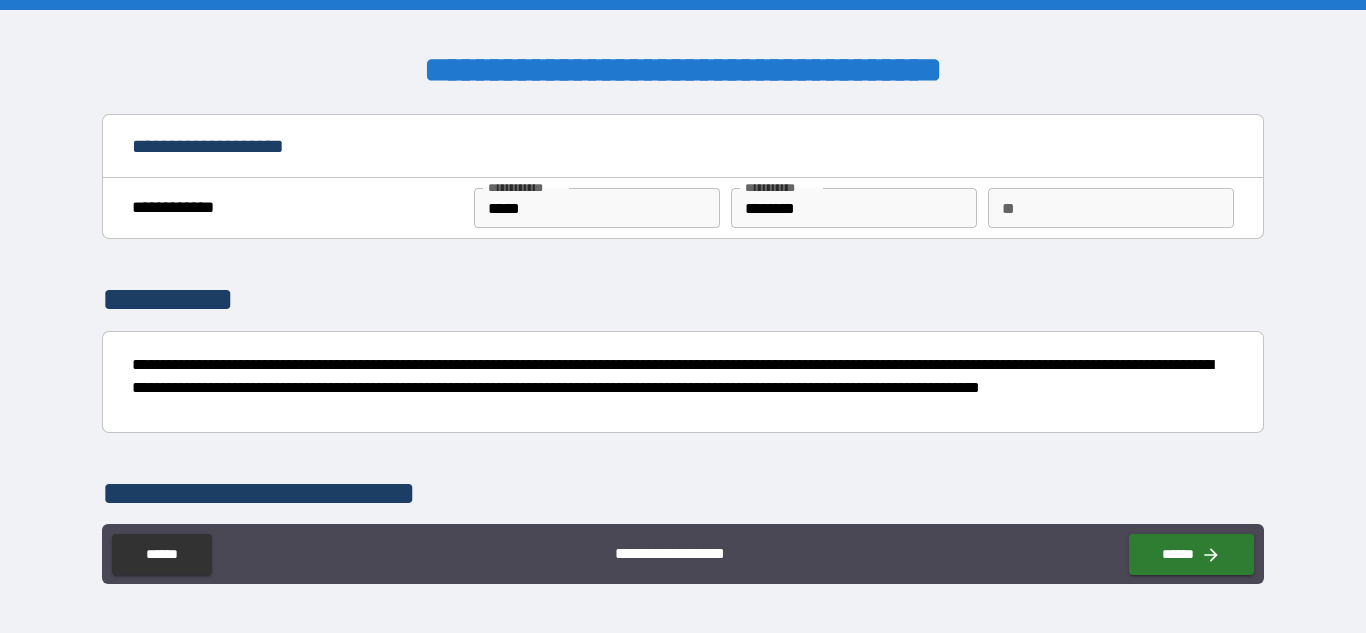 click on "**" at bounding box center [1111, 208] 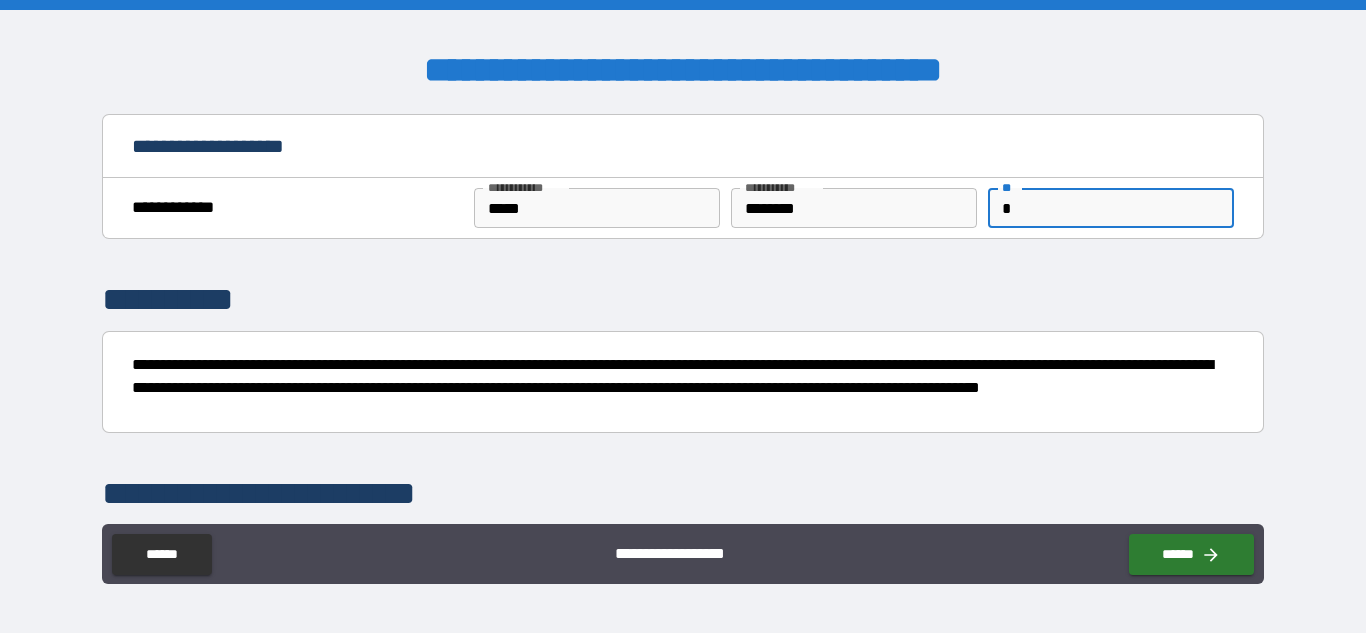 click on "**********" at bounding box center (677, 388) 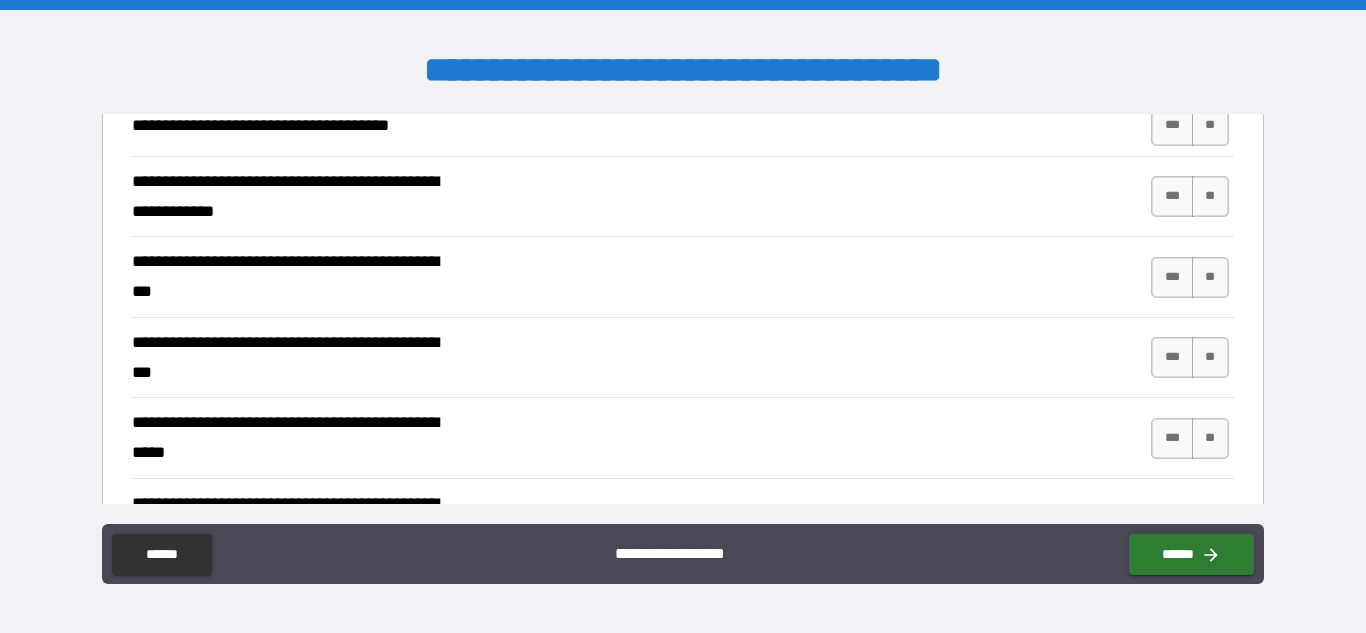 scroll, scrollTop: 440, scrollLeft: 0, axis: vertical 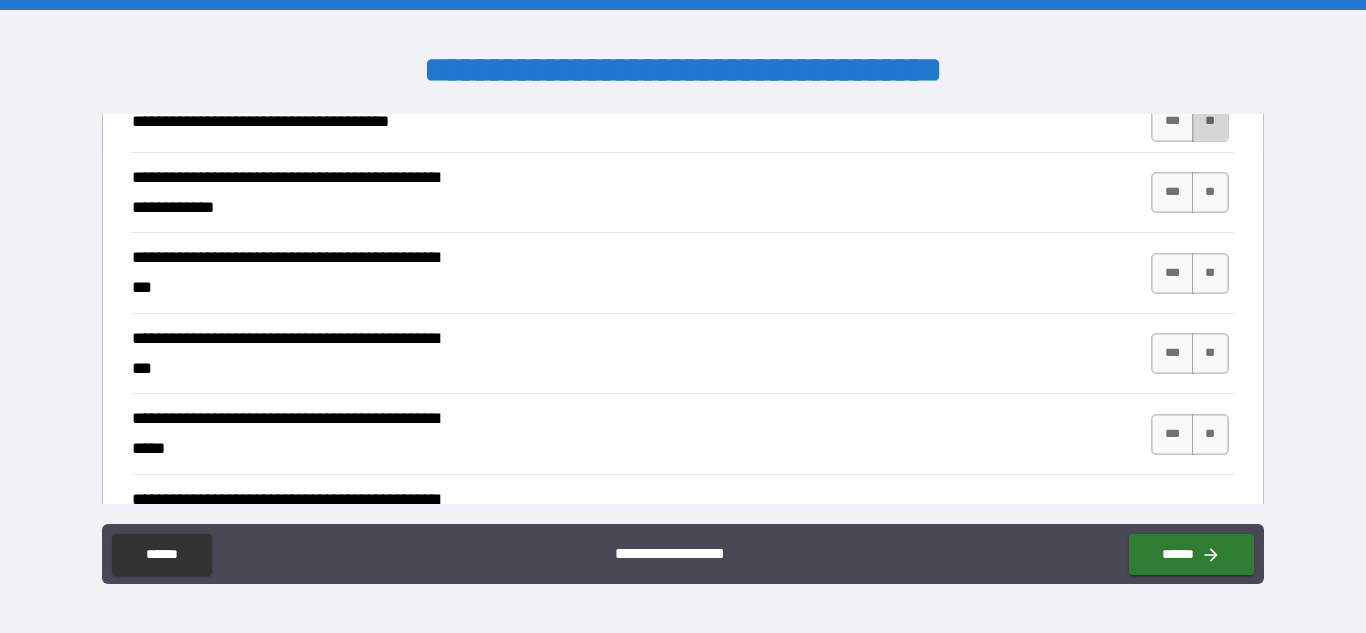 click on "**" at bounding box center [1210, 121] 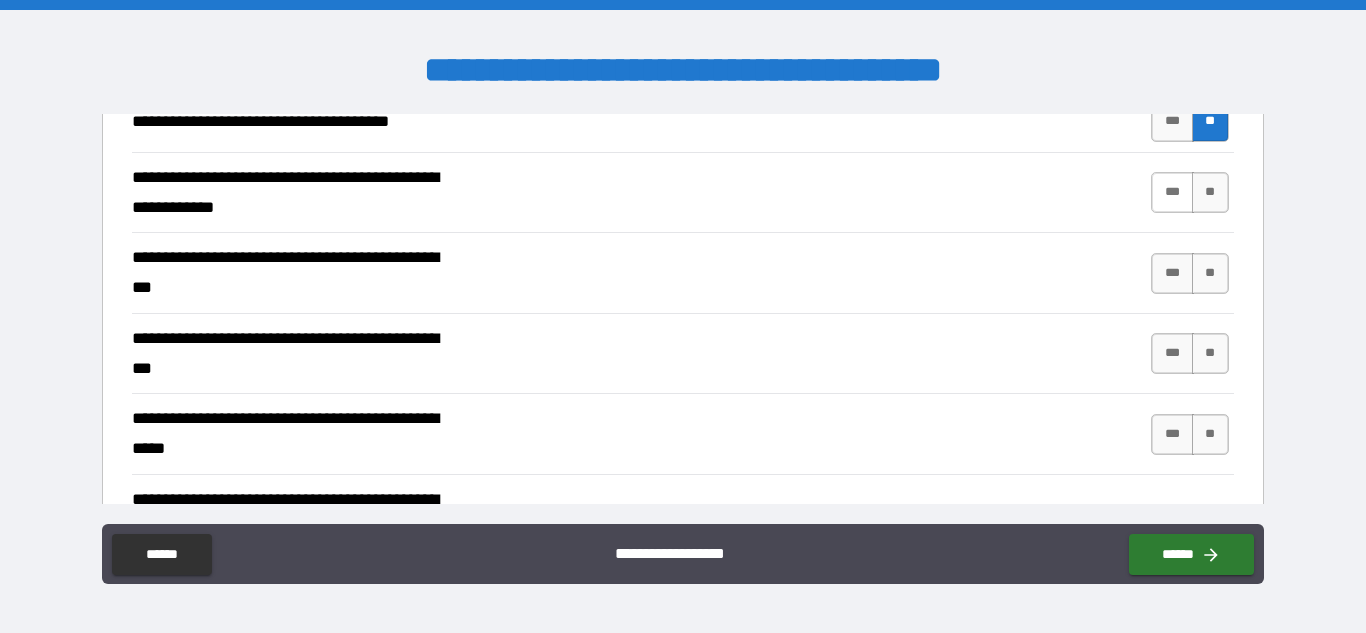 click on "***" at bounding box center (1172, 192) 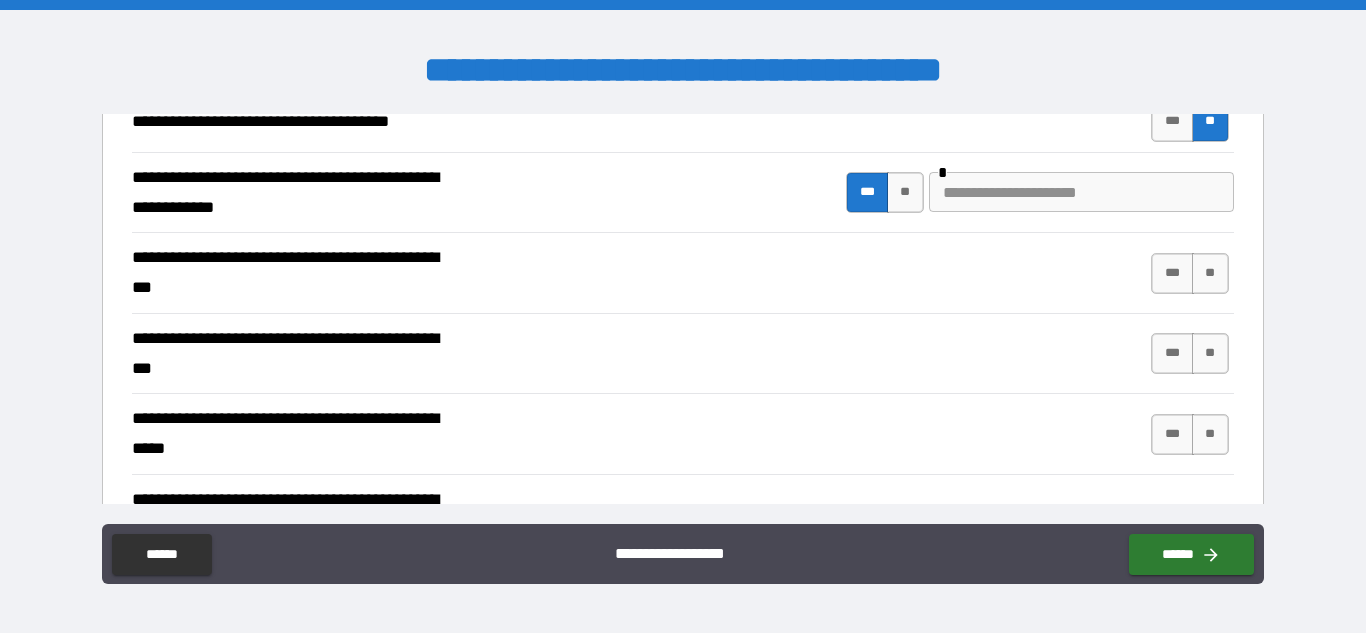 click on "**********" at bounding box center (682, 192) 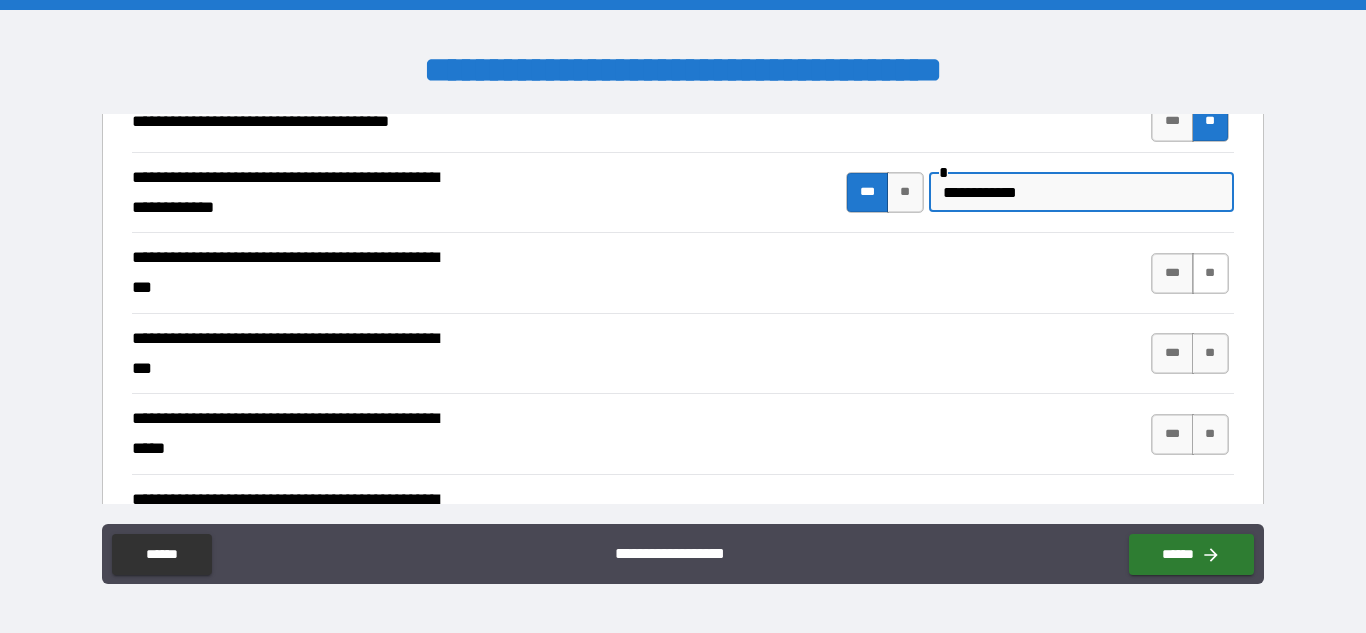 click on "**" at bounding box center [1210, 273] 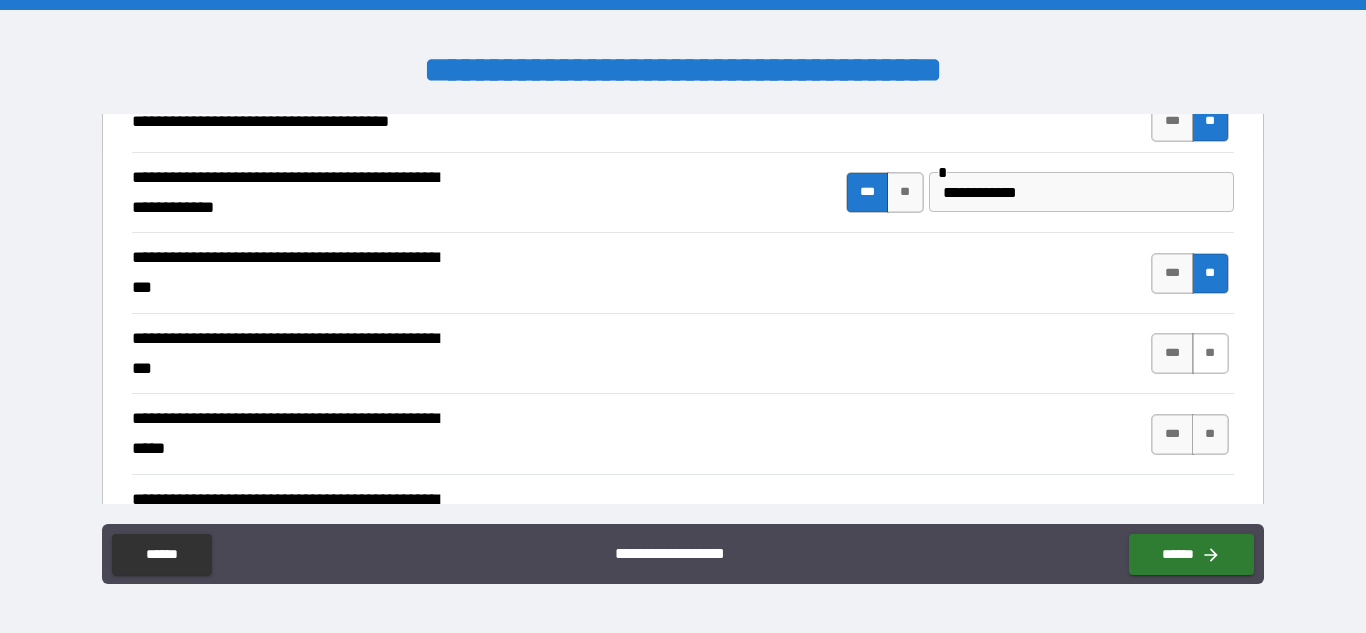 click on "**" at bounding box center (1210, 353) 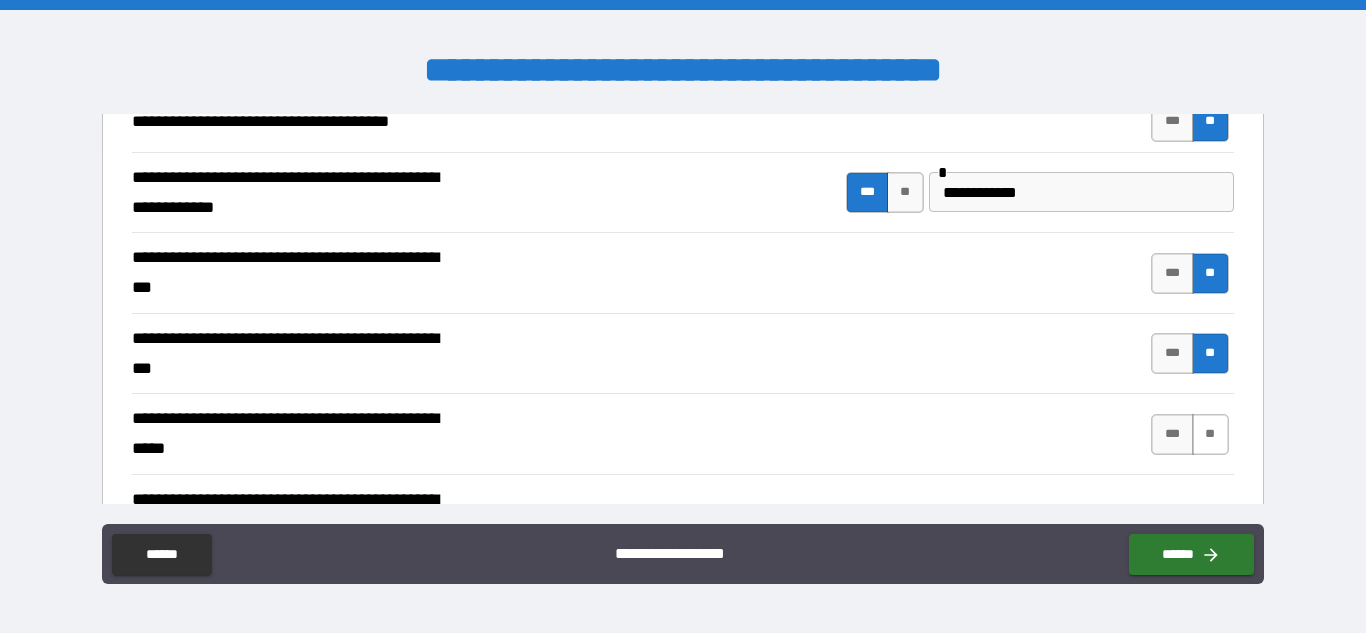 click on "**" at bounding box center [1210, 434] 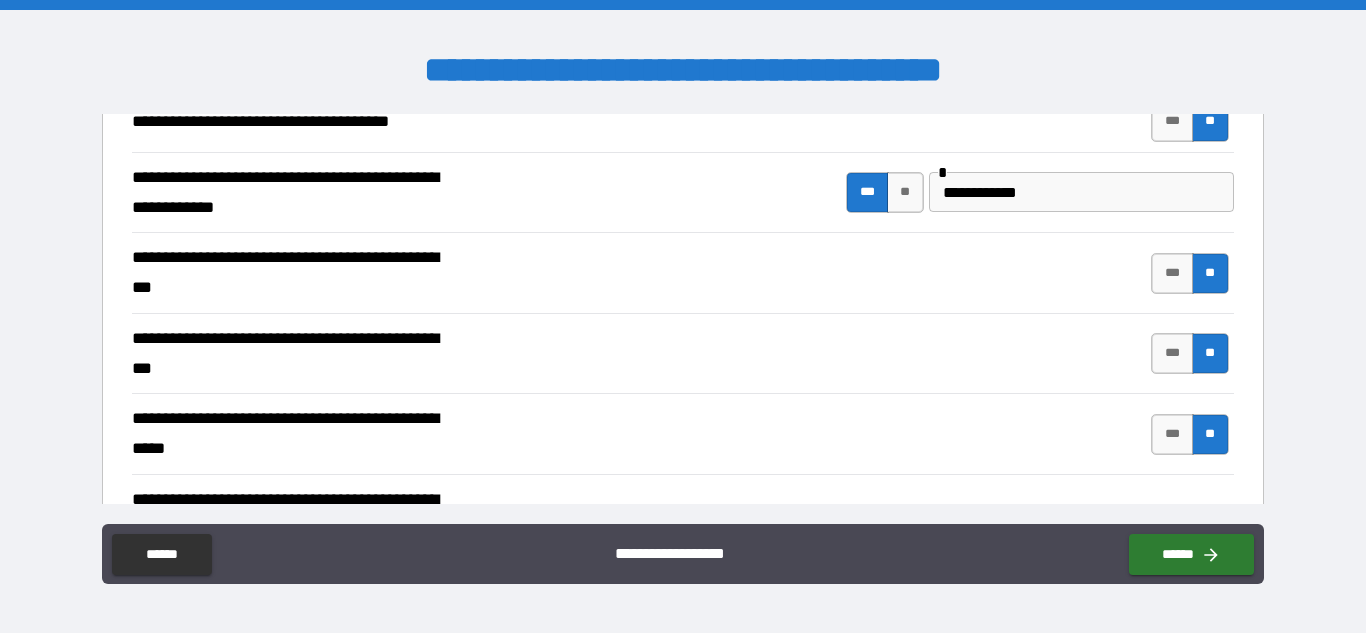 click on "**********" at bounding box center [682, 353] 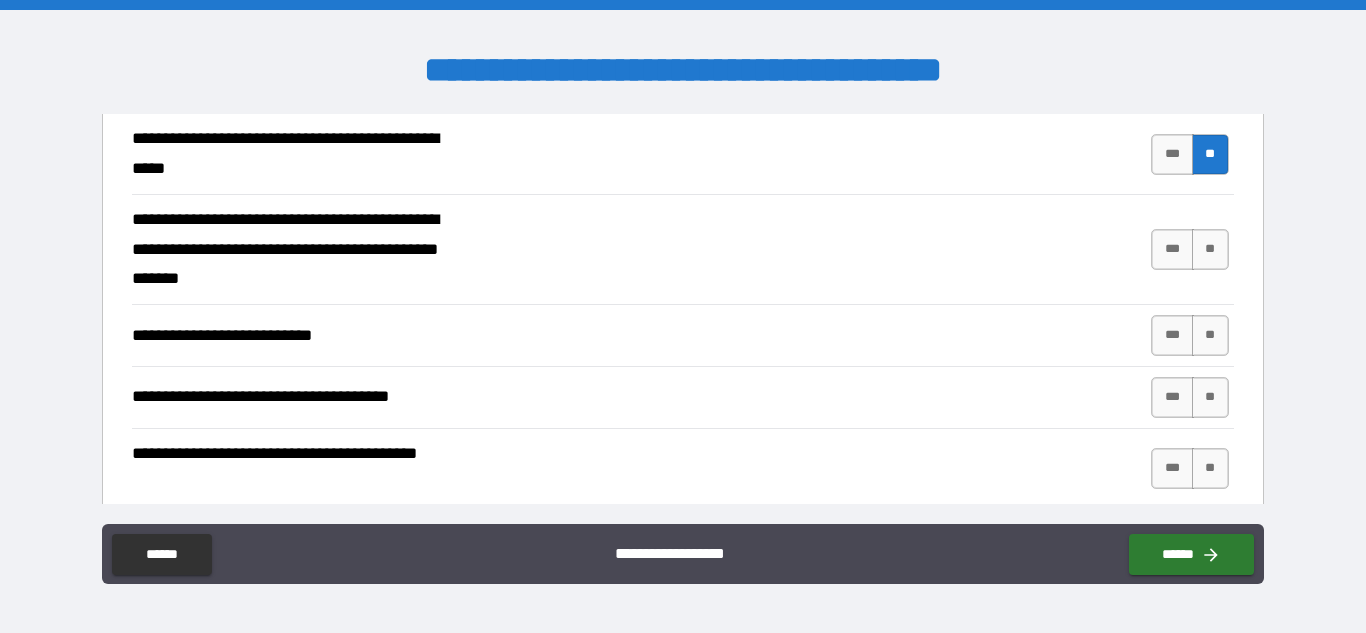 scroll, scrollTop: 760, scrollLeft: 0, axis: vertical 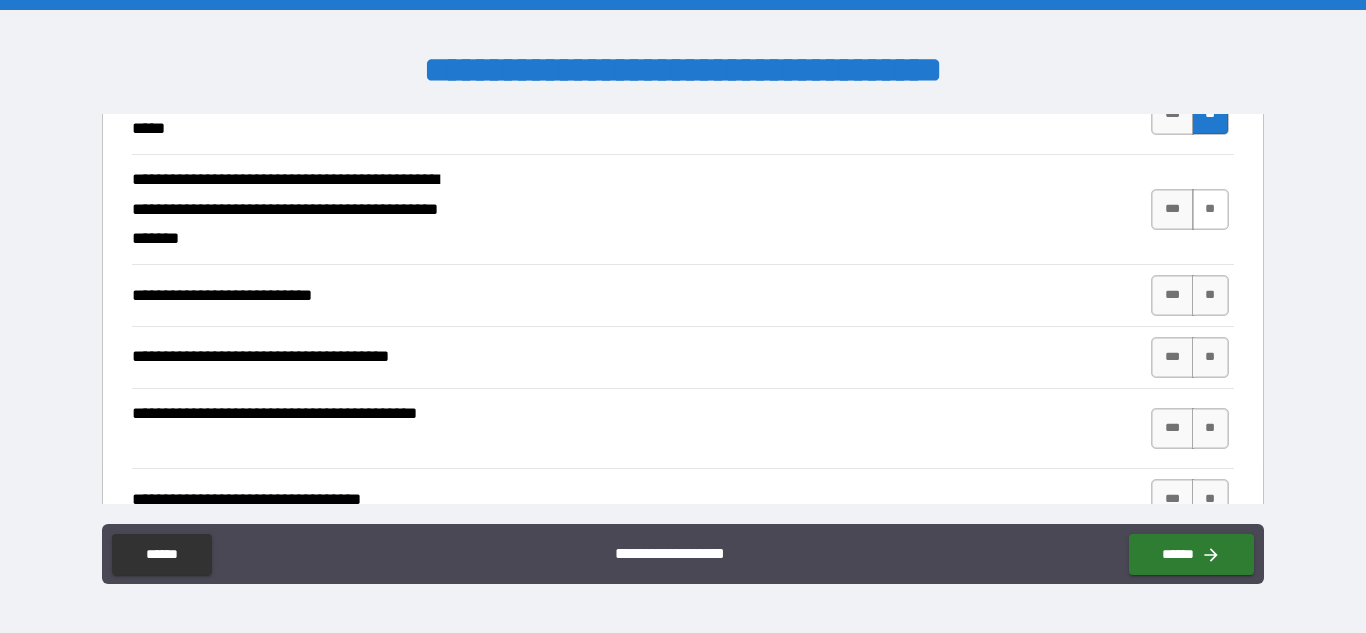 click on "**" at bounding box center [1210, 209] 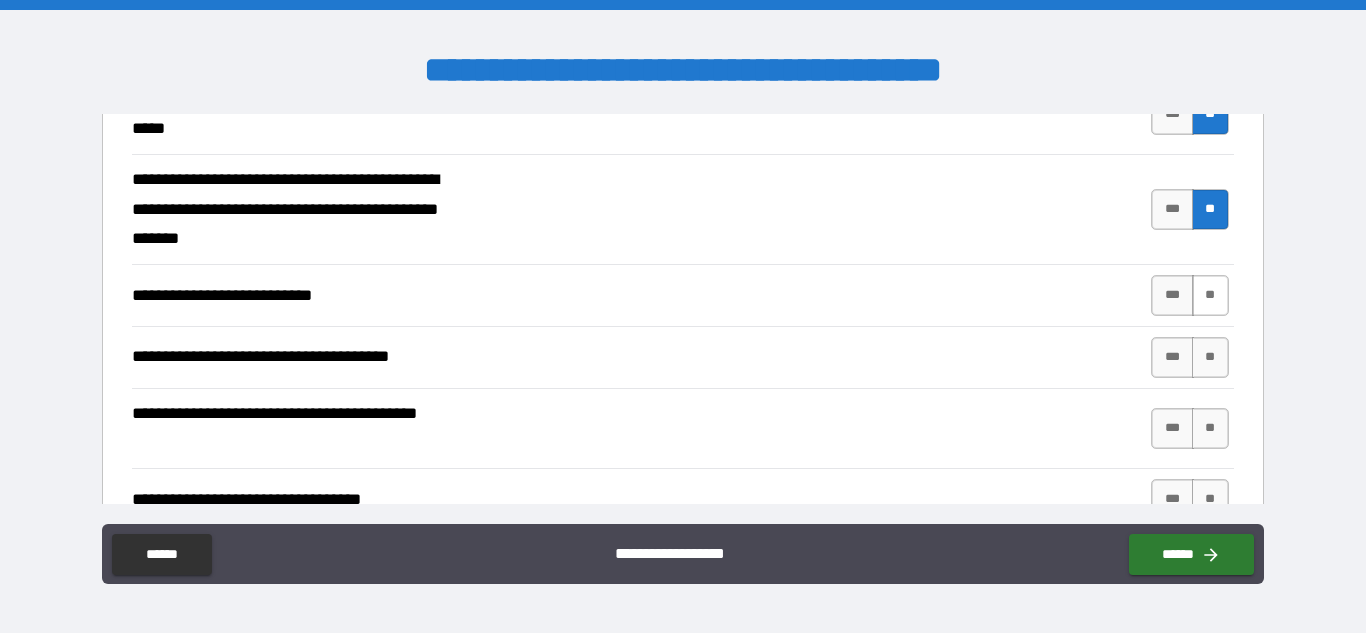 click on "**" at bounding box center [1210, 295] 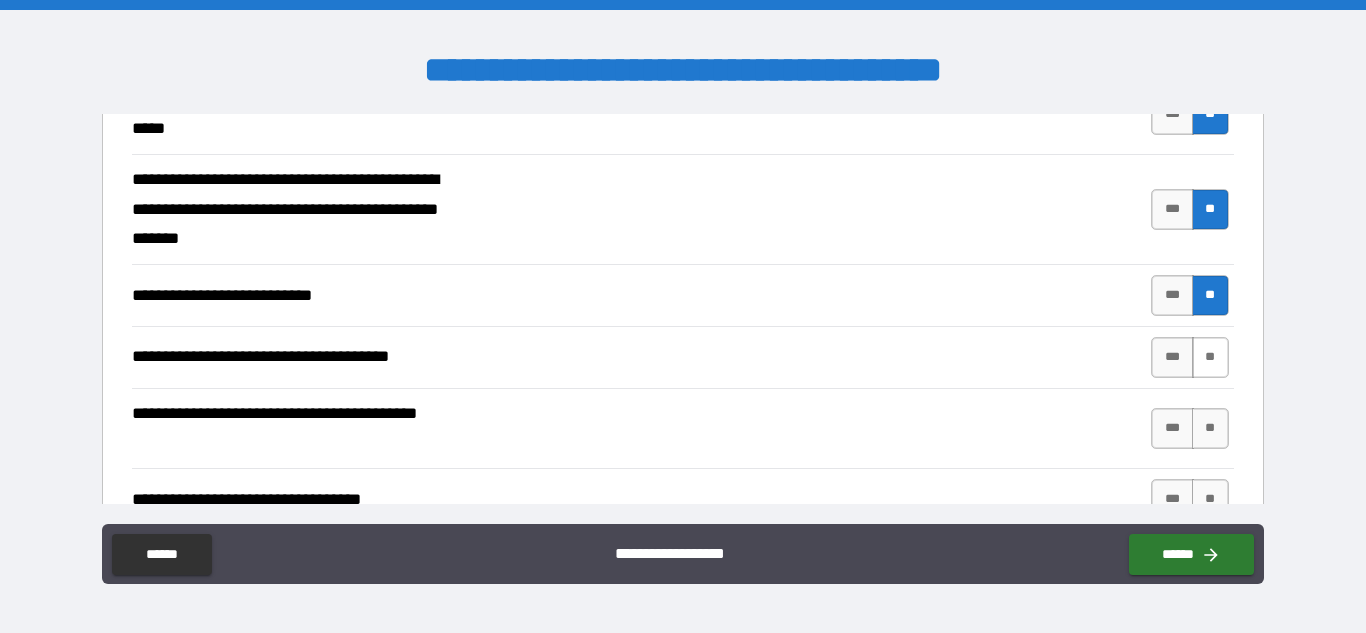 click on "**" at bounding box center (1210, 357) 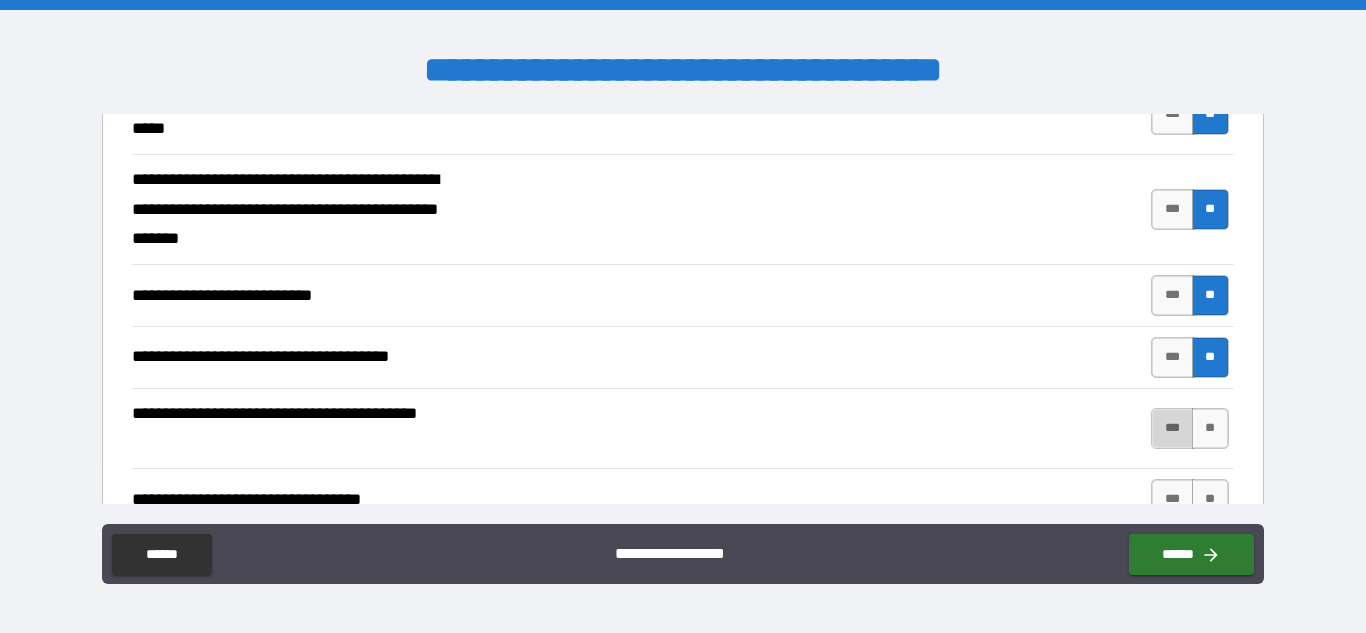 click on "***" at bounding box center [1172, 428] 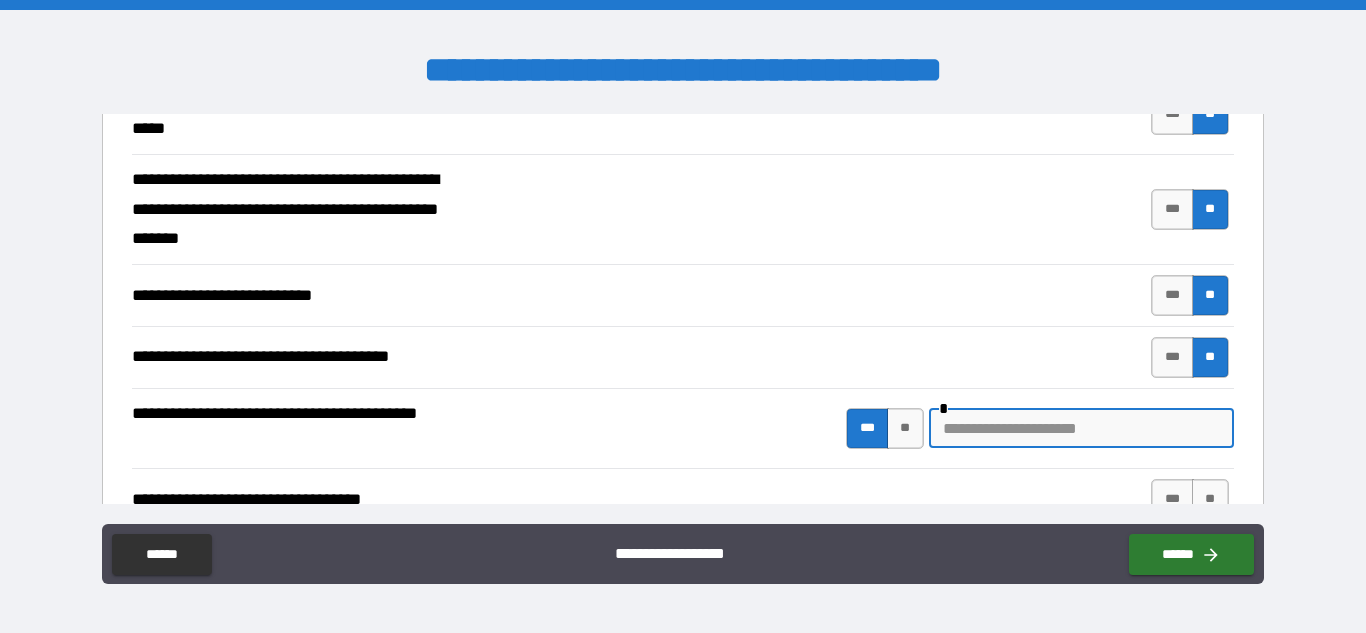 click at bounding box center [1081, 428] 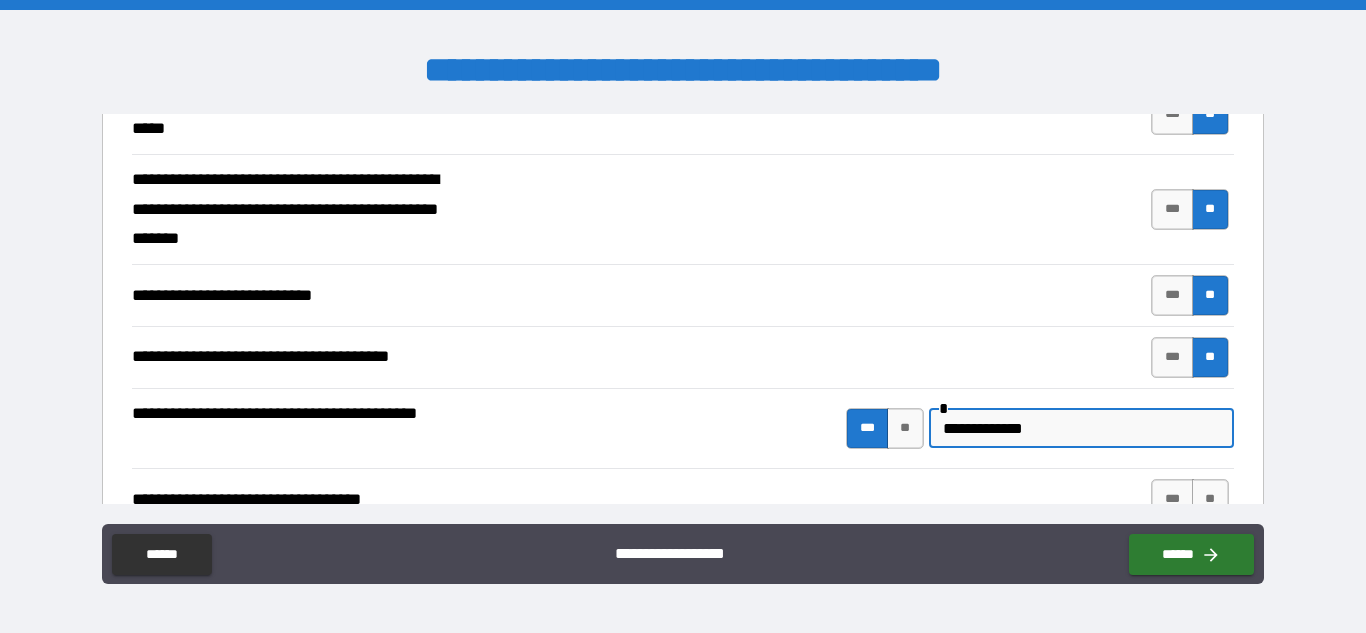 scroll, scrollTop: 774, scrollLeft: 0, axis: vertical 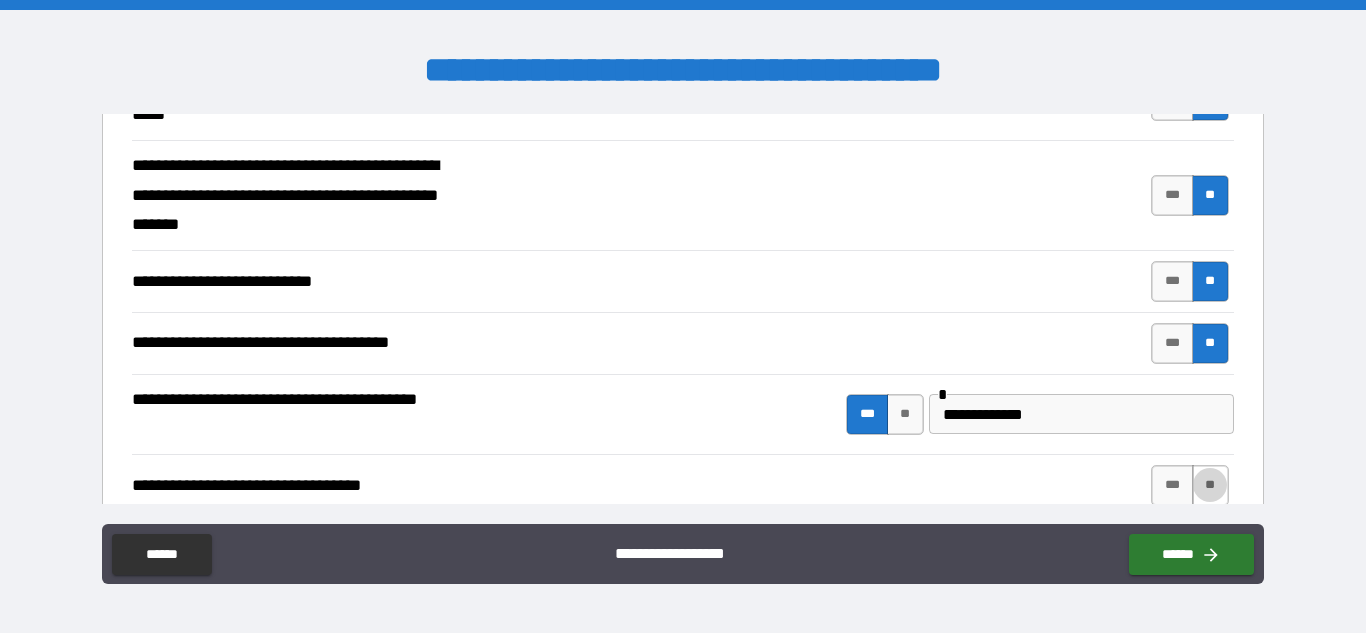 click on "**" at bounding box center [1210, 485] 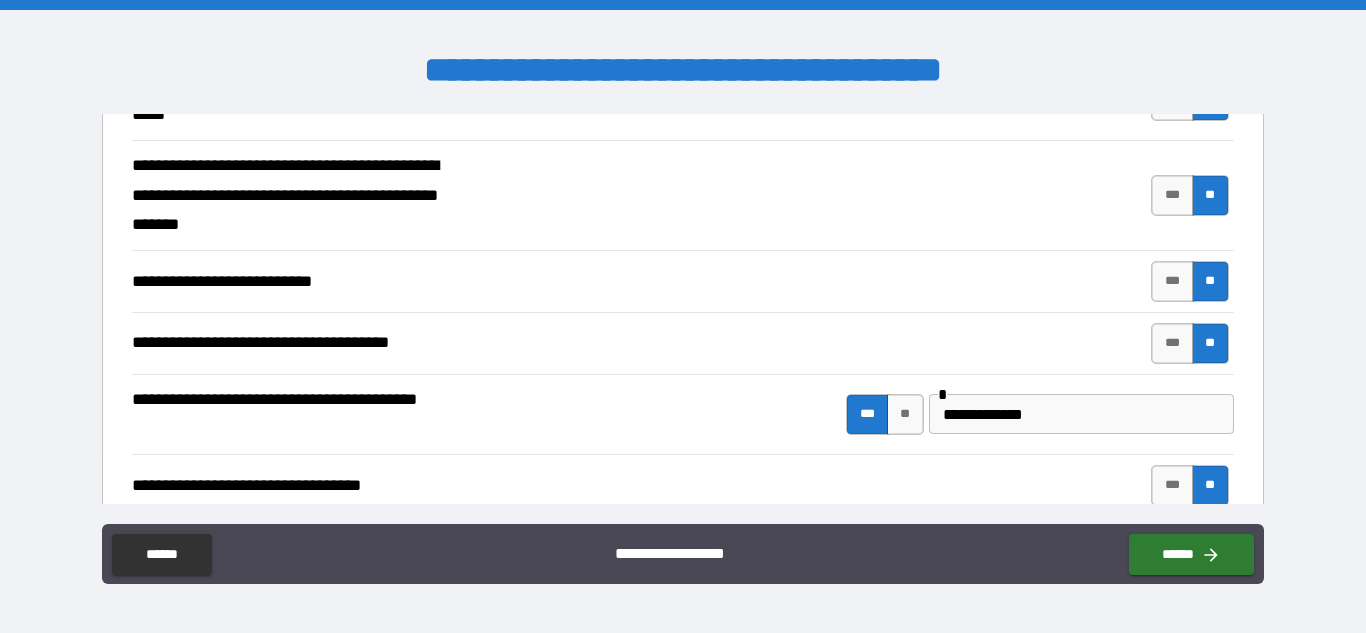 scroll, scrollTop: 1192, scrollLeft: 0, axis: vertical 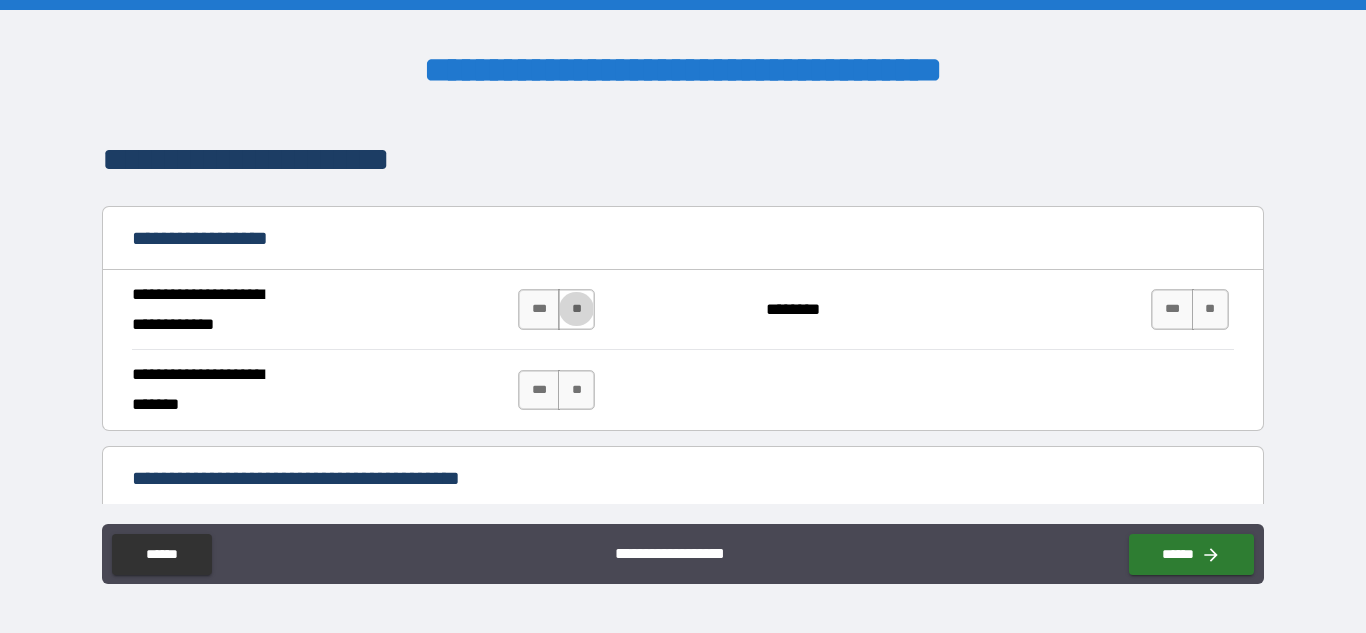 click on "**" at bounding box center (576, 309) 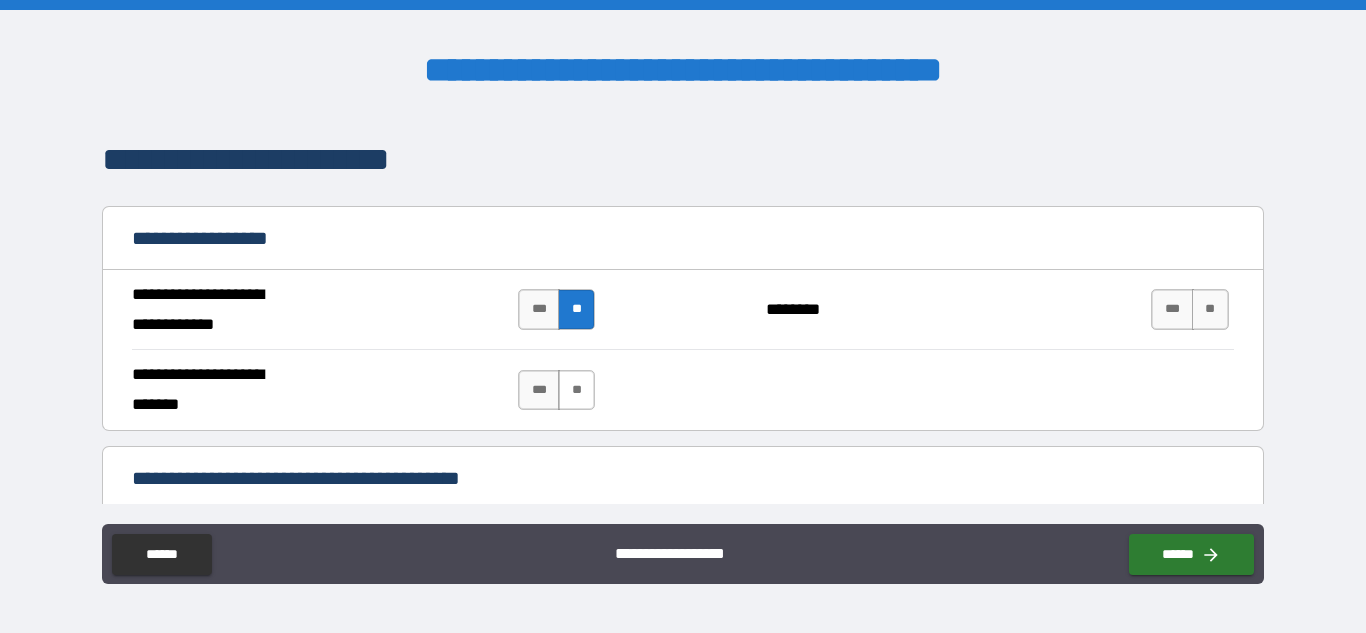 click on "**" at bounding box center (576, 390) 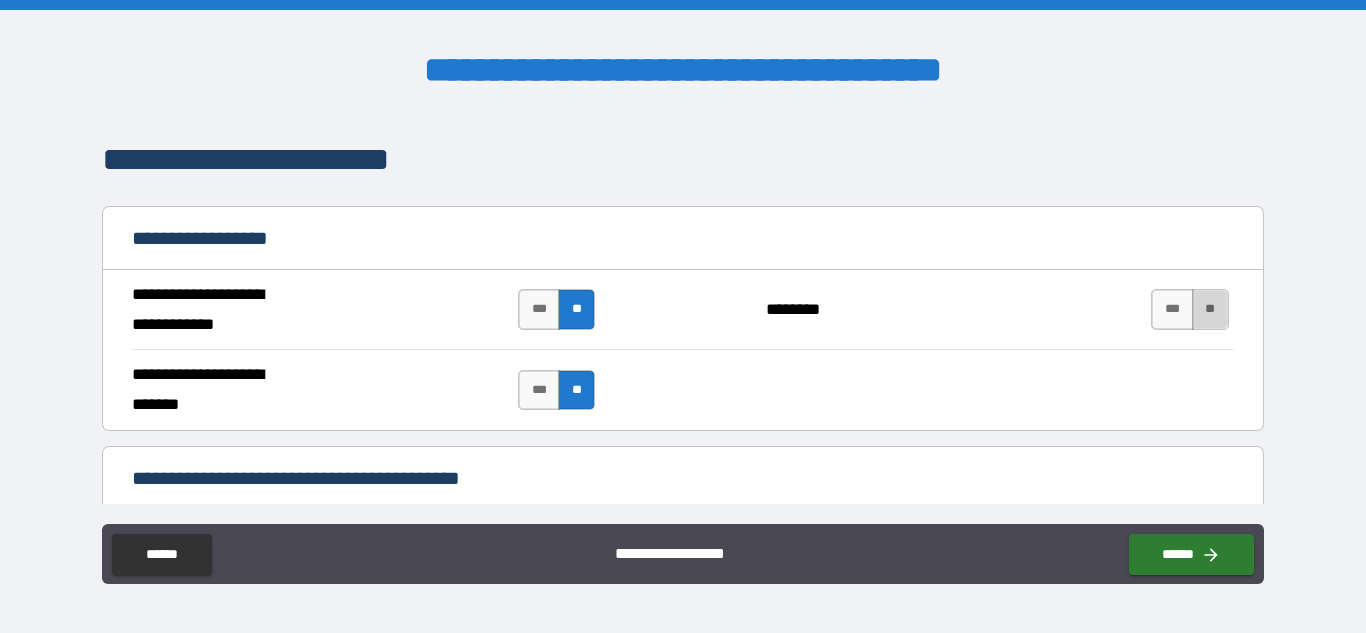 click on "**" at bounding box center (1210, 309) 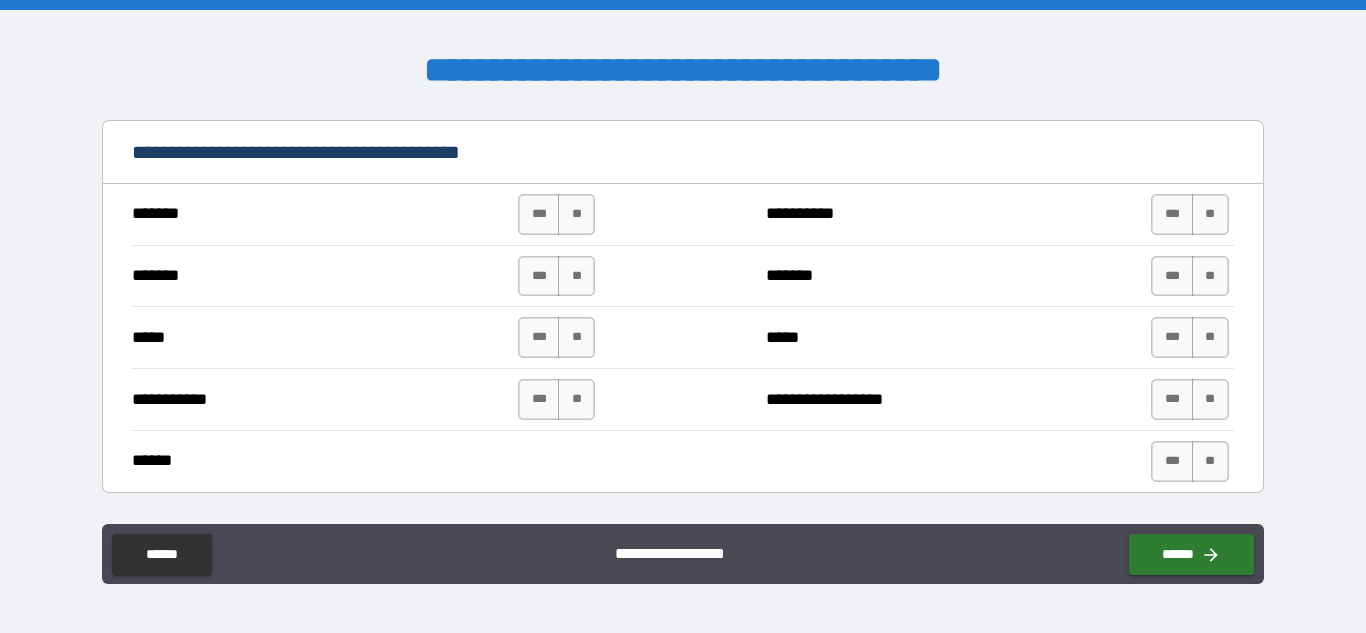 scroll, scrollTop: 1571, scrollLeft: 0, axis: vertical 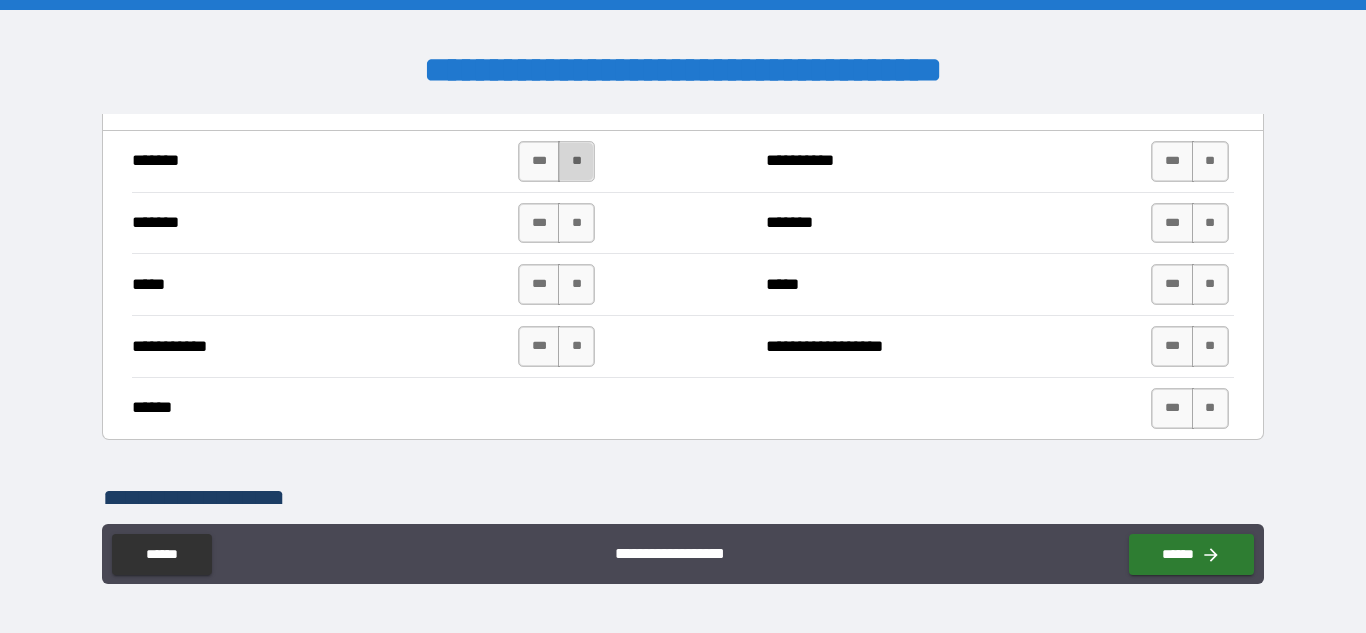 click on "**" at bounding box center (576, 161) 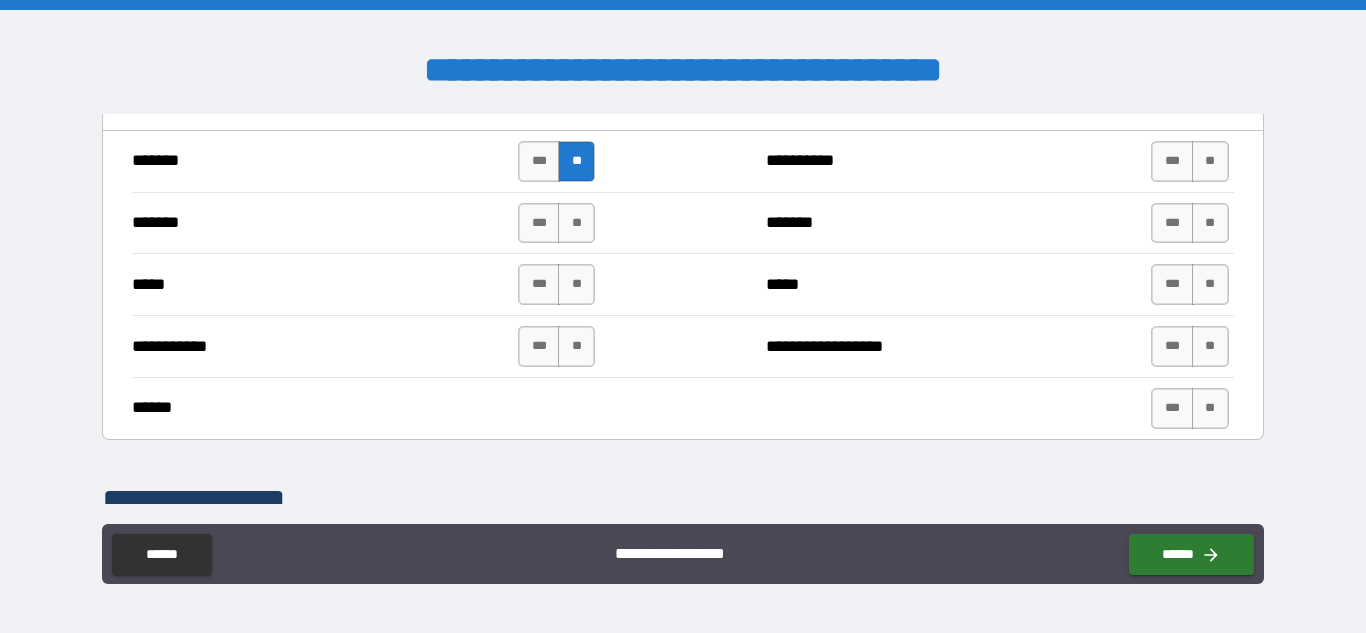 click on "**" at bounding box center [576, 161] 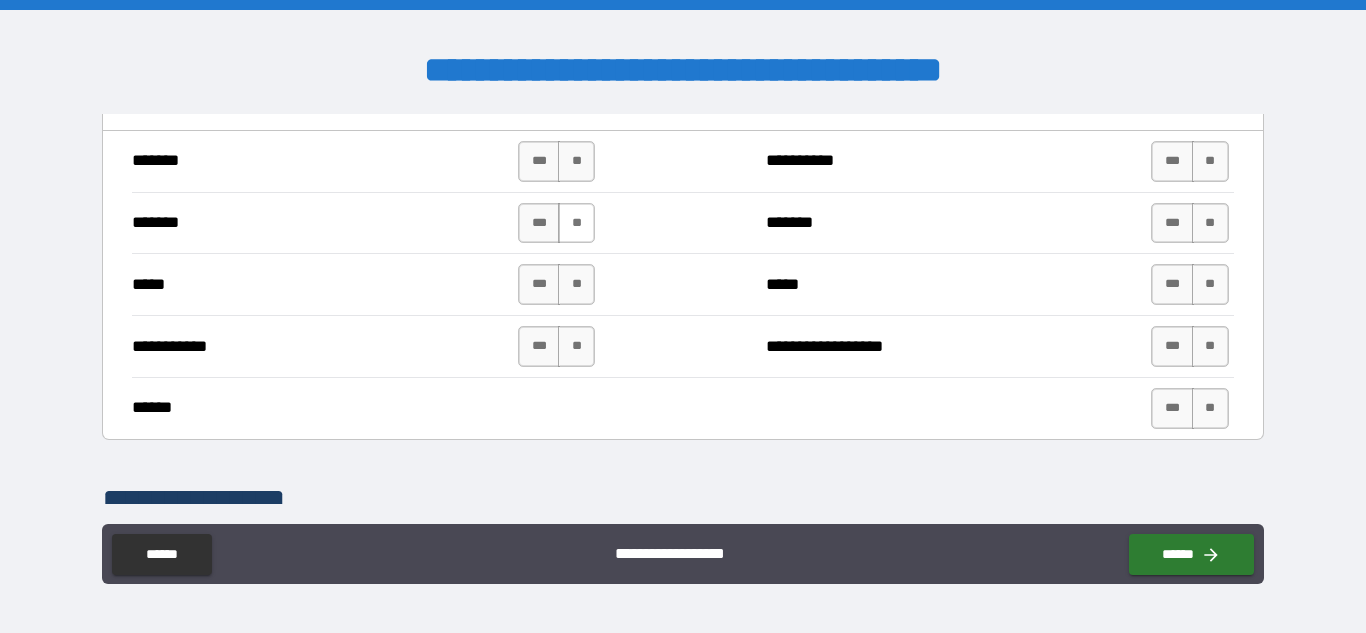 click on "**" at bounding box center (576, 223) 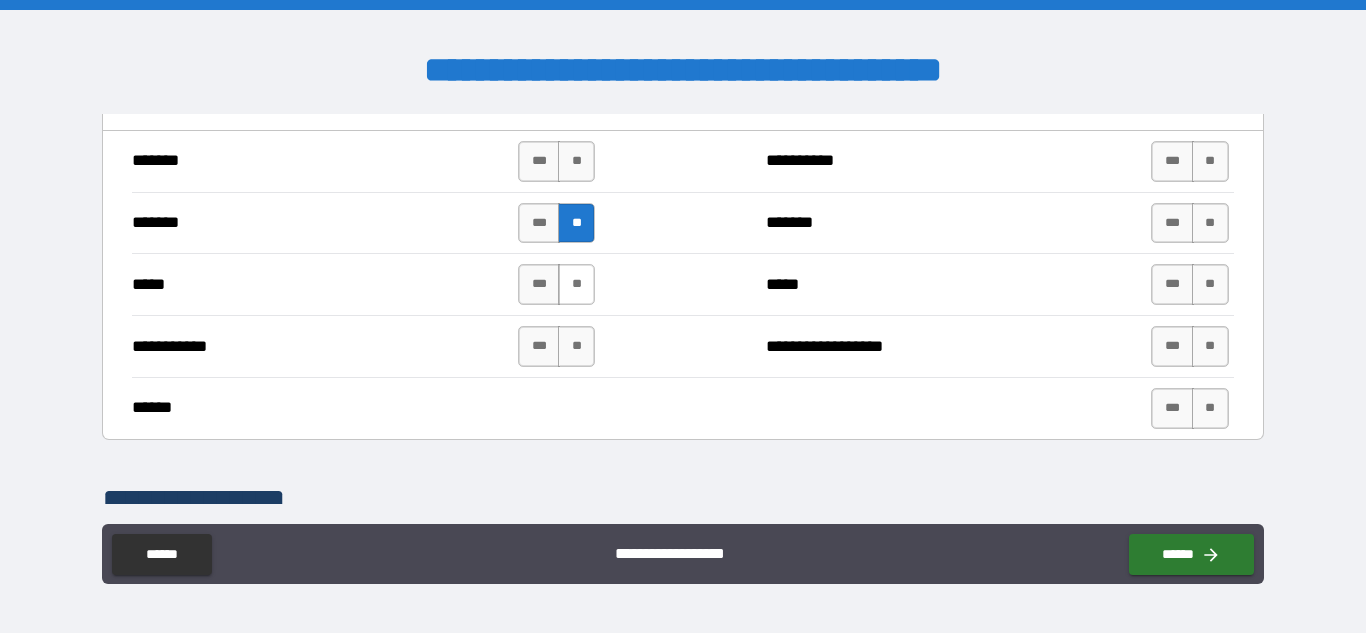 click on "**" at bounding box center (576, 284) 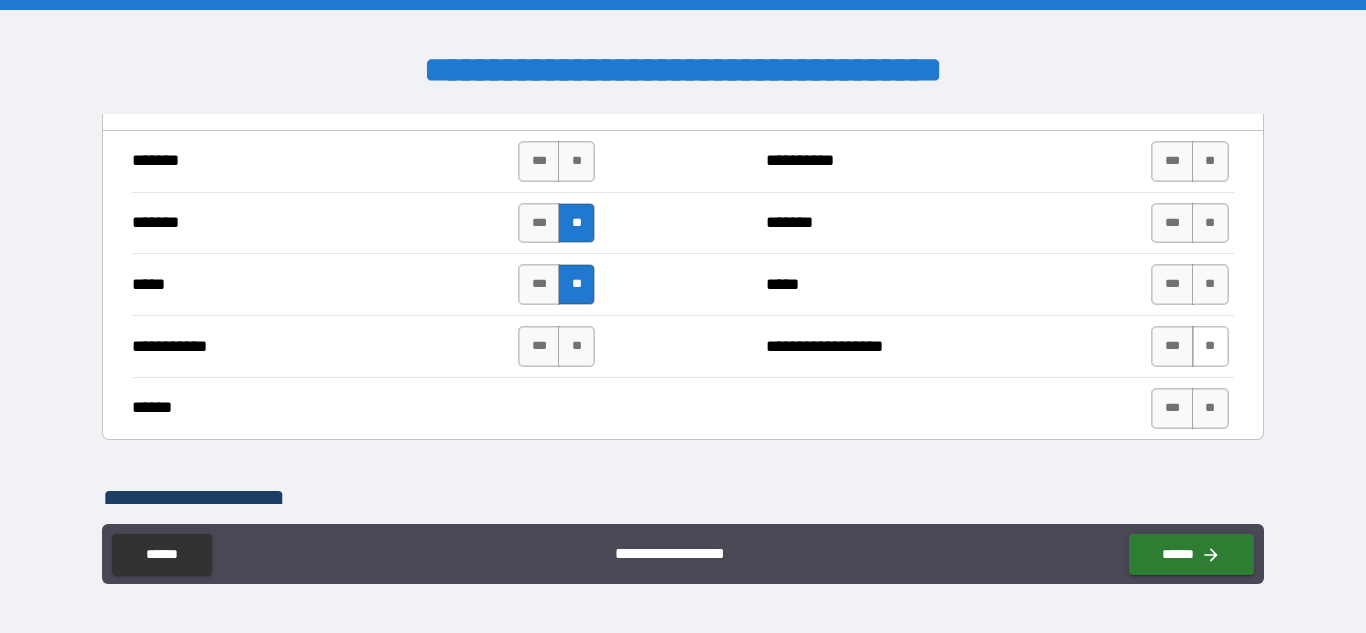 click on "**" at bounding box center [1210, 346] 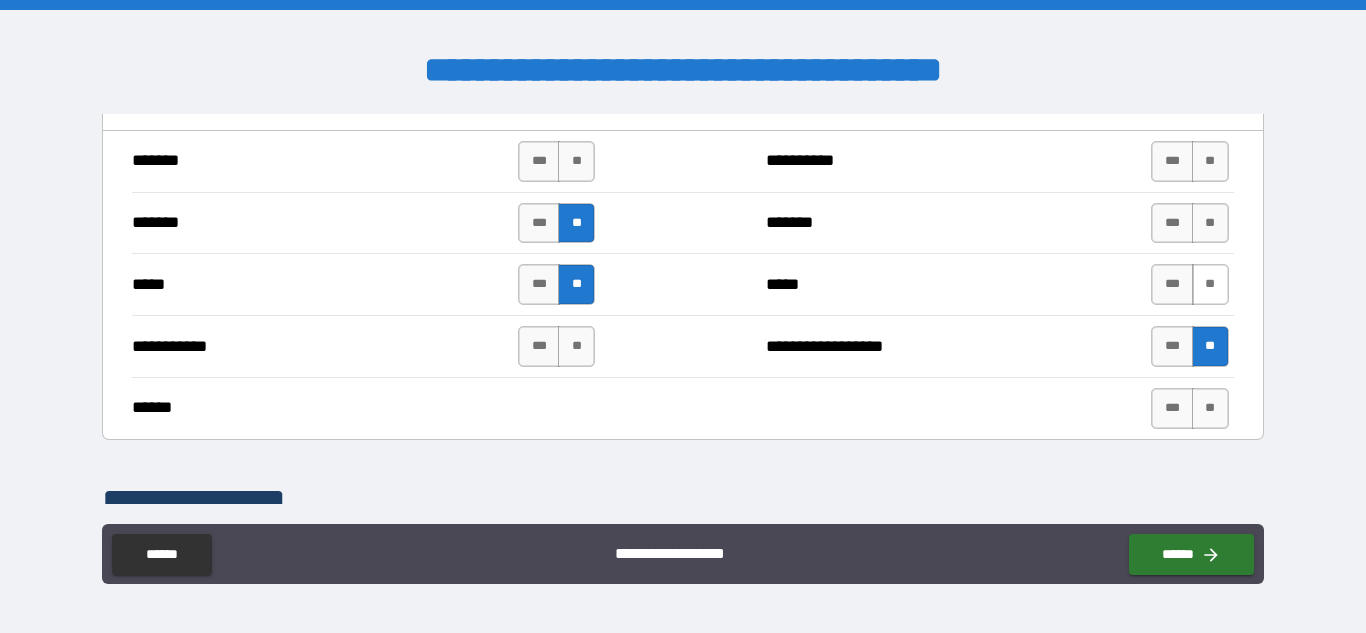 click on "**" at bounding box center [1210, 284] 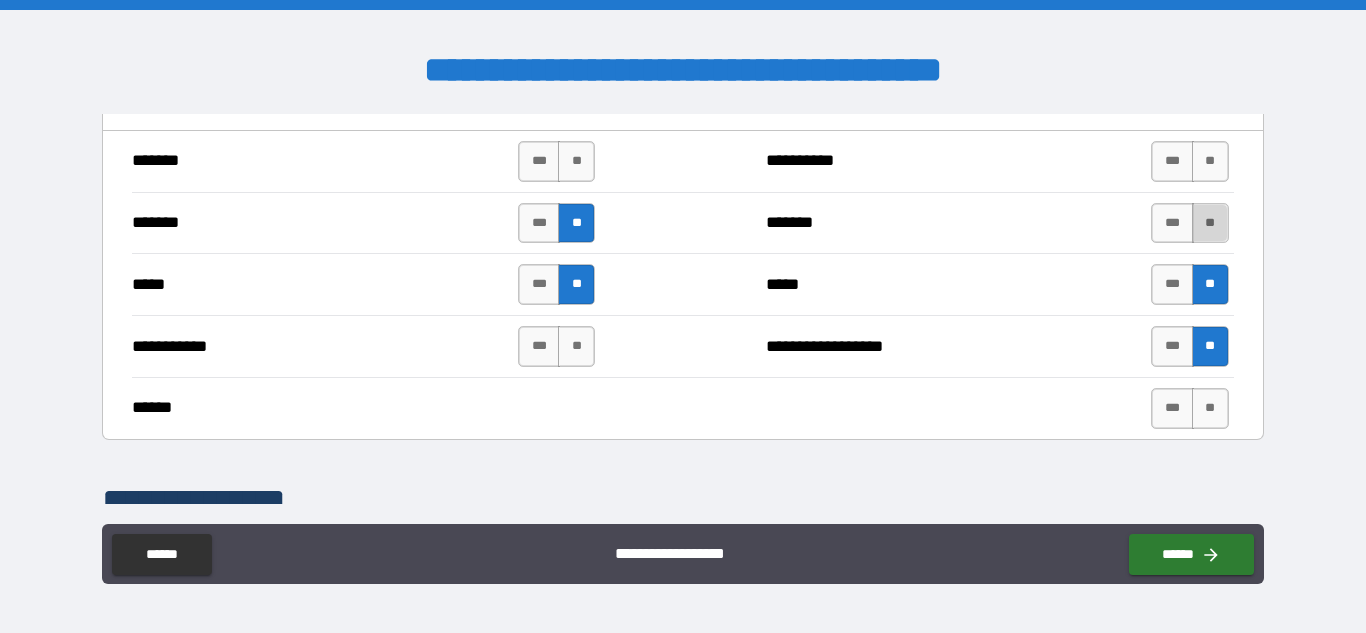 click on "**" at bounding box center [1210, 223] 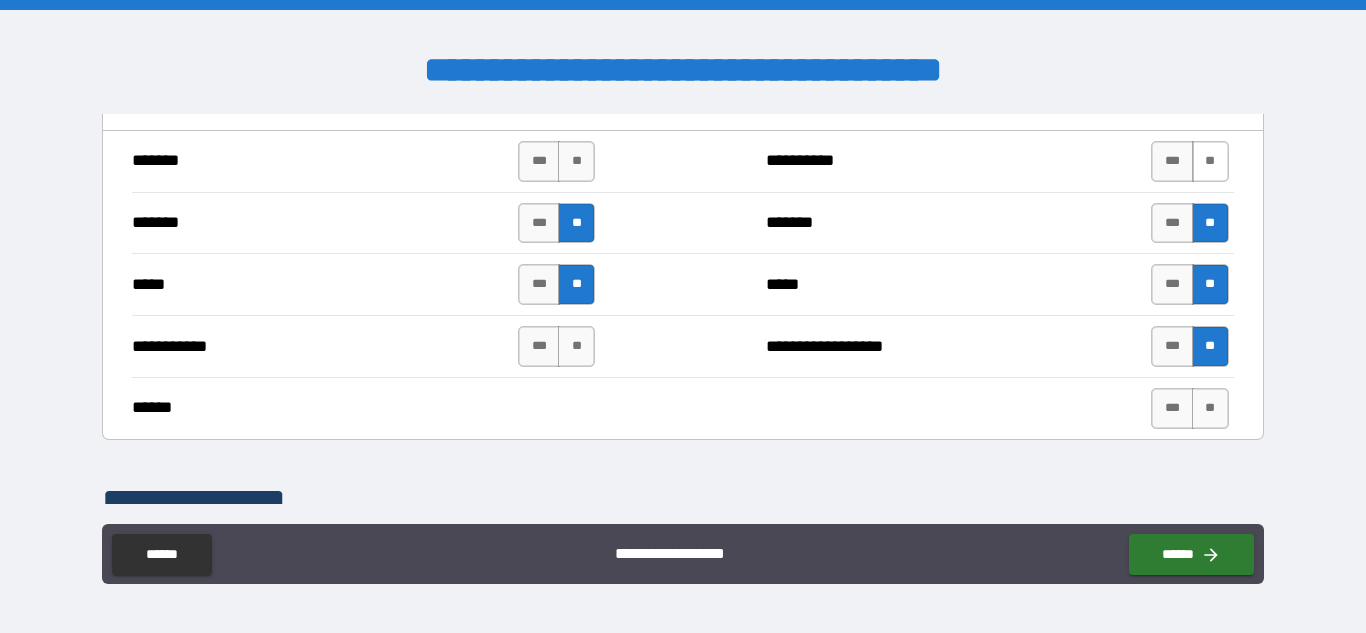 click on "**" at bounding box center [1210, 161] 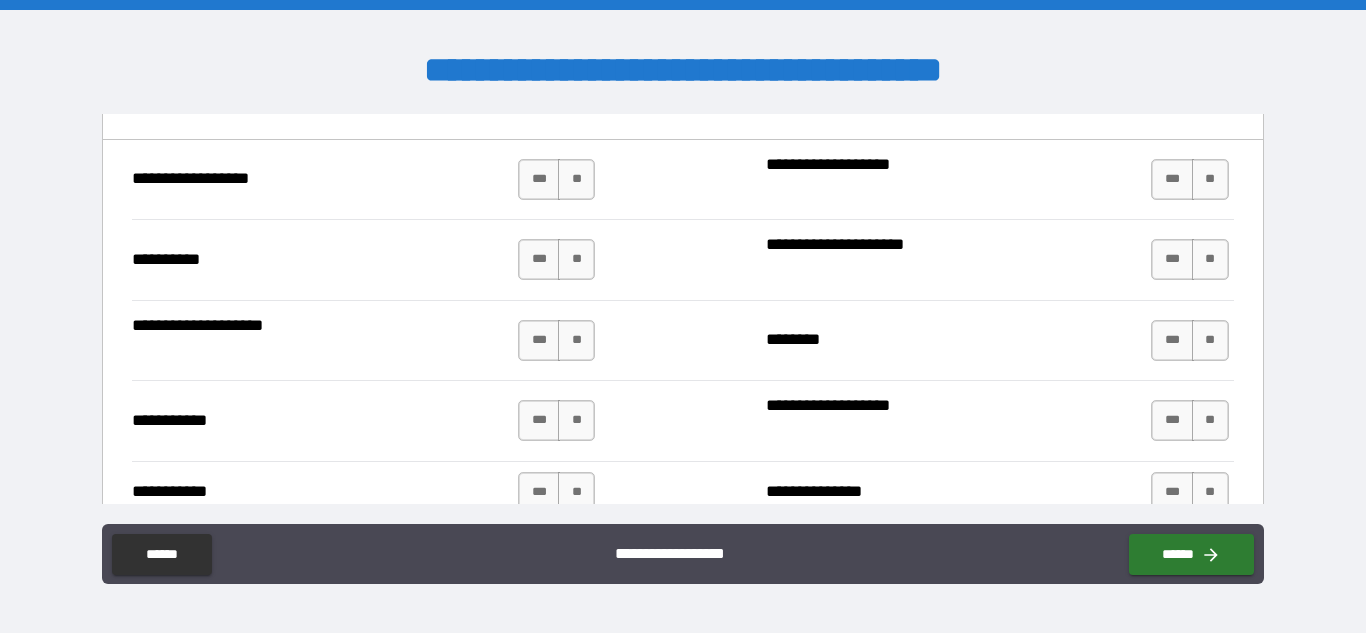 scroll, scrollTop: 2059, scrollLeft: 0, axis: vertical 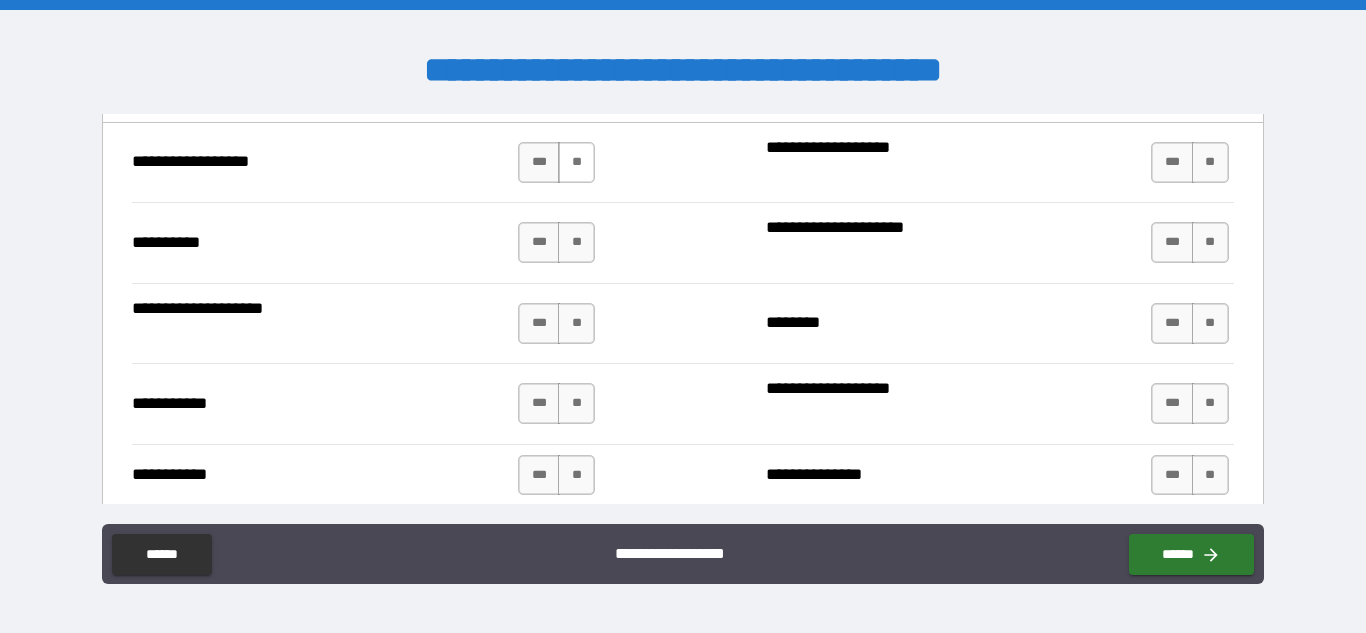 click on "**" at bounding box center [576, 162] 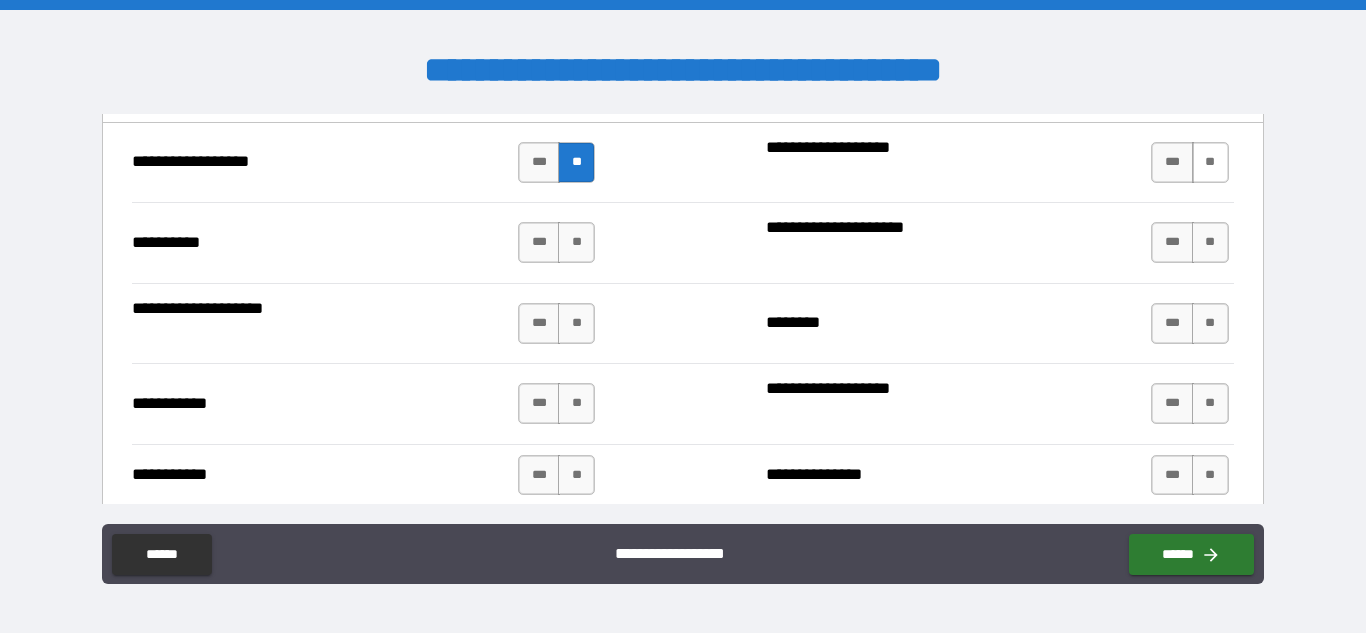 click on "**" at bounding box center [1210, 162] 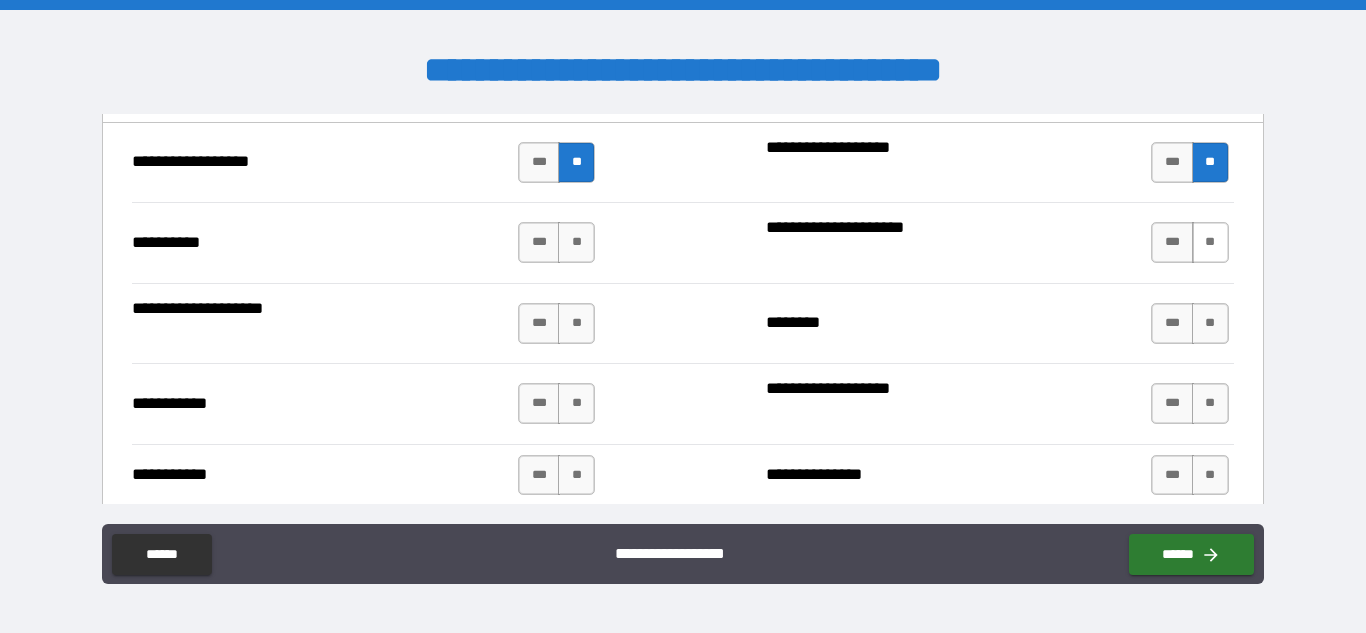 click on "**" at bounding box center (1210, 242) 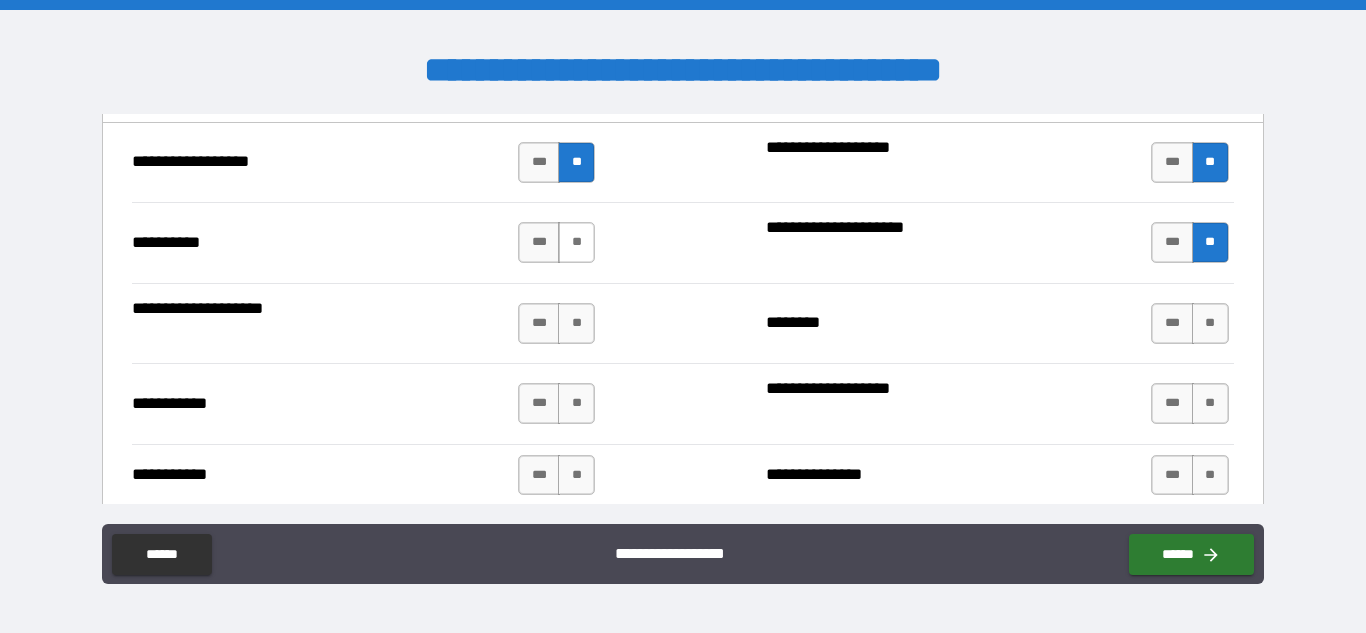 click on "**" at bounding box center (576, 242) 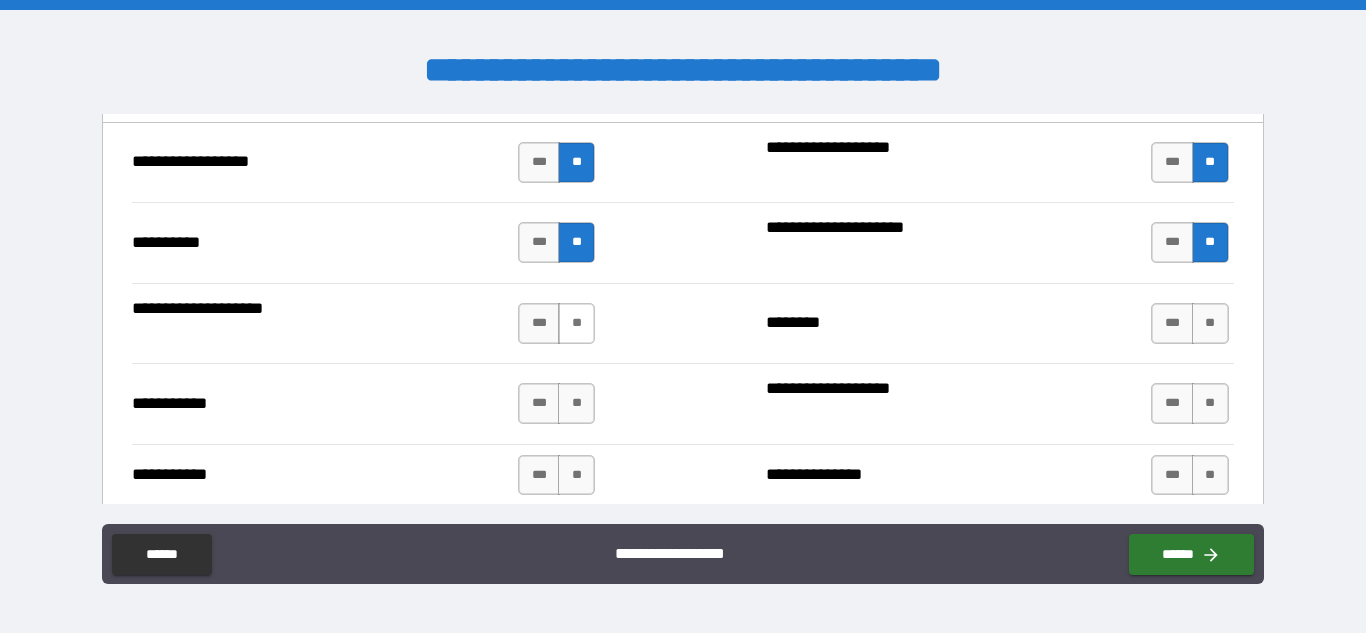 click on "**" at bounding box center (576, 323) 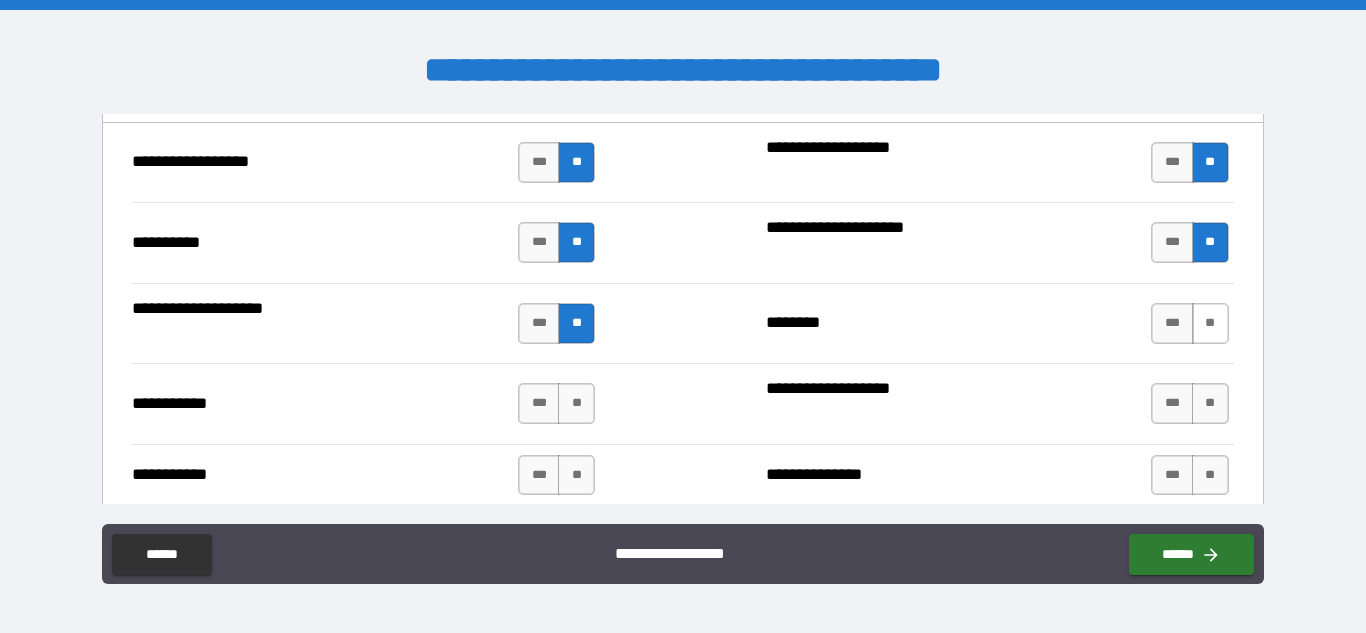 click on "**" at bounding box center [1210, 323] 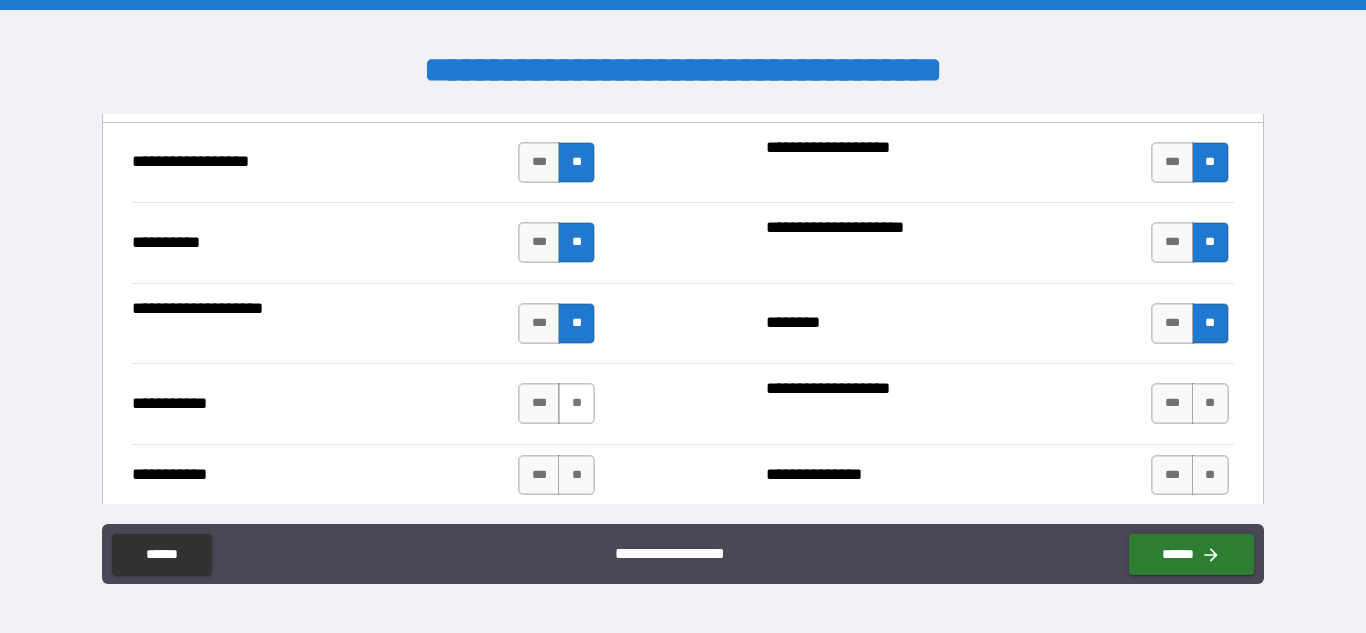 click on "**" at bounding box center [576, 403] 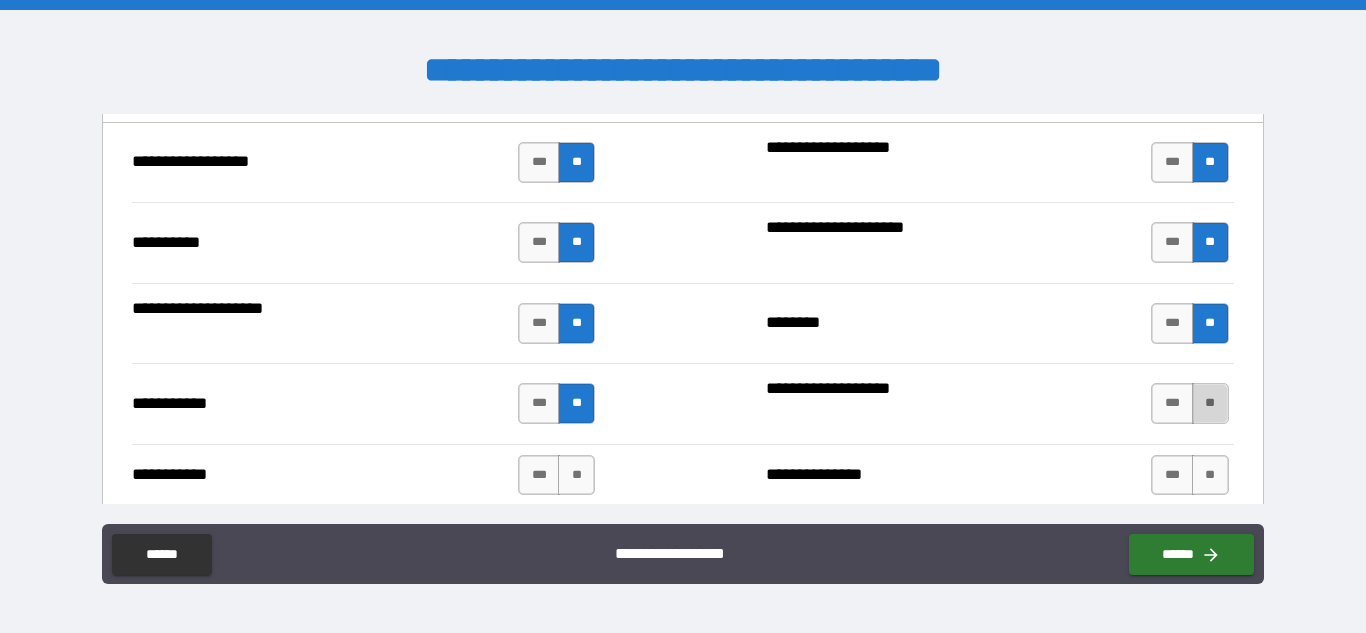 click on "**" at bounding box center [1210, 403] 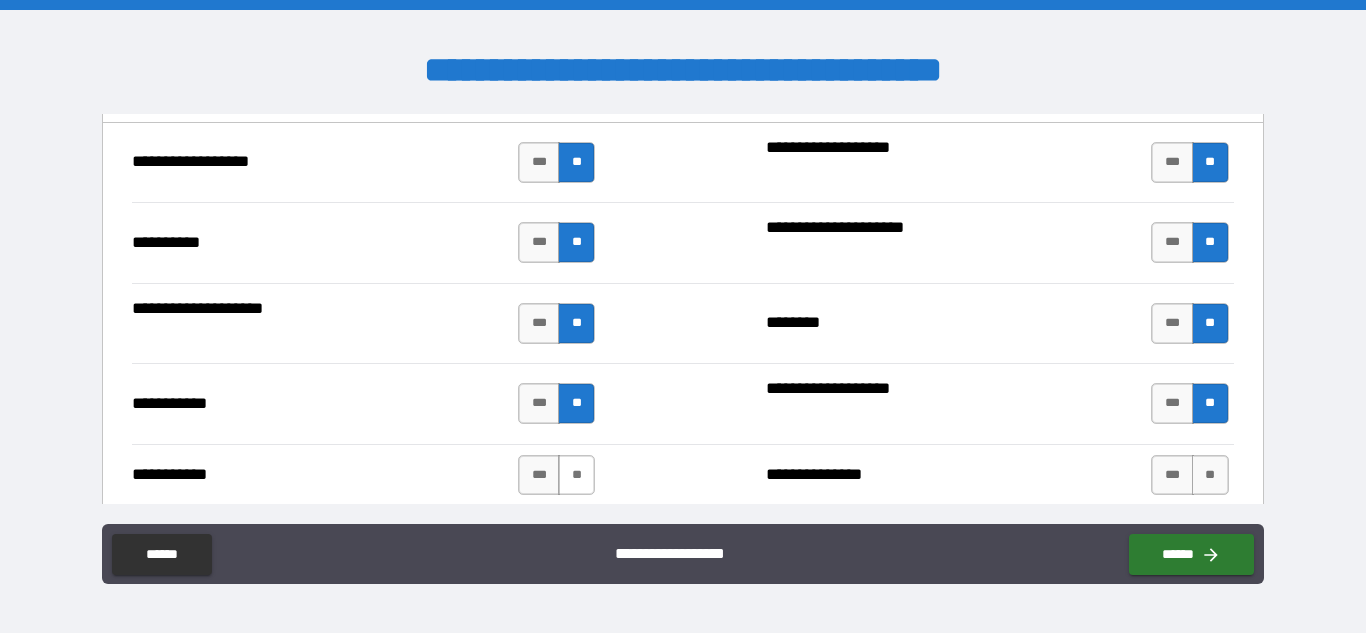 click on "**" at bounding box center [576, 475] 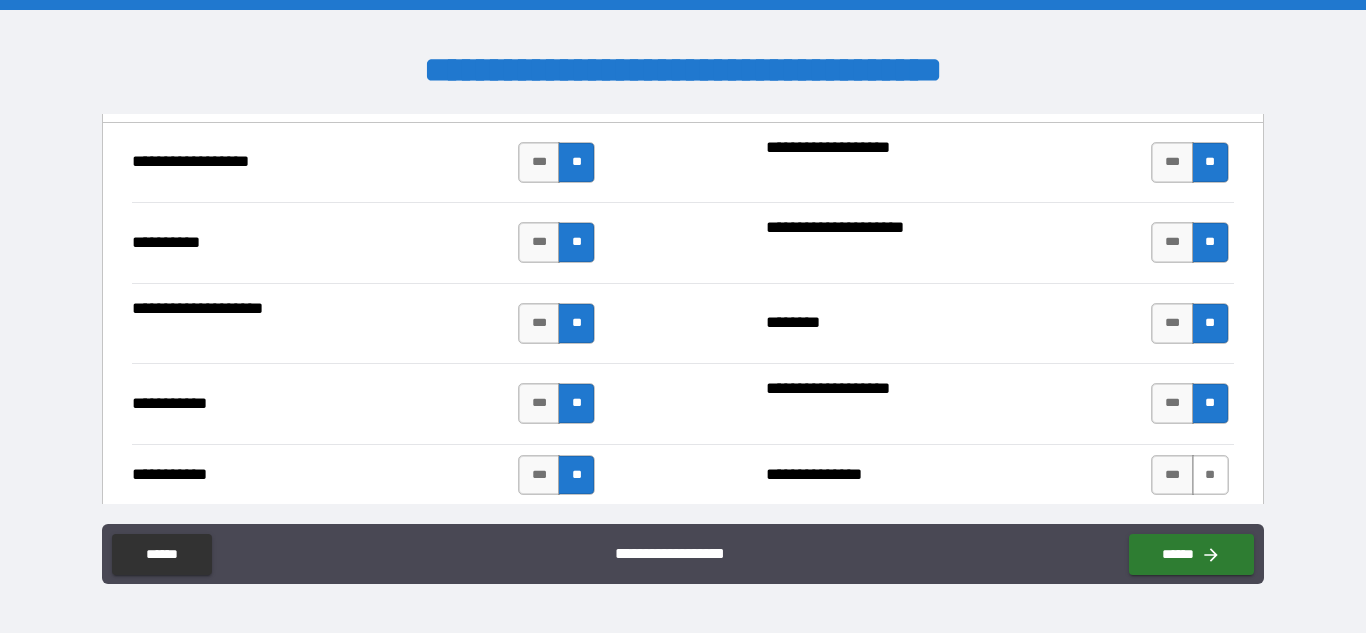 click on "**" at bounding box center (1210, 475) 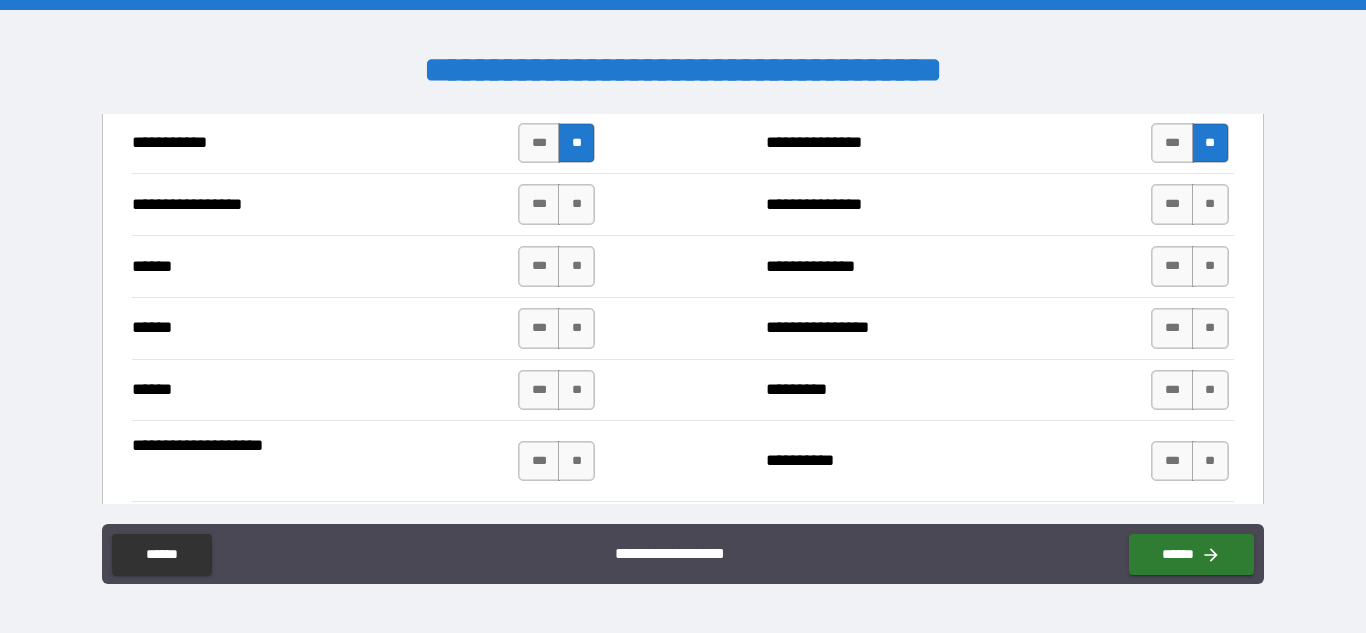 scroll, scrollTop: 2408, scrollLeft: 0, axis: vertical 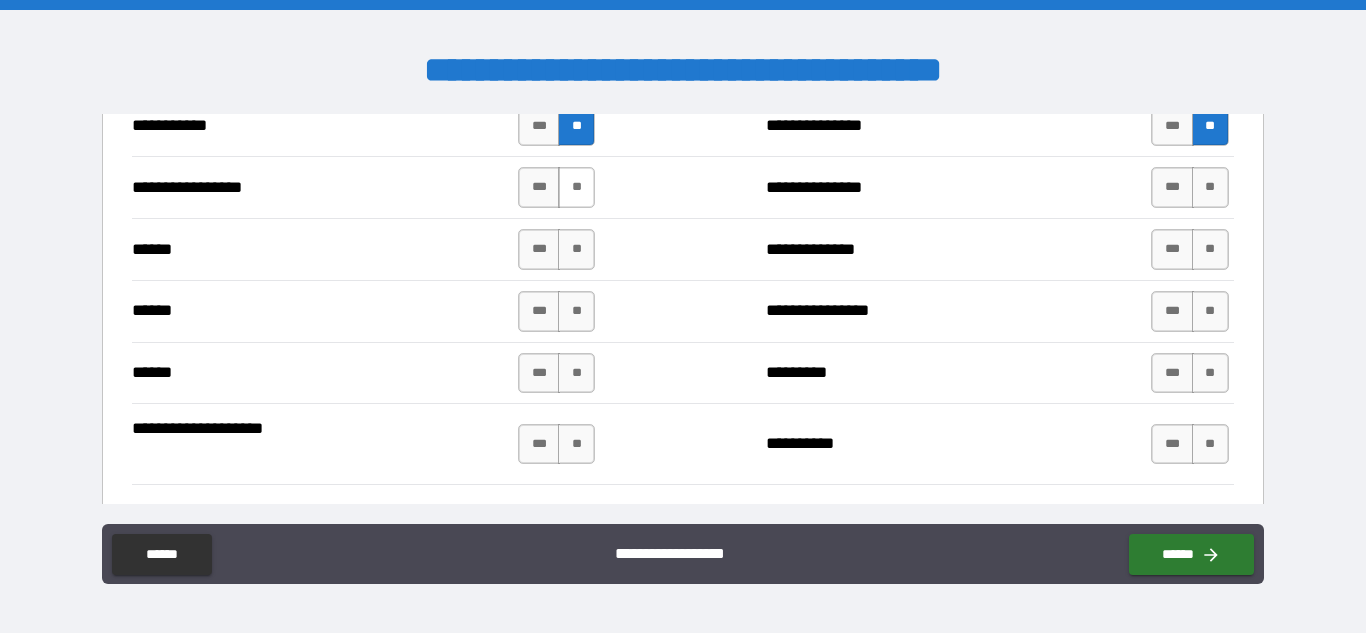 click on "**" at bounding box center (576, 187) 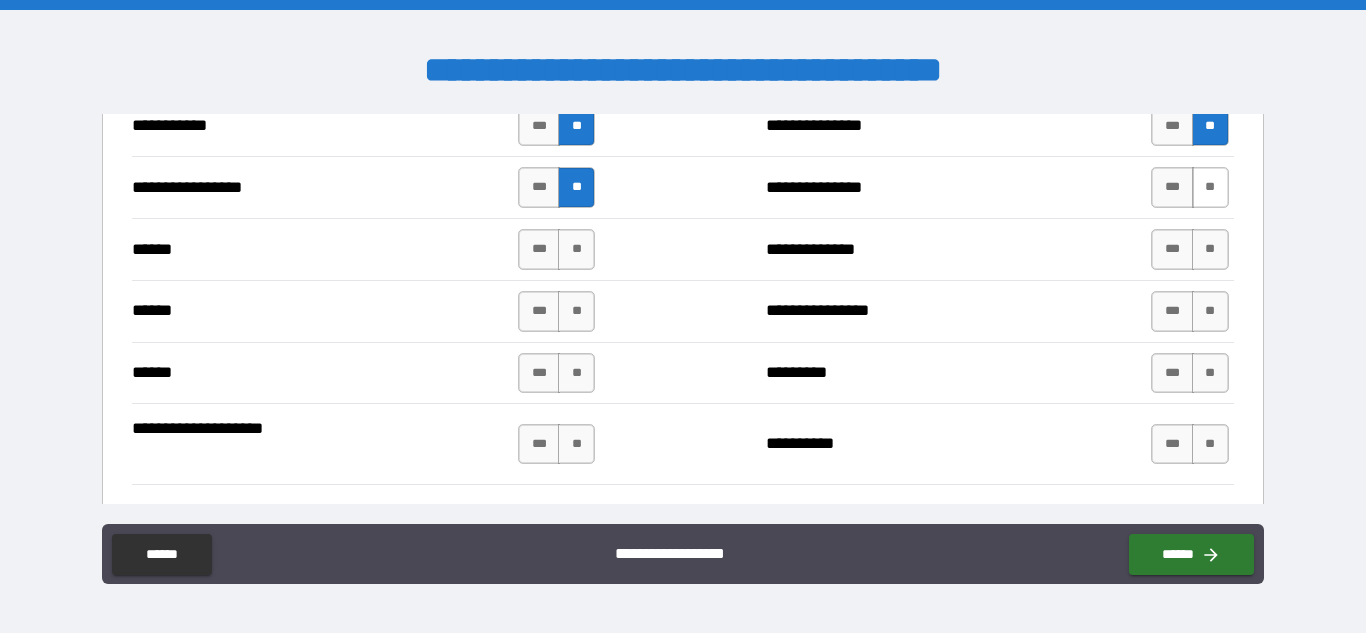 click on "**" at bounding box center [1210, 187] 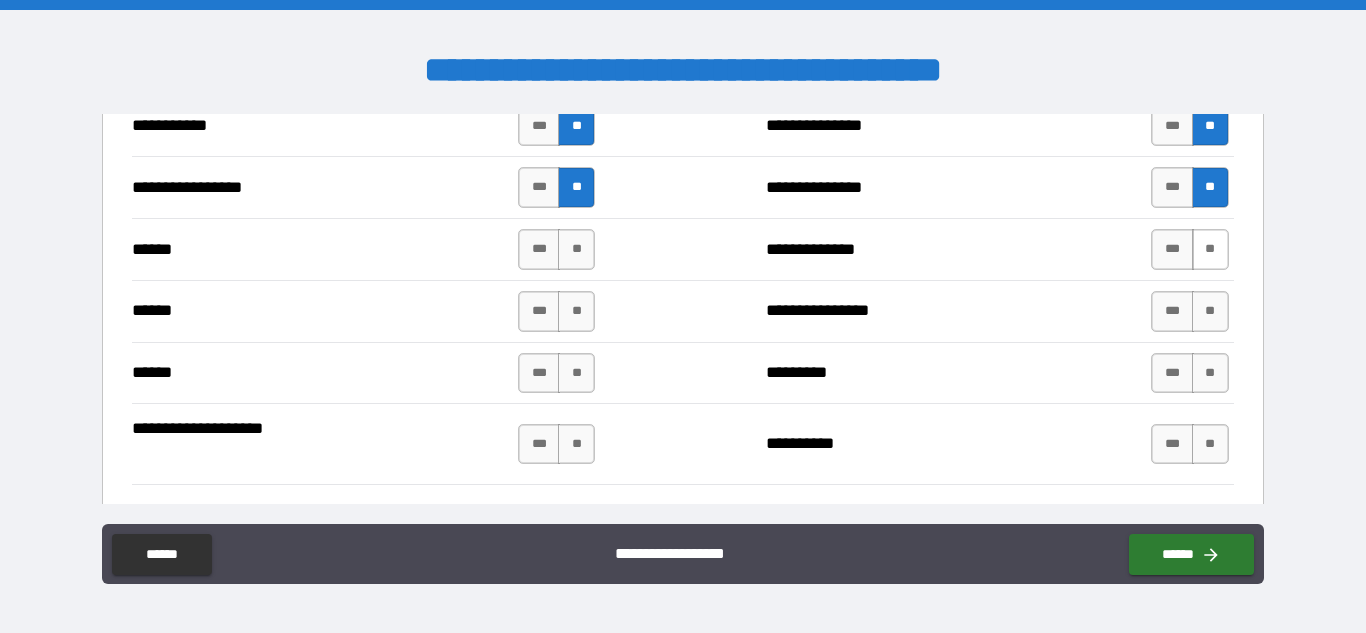 click on "**" at bounding box center [1210, 249] 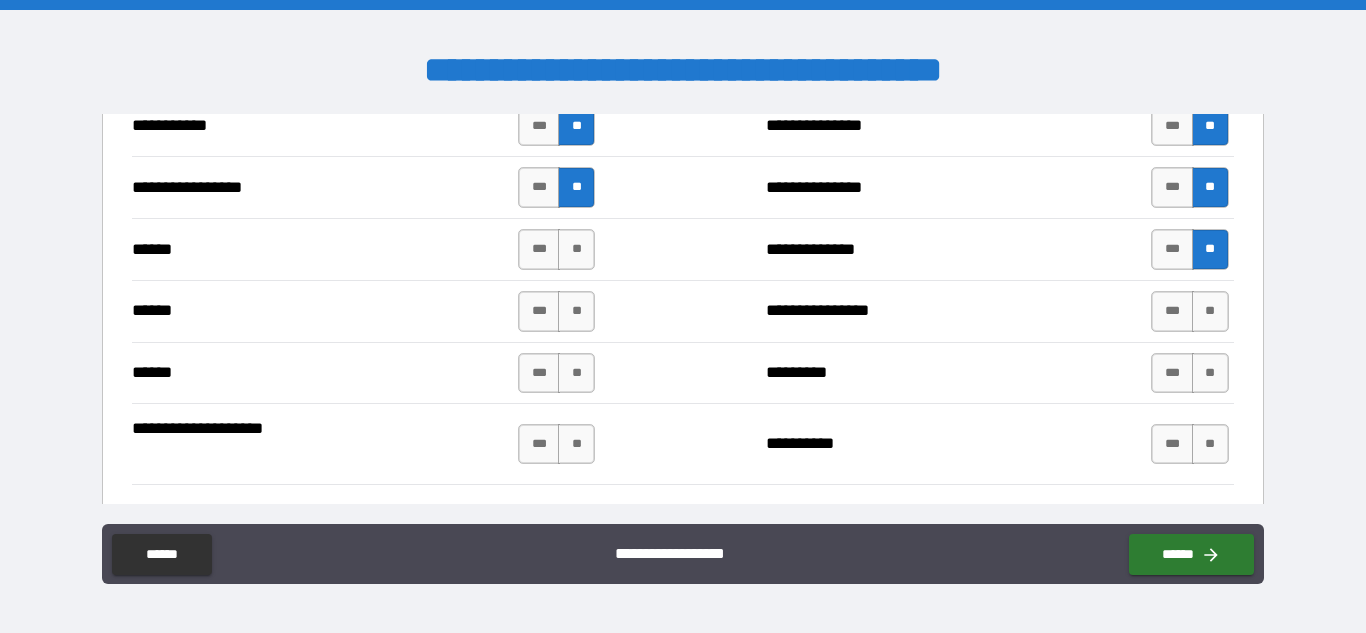click on "*** **" at bounding box center [556, 249] 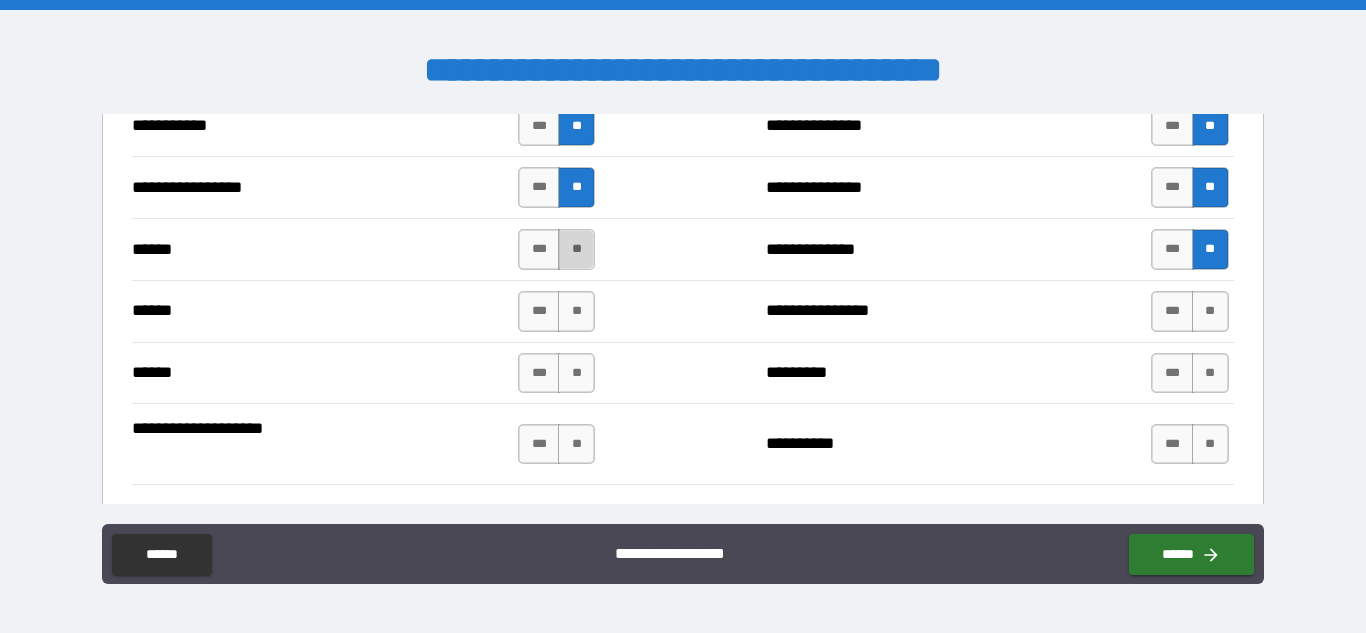 click on "**" at bounding box center [576, 249] 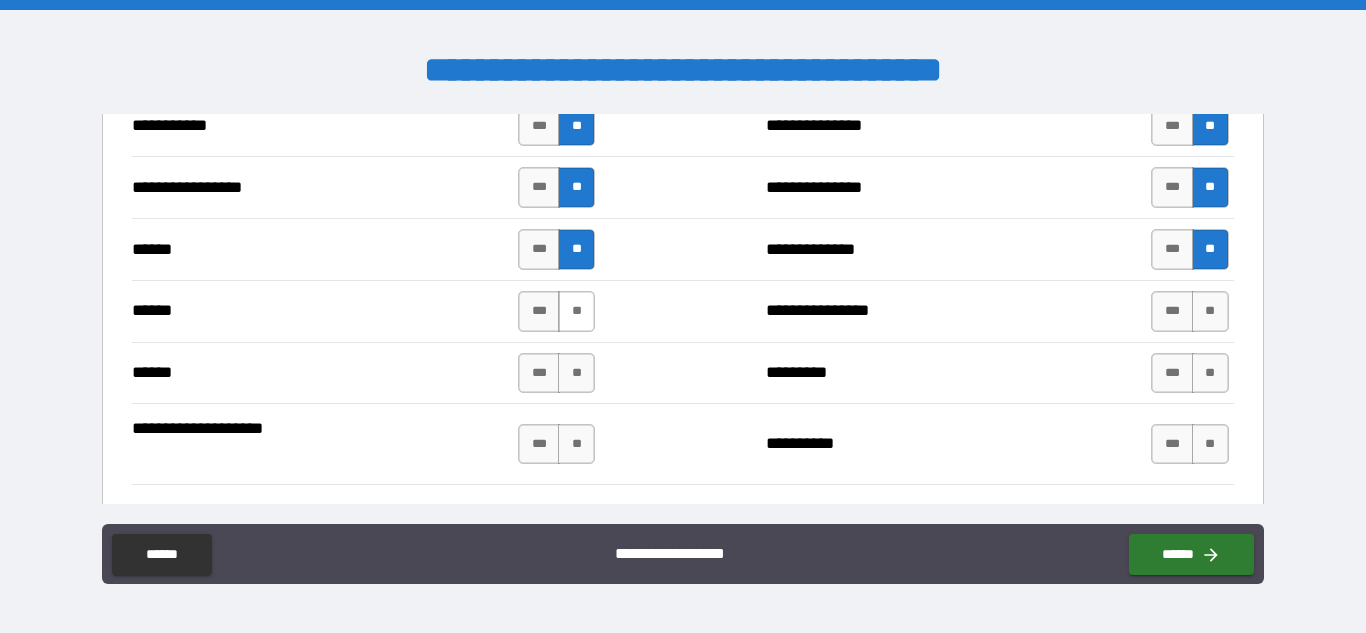 click on "**" at bounding box center (576, 311) 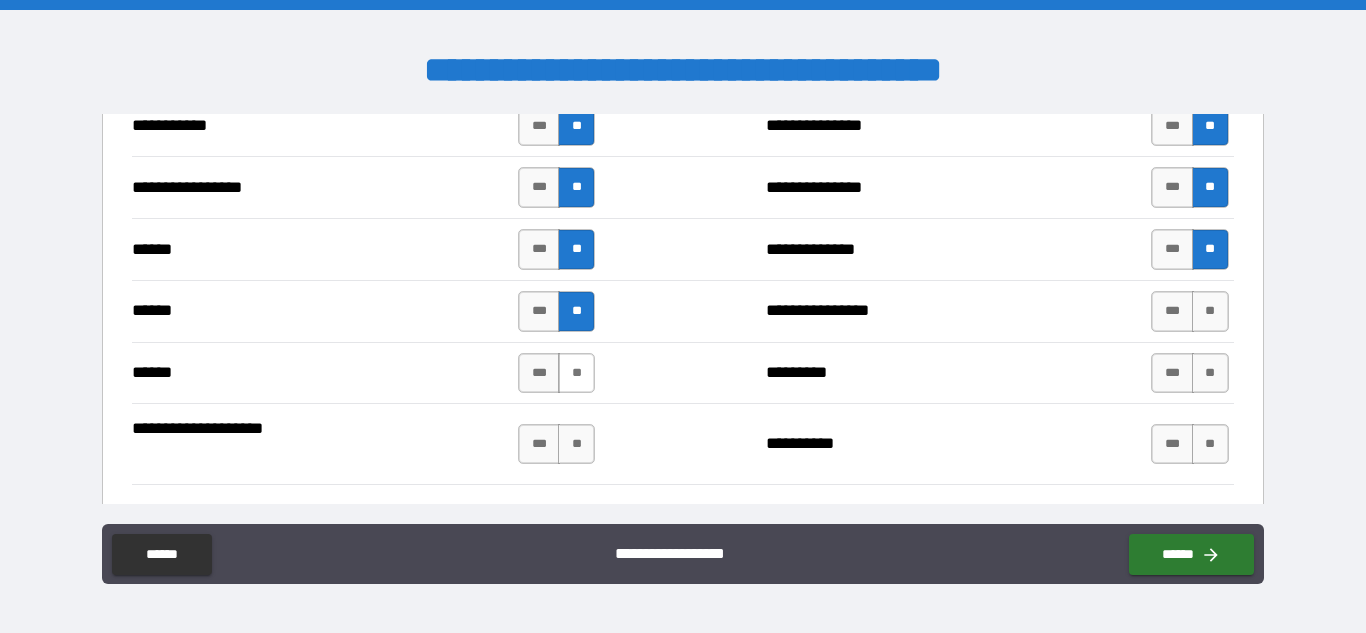 click on "**" at bounding box center [576, 373] 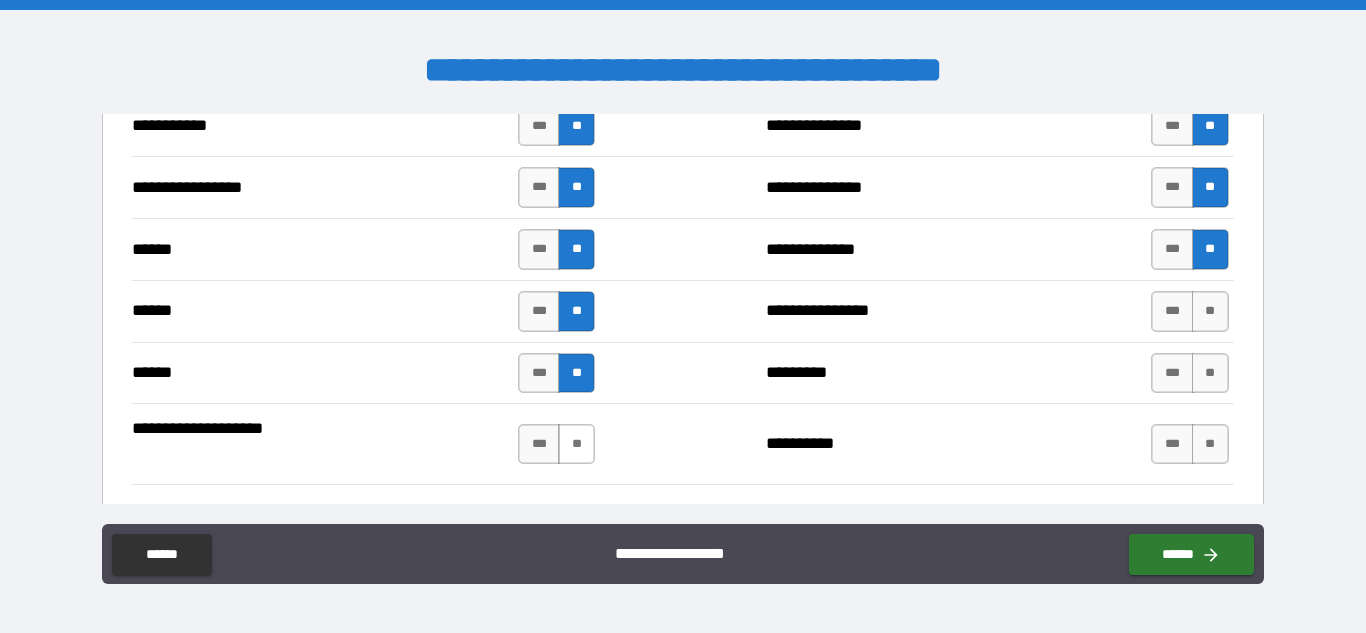 click on "**" at bounding box center (576, 444) 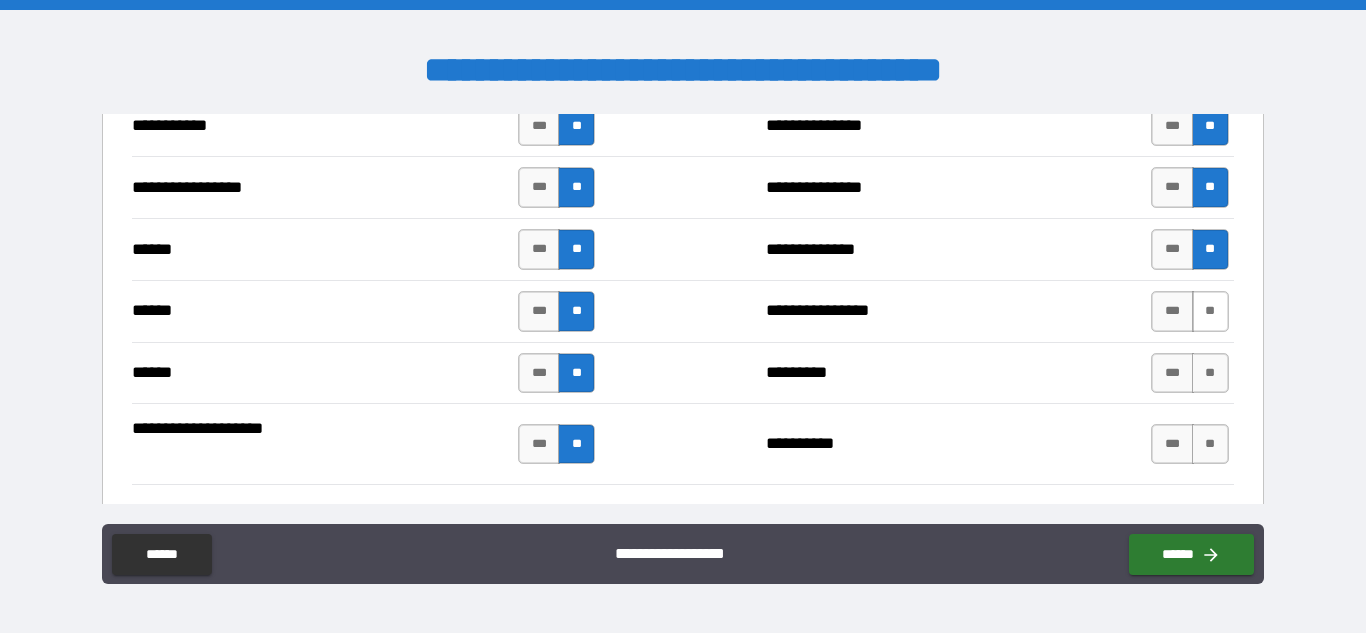 click on "**" at bounding box center (1210, 311) 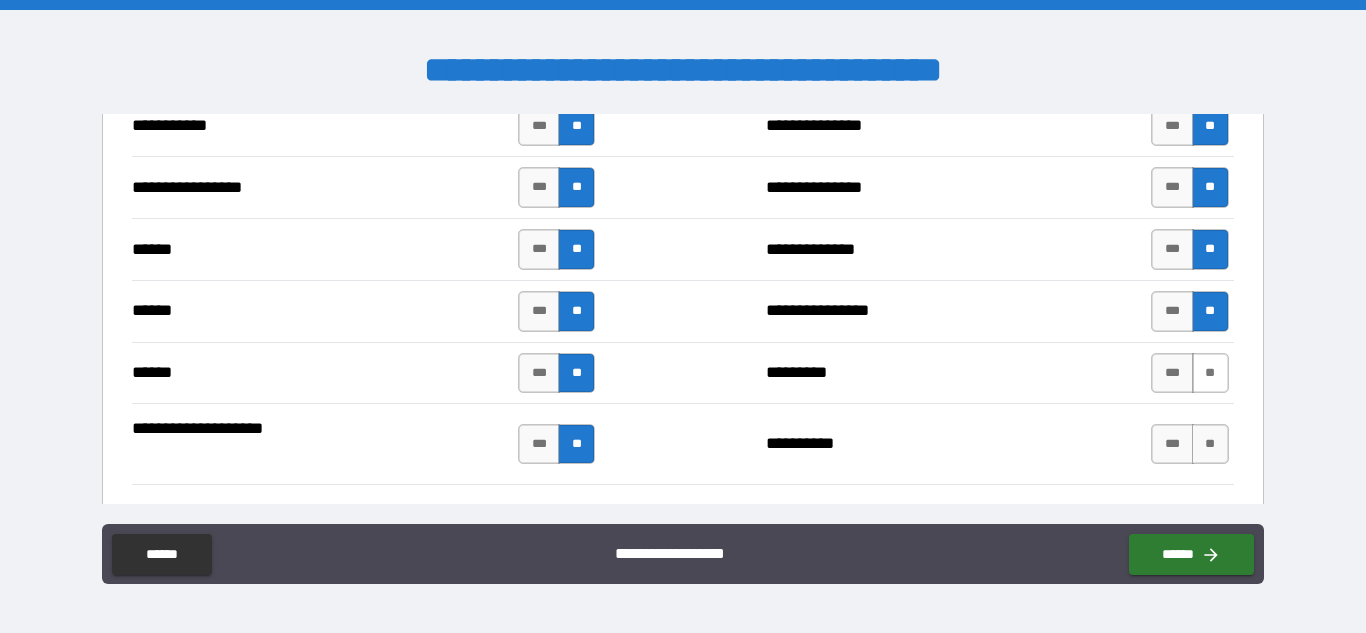 click on "**" at bounding box center (1210, 373) 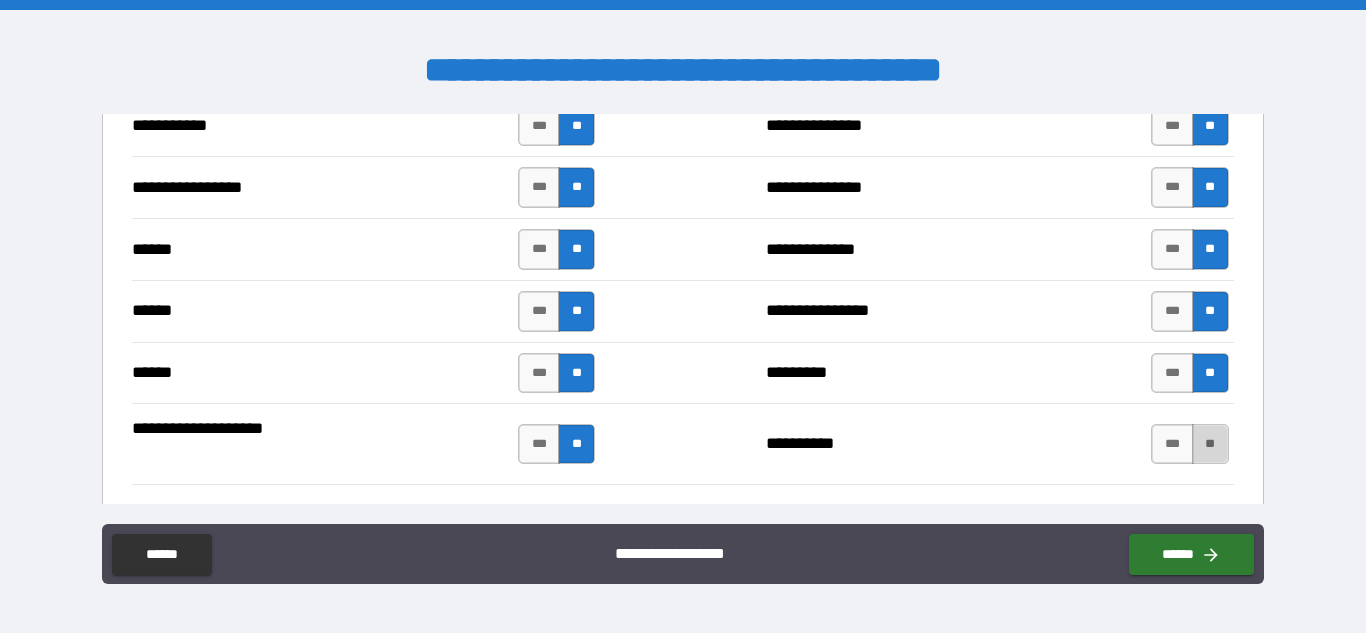 click on "**" at bounding box center (1210, 444) 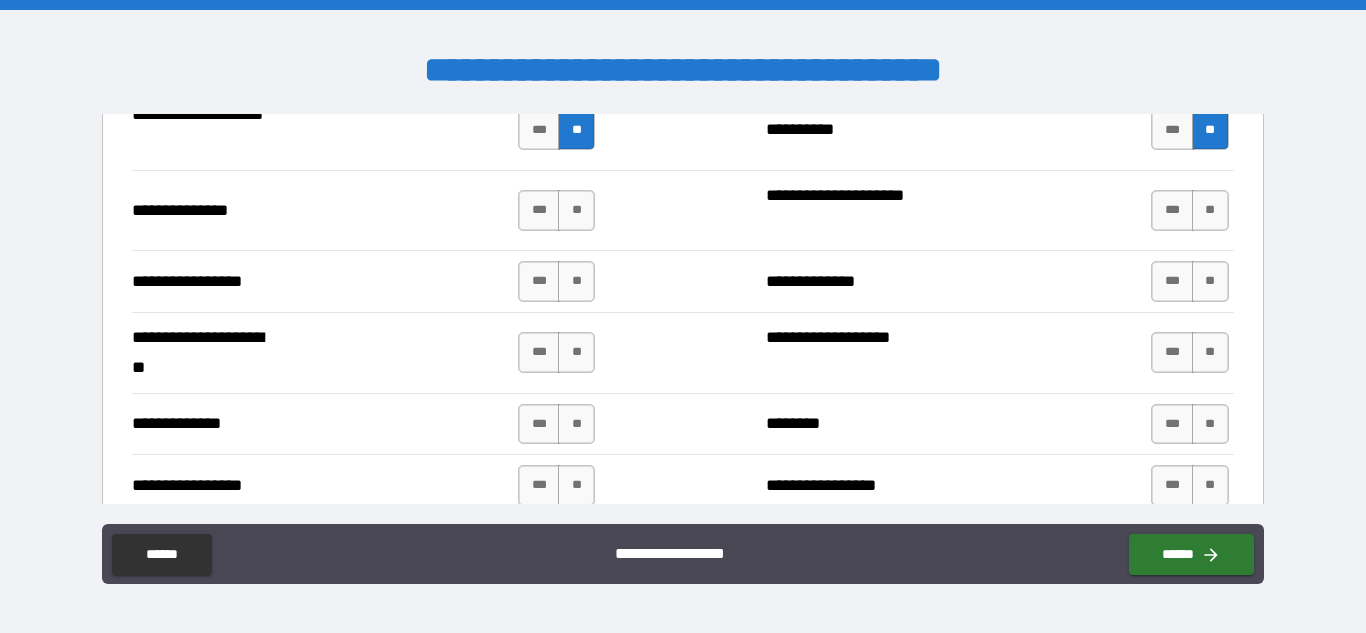 scroll, scrollTop: 2757, scrollLeft: 0, axis: vertical 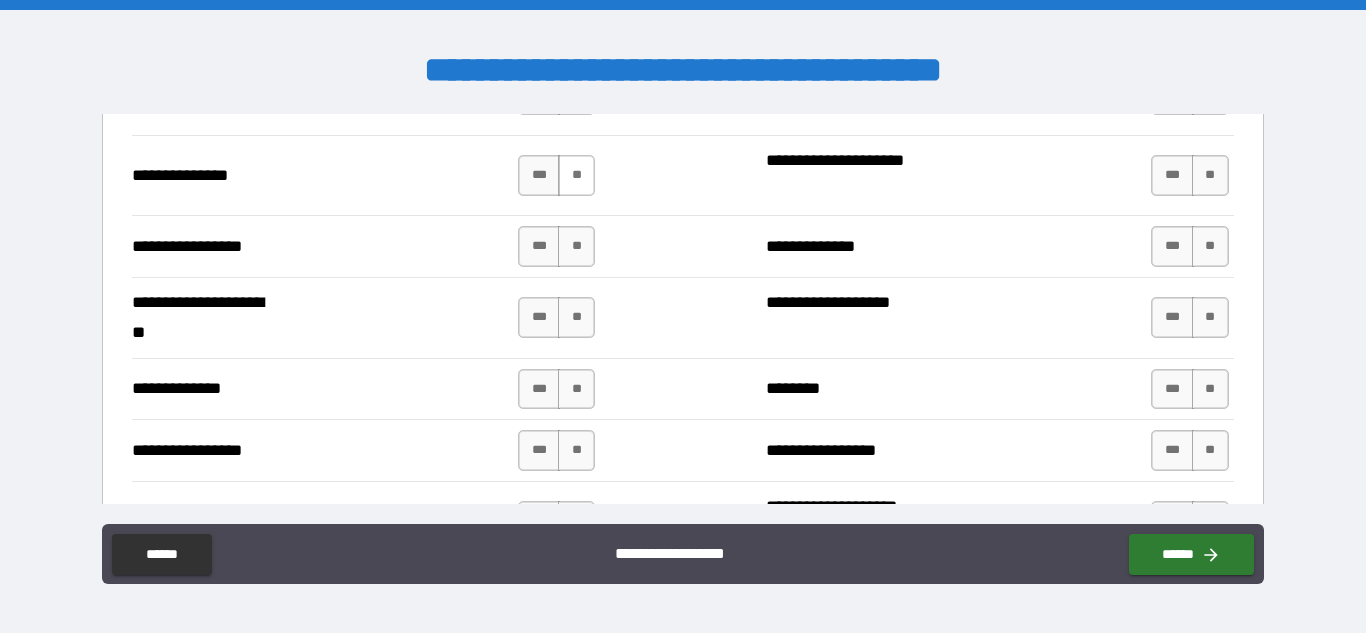click on "**" at bounding box center (576, 175) 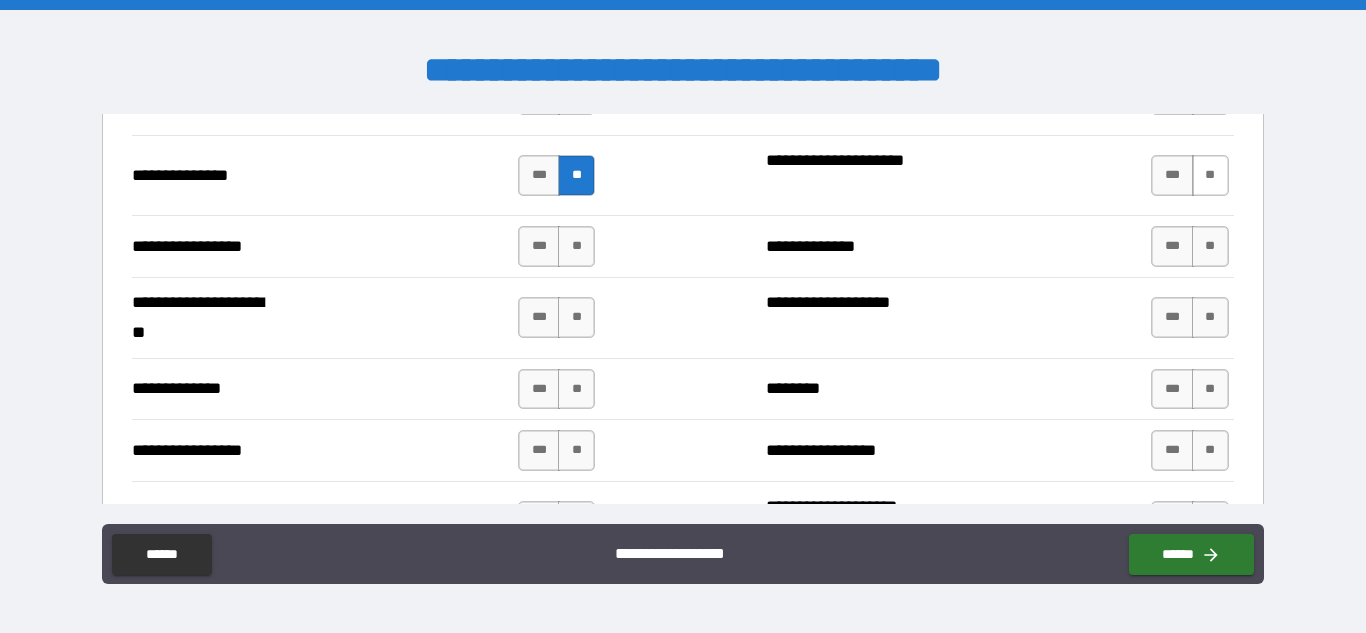click on "**" at bounding box center (1210, 175) 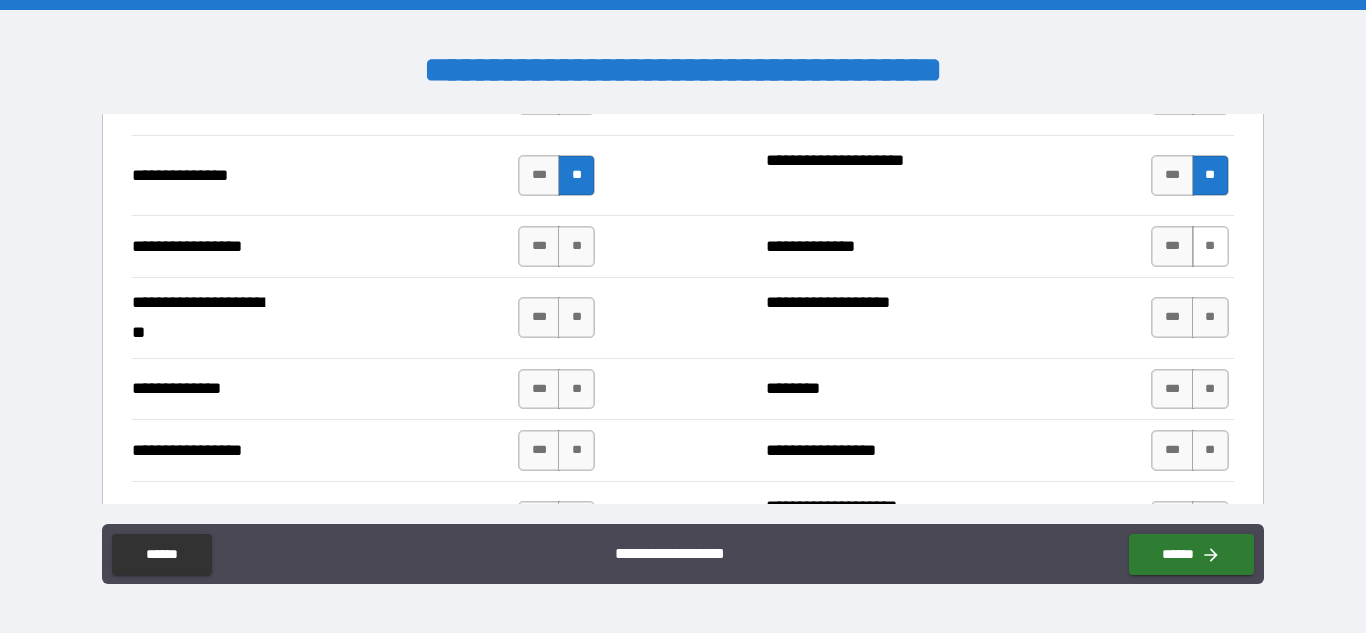 click on "**" at bounding box center (1210, 246) 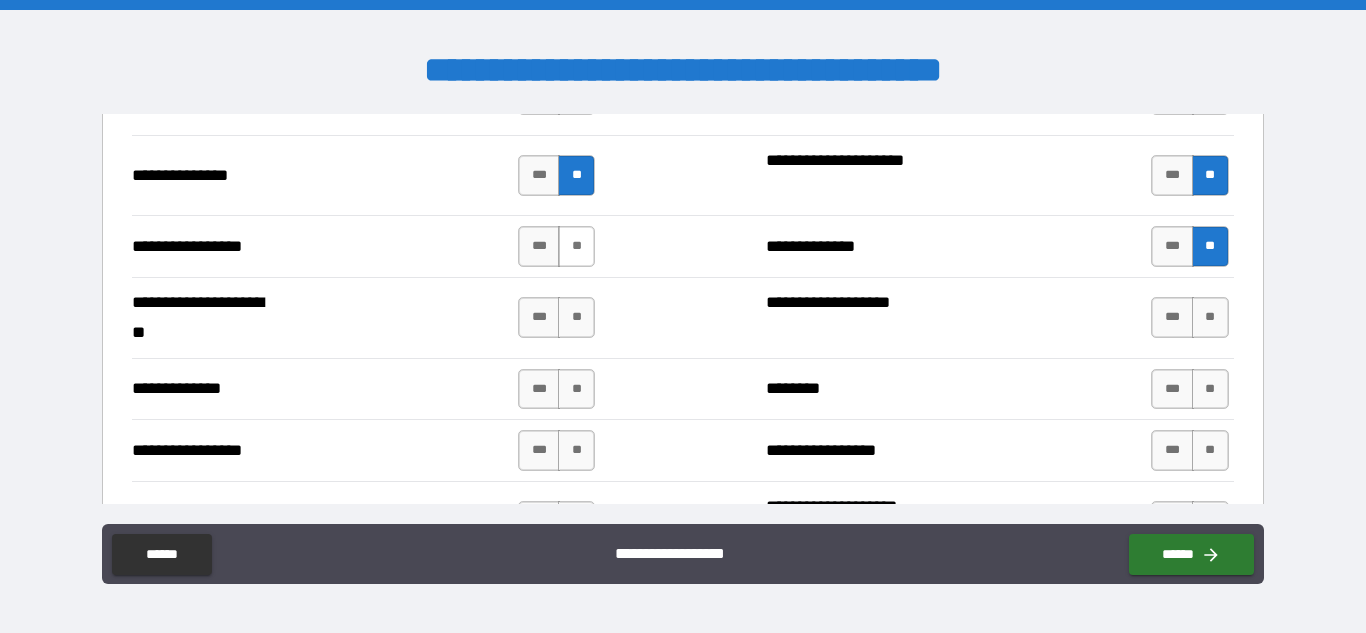 click on "**" at bounding box center (576, 246) 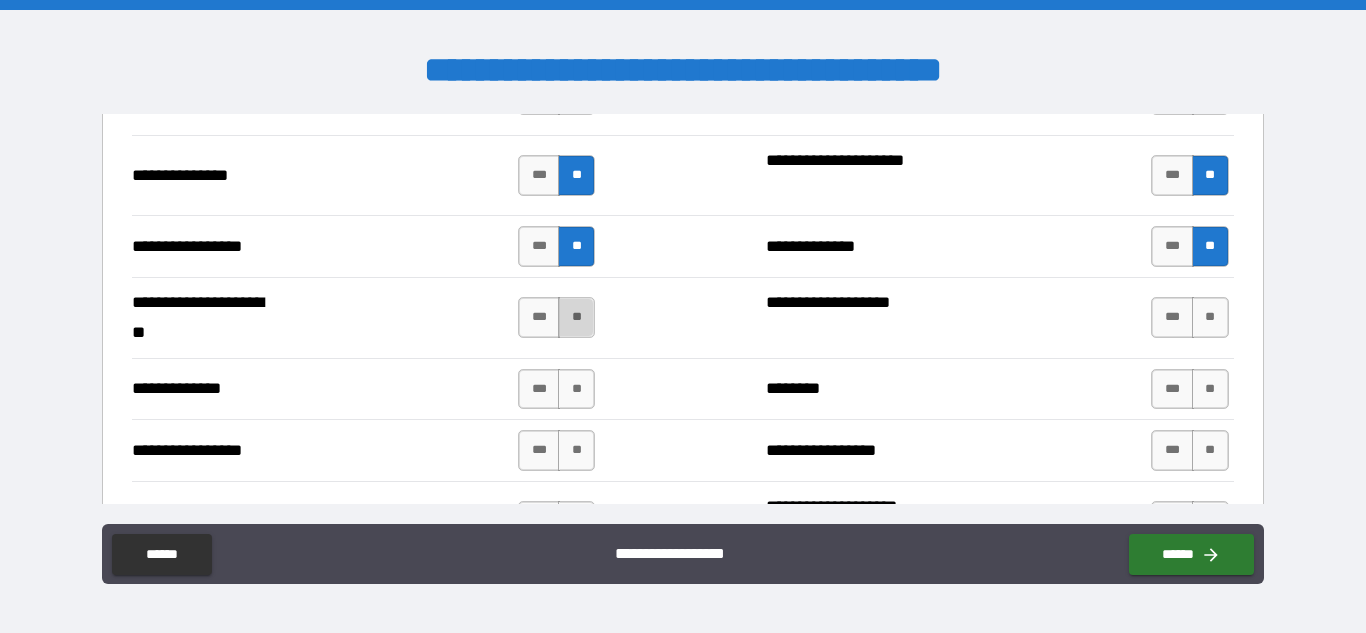 click on "**" at bounding box center (576, 317) 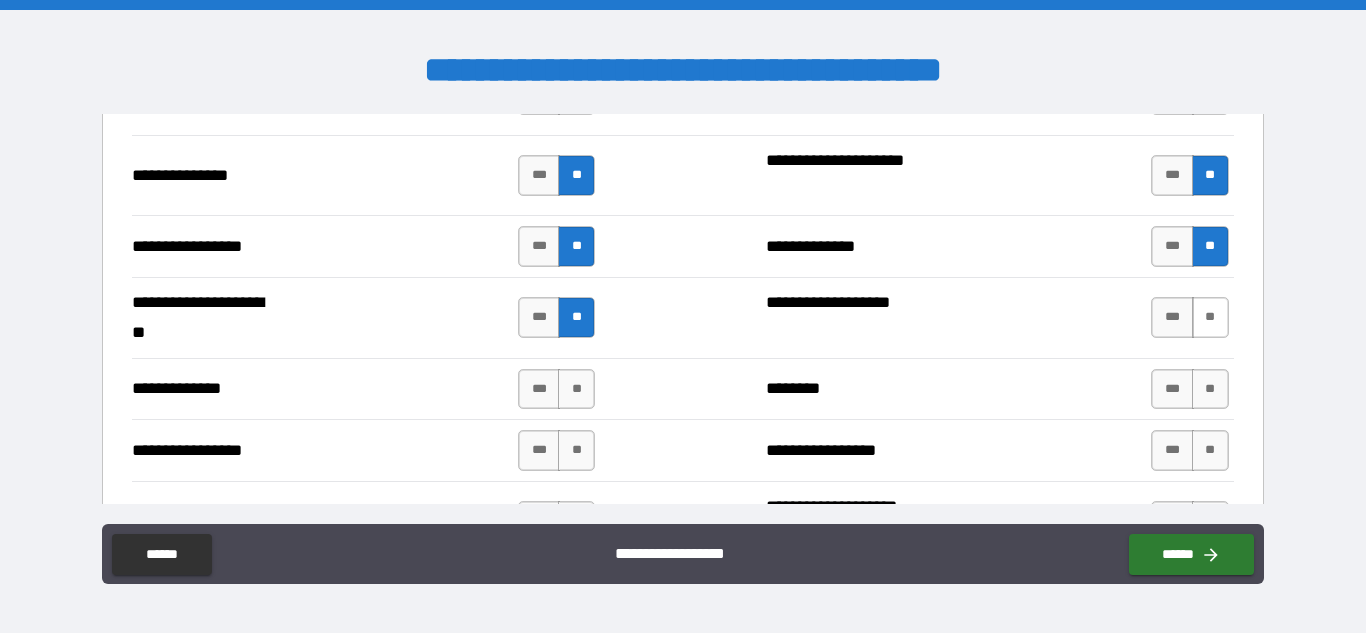 click on "**" at bounding box center [1210, 317] 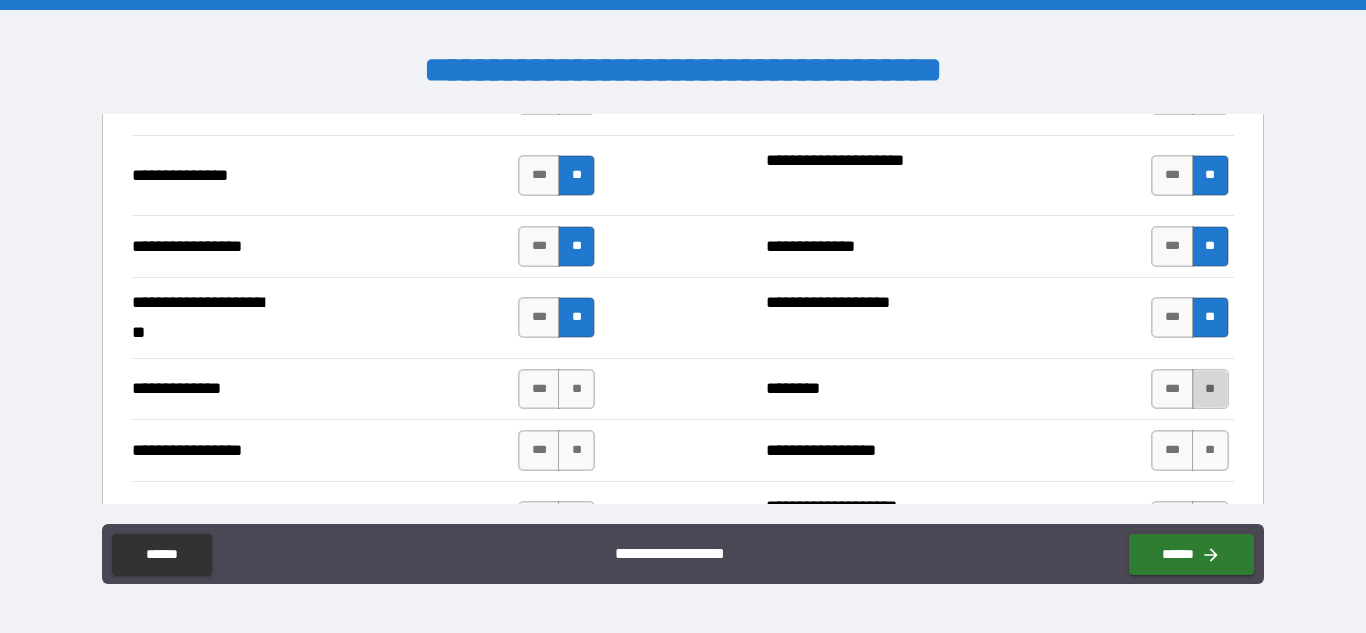 click on "**" at bounding box center (1210, 389) 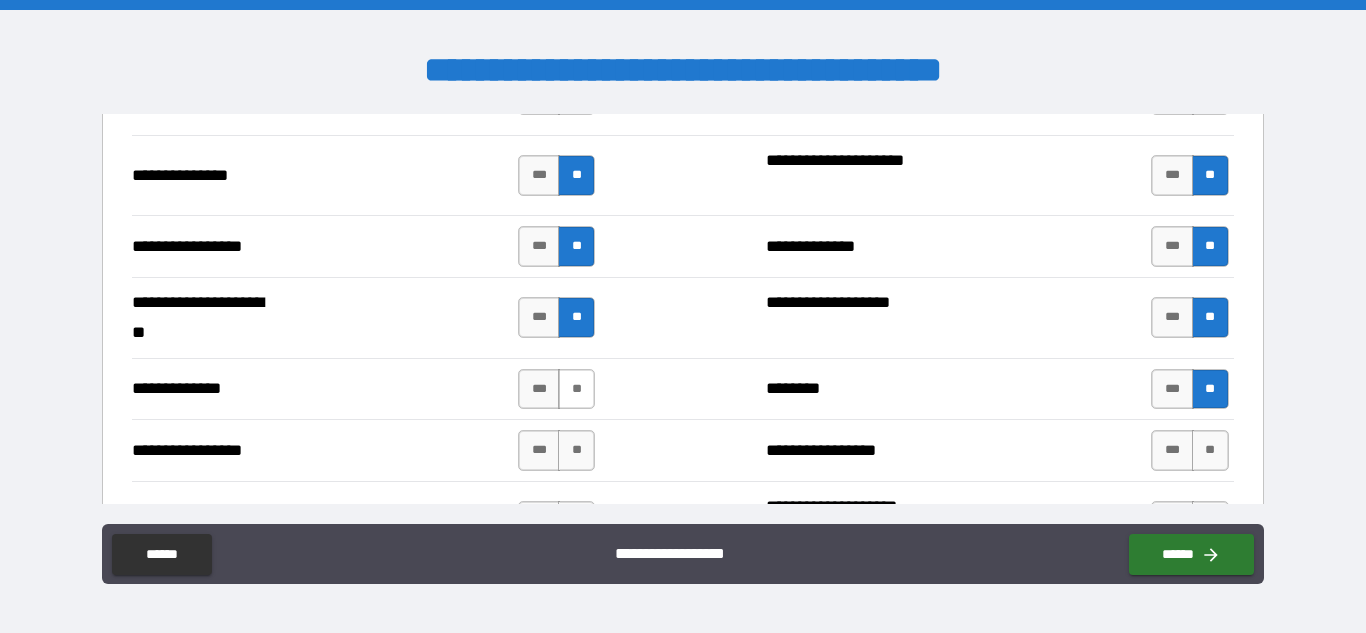 click on "**" at bounding box center [576, 389] 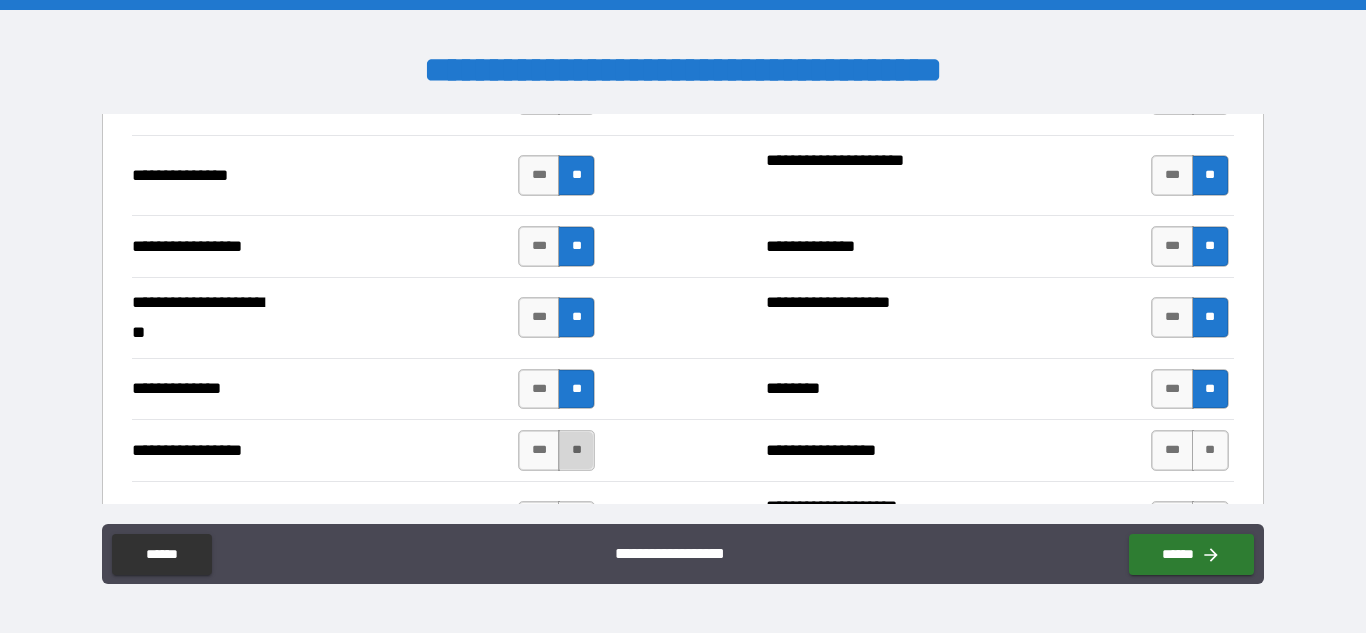 click on "**" at bounding box center [576, 450] 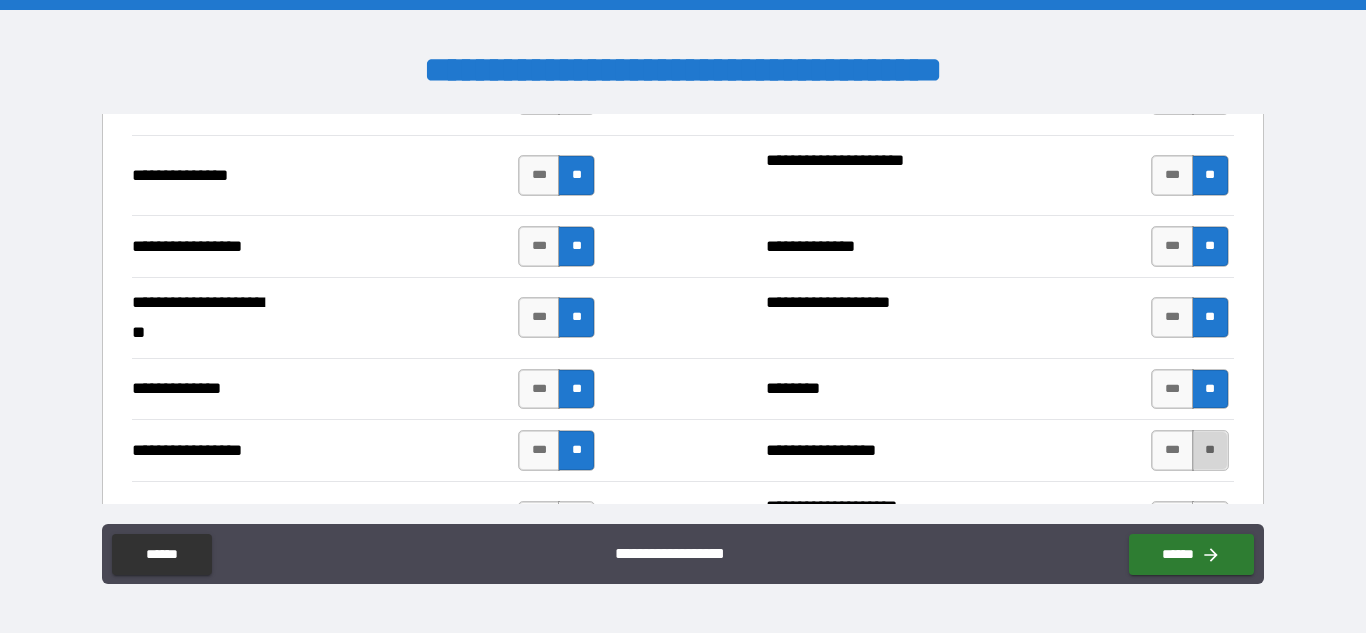 click on "**" at bounding box center [1210, 450] 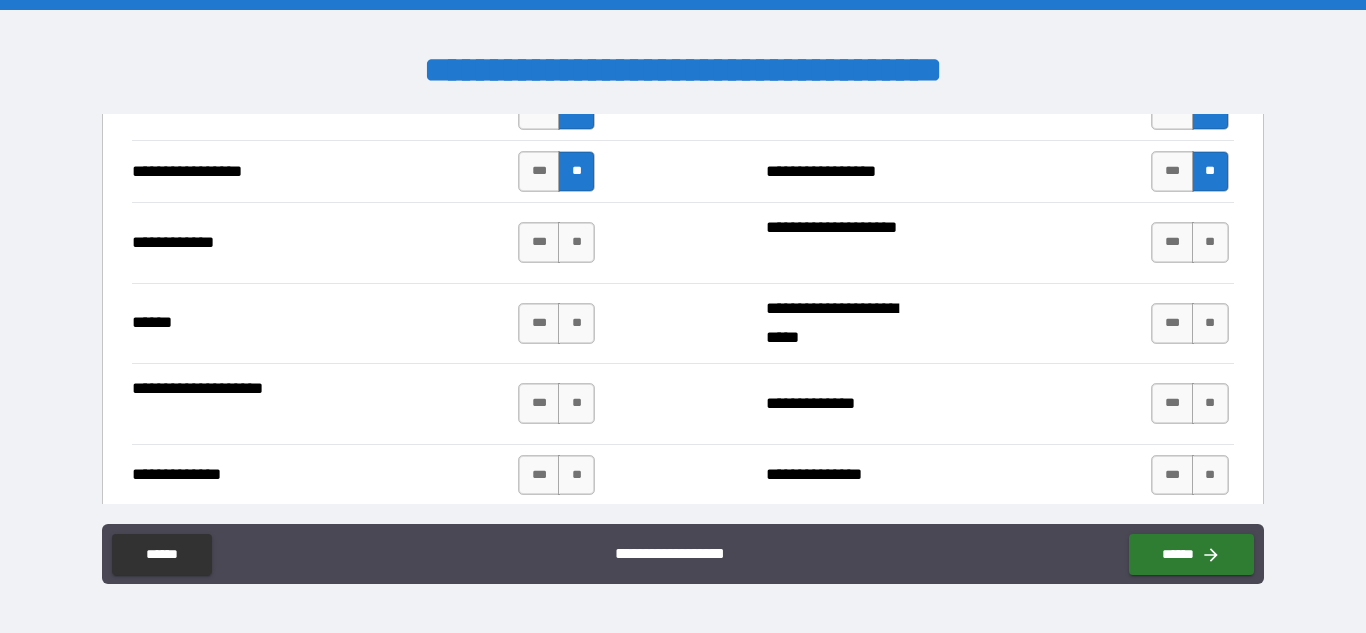 scroll, scrollTop: 3053, scrollLeft: 0, axis: vertical 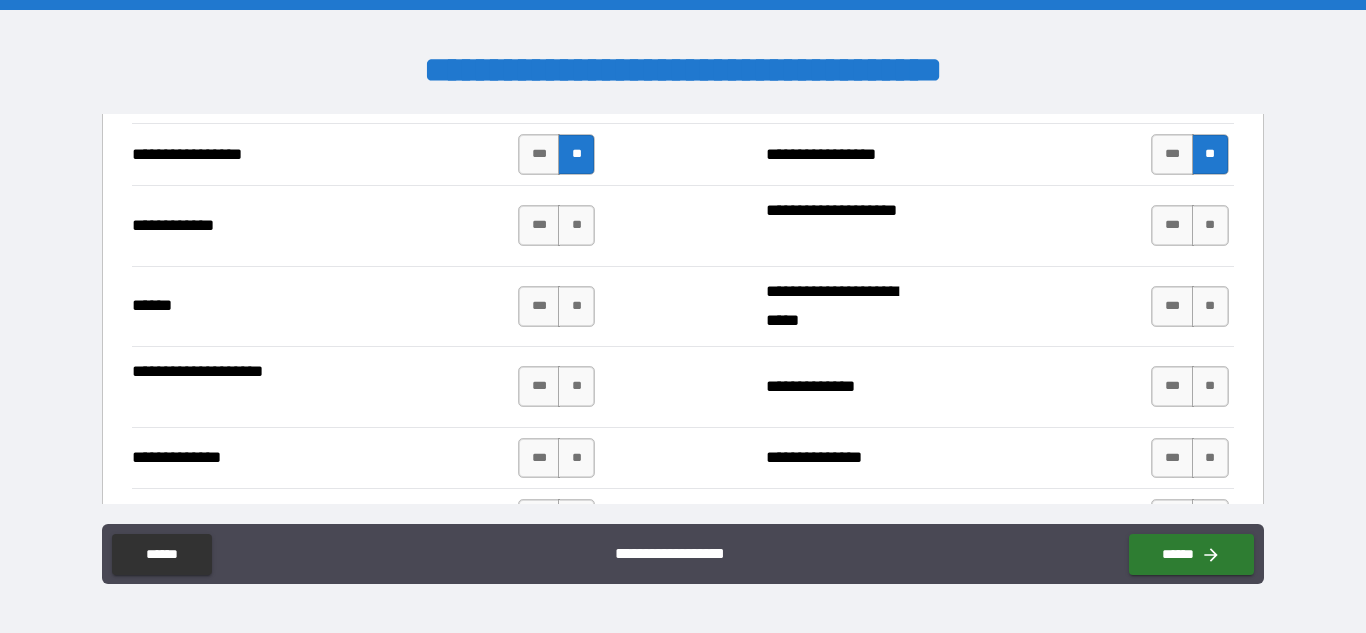 click on "**********" at bounding box center [683, 319] 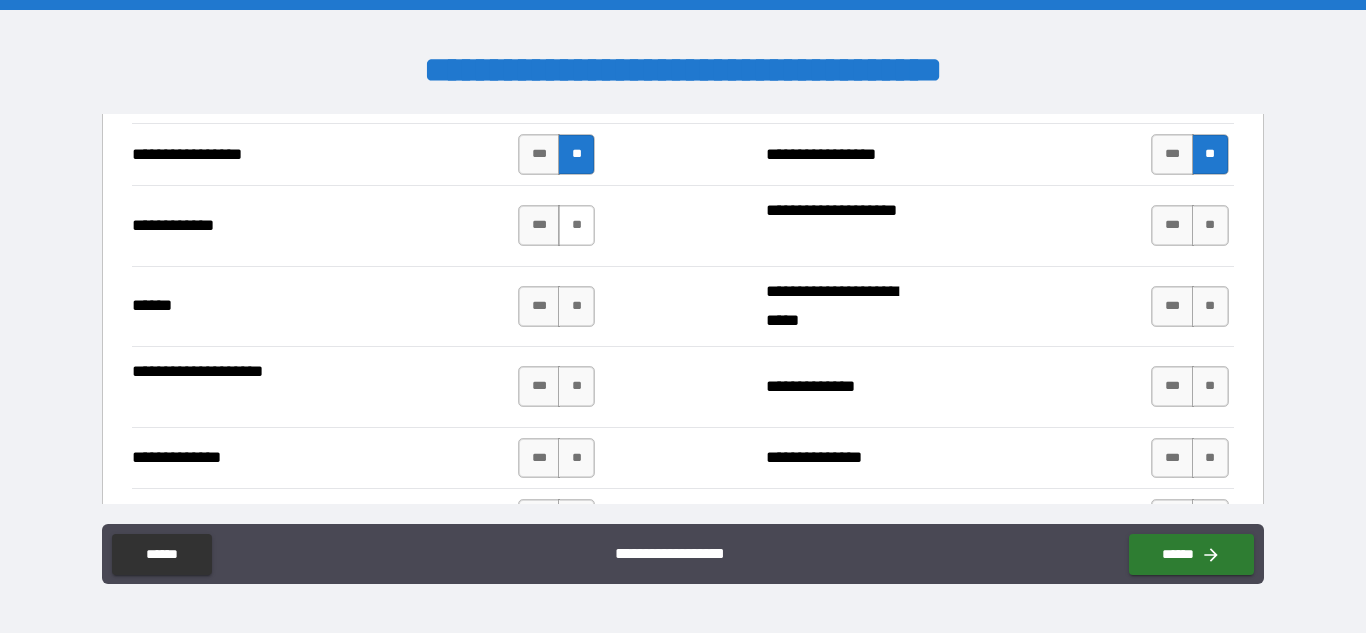 click on "**" at bounding box center (576, 225) 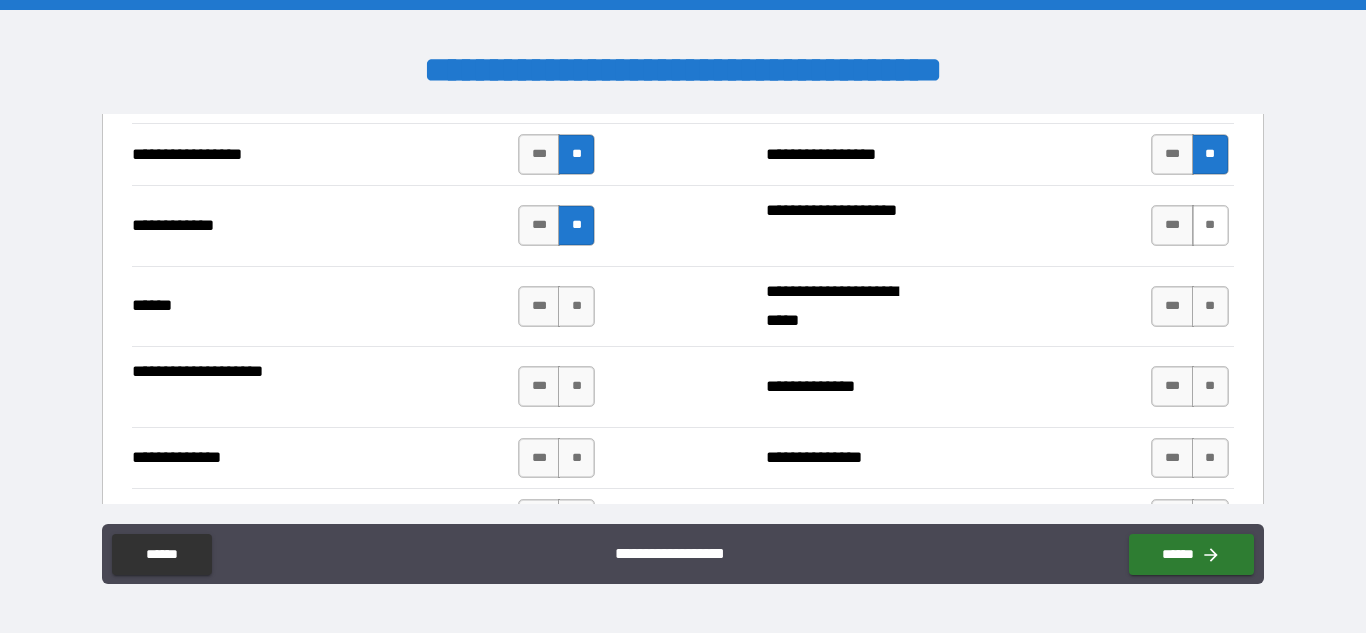 click on "**" at bounding box center (1210, 225) 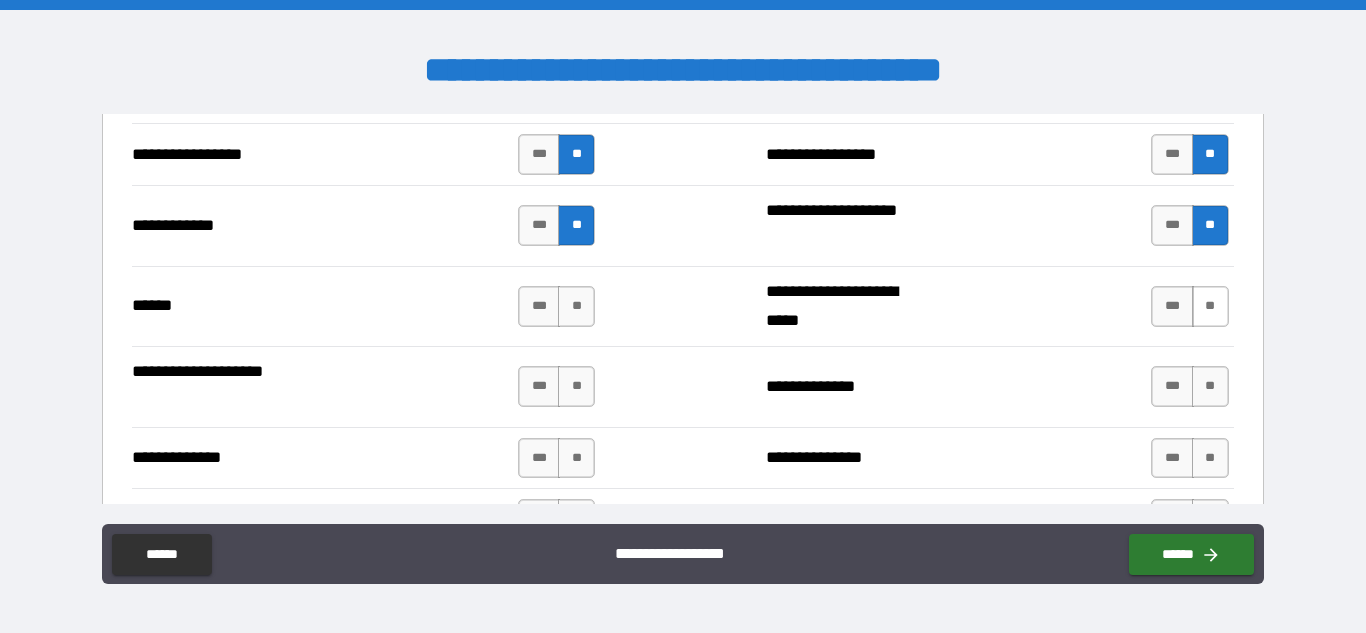 click on "**" at bounding box center [1210, 306] 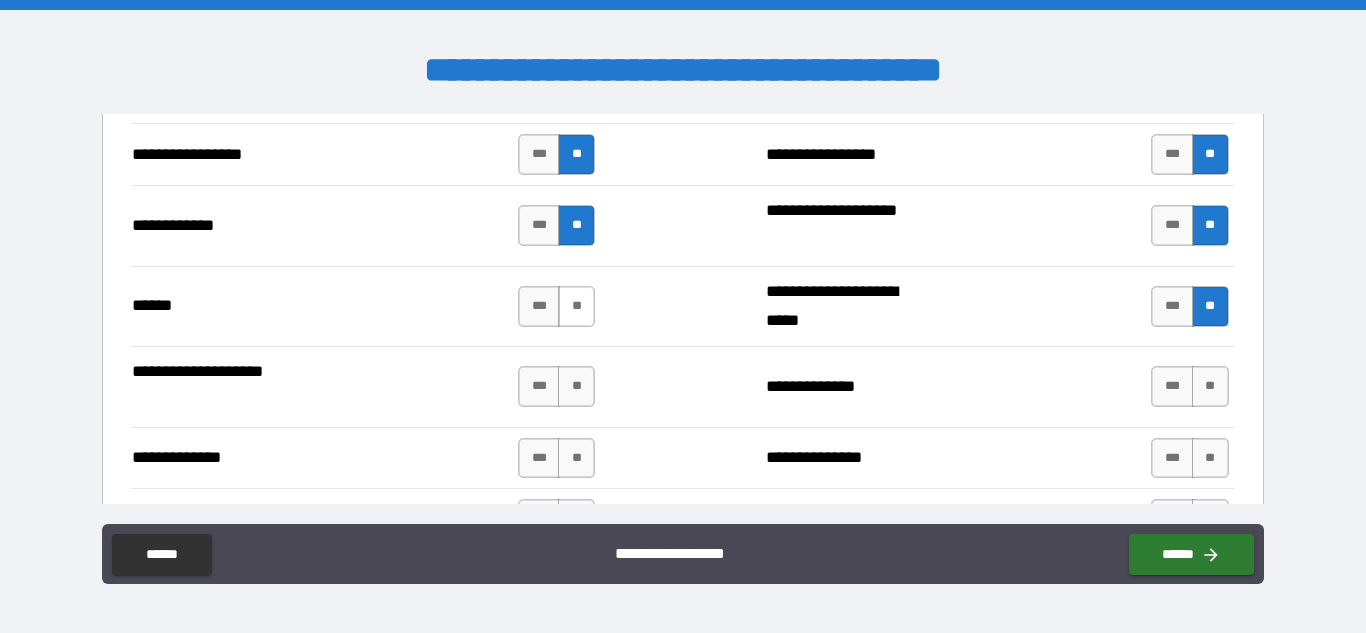 click on "**" at bounding box center [576, 306] 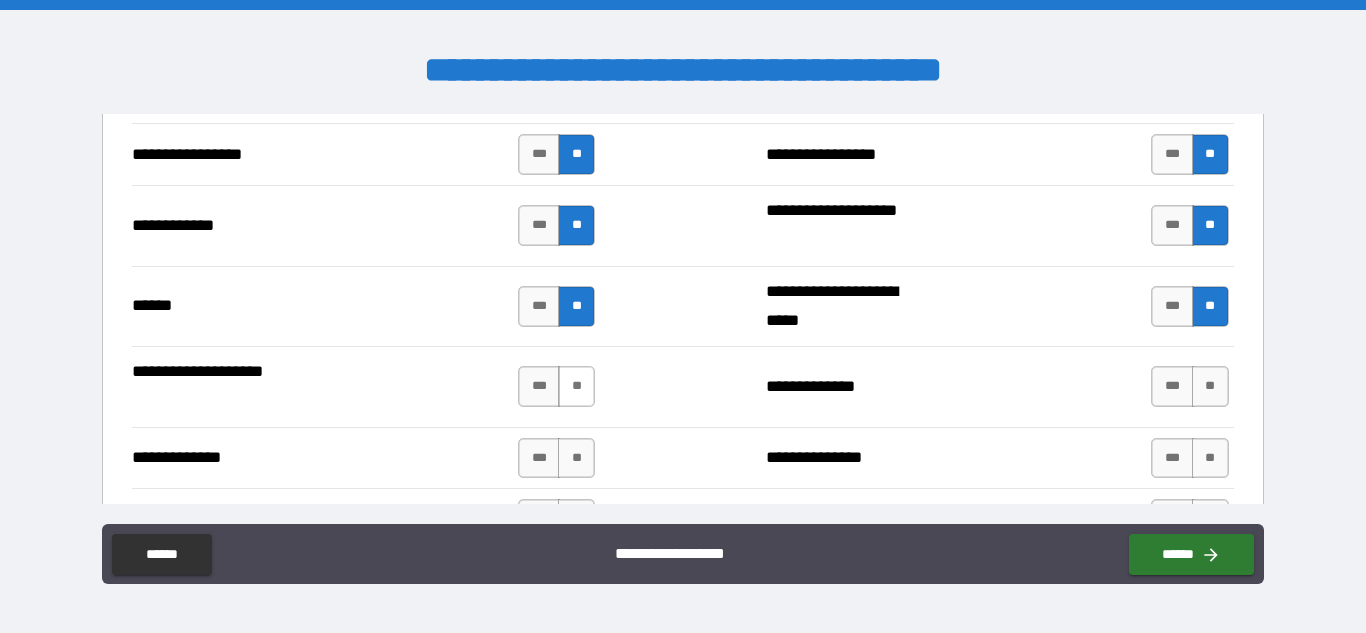 click on "**" at bounding box center (576, 386) 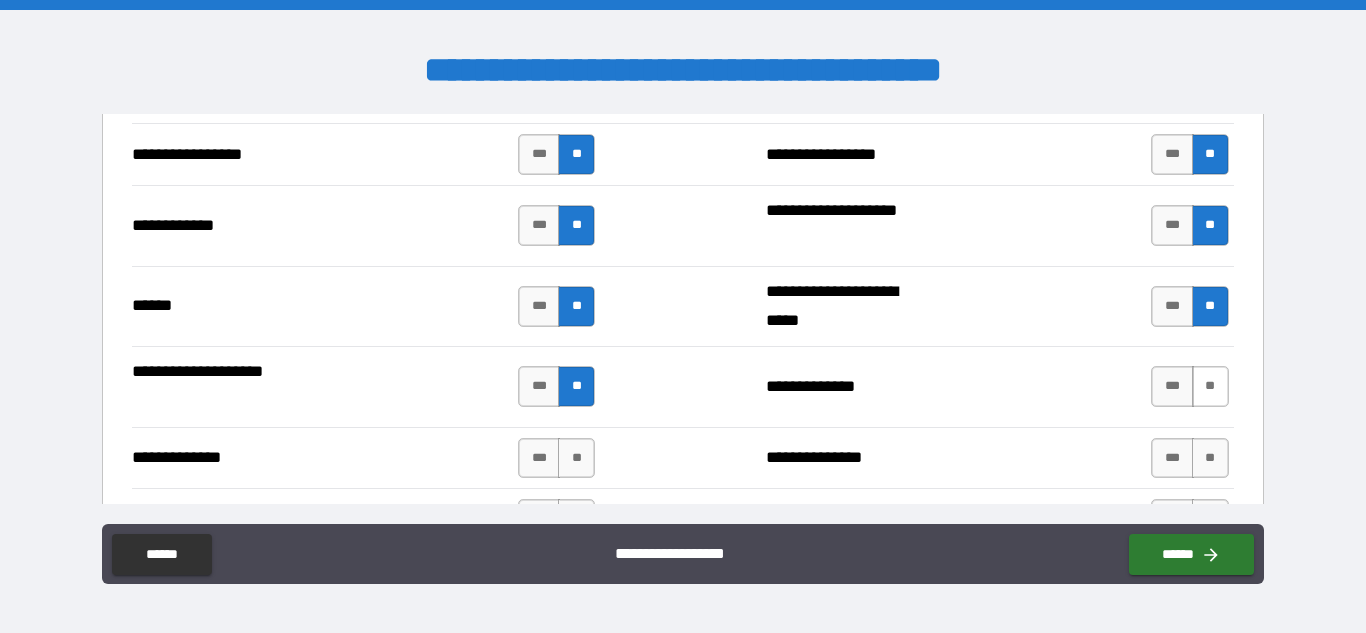 click on "**" at bounding box center (1210, 386) 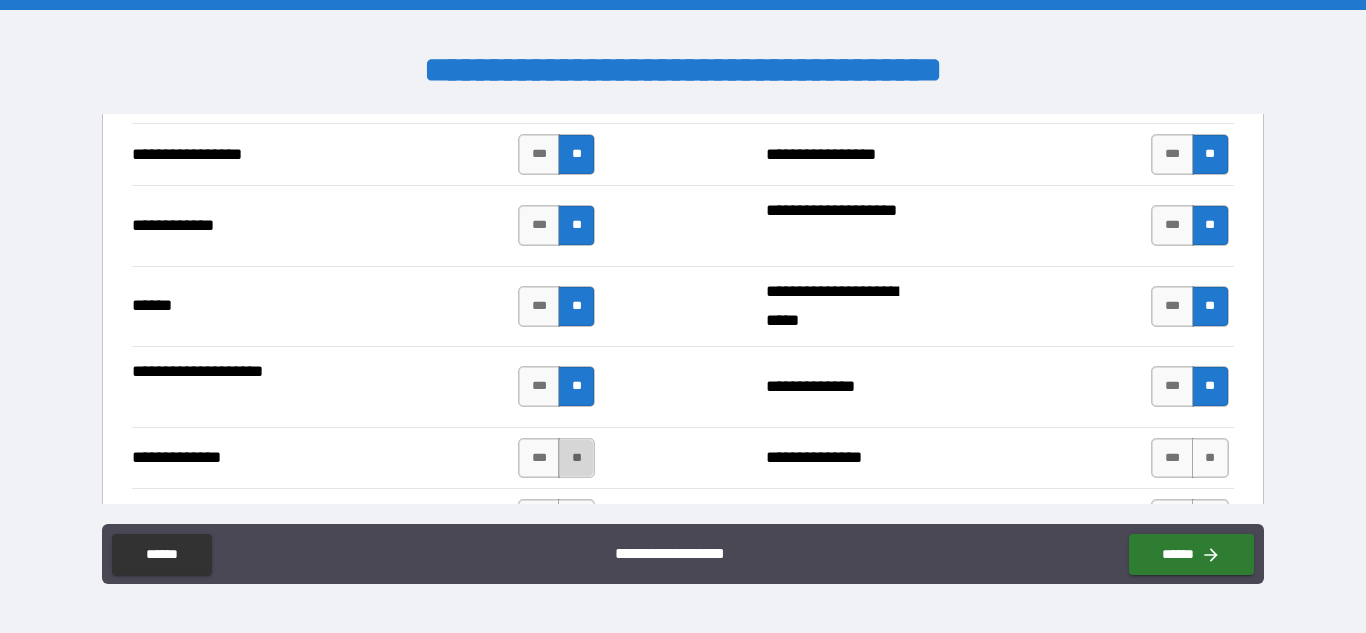 click on "**" at bounding box center [576, 458] 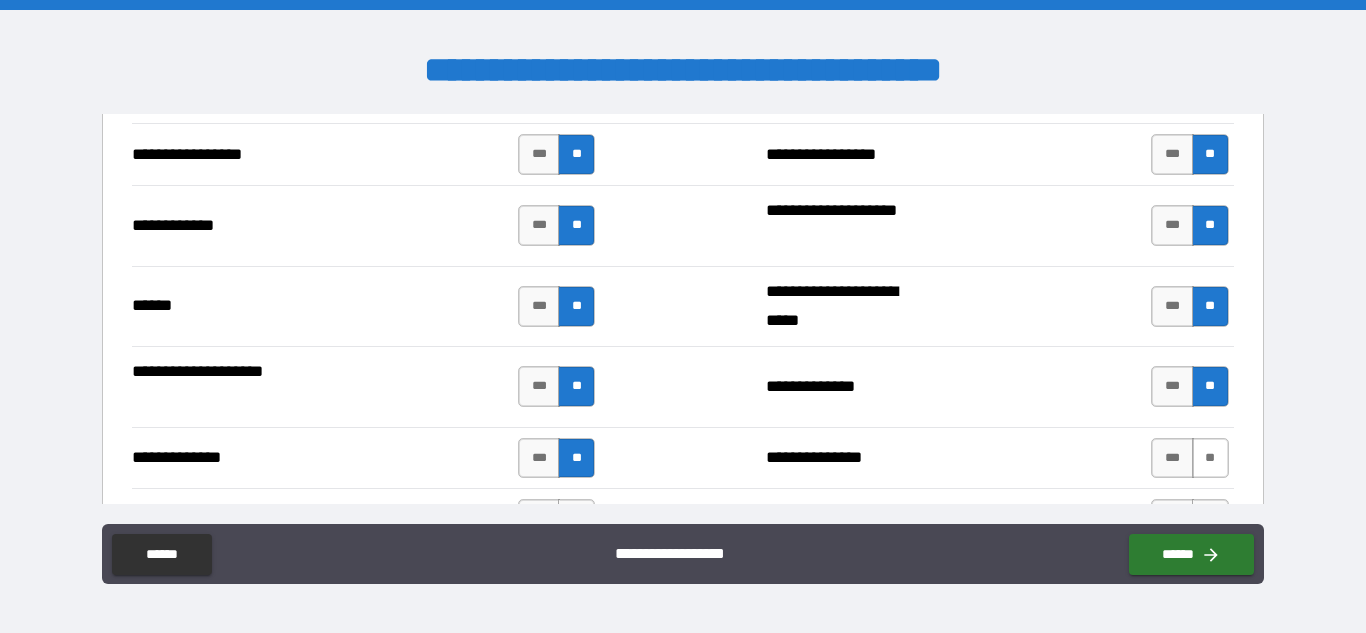 click on "**" at bounding box center (1210, 458) 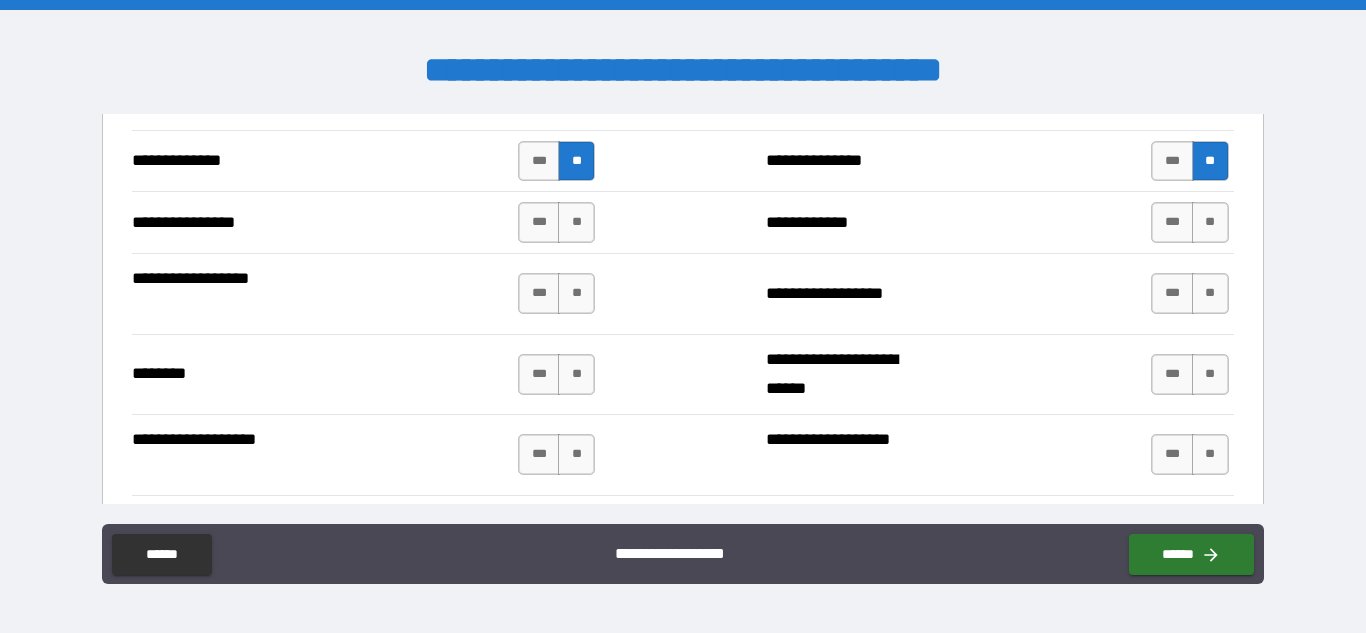 scroll, scrollTop: 3385, scrollLeft: 0, axis: vertical 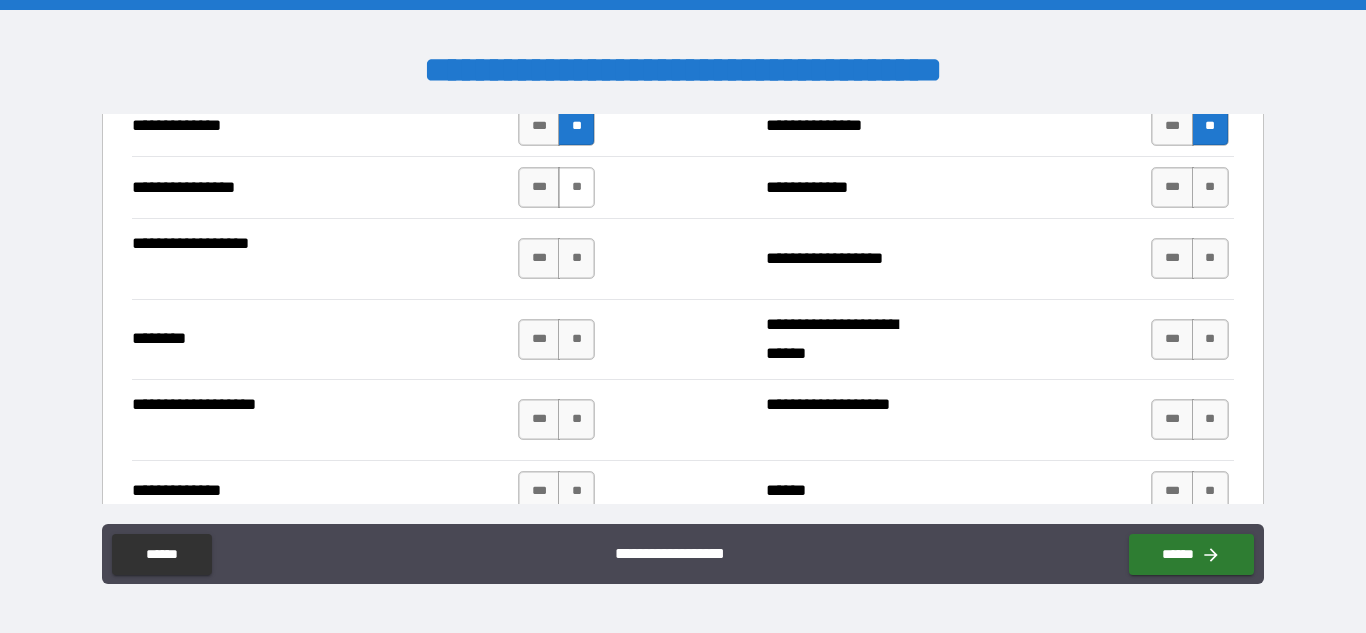 click on "**" at bounding box center [576, 187] 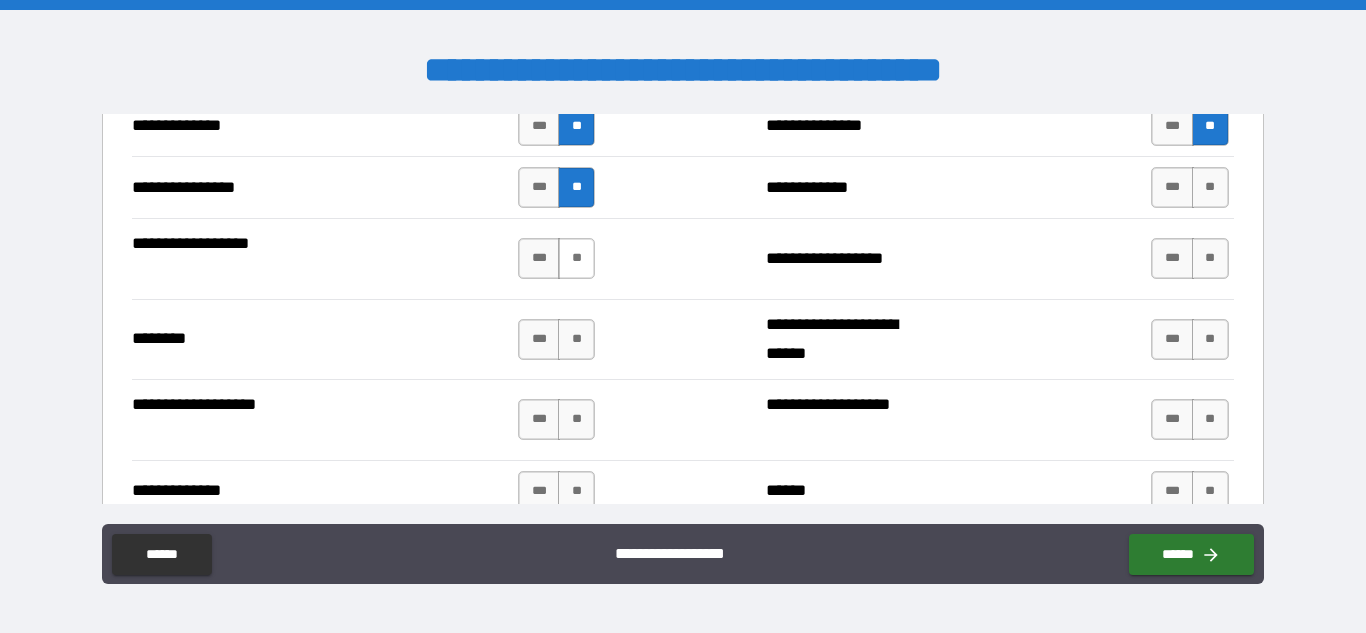 click on "**" at bounding box center (576, 258) 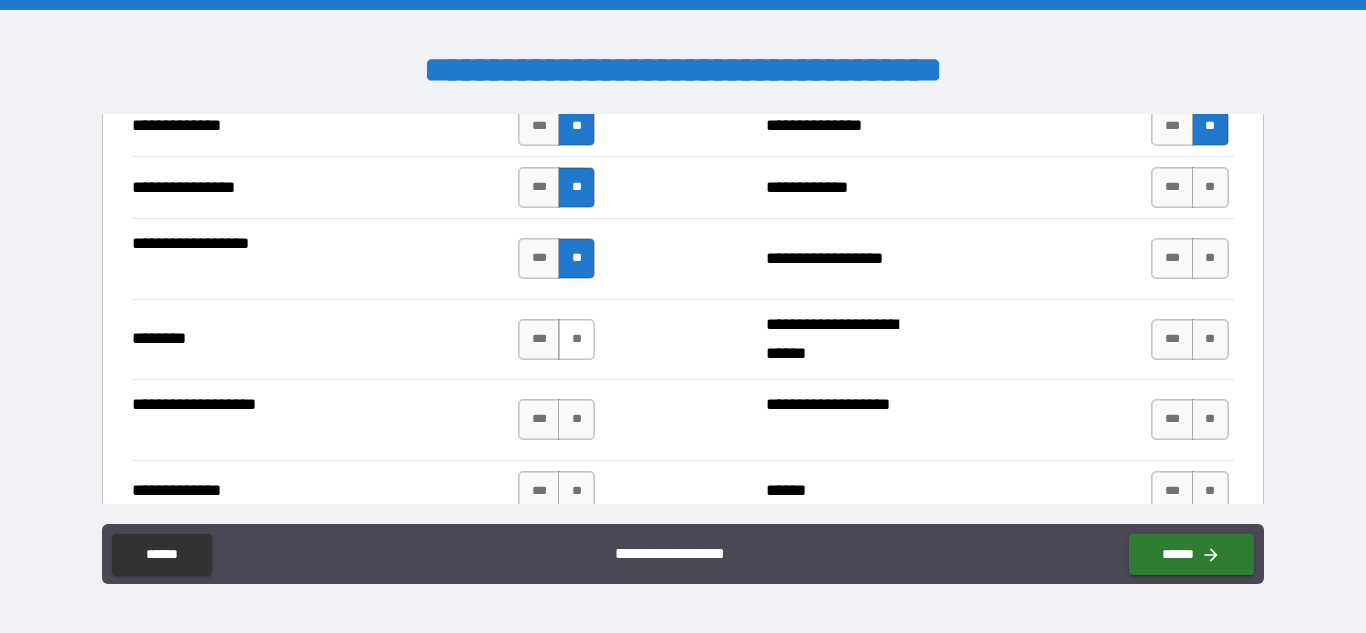click on "**" at bounding box center (576, 339) 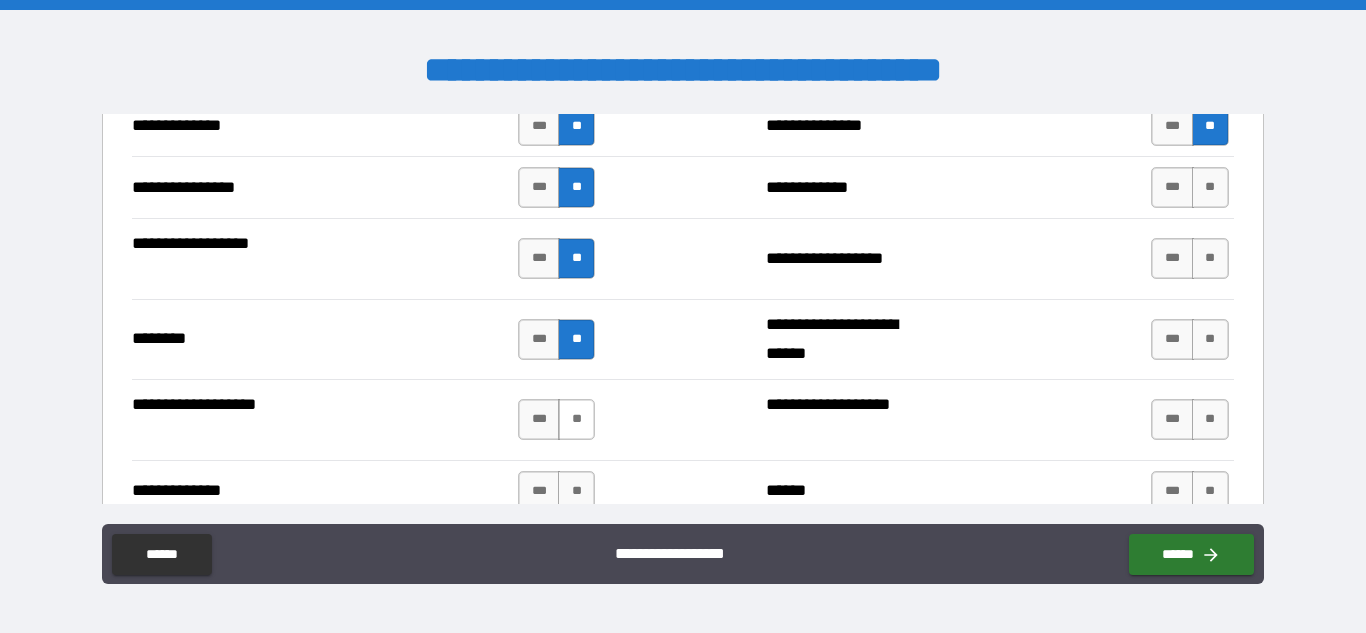 click on "**" at bounding box center [576, 419] 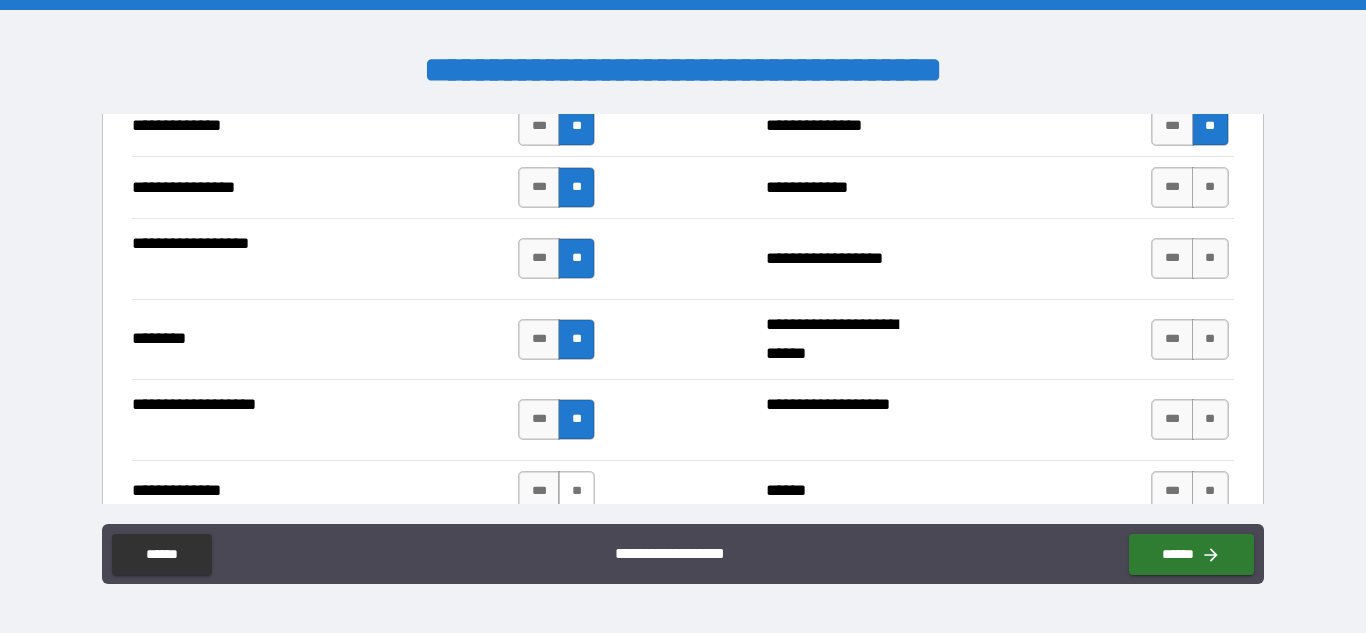 click on "**" at bounding box center (576, 491) 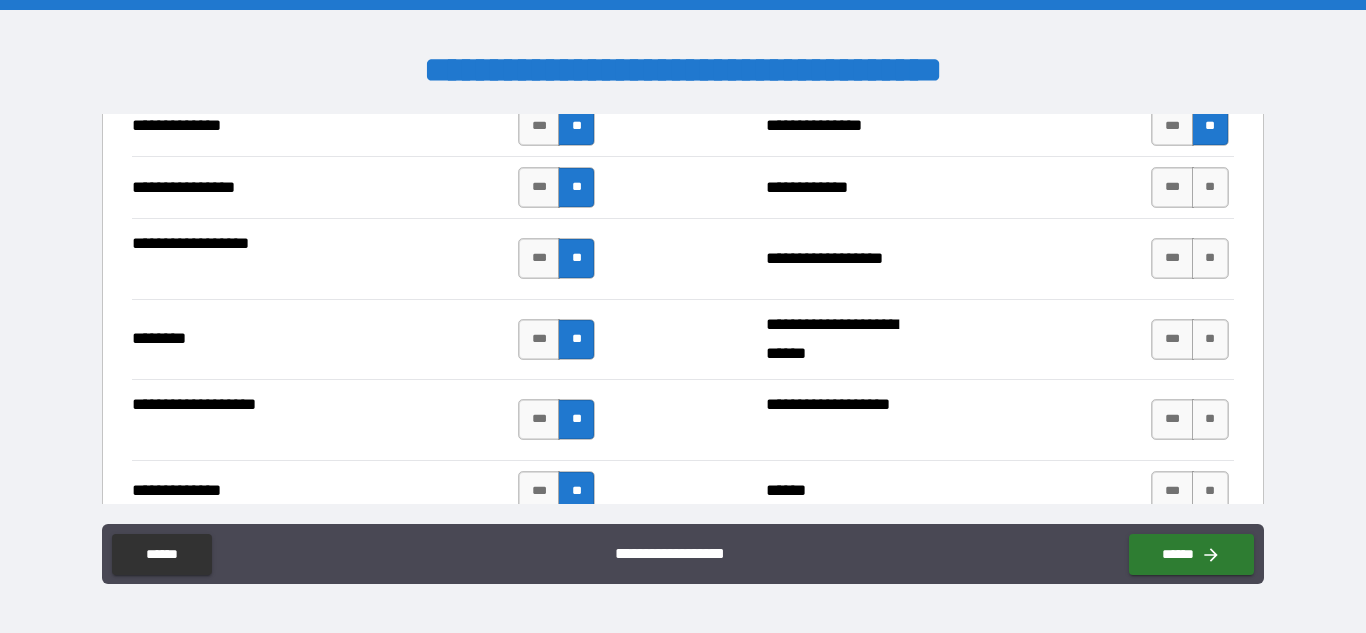 click on "*** **" at bounding box center (1189, 187) 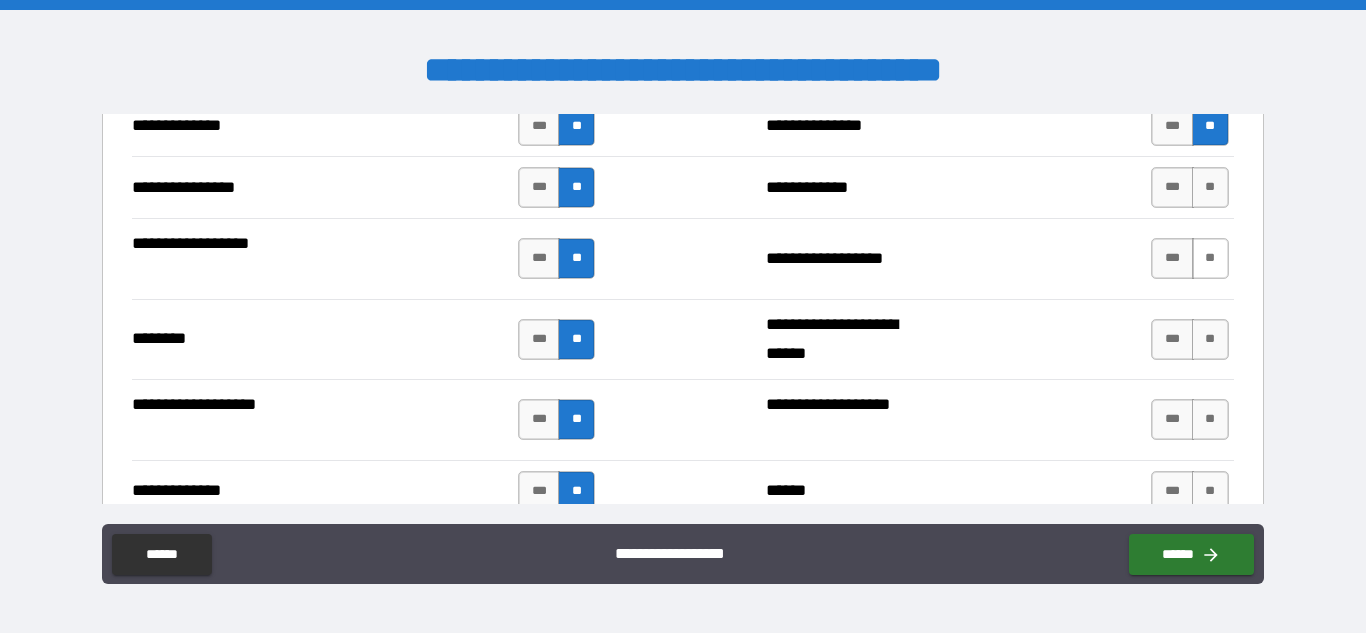 click on "**" at bounding box center (1210, 258) 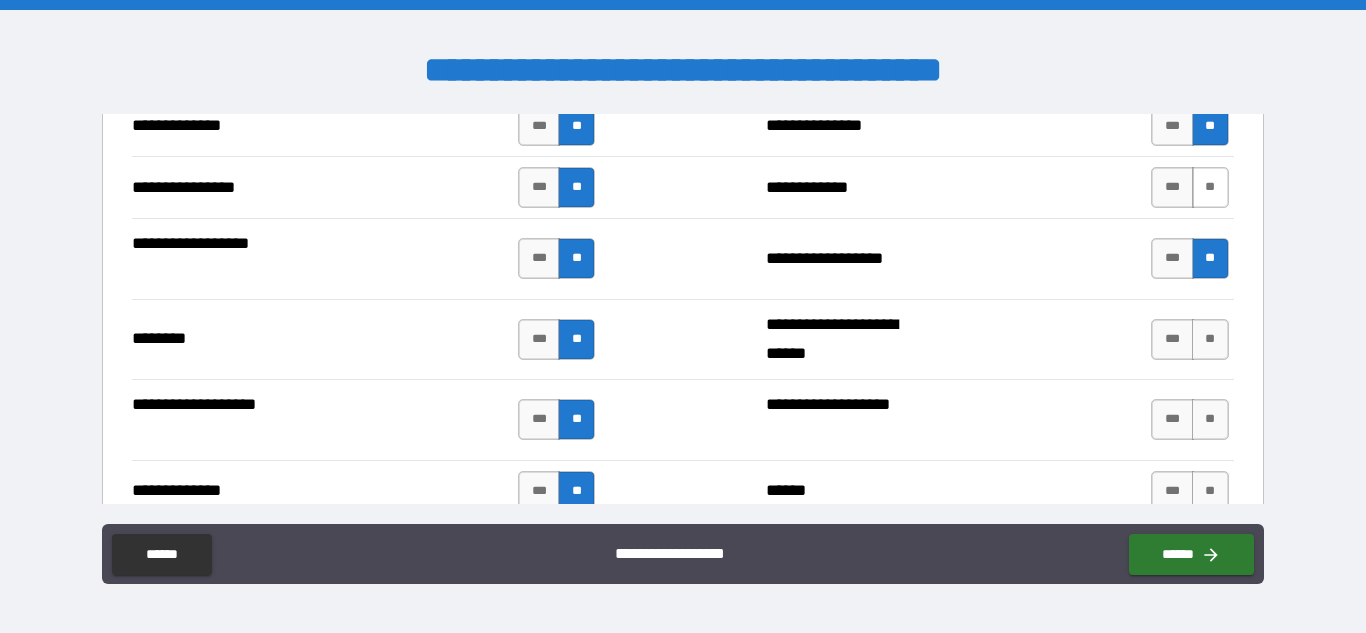 click on "**" at bounding box center (1210, 187) 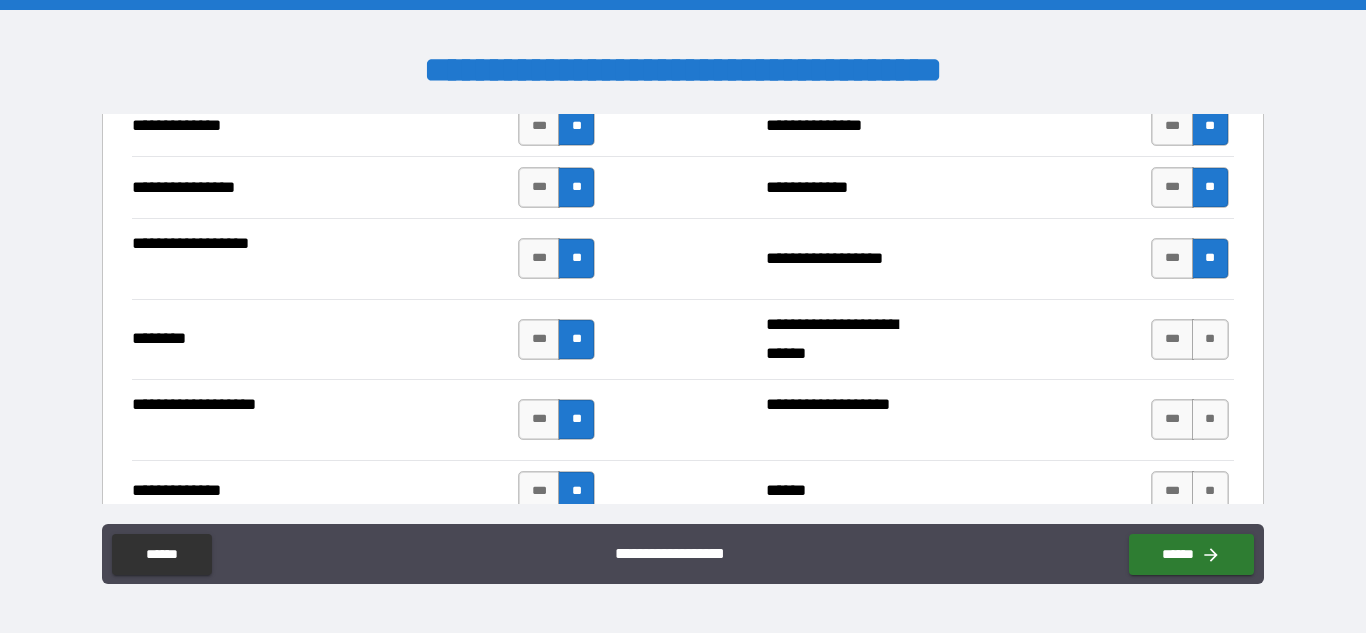 click on "**********" at bounding box center [682, 339] 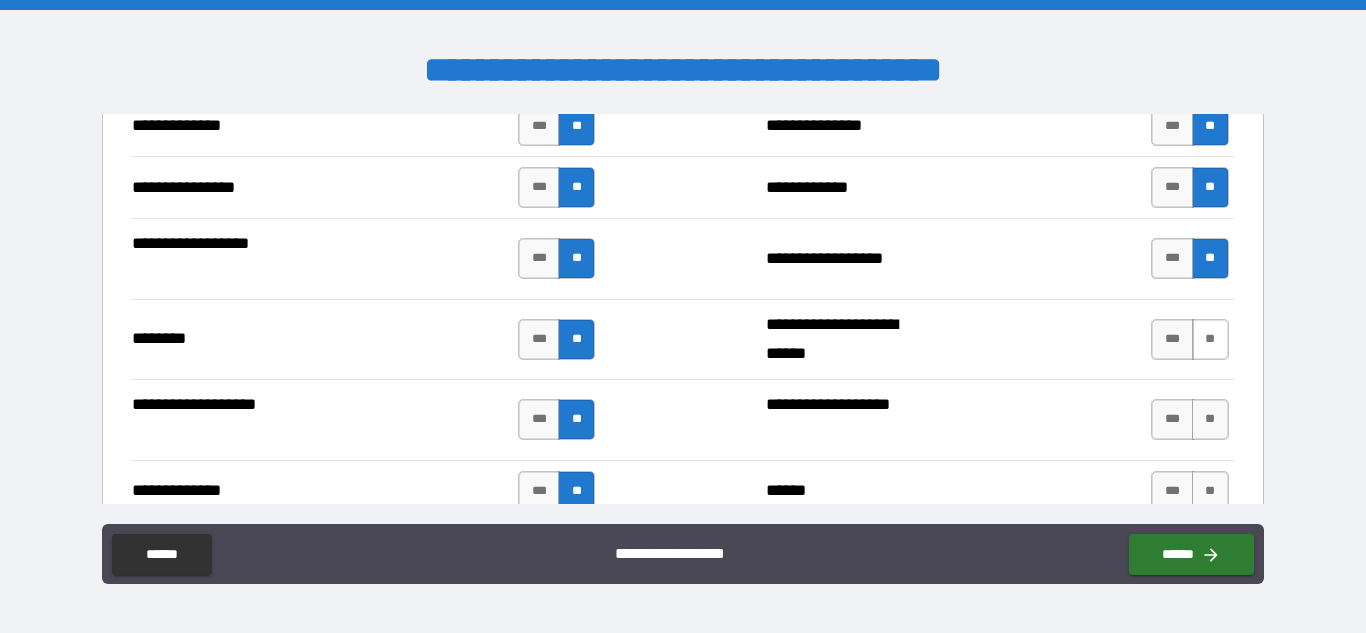 click on "**" at bounding box center [1210, 339] 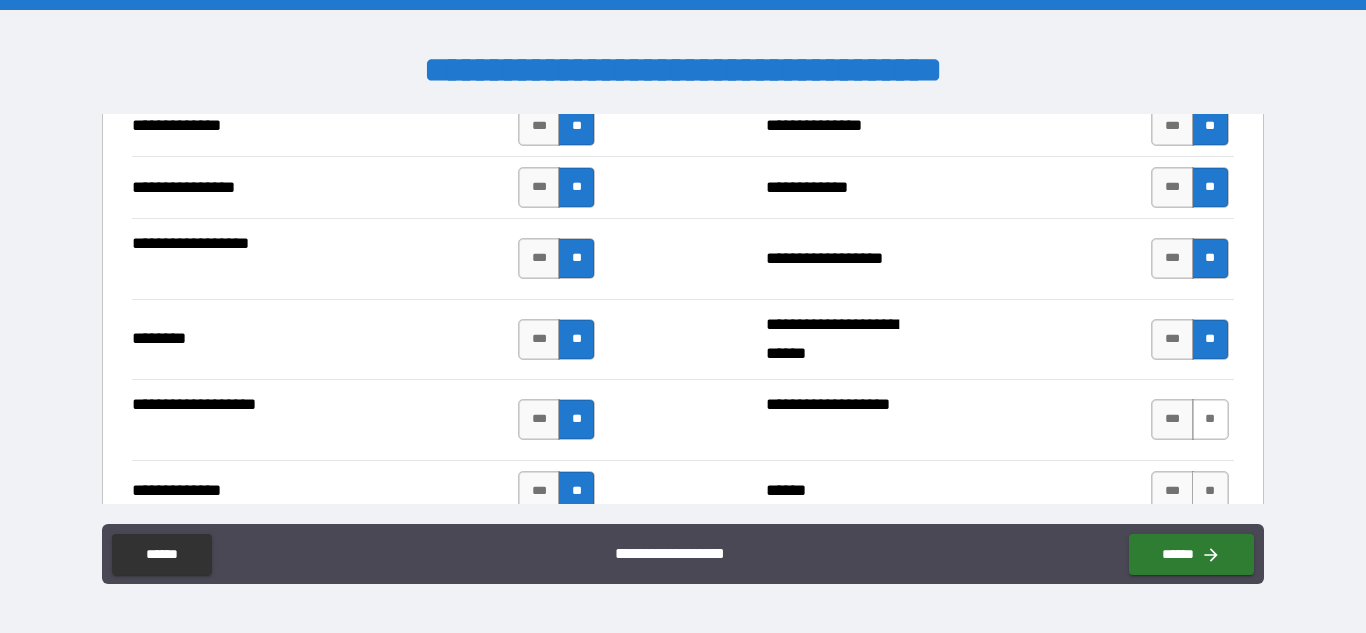 click on "**" at bounding box center (1210, 419) 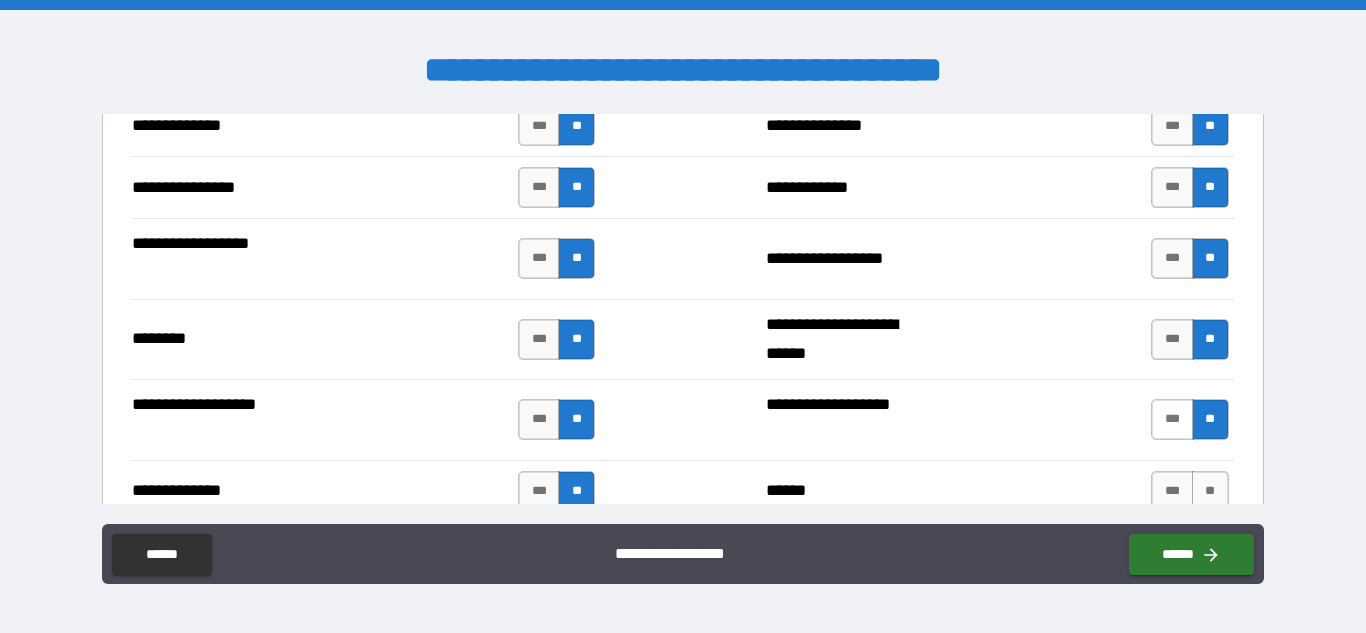 click on "***" at bounding box center (1172, 419) 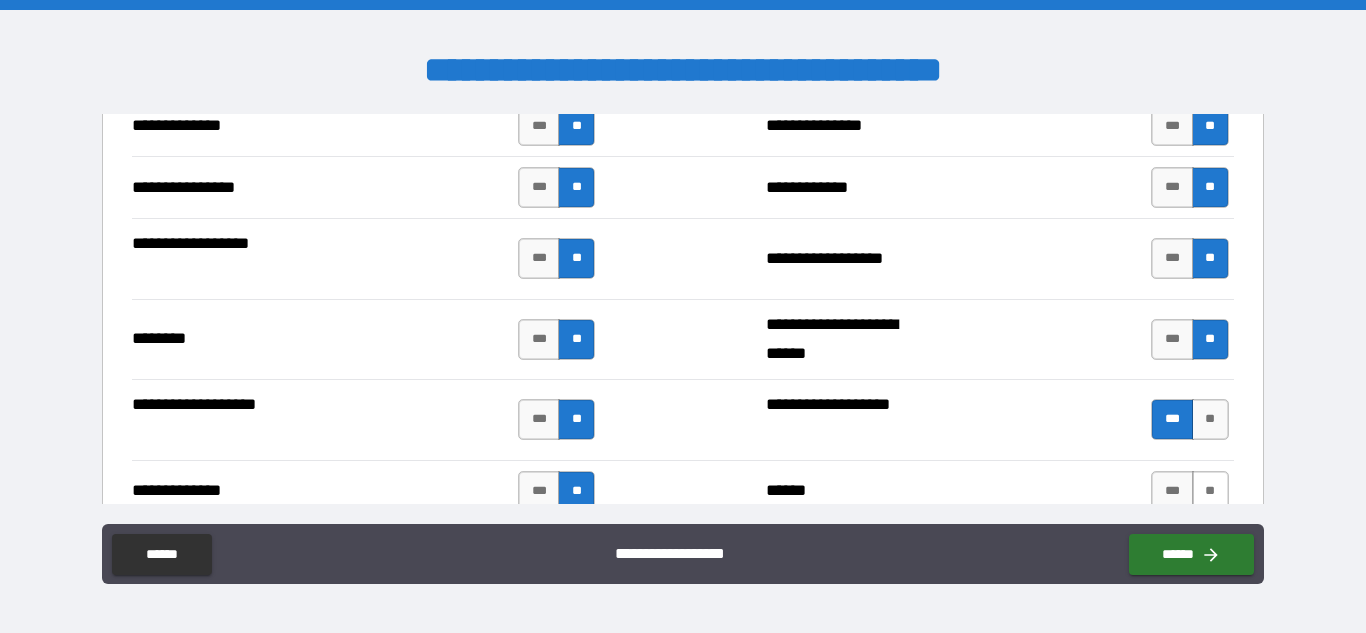 click on "**" at bounding box center (1210, 491) 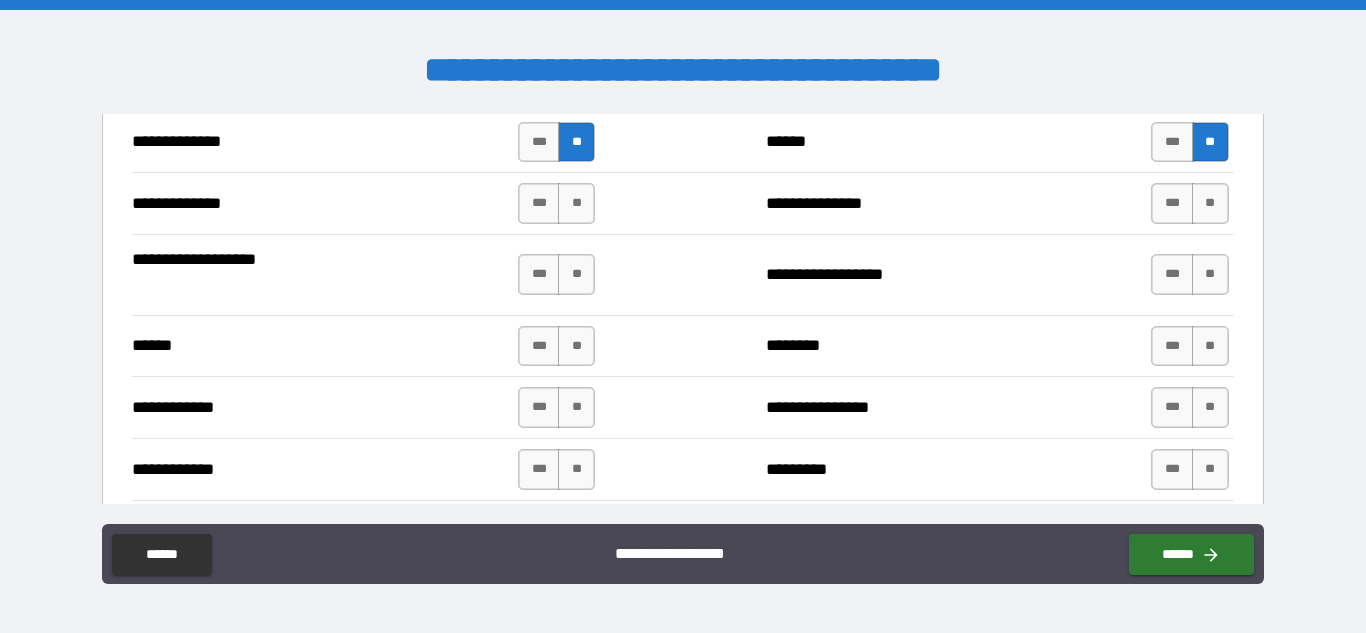 scroll, scrollTop: 3752, scrollLeft: 0, axis: vertical 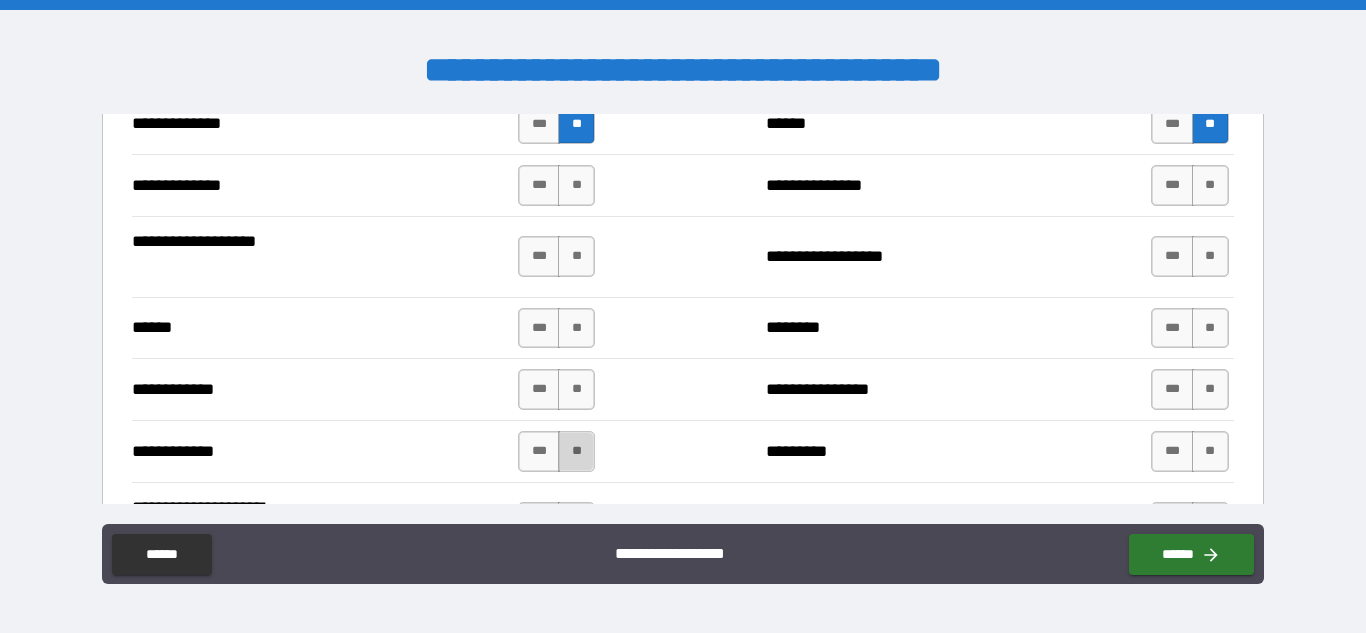 click on "**" at bounding box center [576, 451] 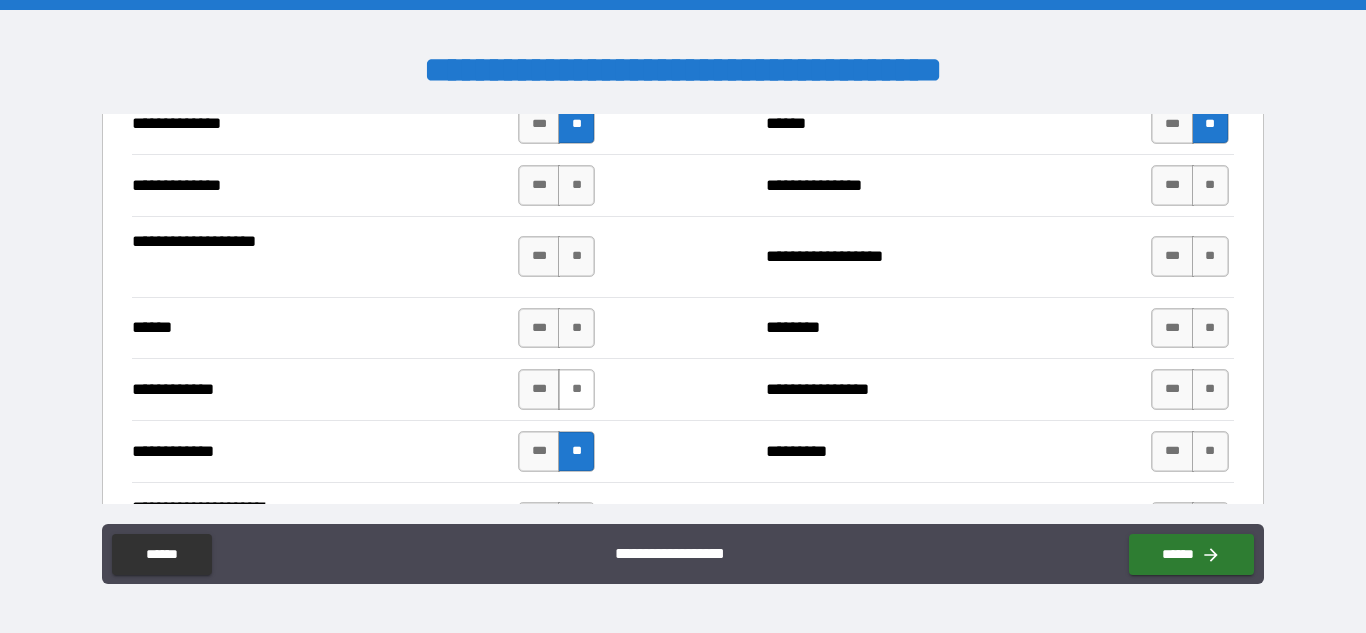 click on "**" at bounding box center [576, 389] 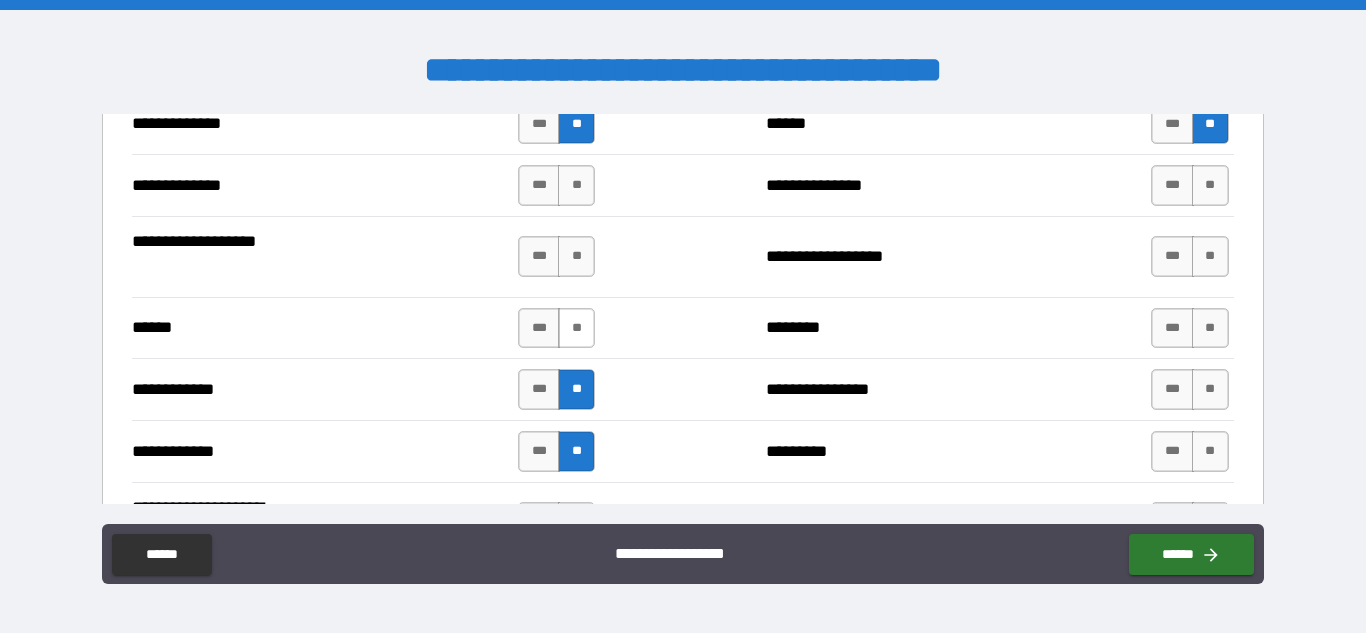 click on "**" at bounding box center [576, 328] 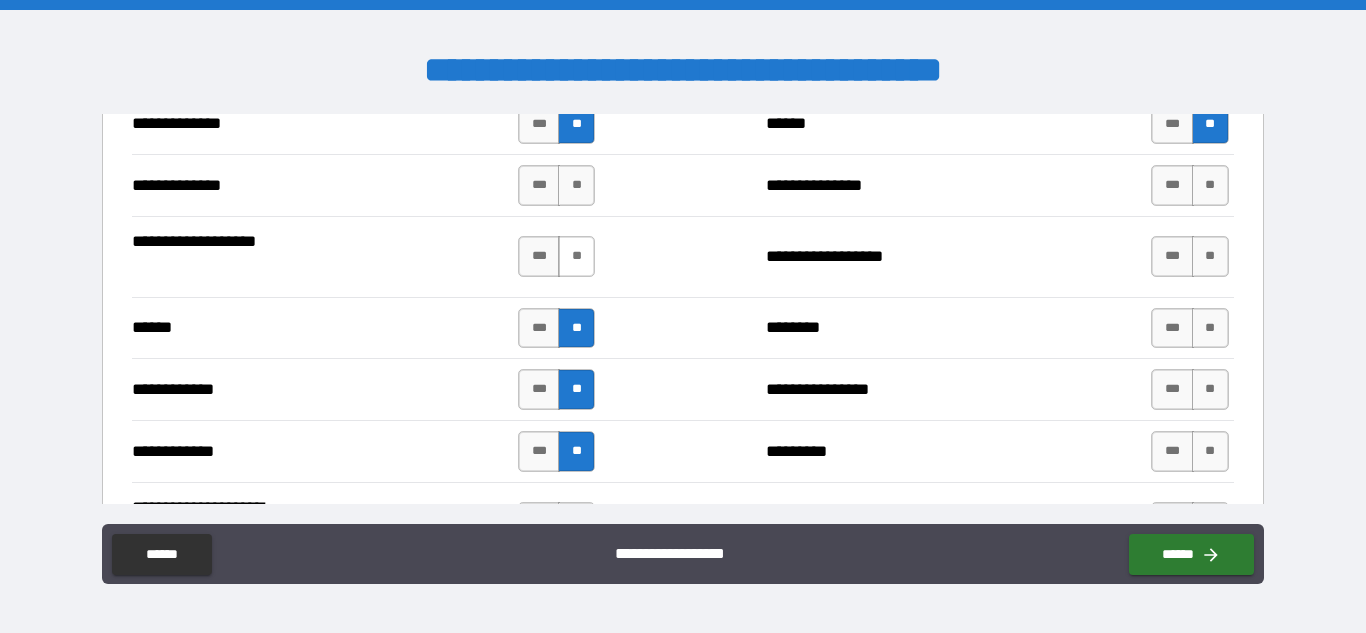 click on "**" at bounding box center (576, 256) 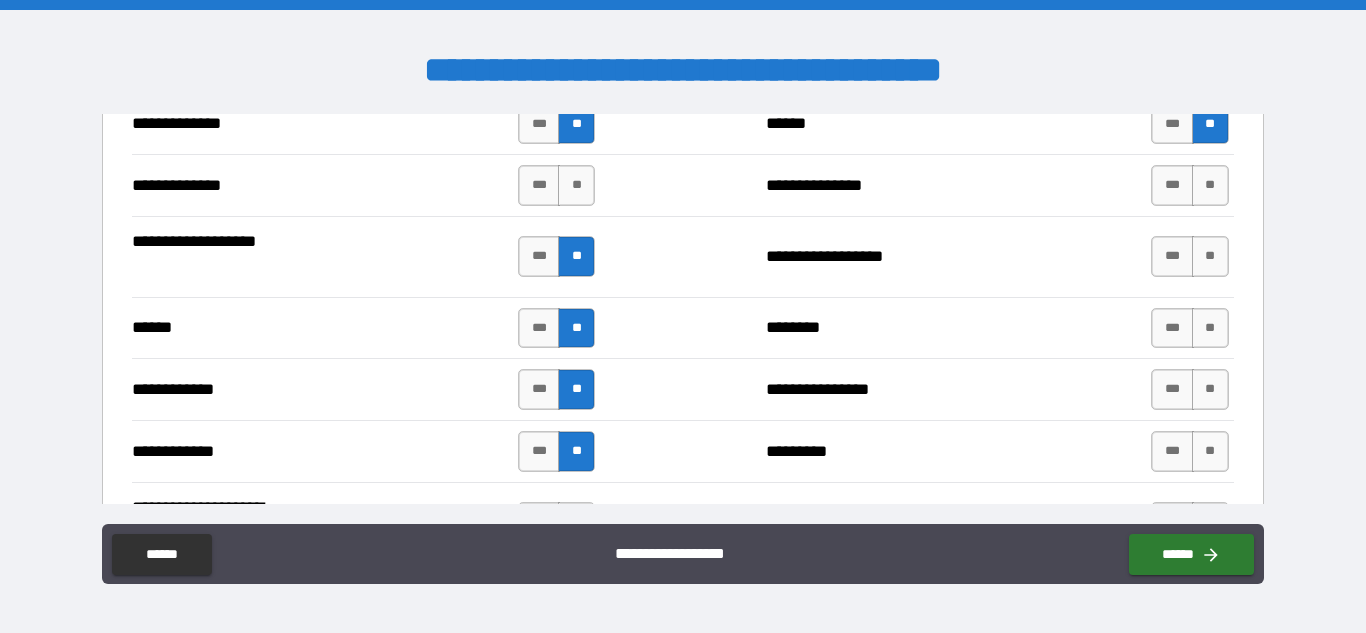 click on "*** **" at bounding box center [556, 185] 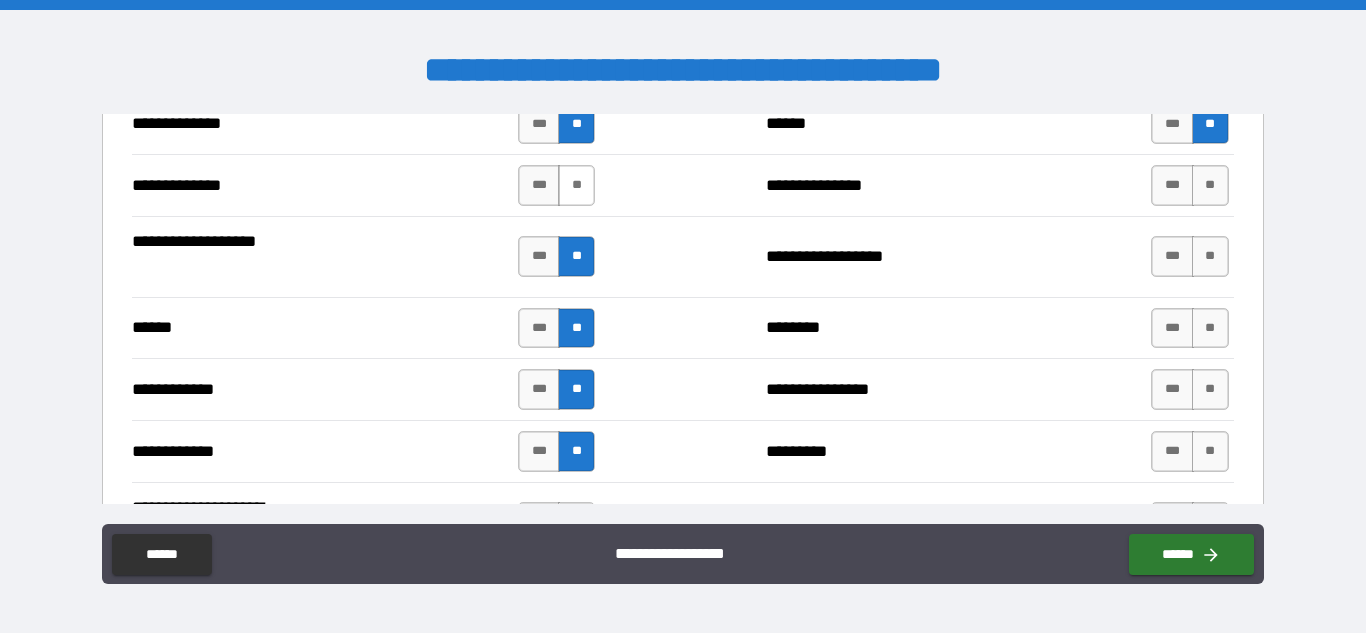 click on "**" at bounding box center (576, 185) 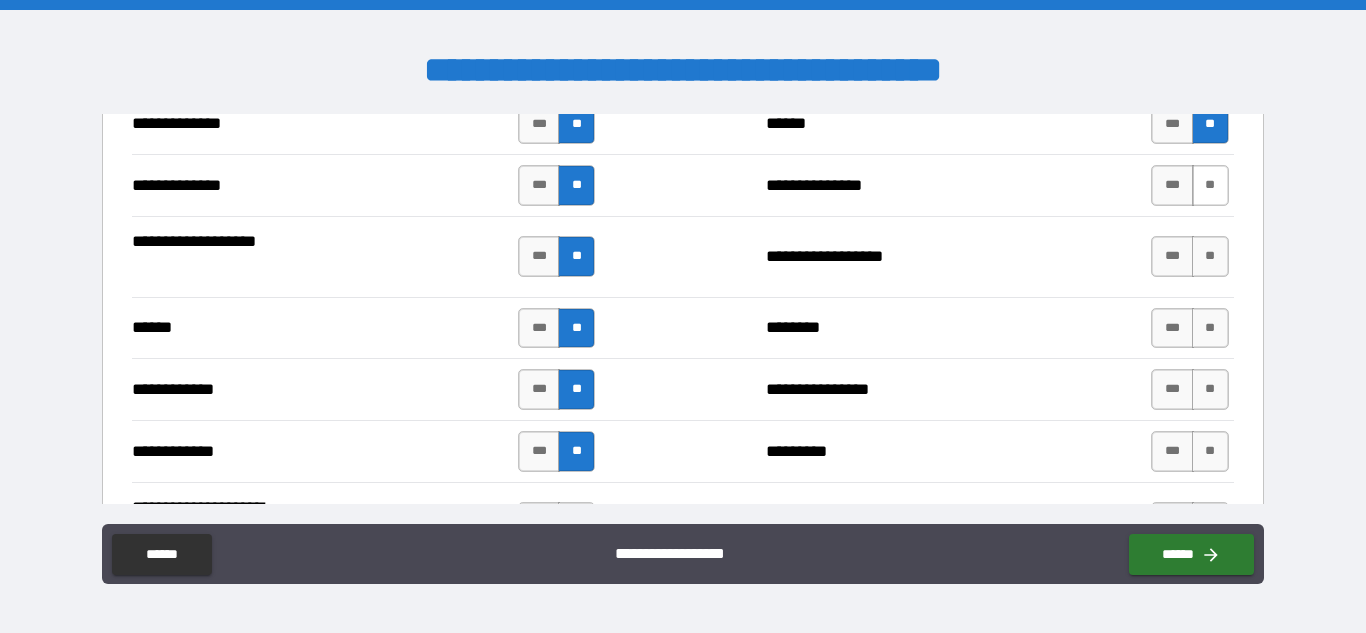 click on "**" at bounding box center (1210, 185) 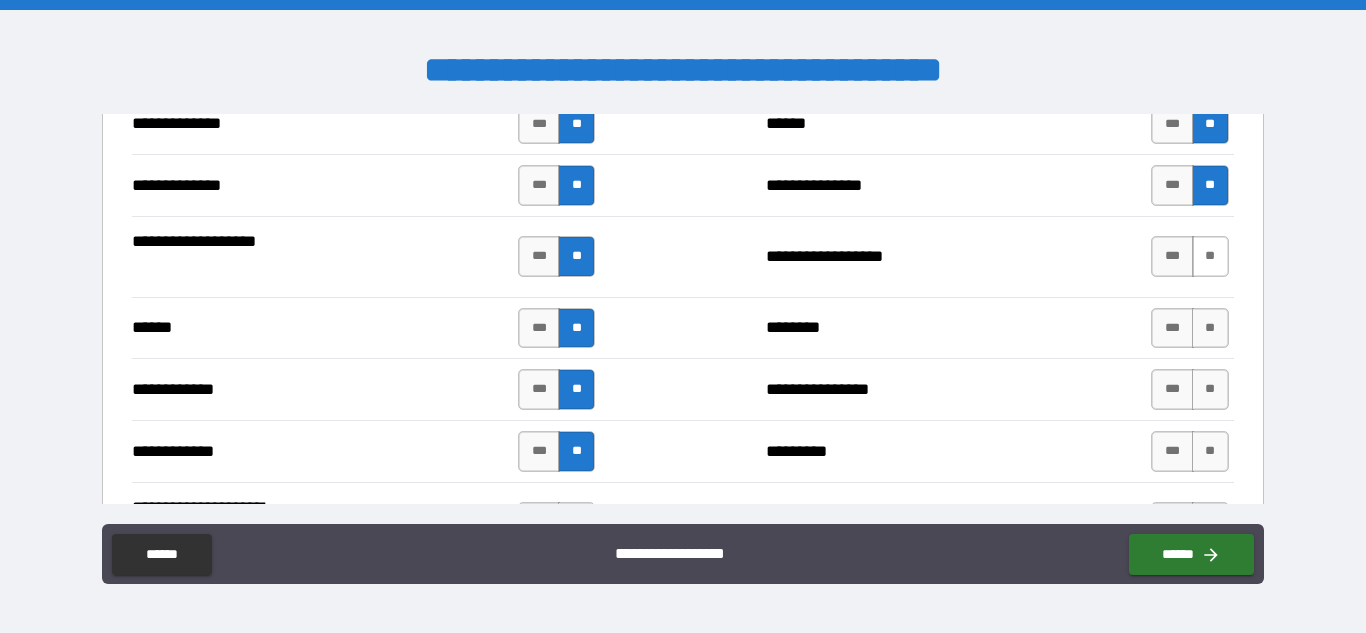 click on "**" at bounding box center (1210, 256) 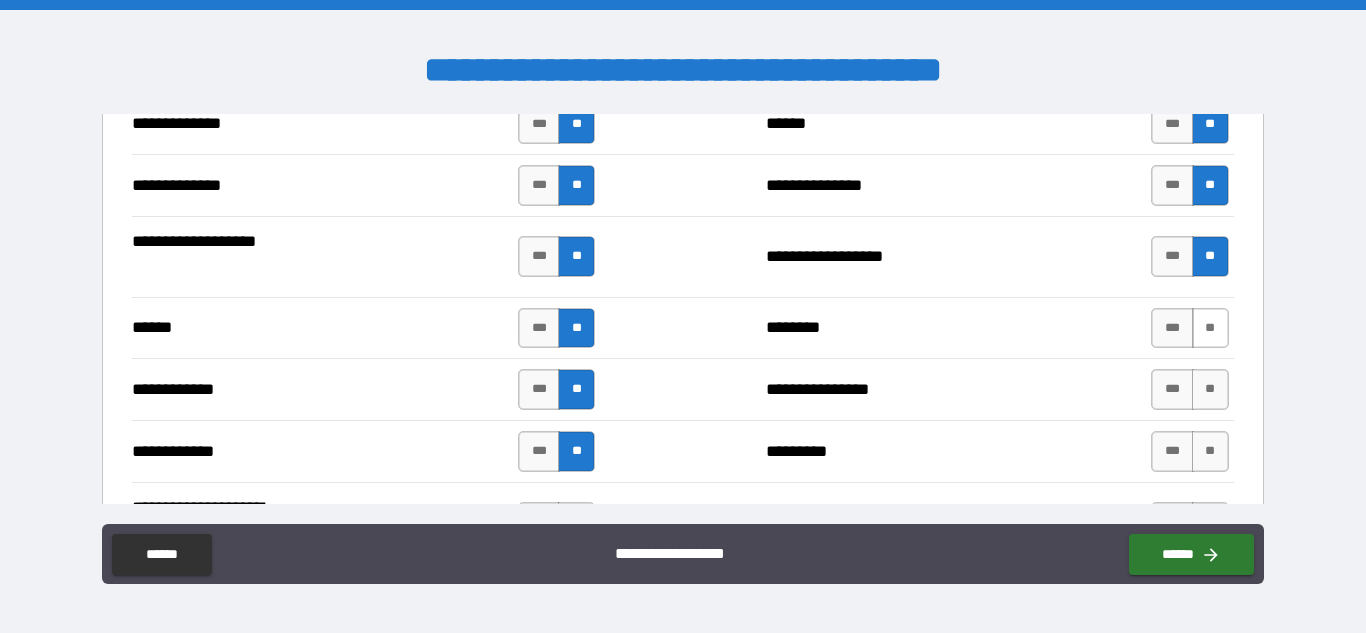 click on "**" at bounding box center [1210, 328] 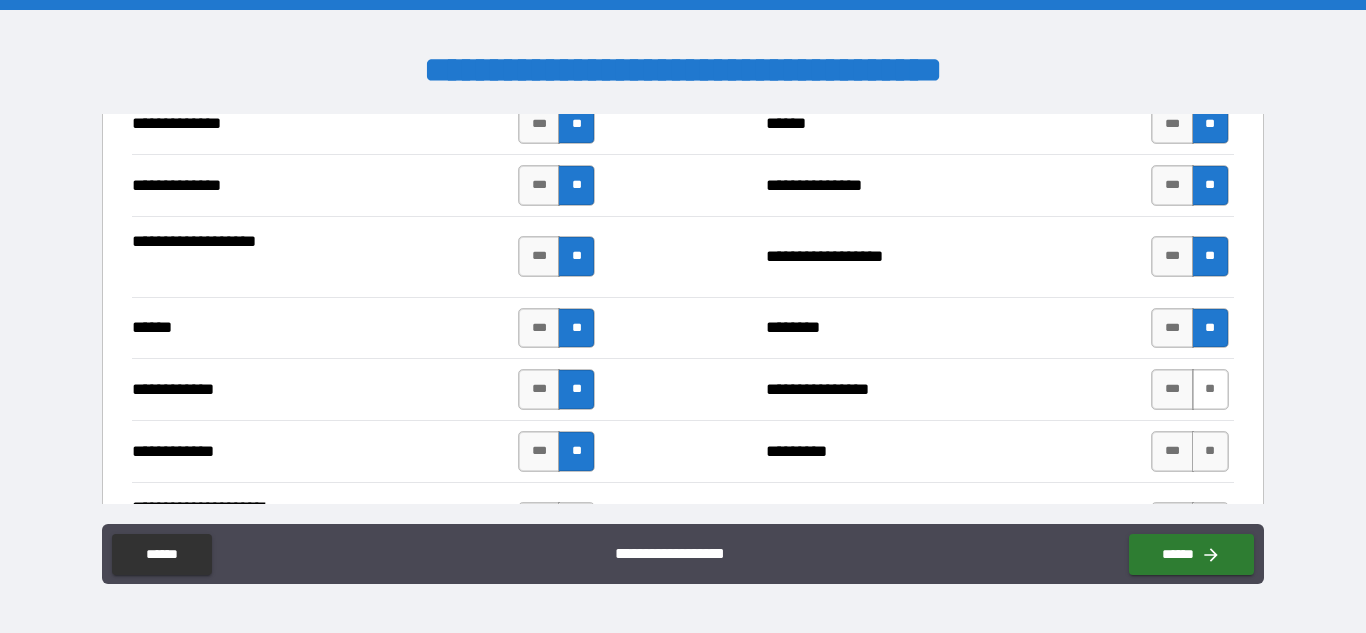 click on "**" at bounding box center [1210, 389] 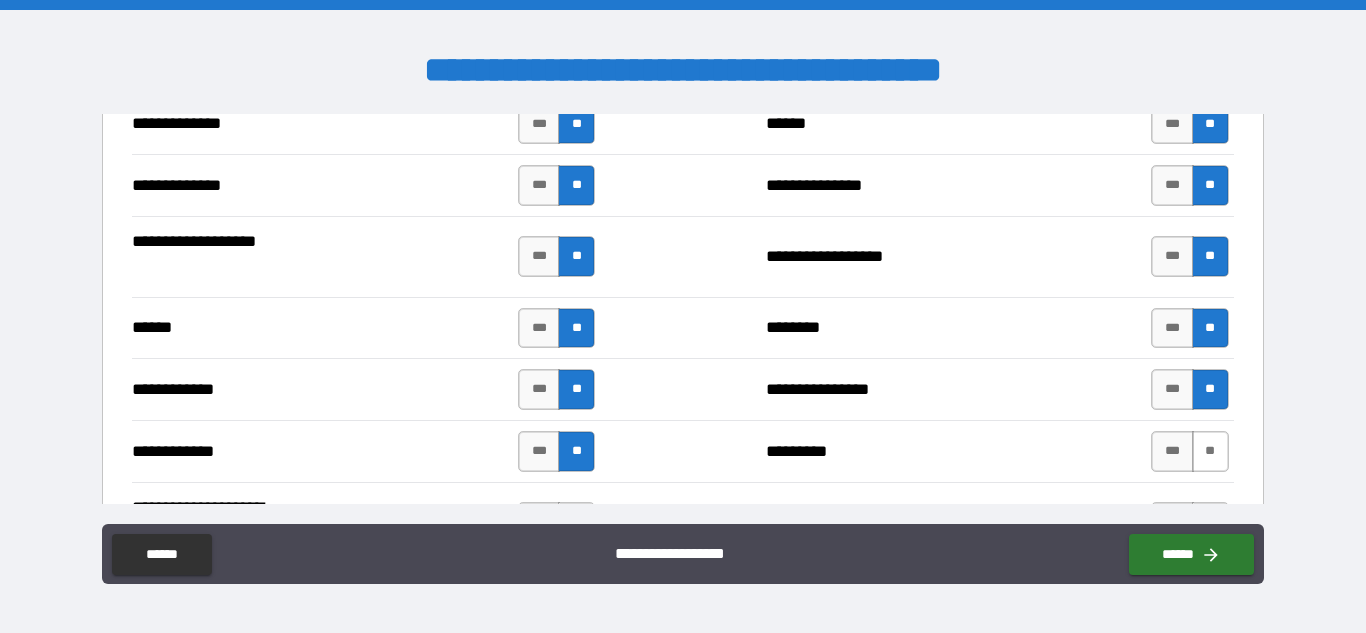 click on "**" at bounding box center (1210, 451) 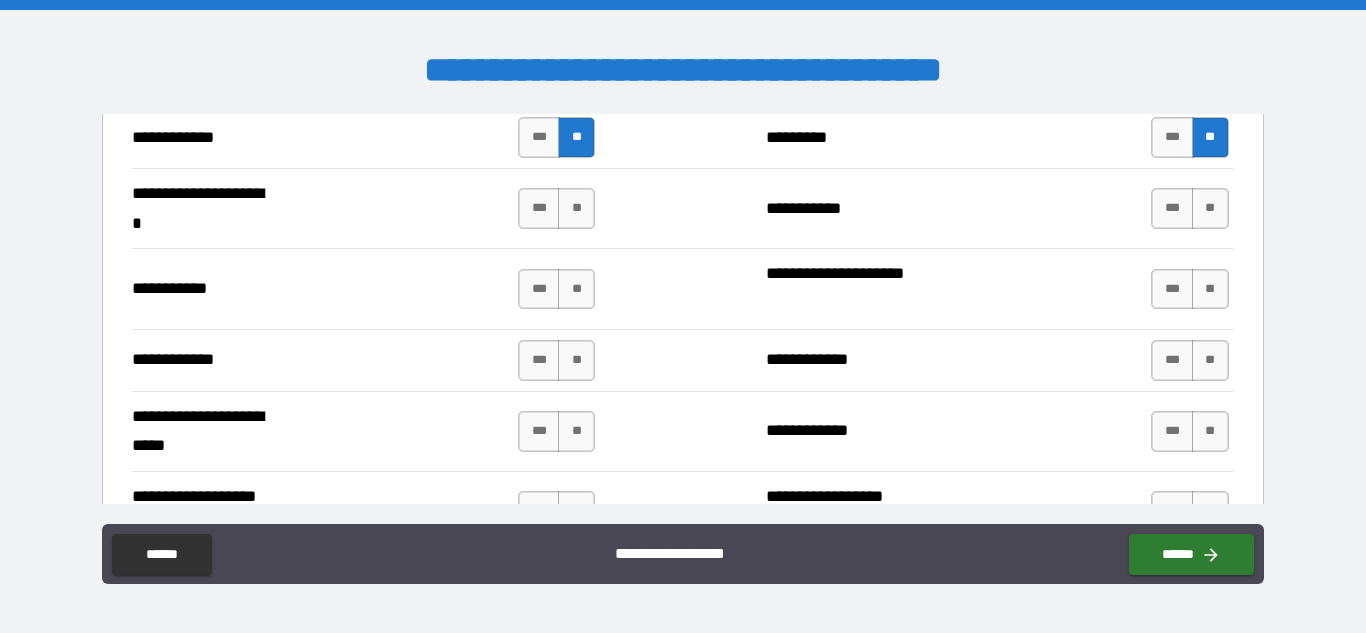 scroll, scrollTop: 4101, scrollLeft: 0, axis: vertical 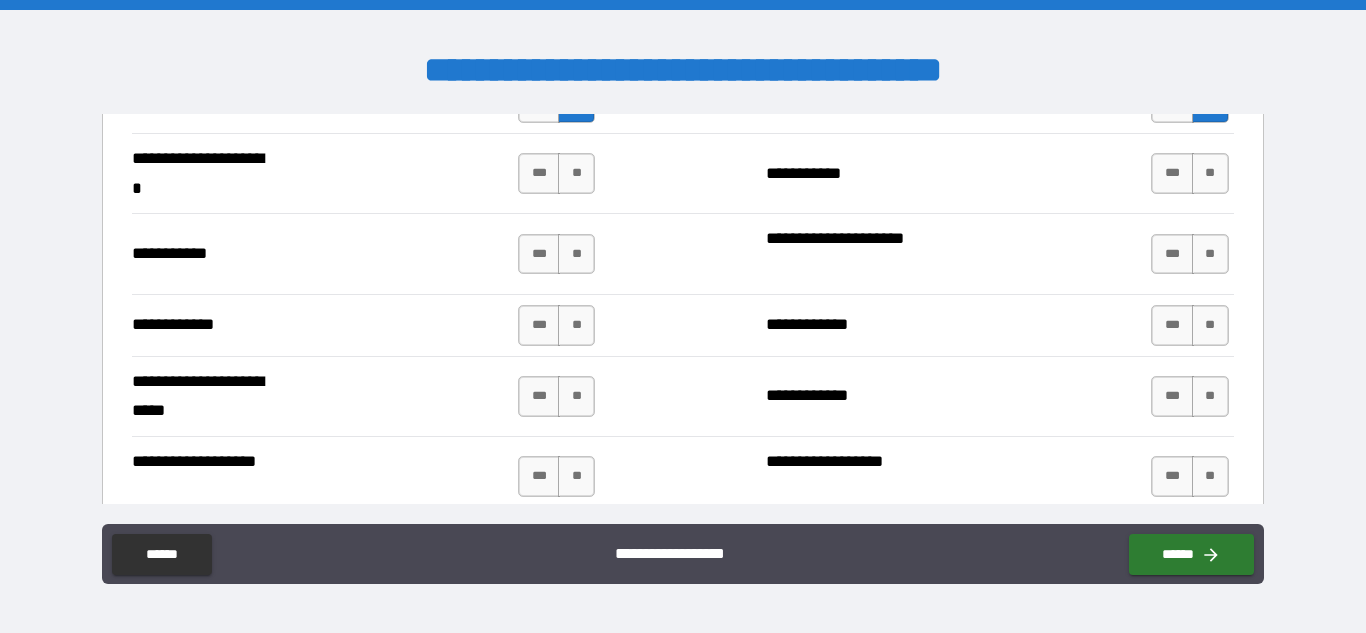 click on "*** **" at bounding box center (559, 476) 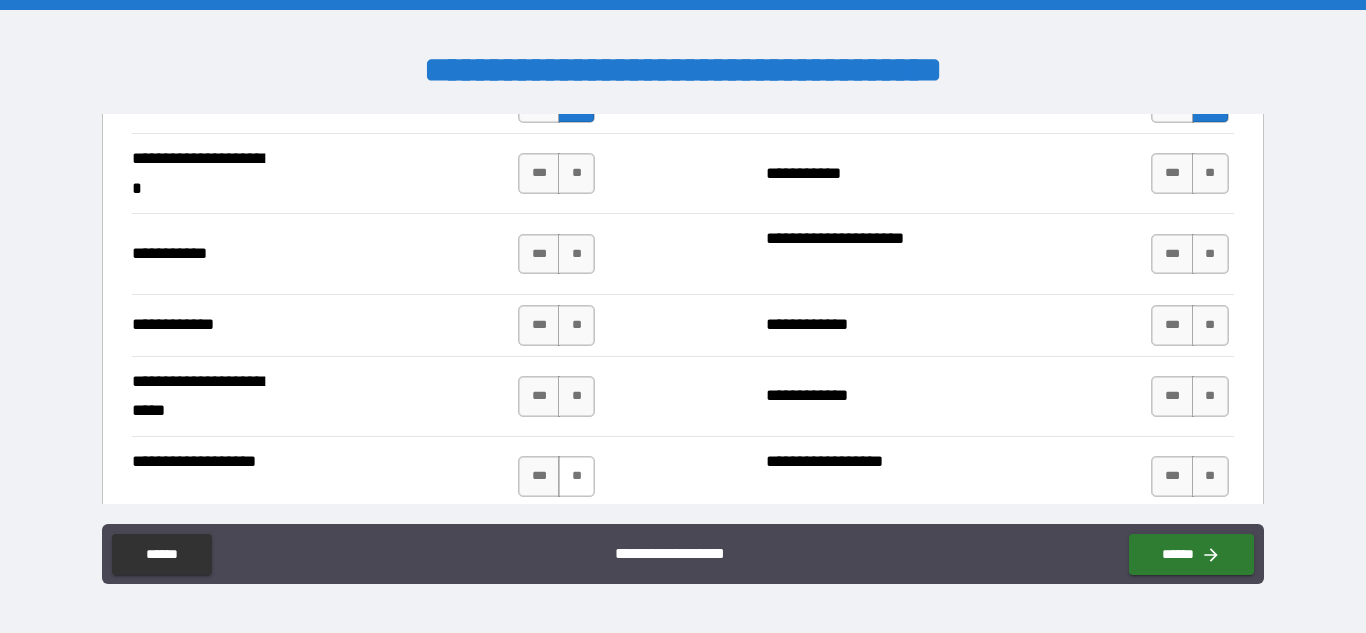 click on "**" at bounding box center [576, 476] 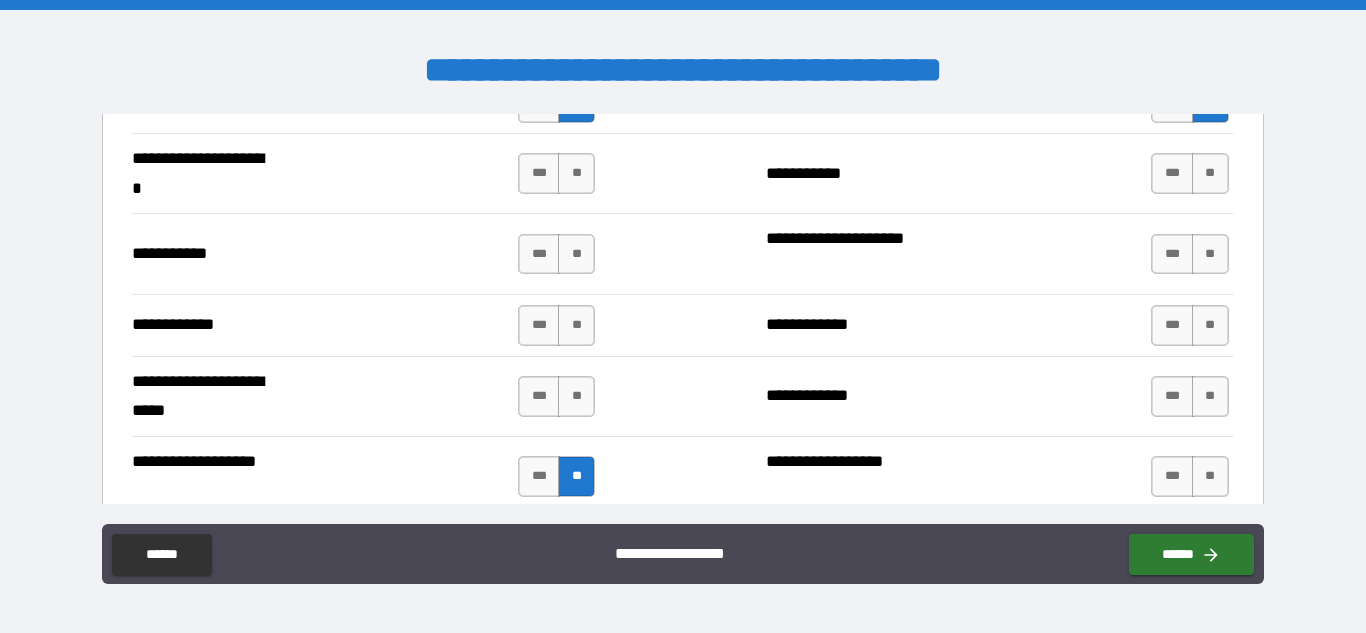 click on "**********" at bounding box center [682, 396] 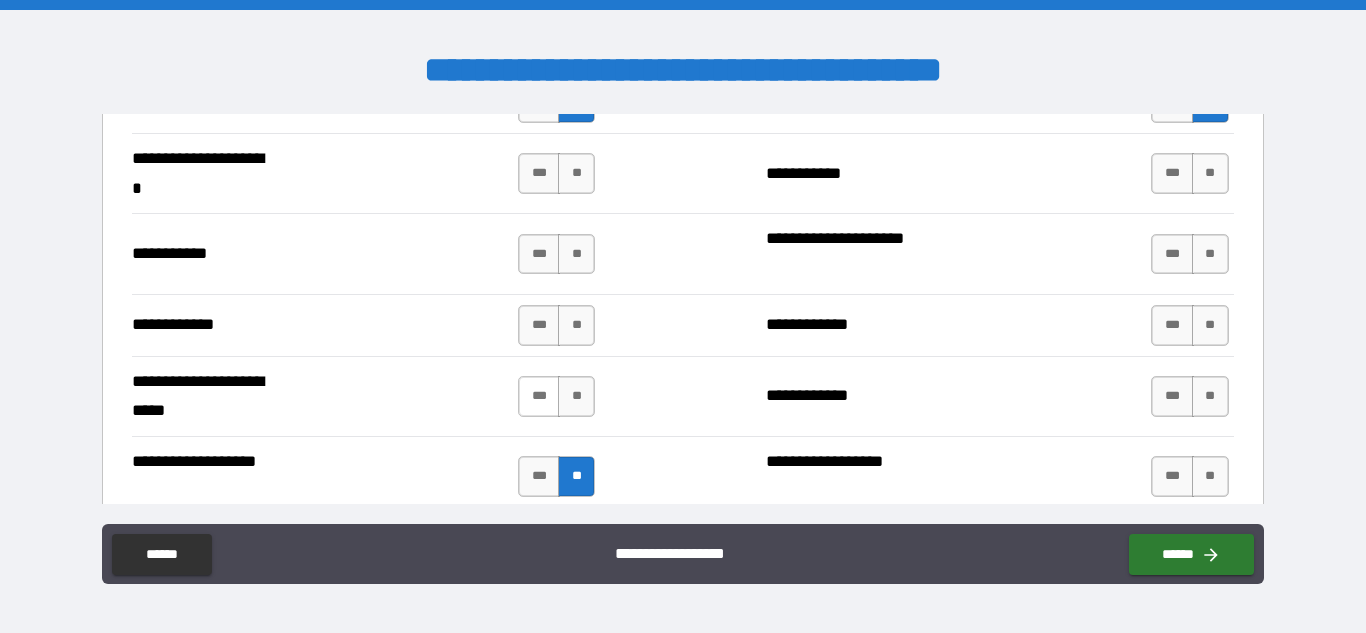 click on "***" at bounding box center [539, 396] 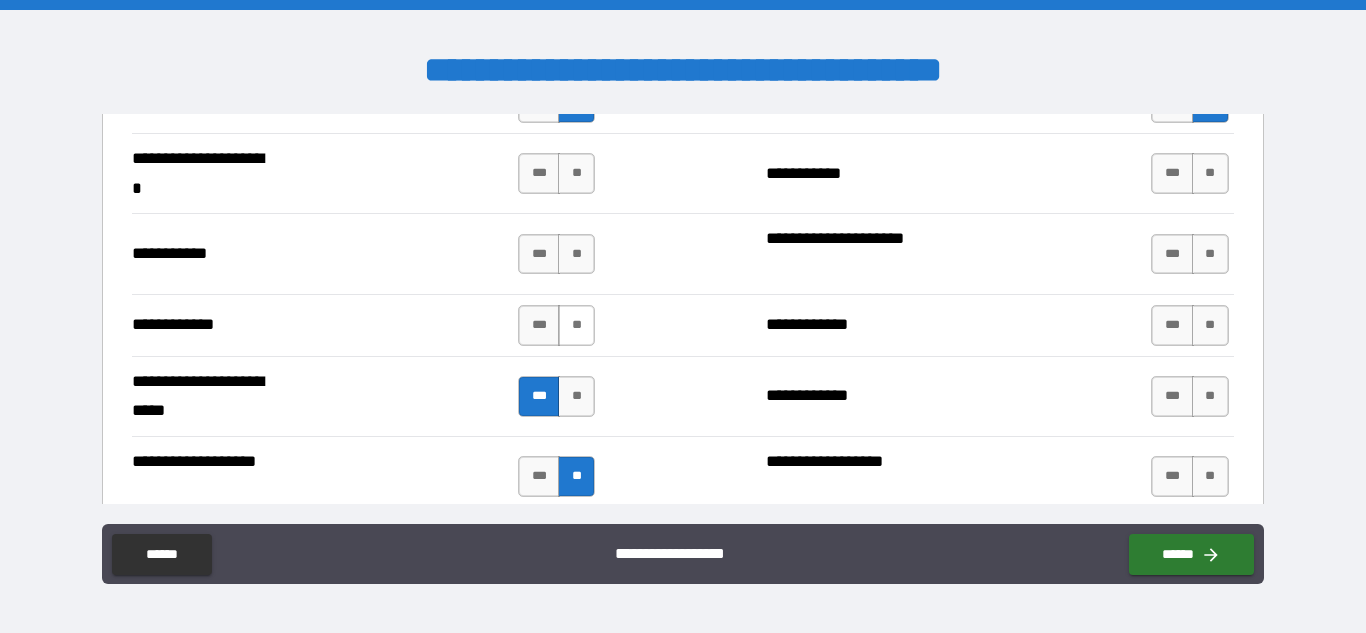 click on "**" at bounding box center (576, 325) 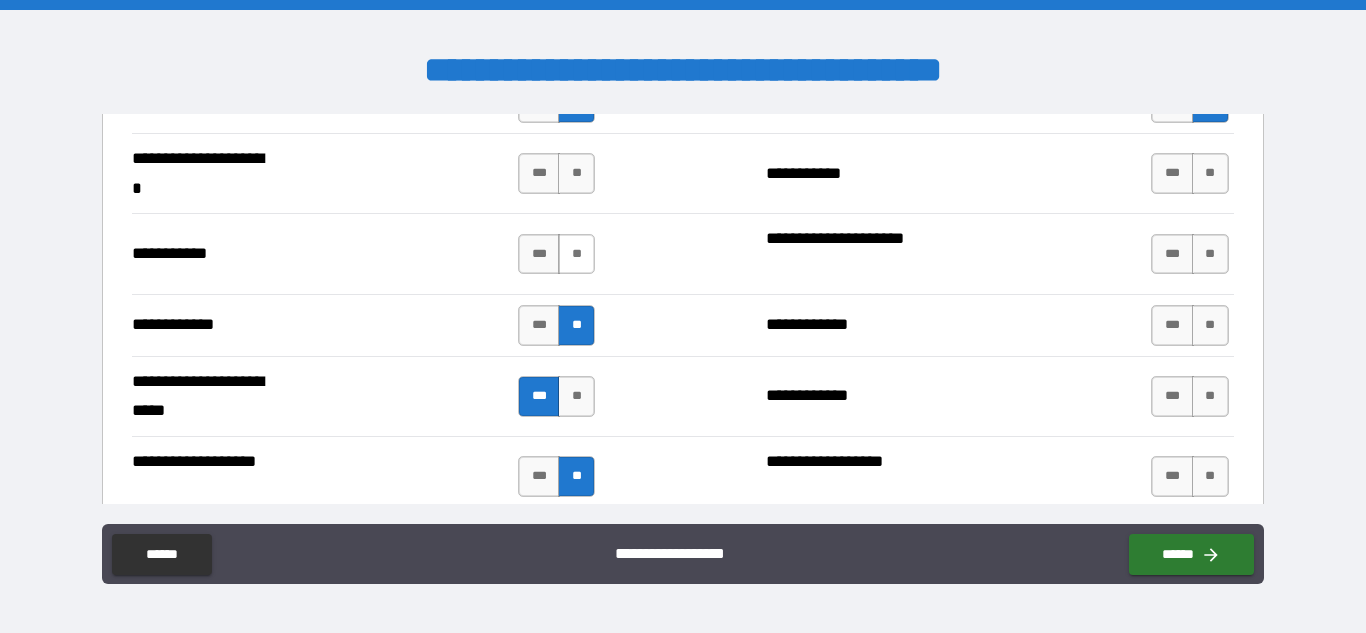 click on "**" at bounding box center (576, 254) 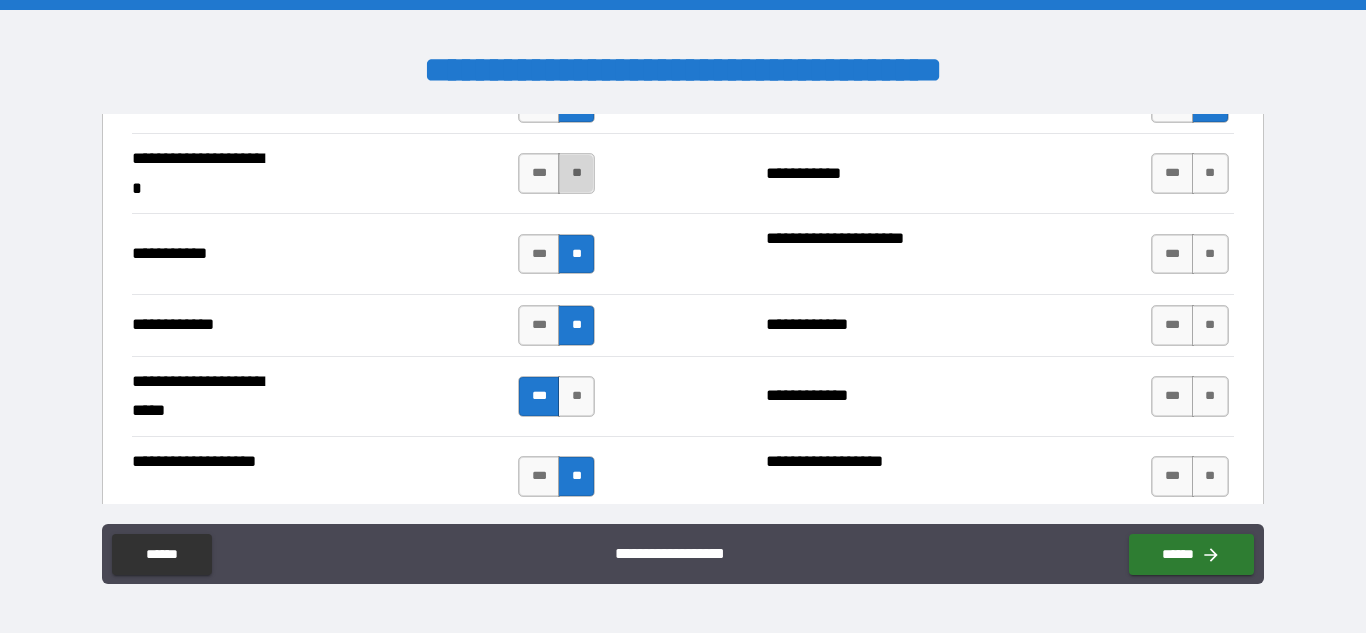 click on "**" at bounding box center [576, 173] 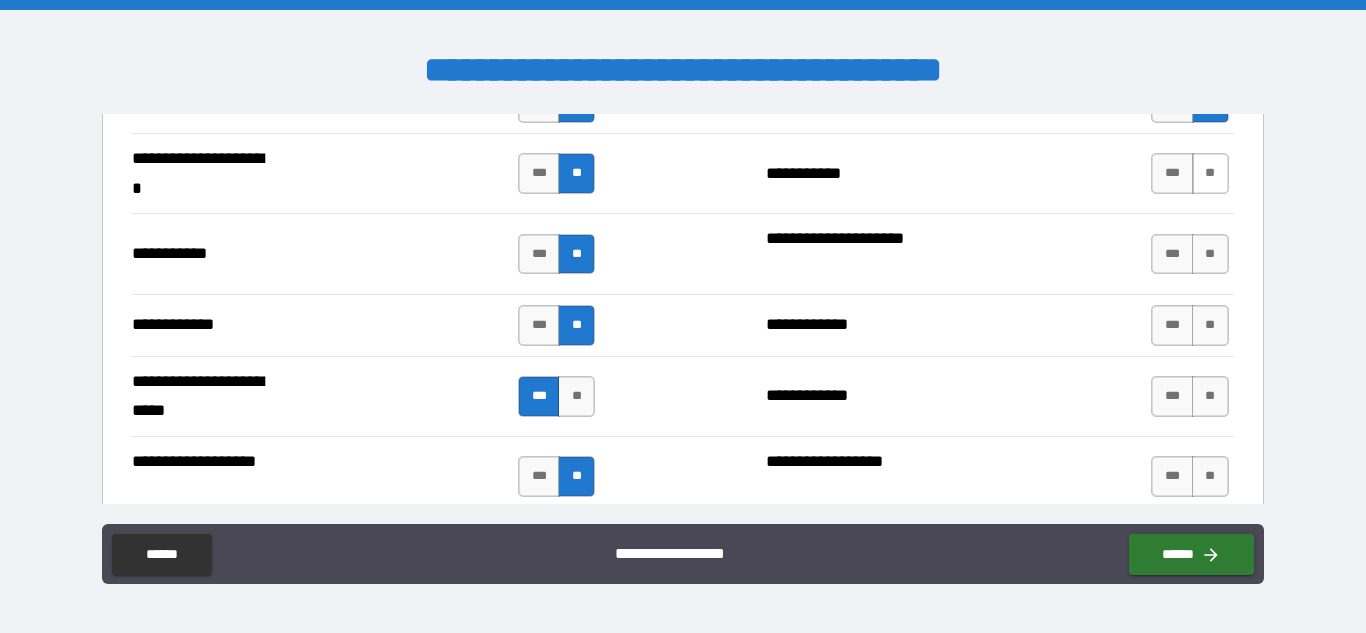 click on "**" at bounding box center [1210, 173] 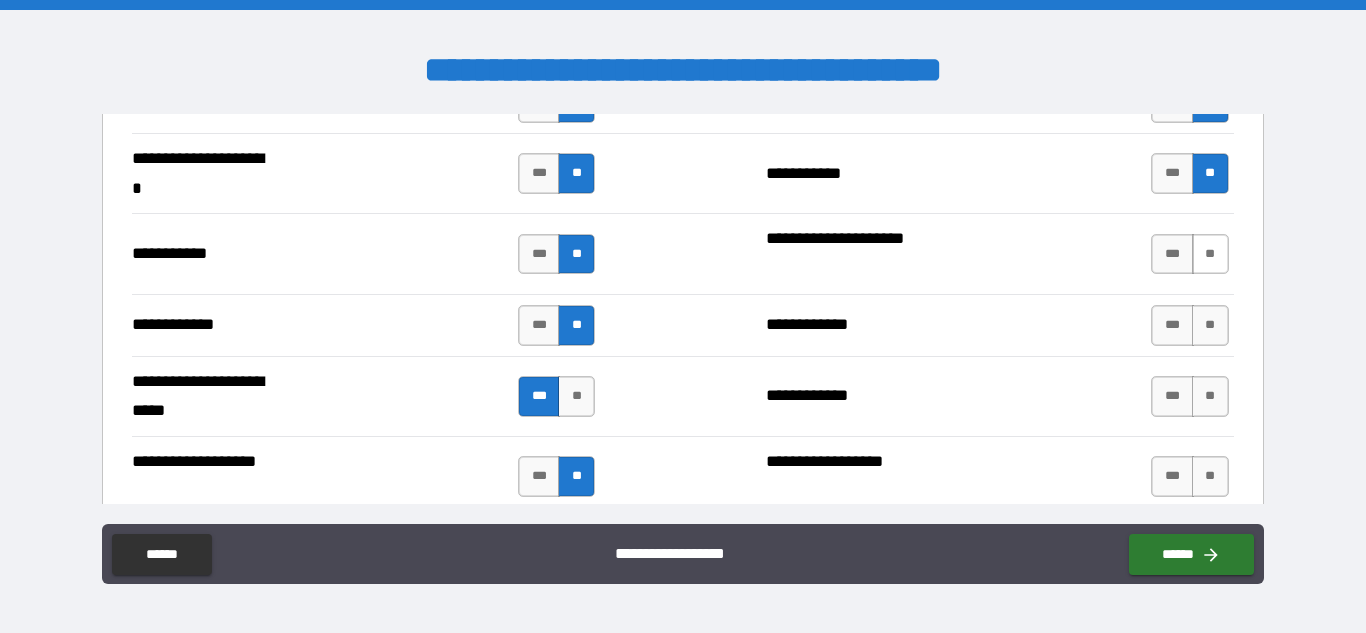 click on "**" at bounding box center [1210, 254] 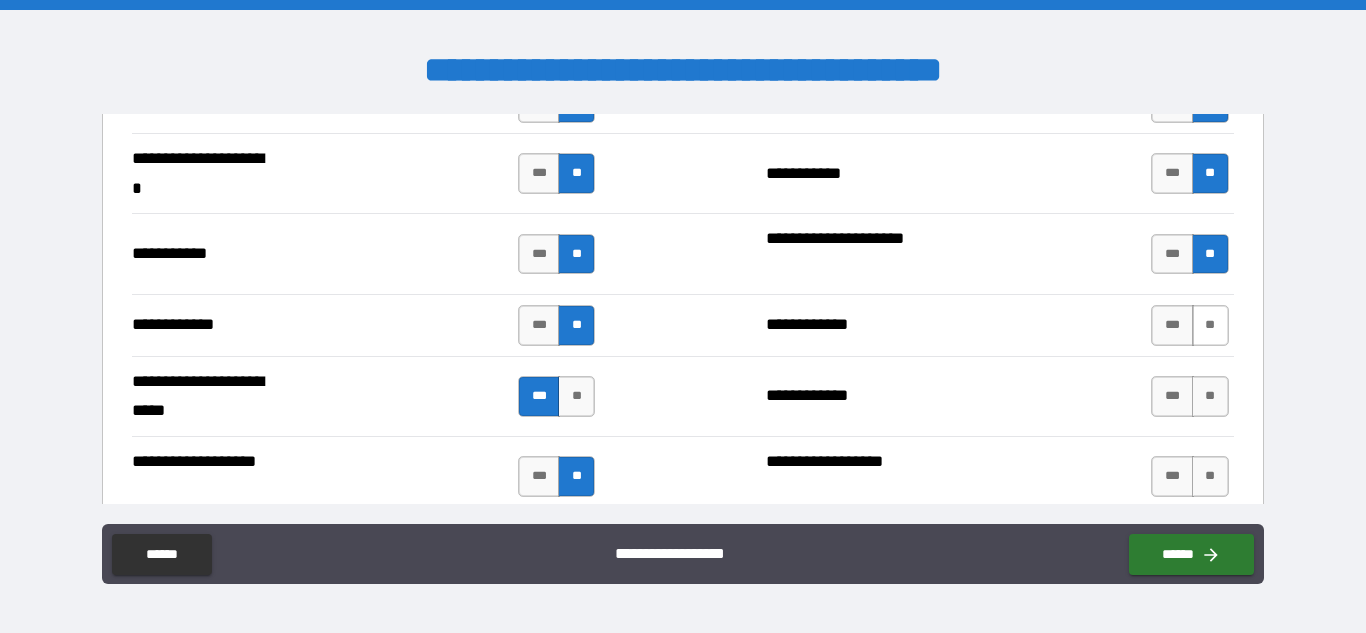 click on "**" at bounding box center (1210, 325) 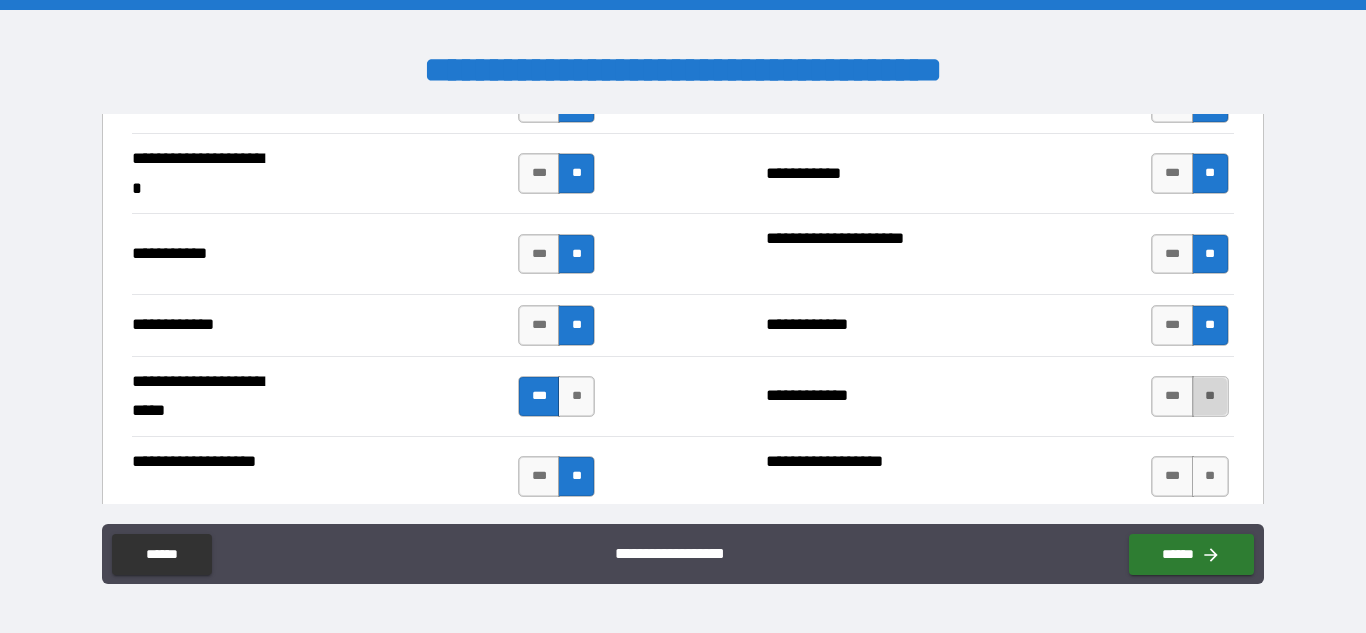 click on "**" at bounding box center [1210, 396] 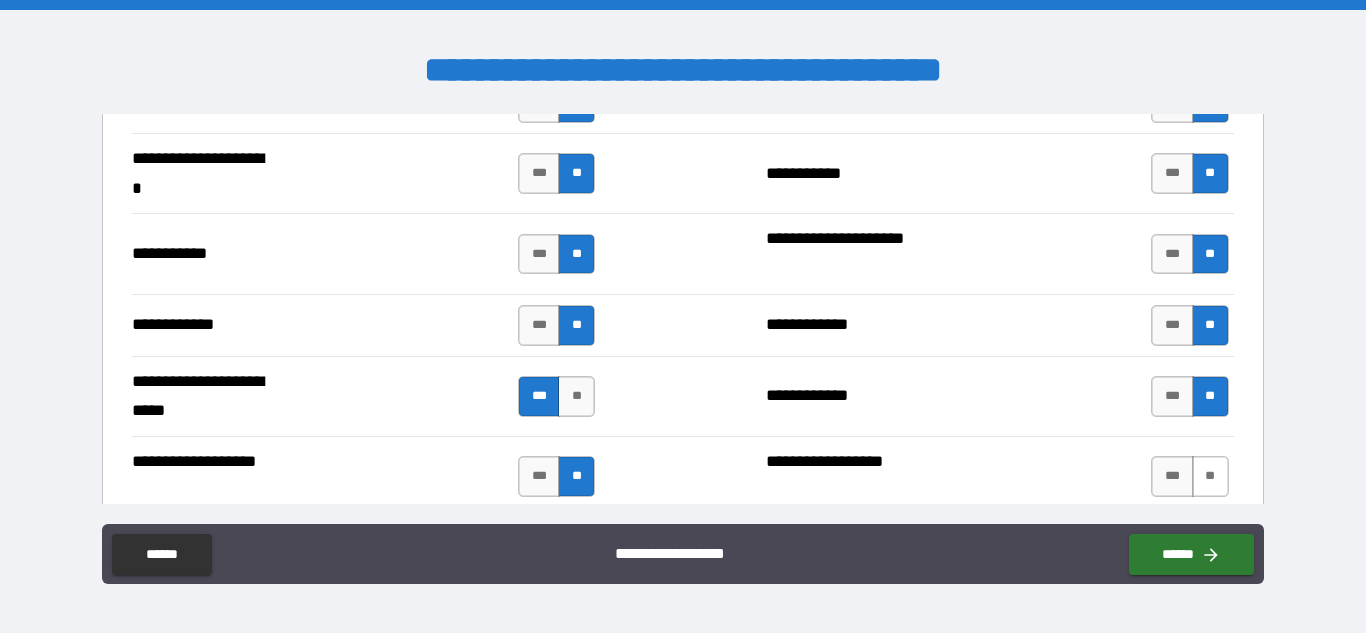 click on "**" at bounding box center [1210, 476] 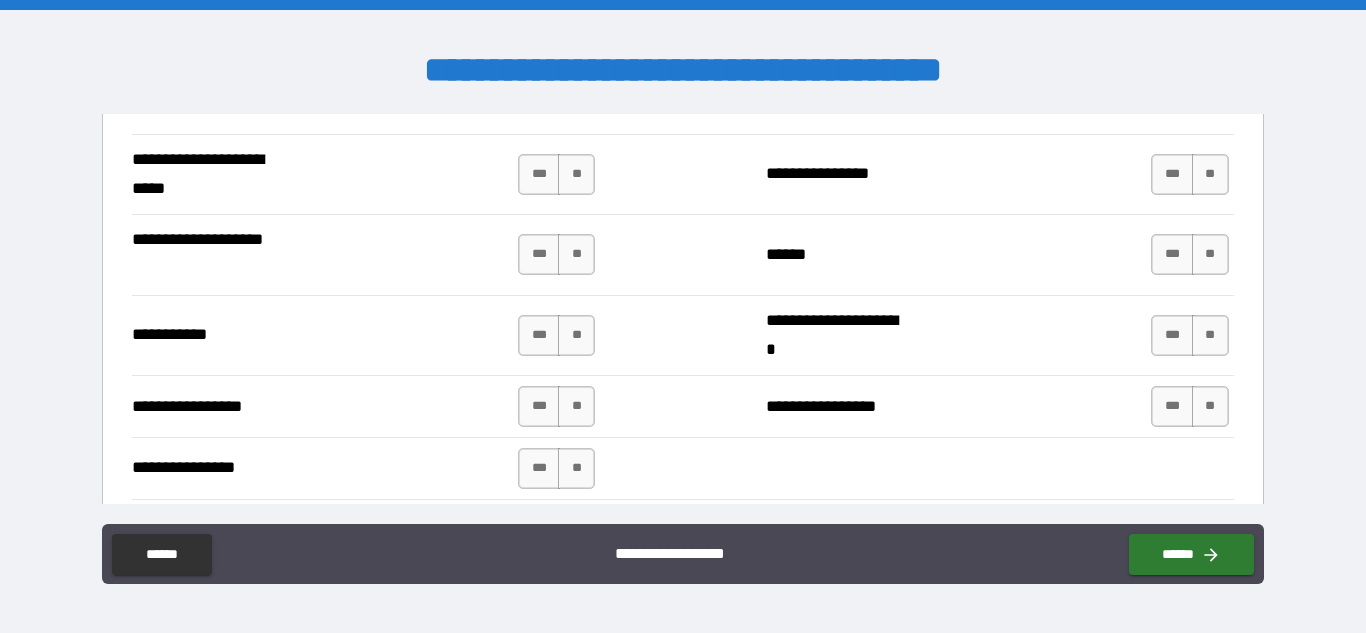 scroll, scrollTop: 4502, scrollLeft: 0, axis: vertical 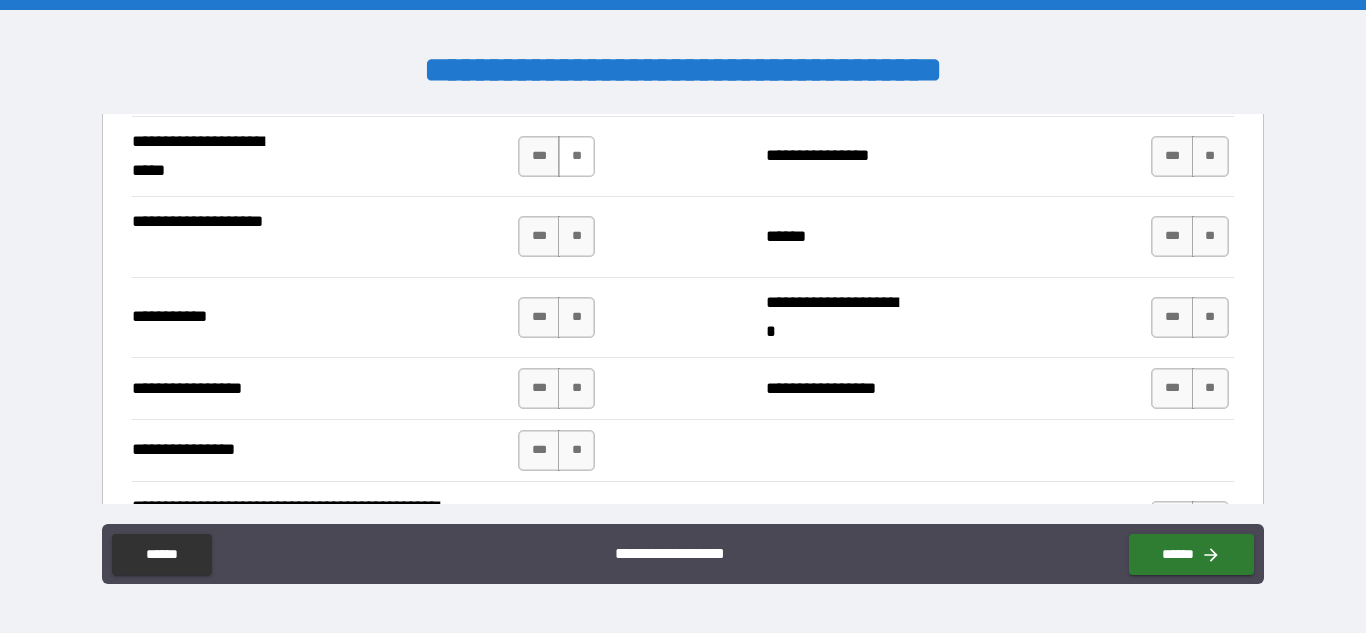 click on "**" at bounding box center [576, 156] 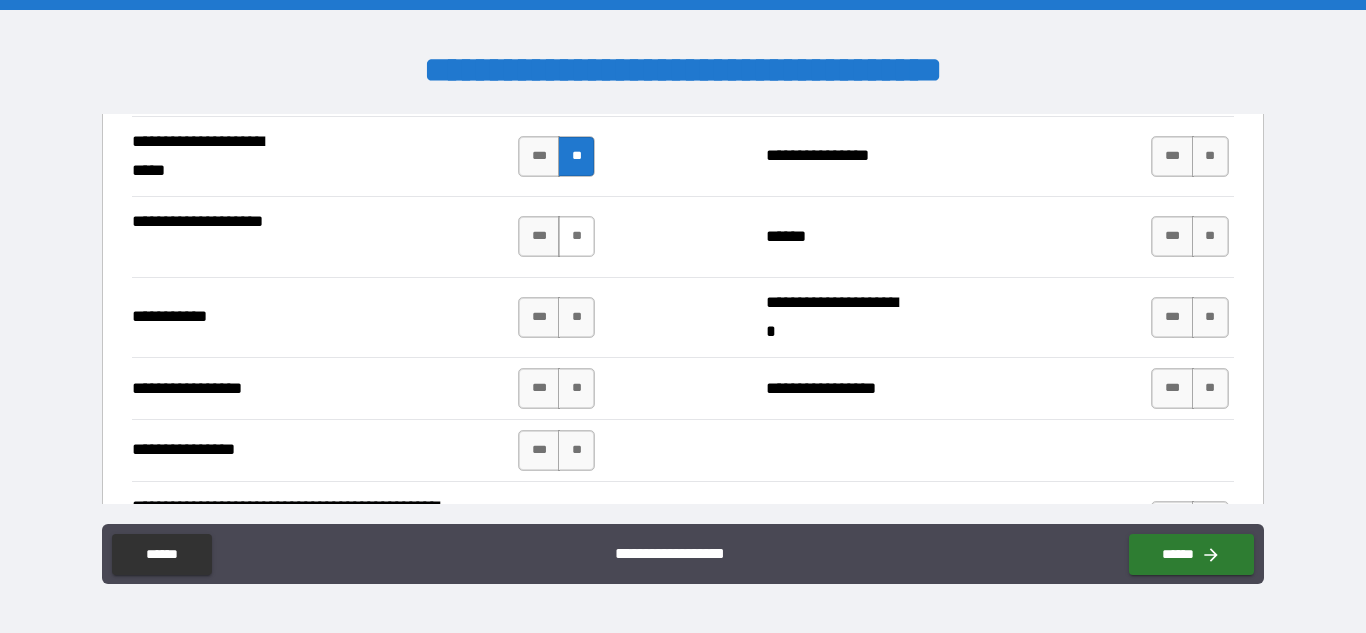click on "**" at bounding box center (576, 236) 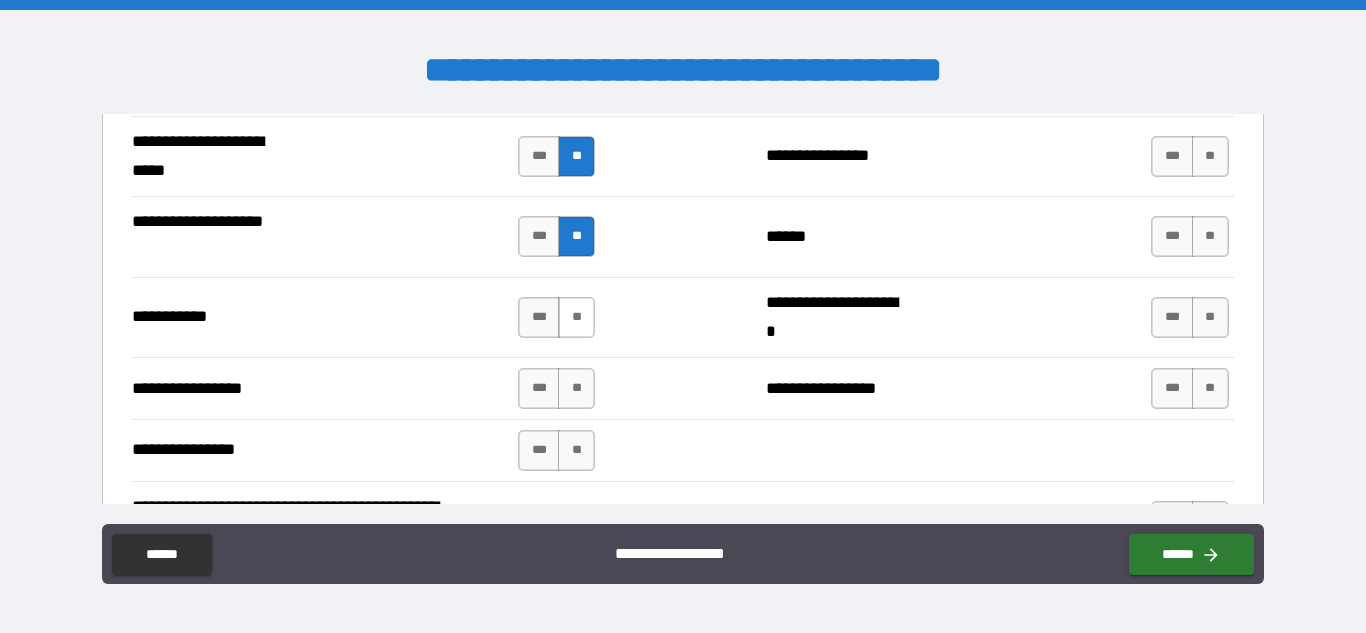 click on "**" at bounding box center [576, 317] 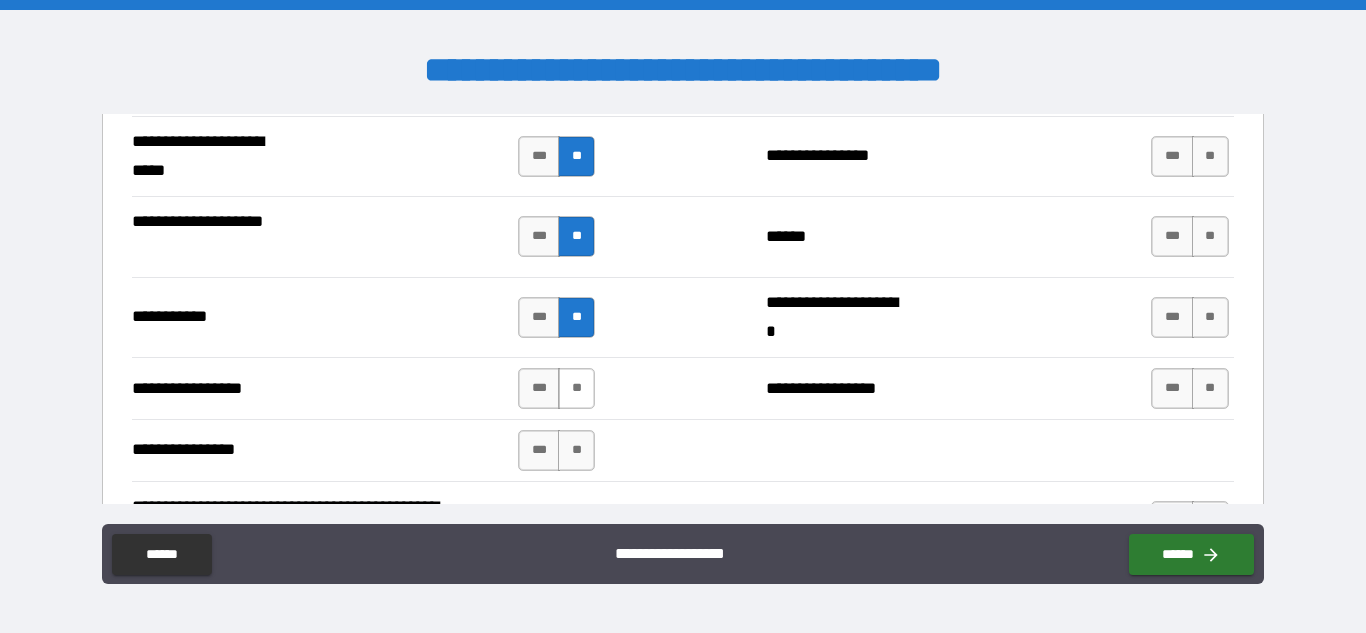 click on "**" at bounding box center [576, 388] 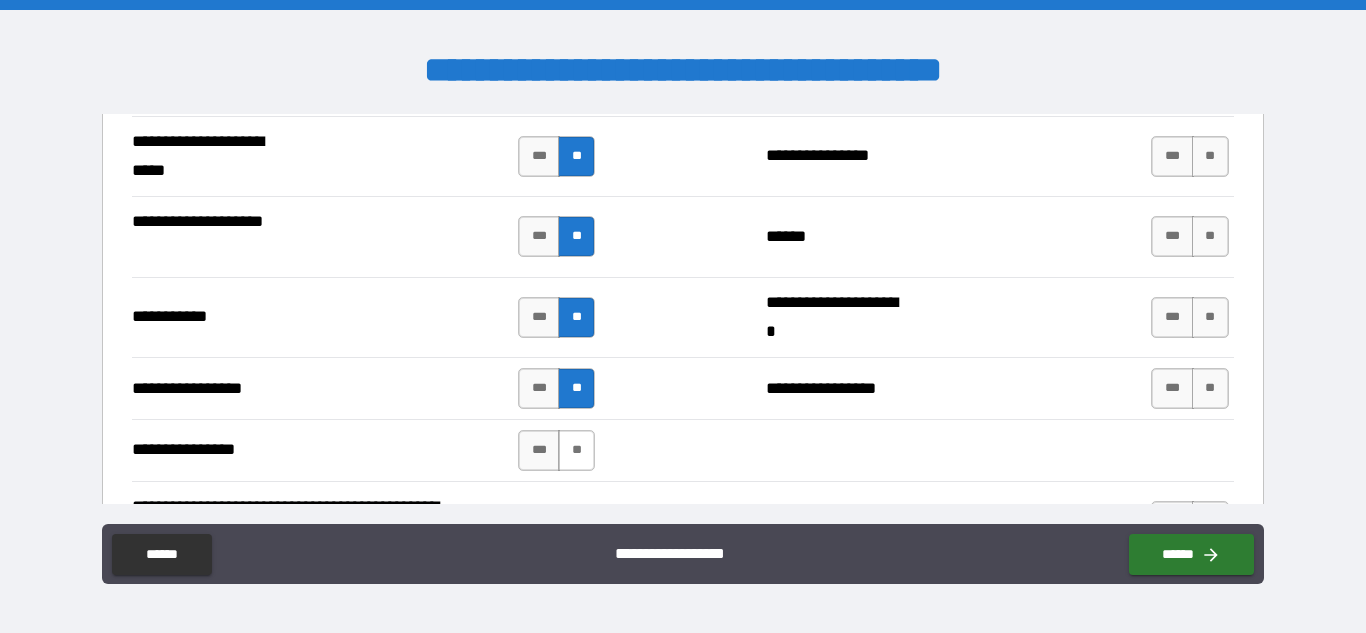 click on "**" at bounding box center (576, 450) 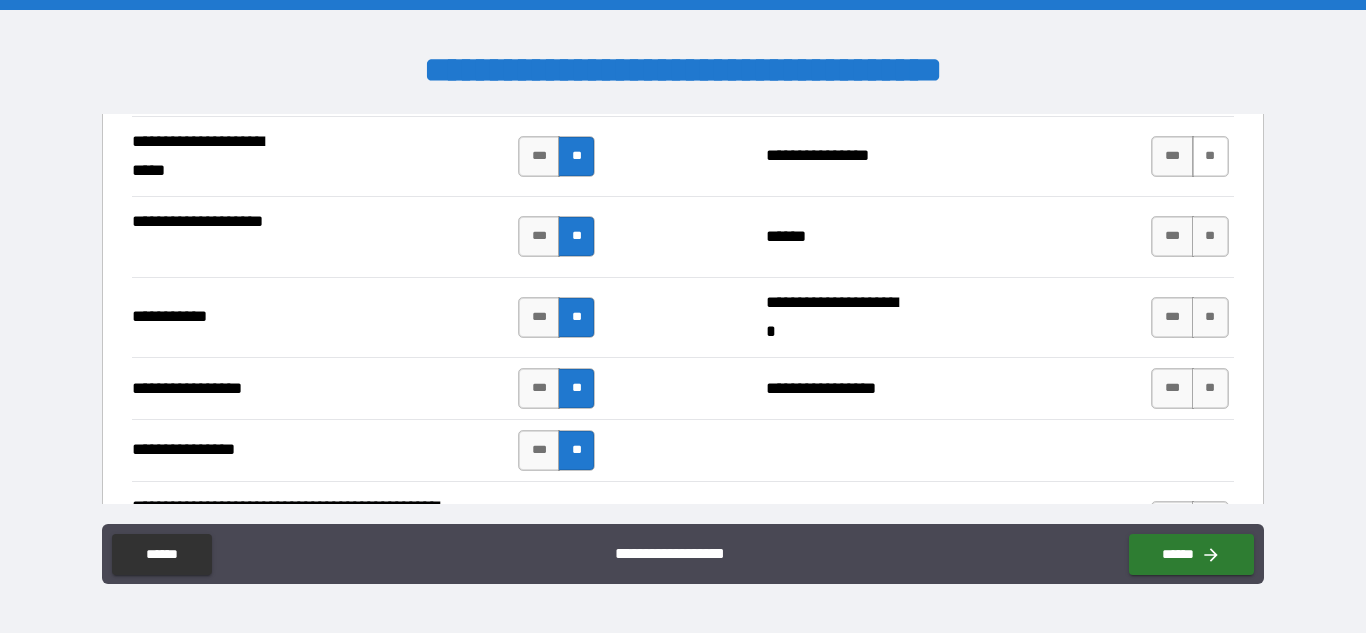 click on "**" at bounding box center (1210, 156) 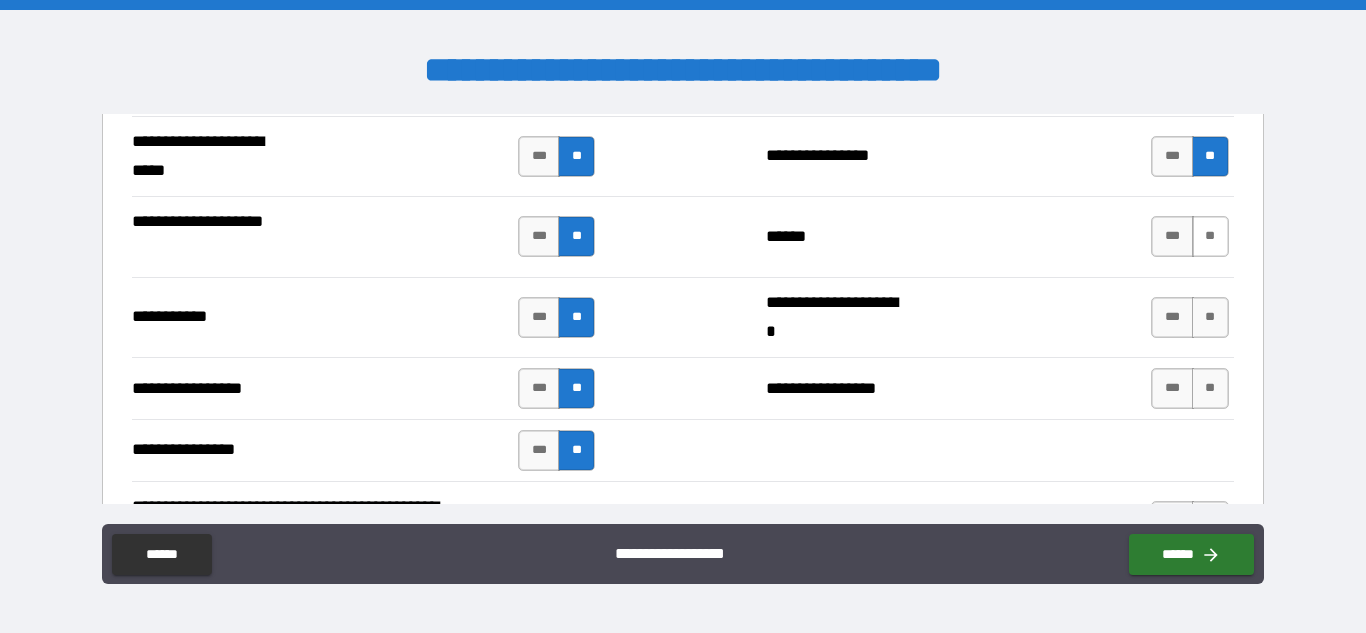 click on "**" at bounding box center [1210, 236] 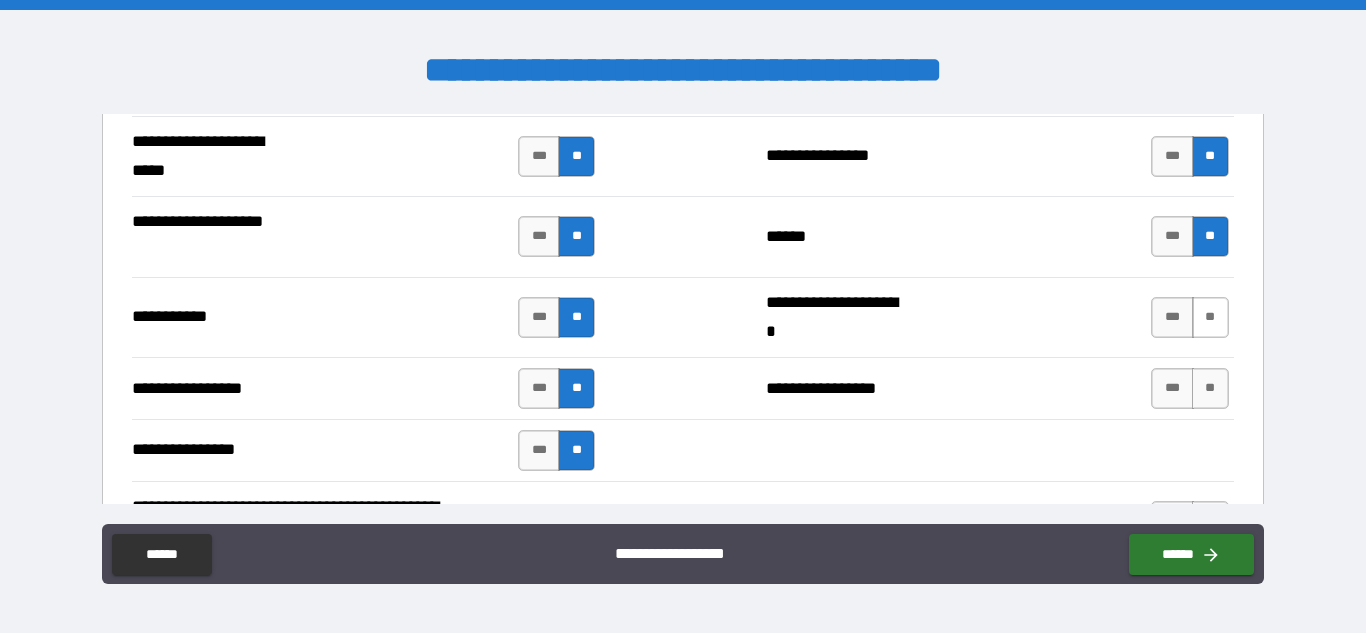 click on "**" at bounding box center (1210, 317) 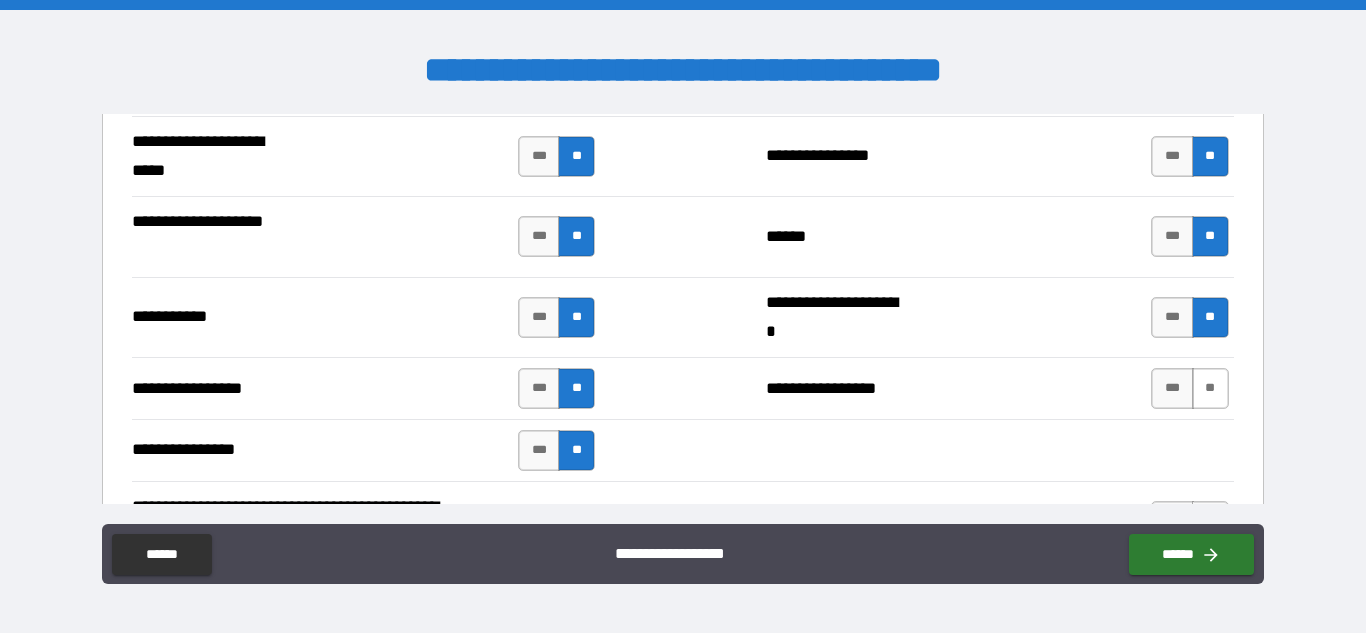 click on "**" at bounding box center (1210, 388) 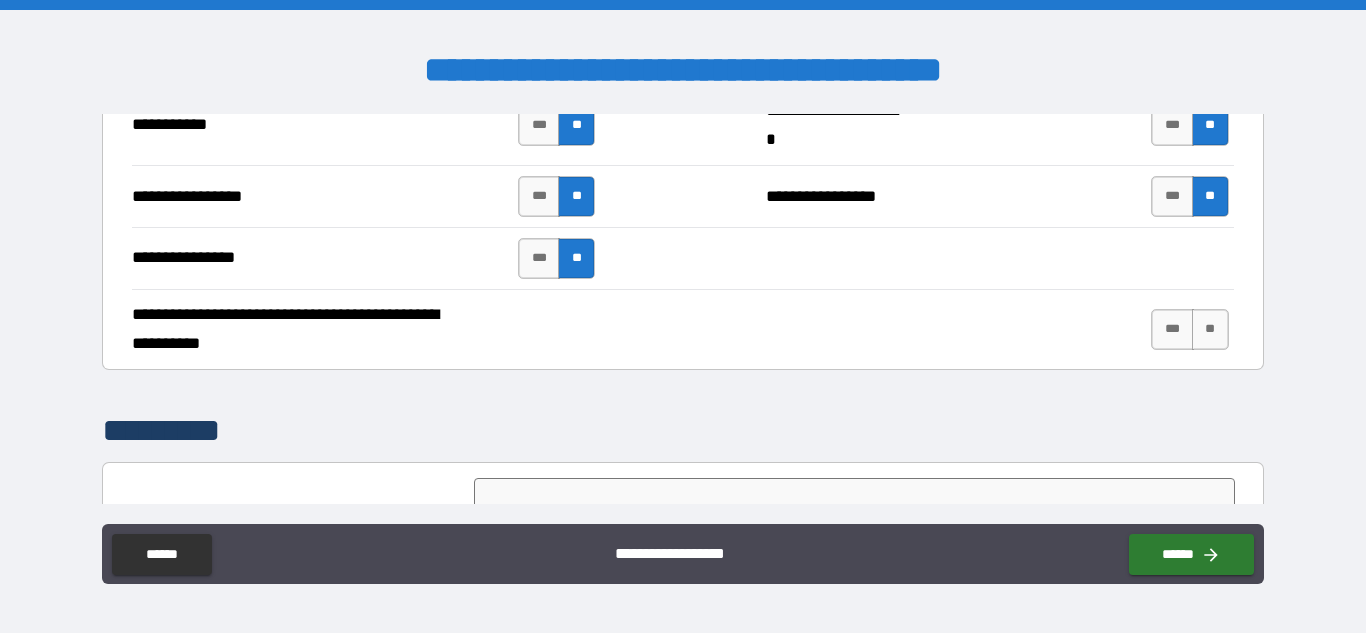 scroll, scrollTop: 4781, scrollLeft: 0, axis: vertical 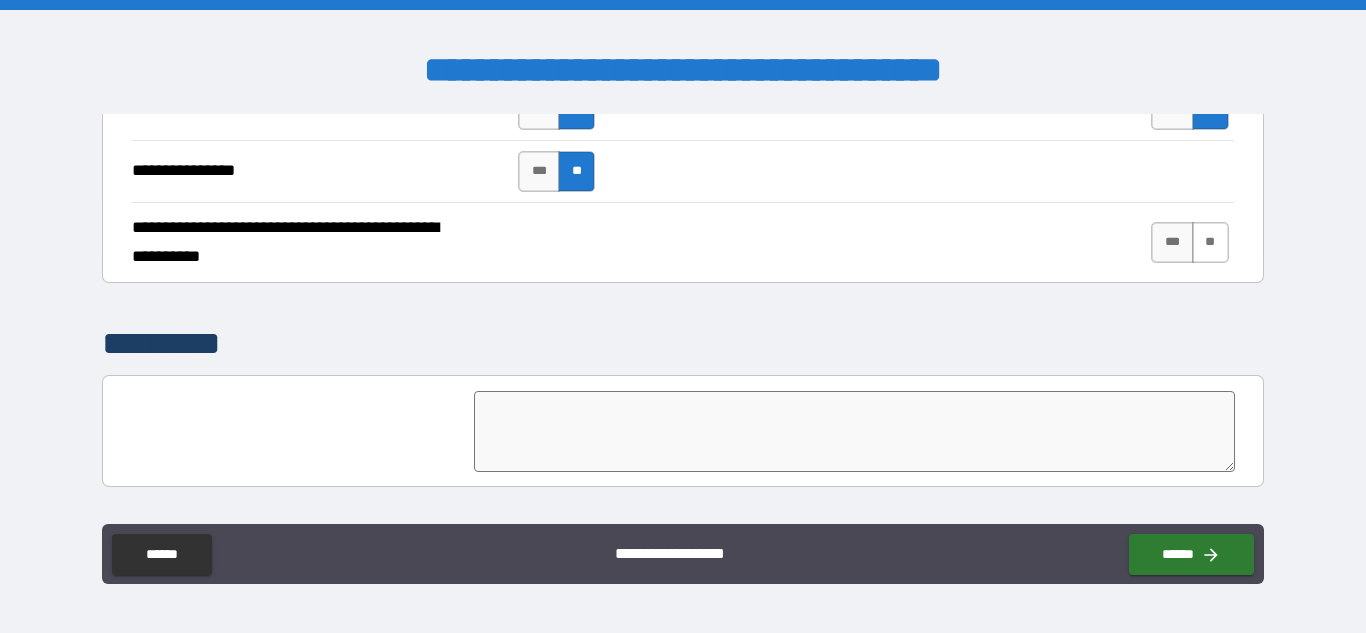 click on "**" at bounding box center (1210, 242) 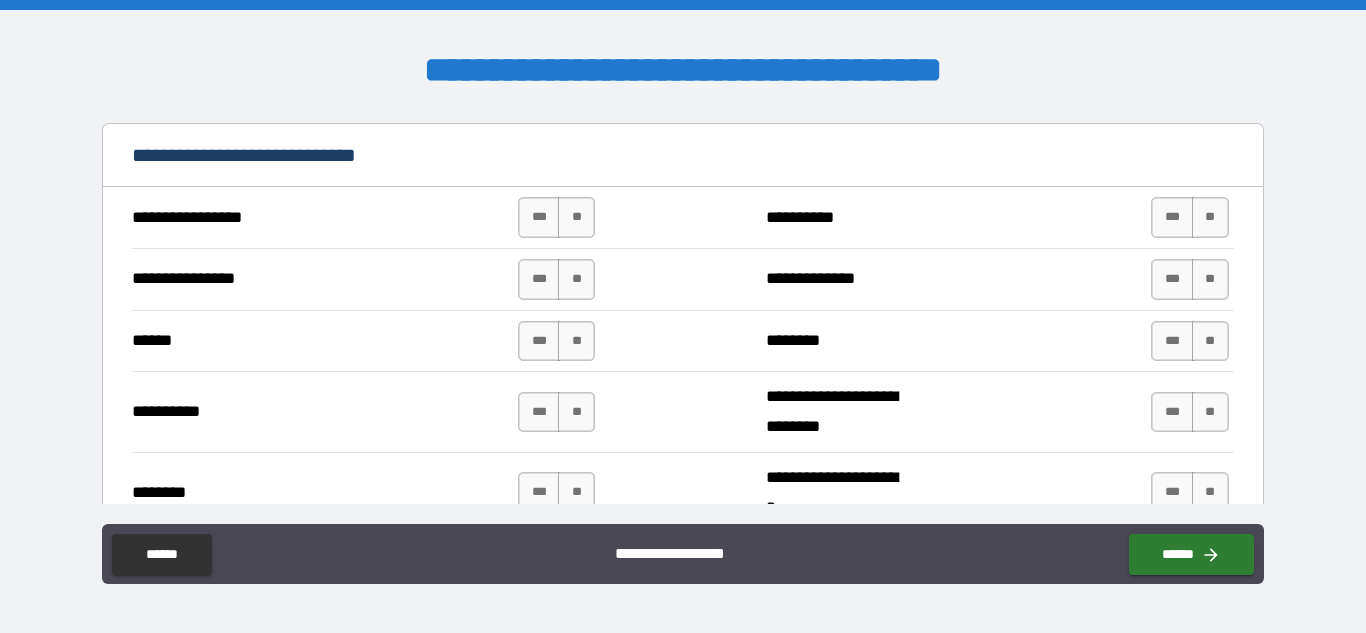 scroll, scrollTop: 5269, scrollLeft: 0, axis: vertical 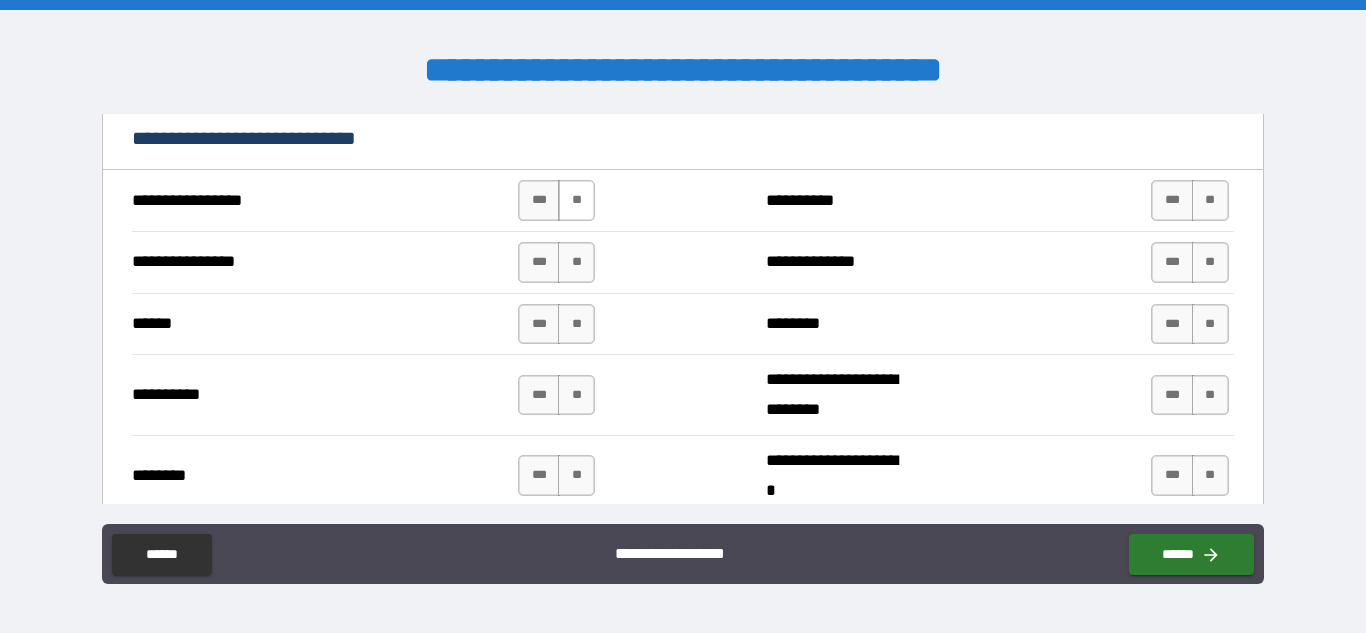 click on "**" at bounding box center [576, 200] 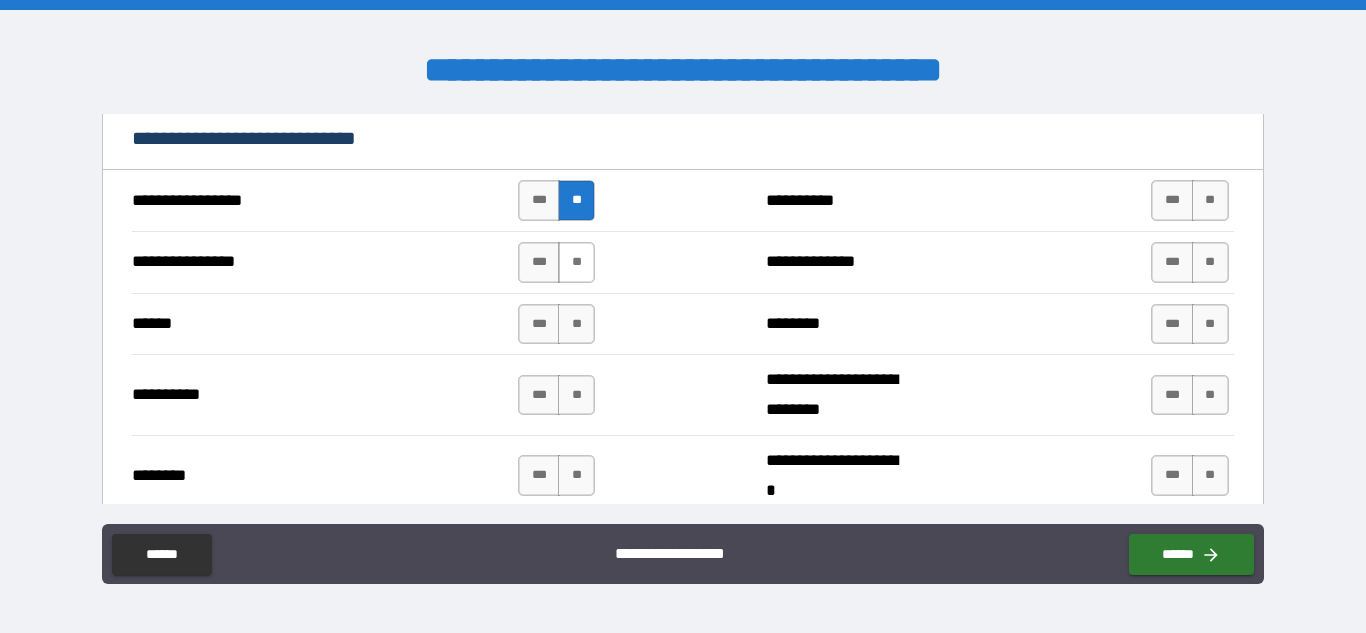 click on "**" at bounding box center (576, 262) 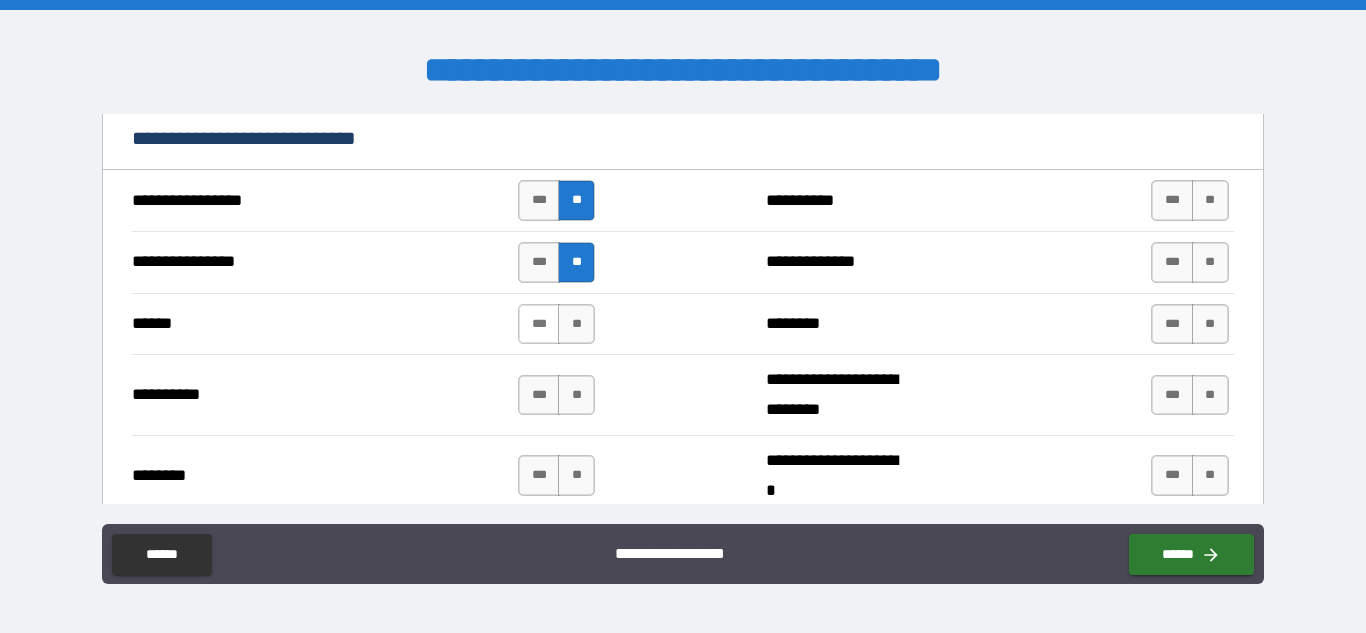 click on "***" at bounding box center (539, 324) 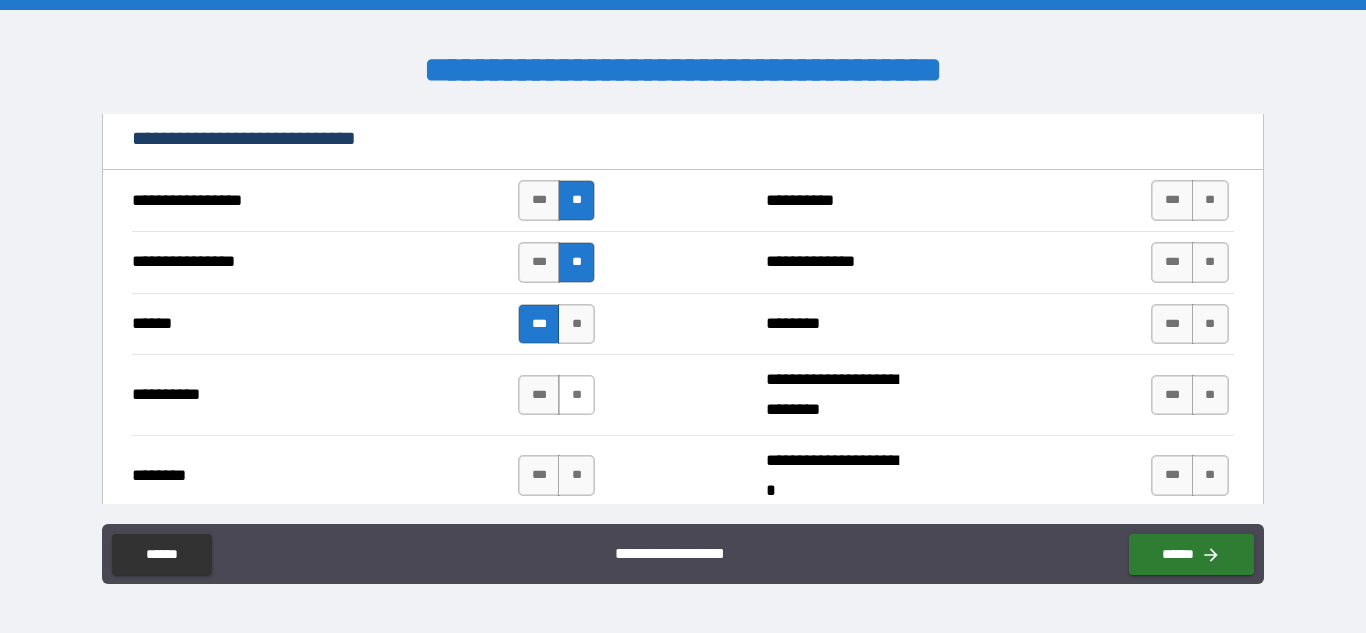 click on "**" at bounding box center [576, 395] 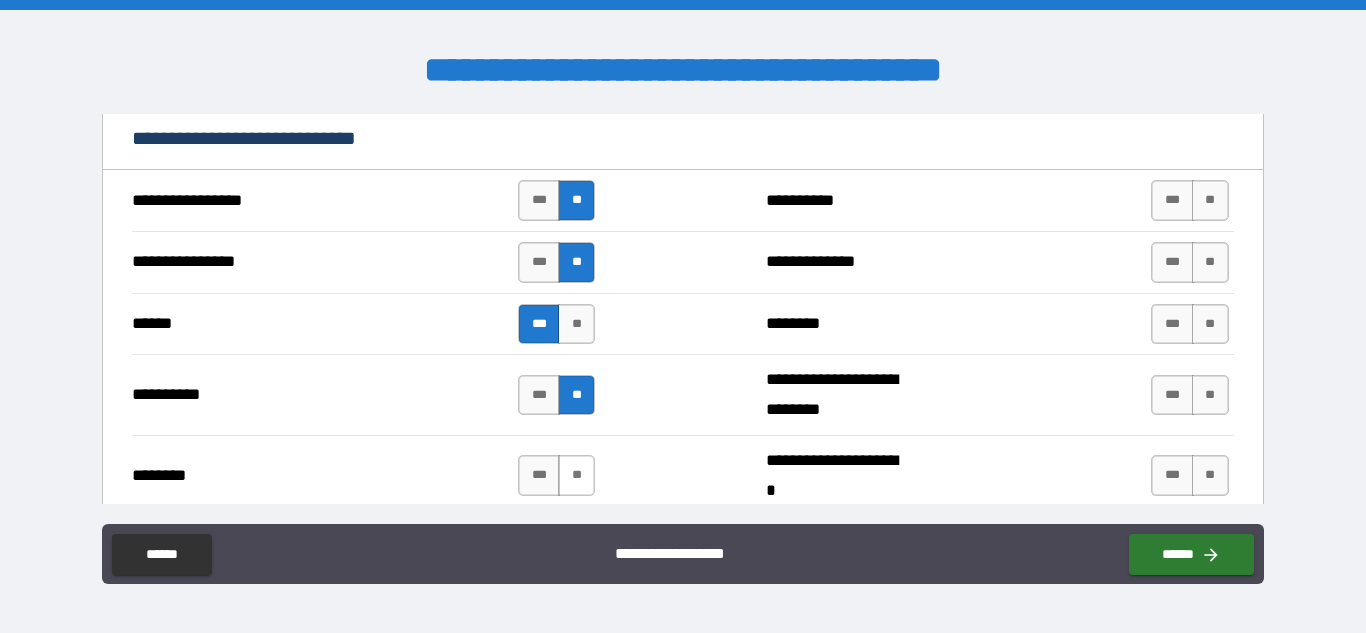click on "**" at bounding box center (576, 475) 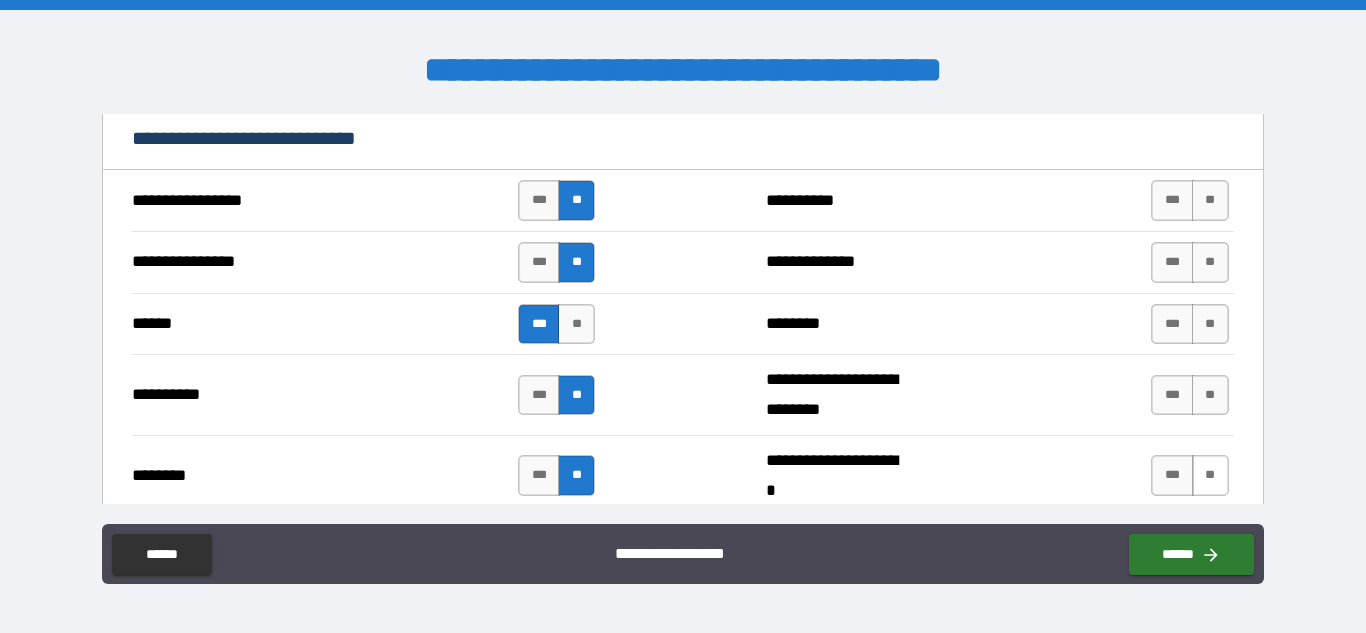 click on "**" at bounding box center [1210, 475] 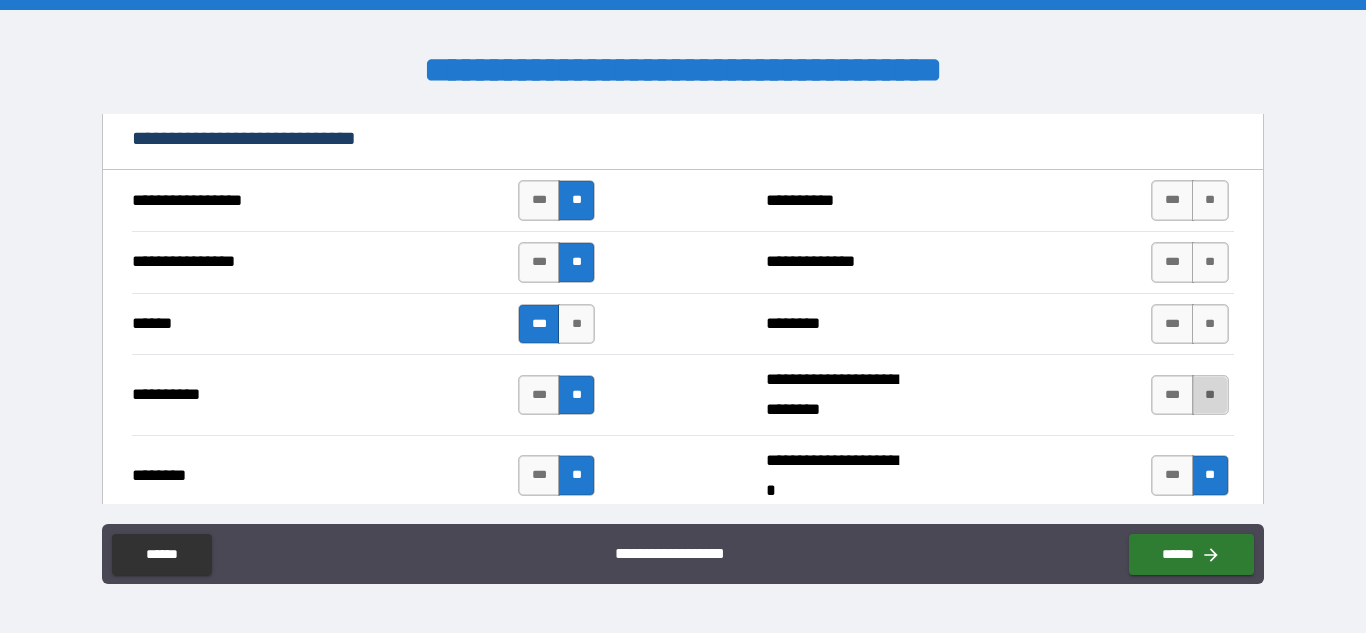 click on "**" at bounding box center (1210, 395) 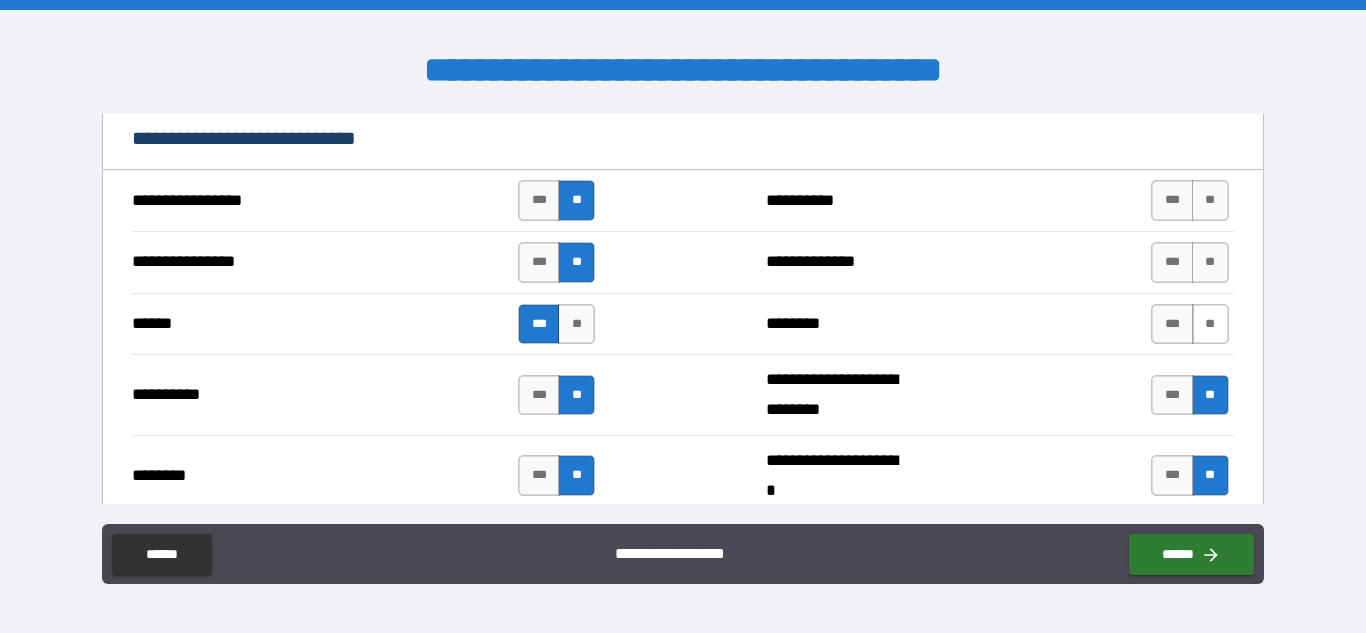 click on "**" at bounding box center (1210, 324) 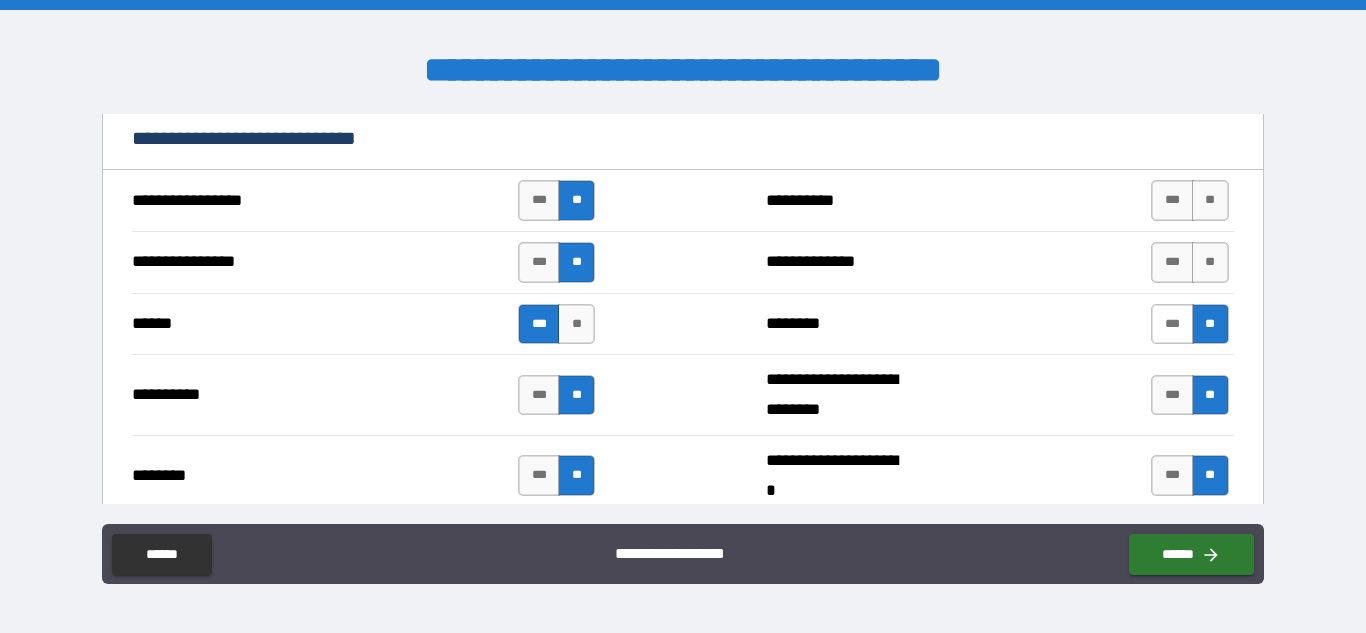 click on "***" at bounding box center [1172, 324] 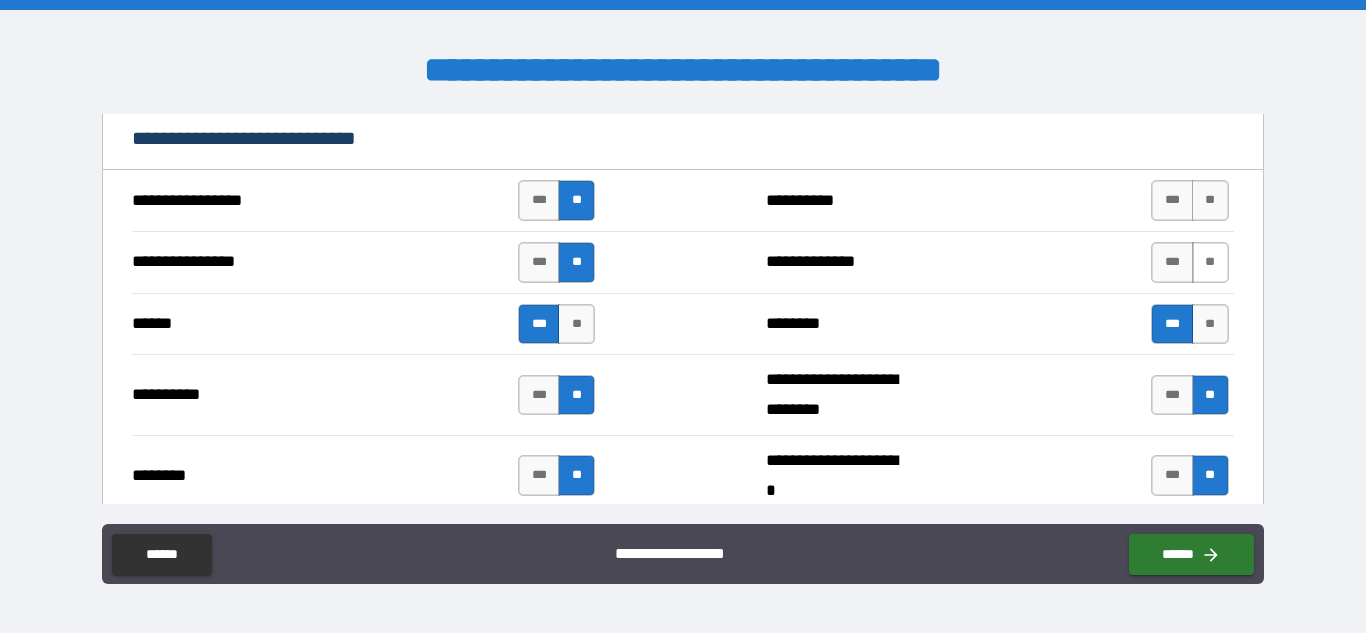 click on "**" at bounding box center (1210, 262) 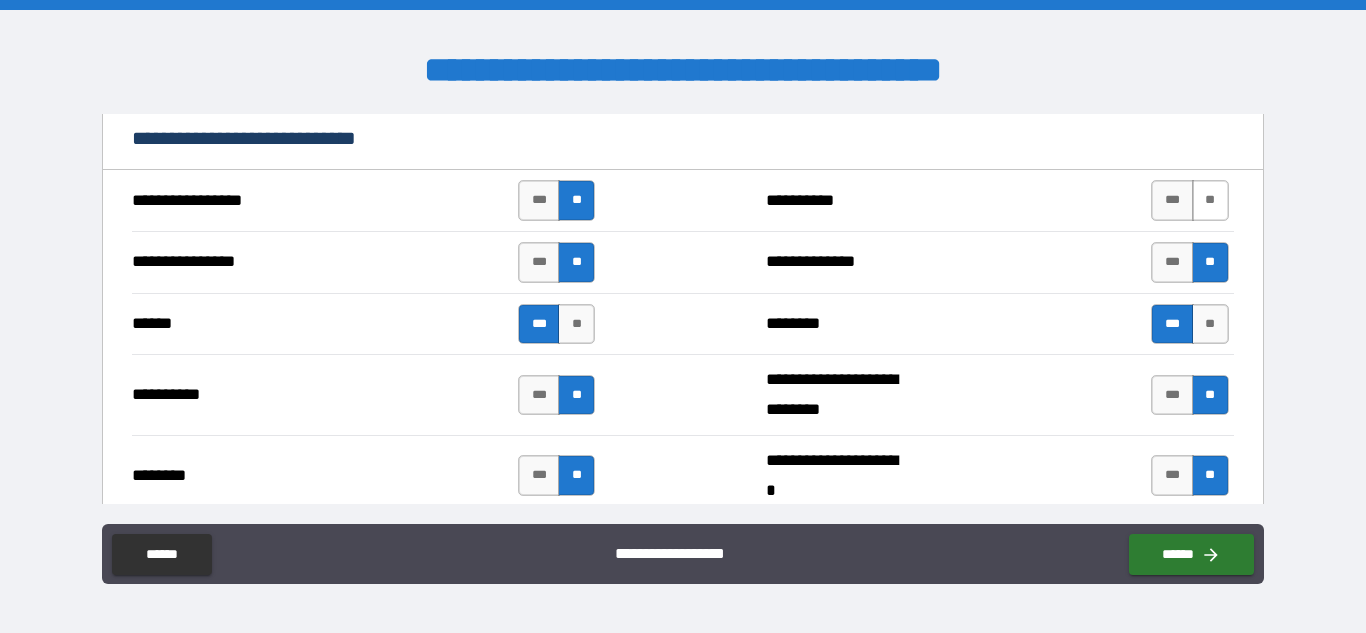 click on "**" at bounding box center [1210, 200] 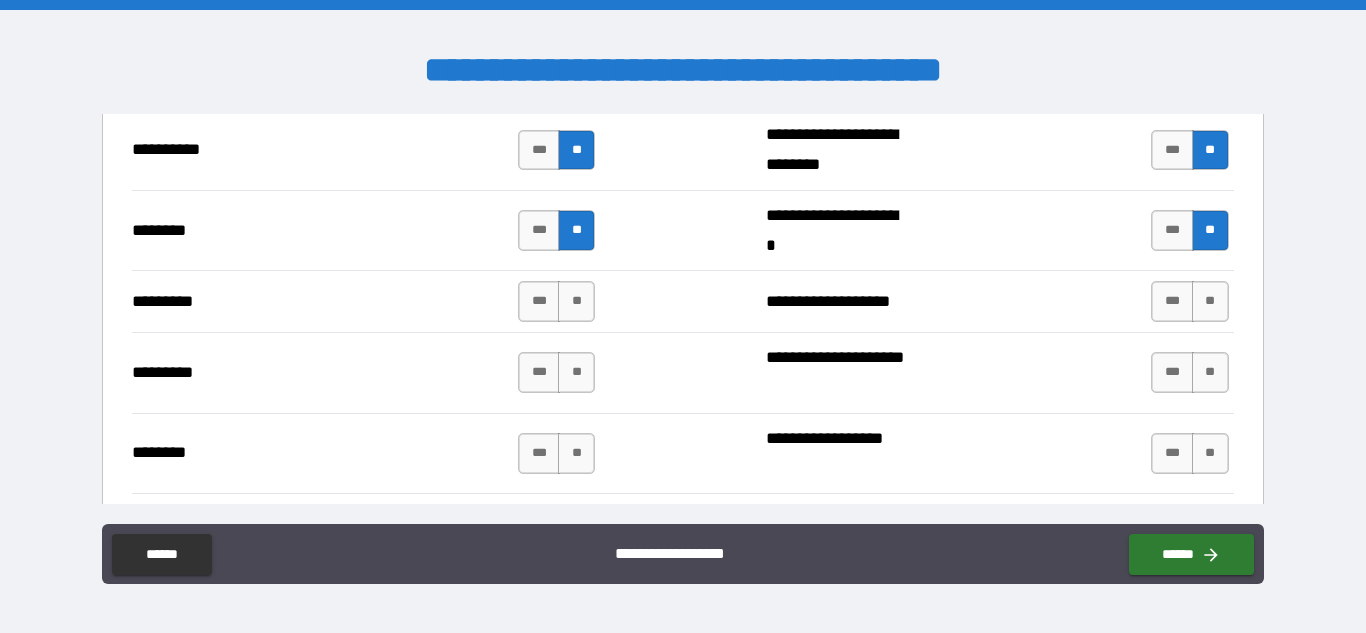 scroll, scrollTop: 5566, scrollLeft: 0, axis: vertical 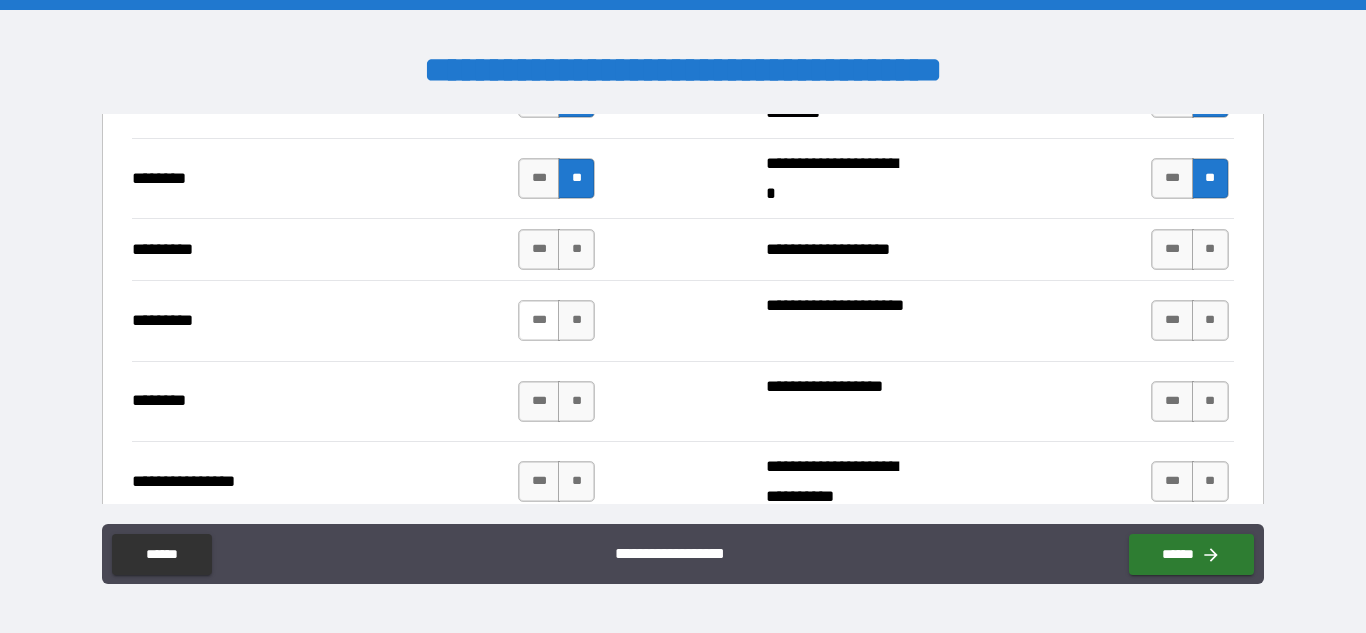 click on "***" at bounding box center (539, 320) 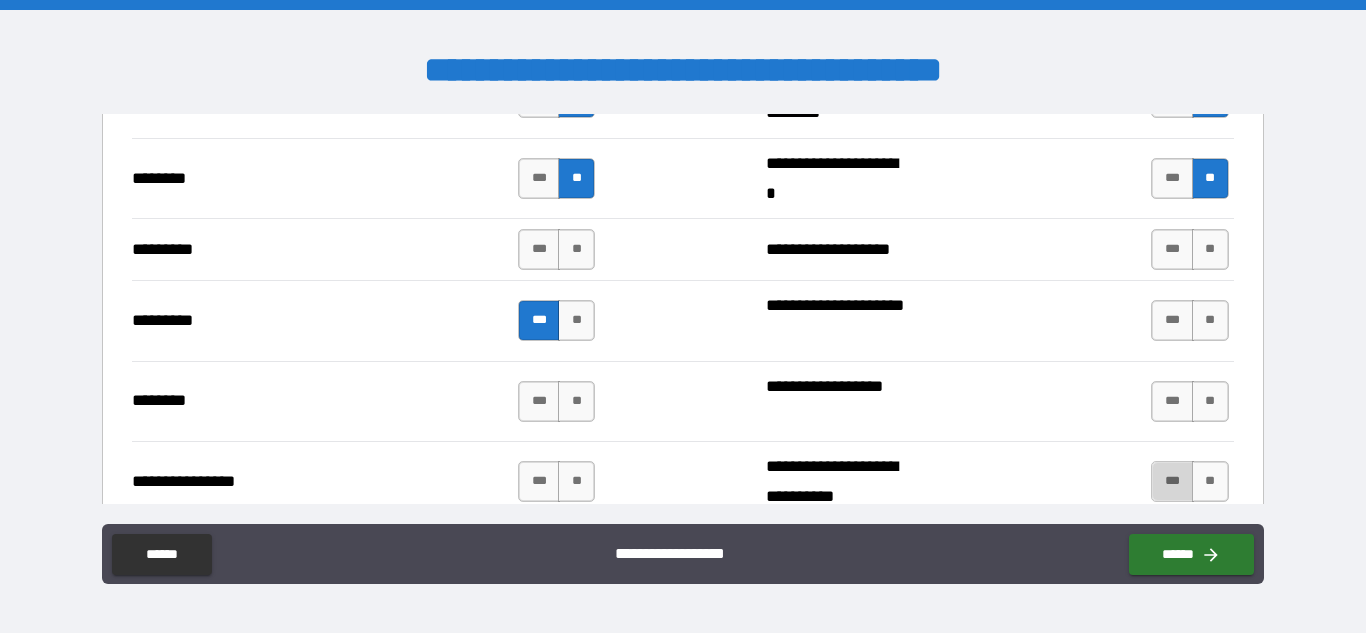 click on "***" at bounding box center (1172, 481) 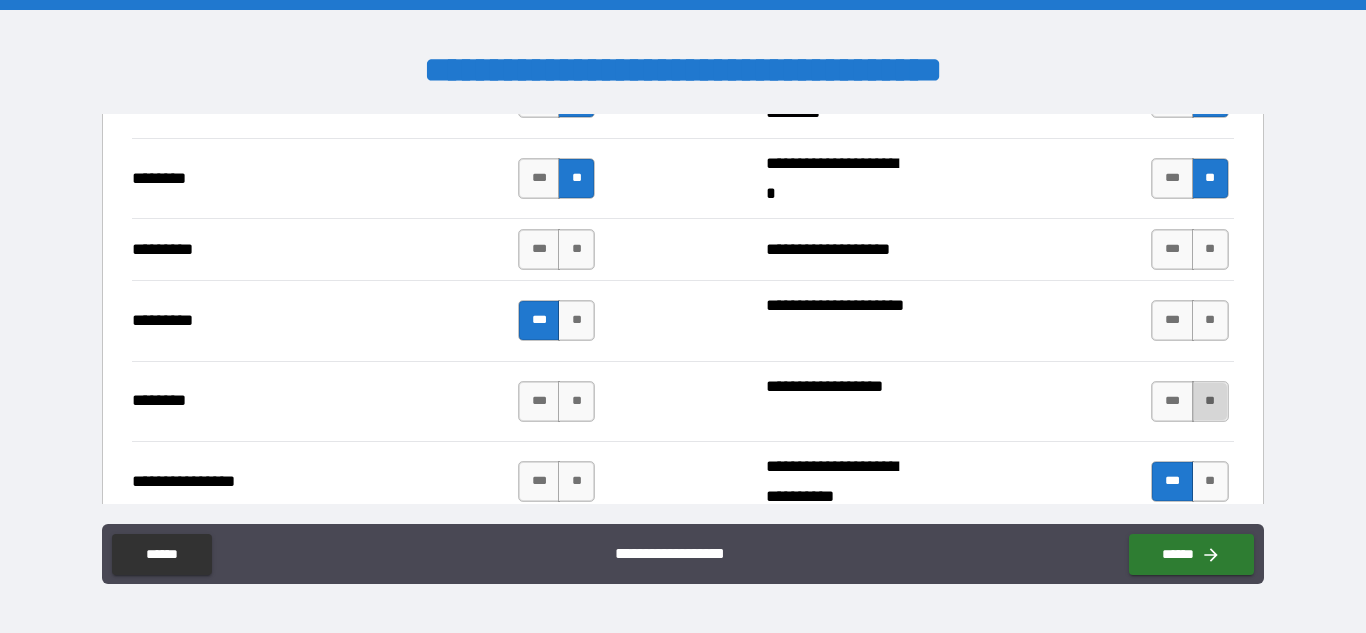 click on "**" at bounding box center [1210, 401] 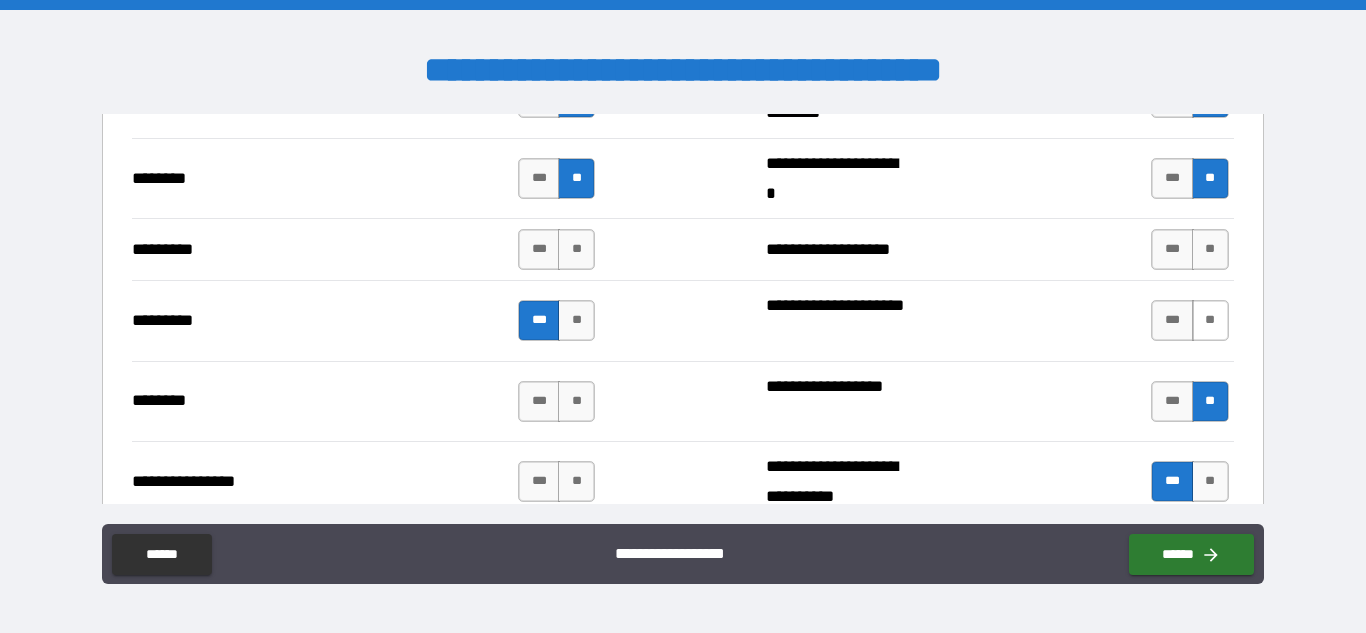 click on "**" at bounding box center [1210, 320] 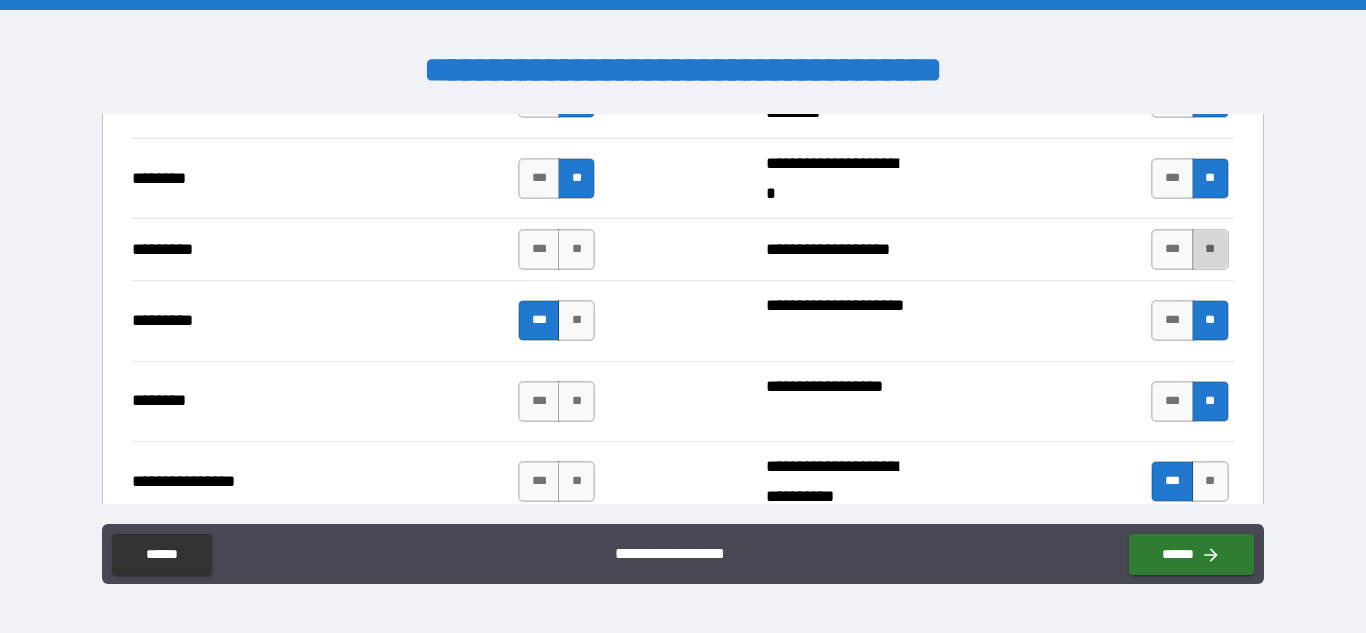 click on "**" at bounding box center [1210, 249] 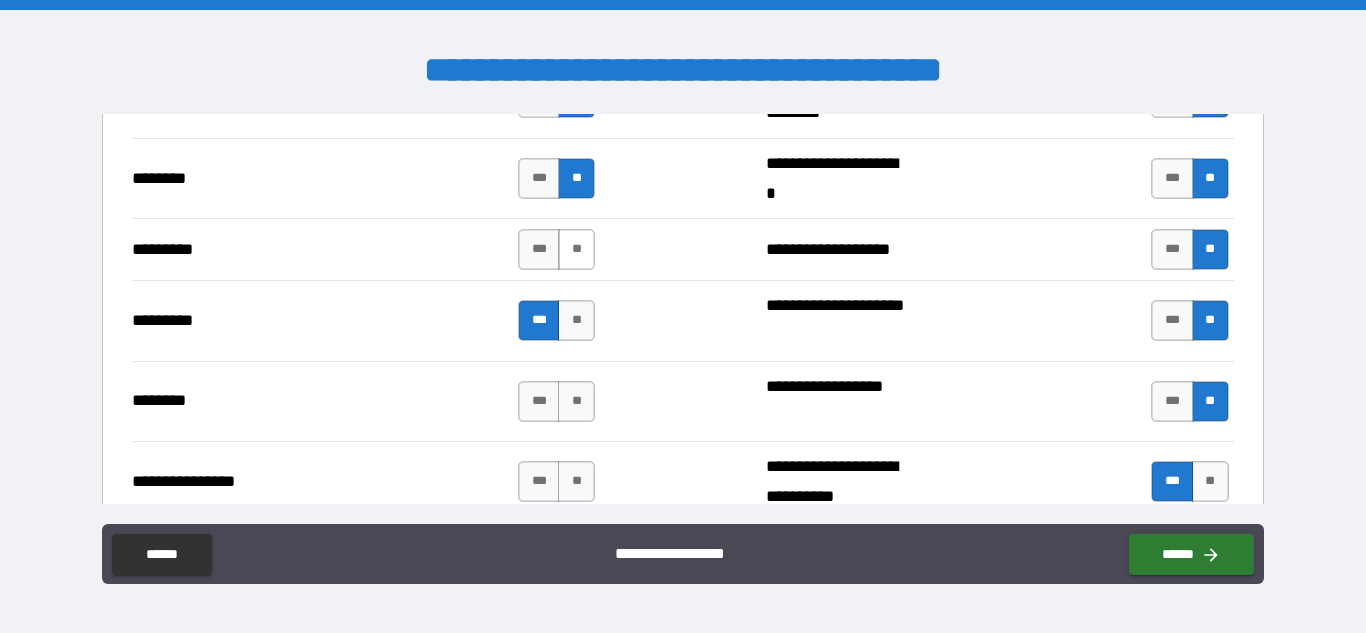 click on "**" at bounding box center [576, 249] 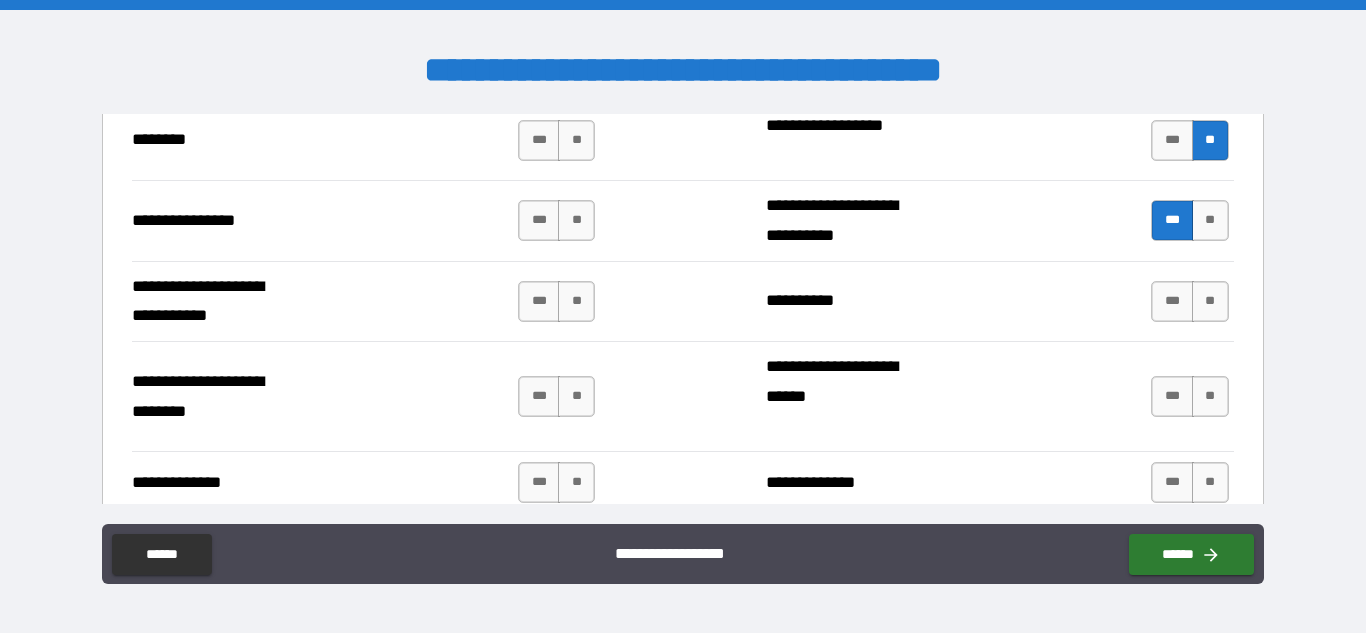 scroll, scrollTop: 5846, scrollLeft: 0, axis: vertical 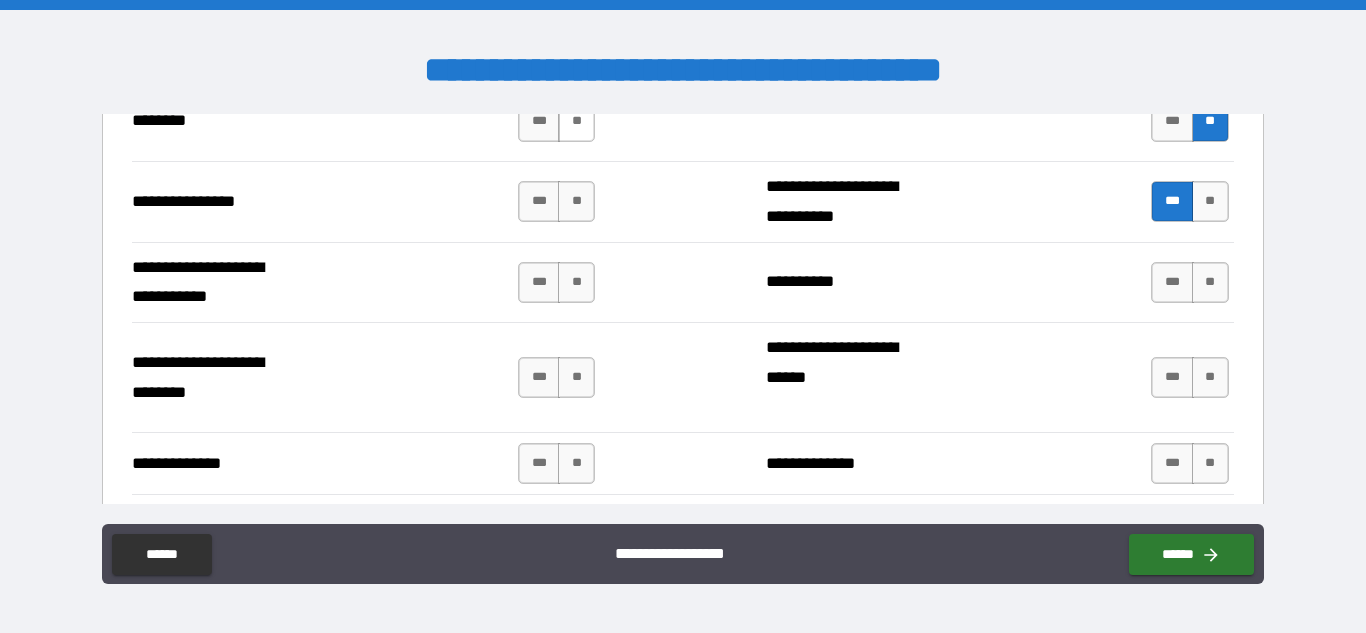 click on "**" at bounding box center [576, 121] 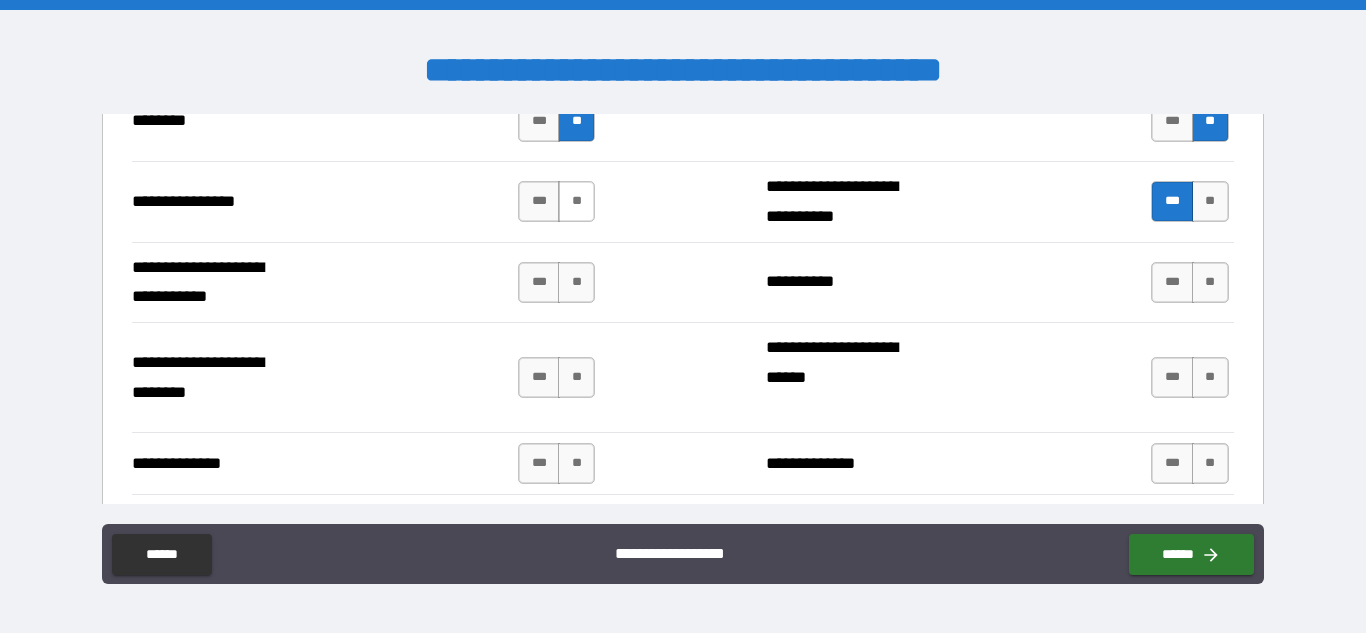 scroll, scrollTop: 5891, scrollLeft: 0, axis: vertical 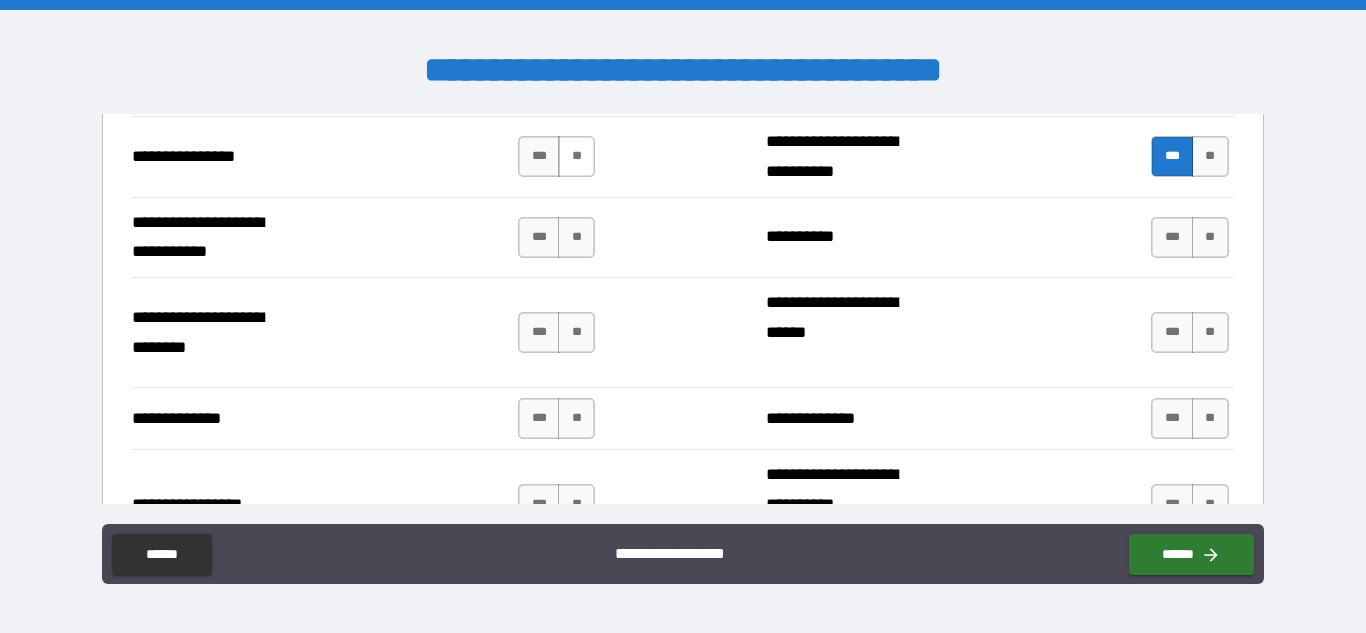 click on "**" at bounding box center [576, 156] 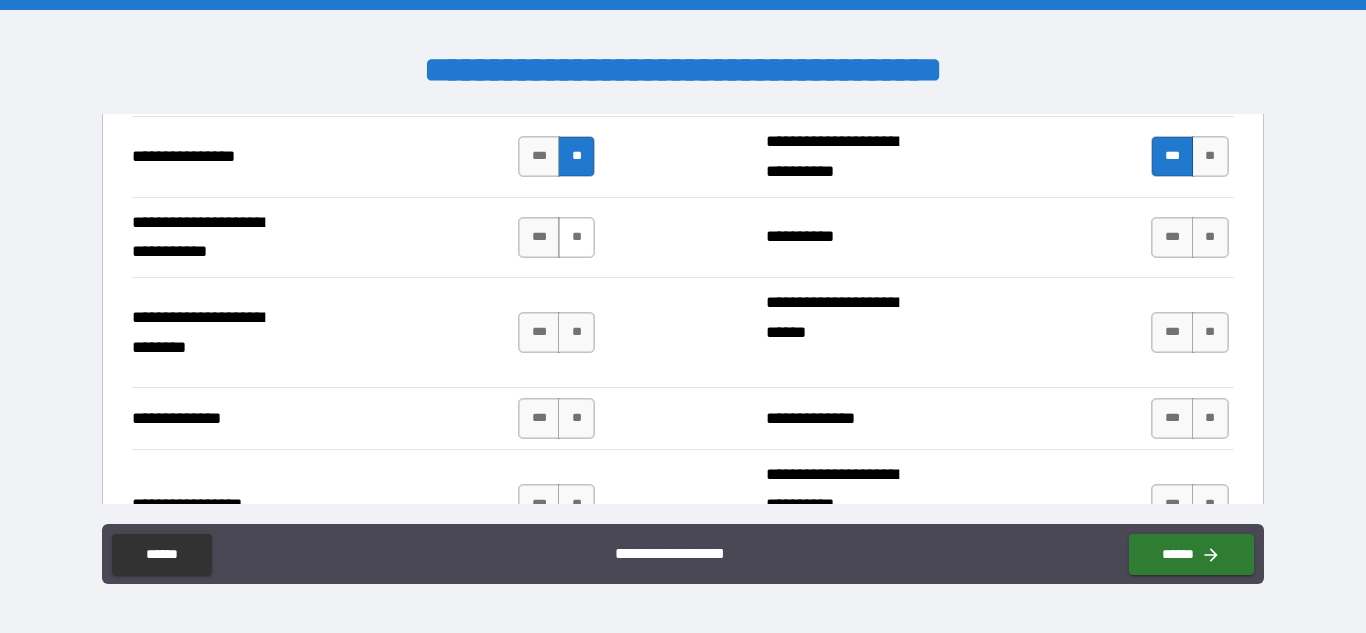 scroll, scrollTop: 5901, scrollLeft: 0, axis: vertical 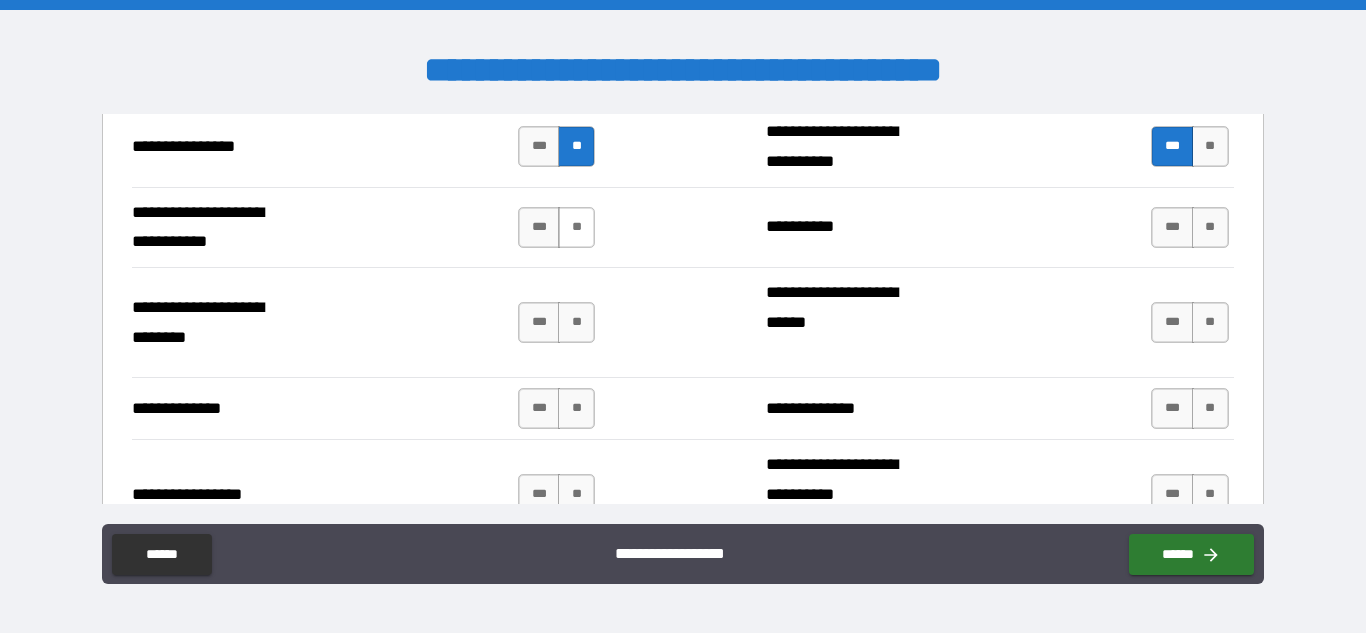 click on "**" at bounding box center [576, 227] 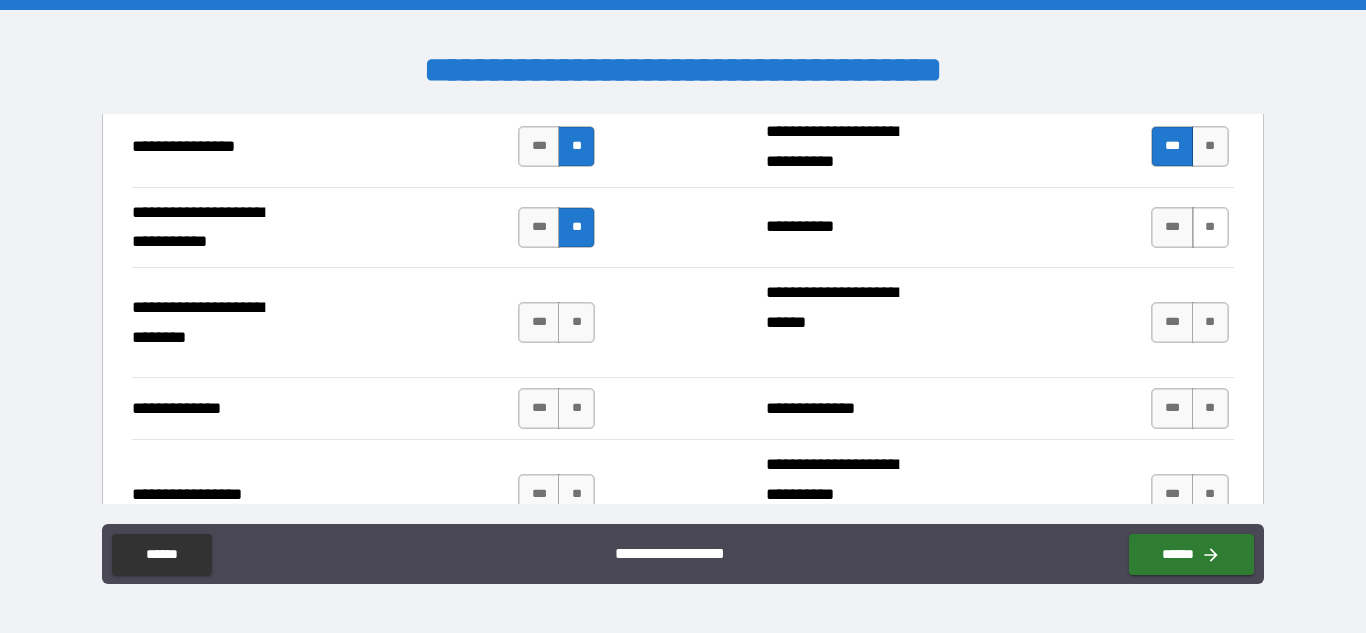 click on "**" at bounding box center (1210, 227) 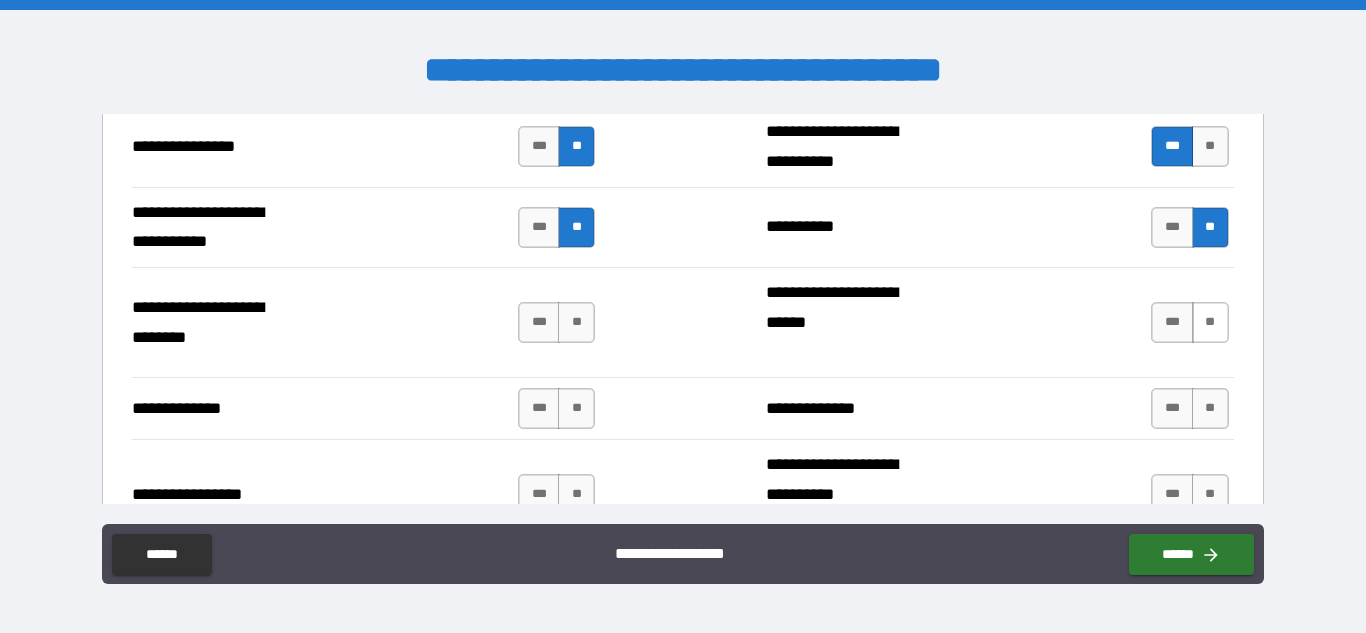 click on "**" at bounding box center [1210, 322] 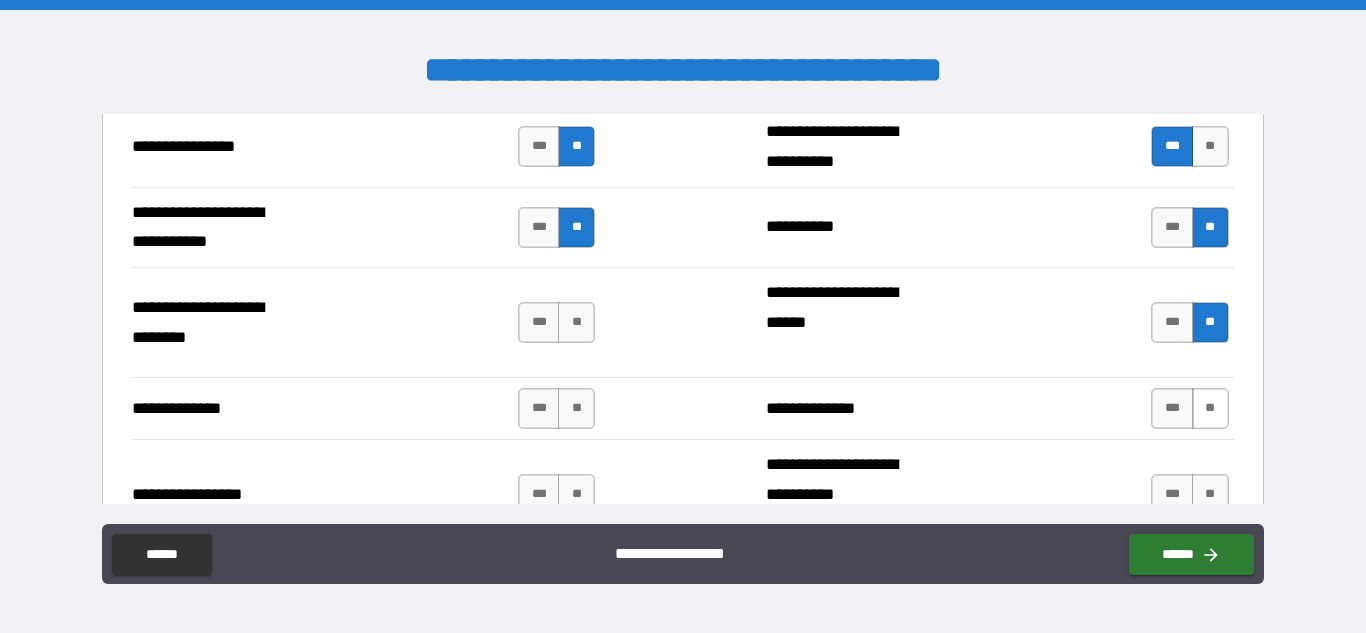 click on "**" at bounding box center [1210, 408] 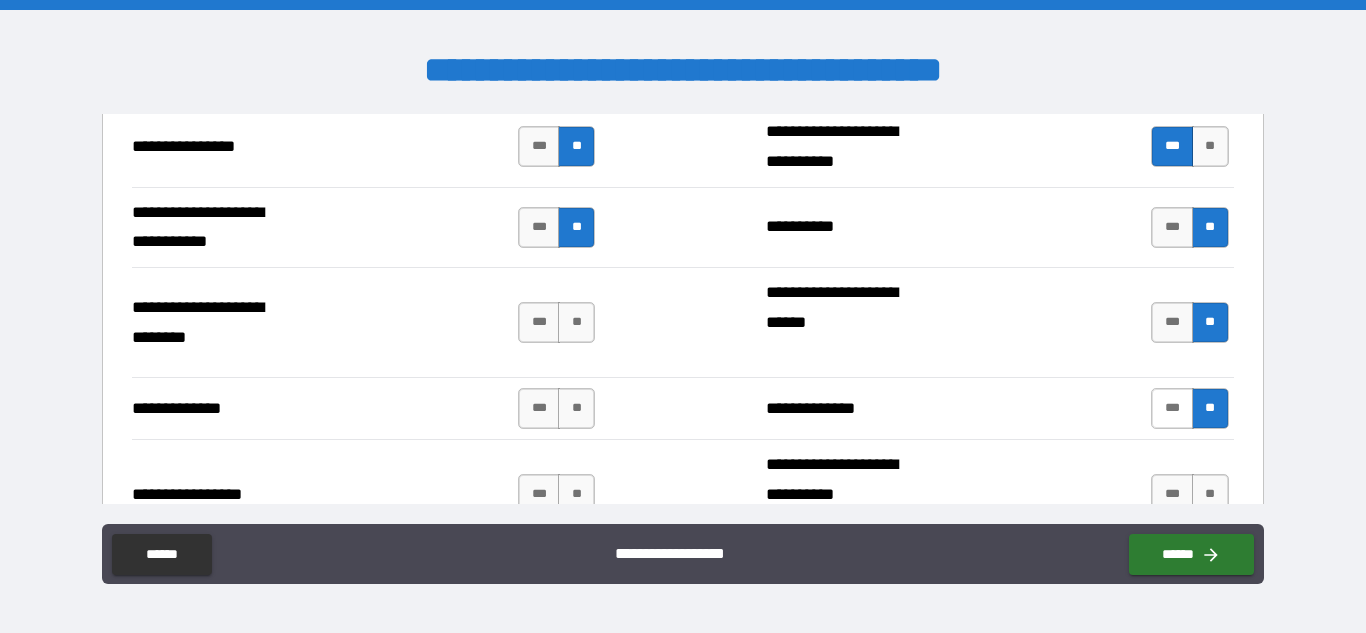 click on "***" at bounding box center (1172, 408) 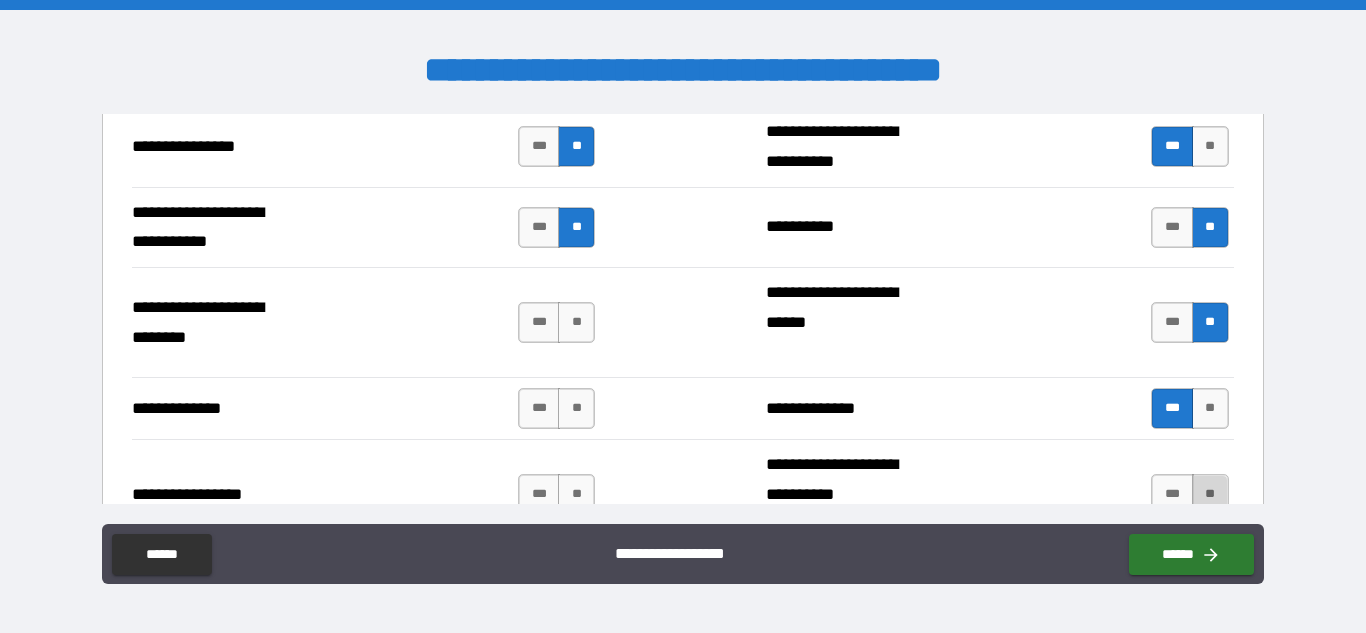 click on "**" at bounding box center [1210, 494] 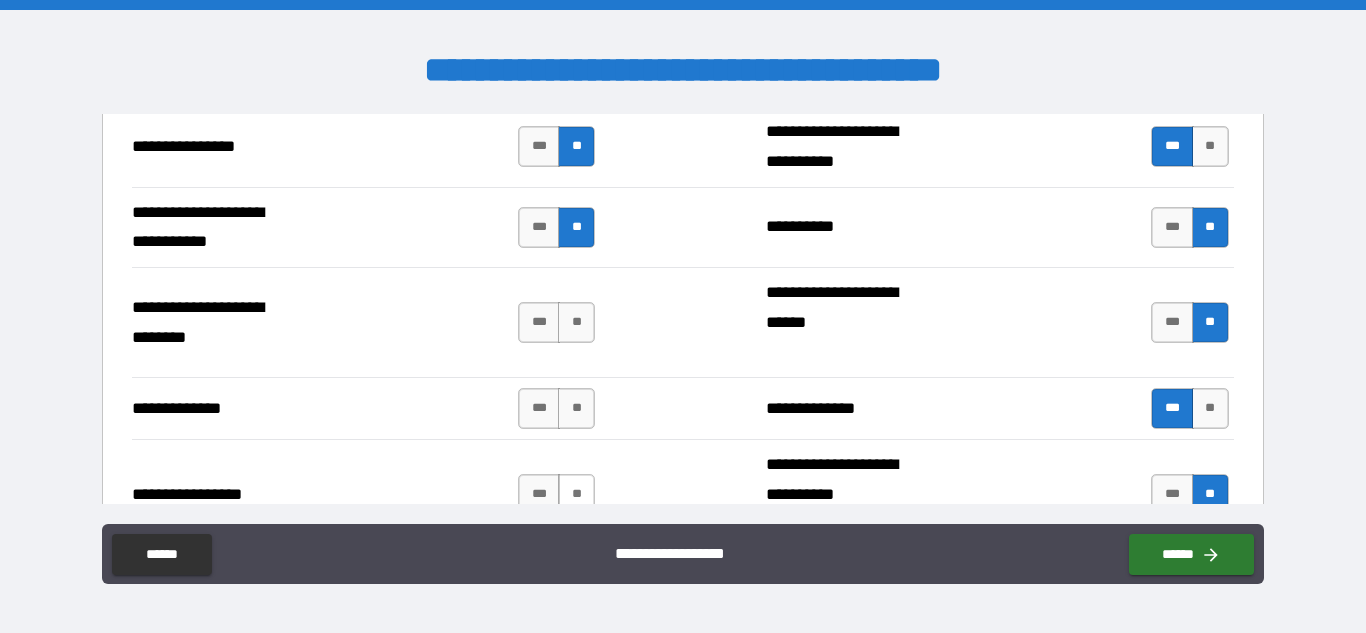 click on "**" at bounding box center [576, 494] 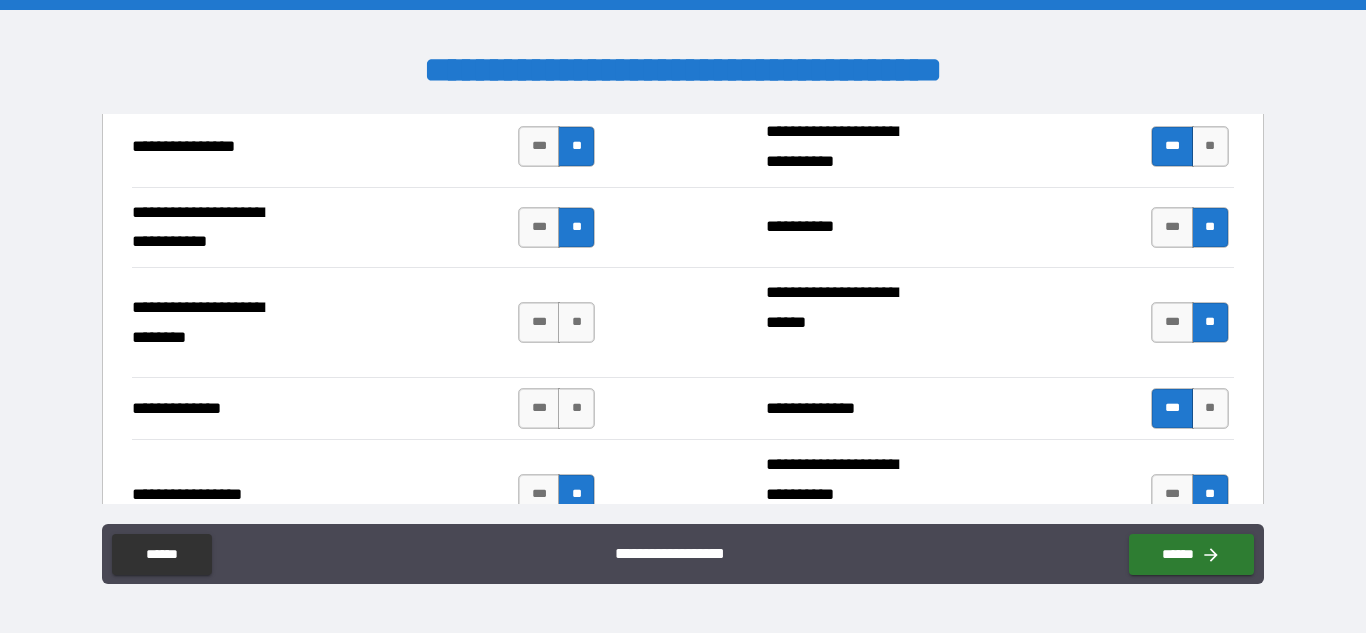 click on "**********" at bounding box center [366, 494] 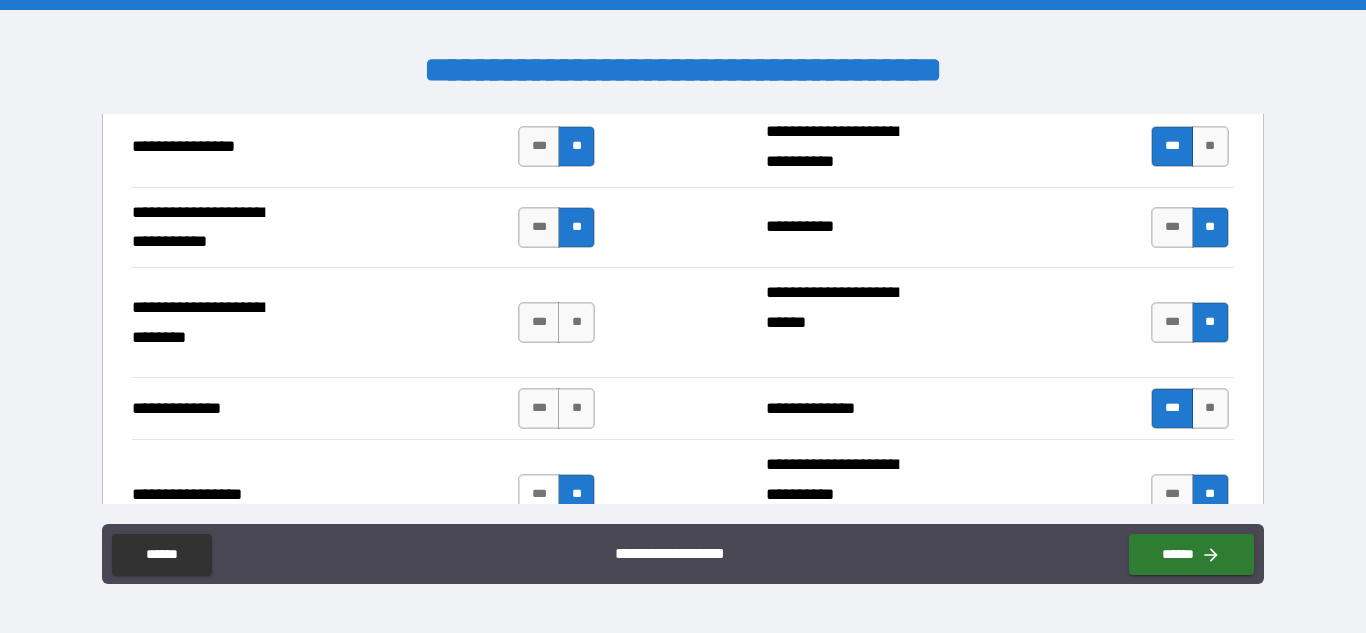 click on "***" at bounding box center [539, 494] 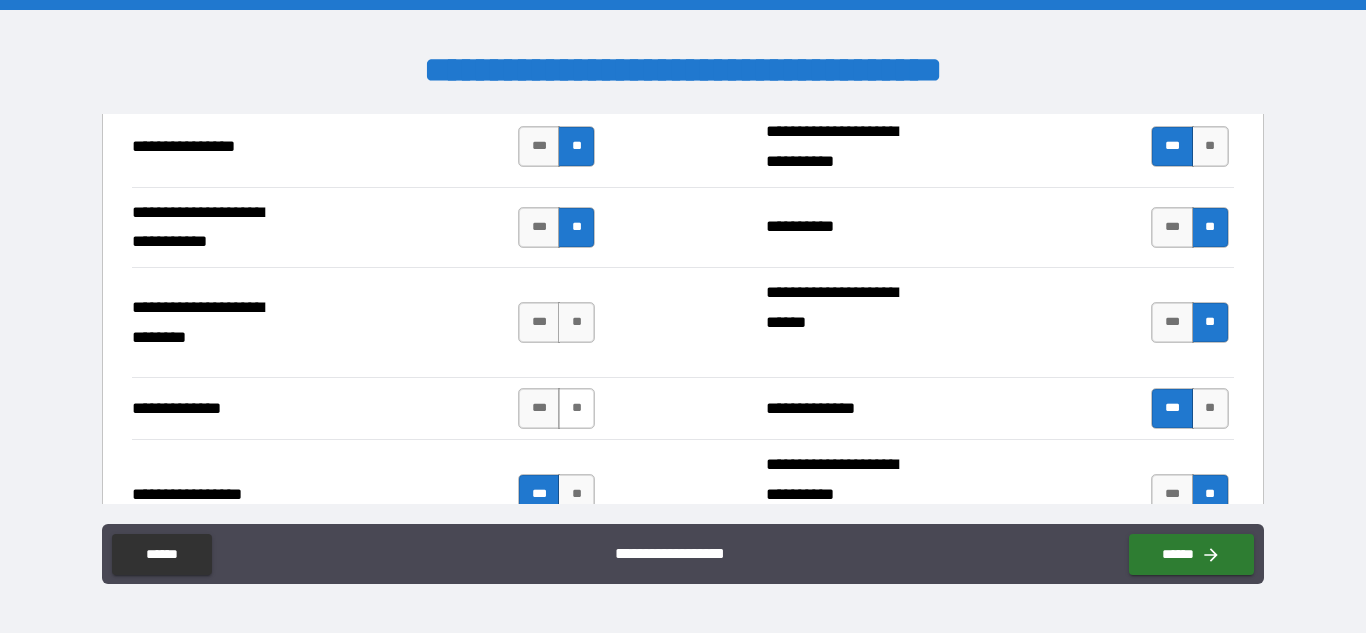 click on "**" at bounding box center [576, 408] 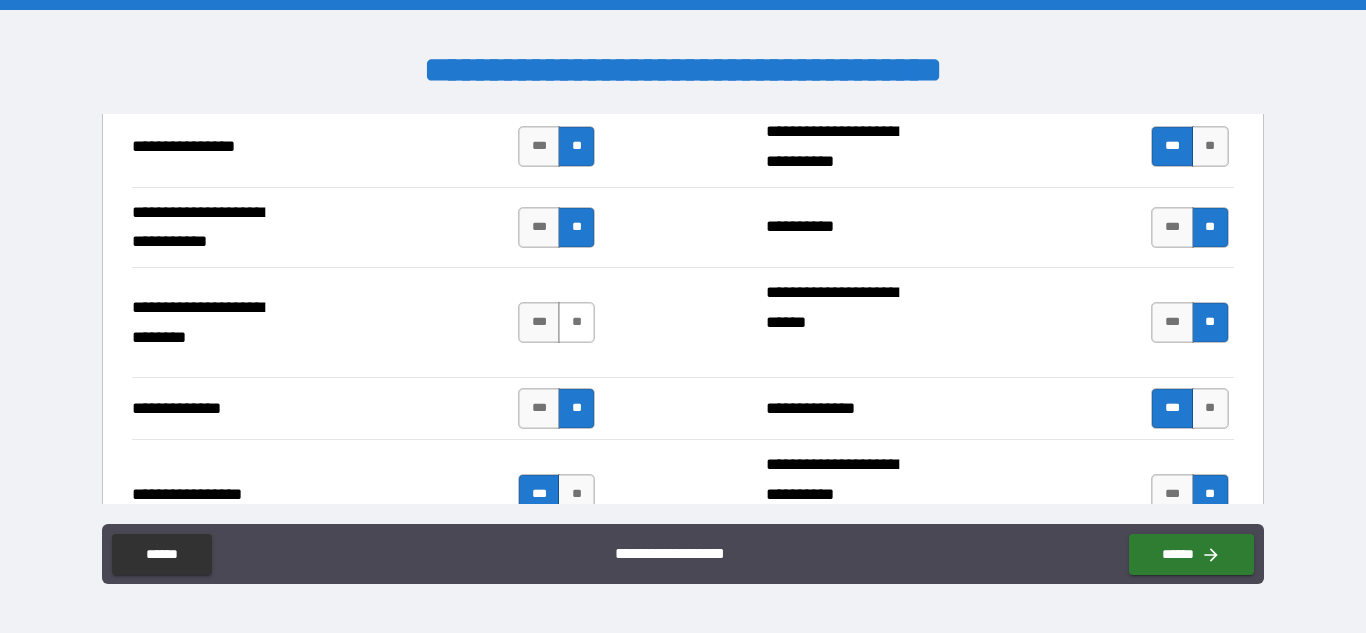 click on "**" at bounding box center (576, 322) 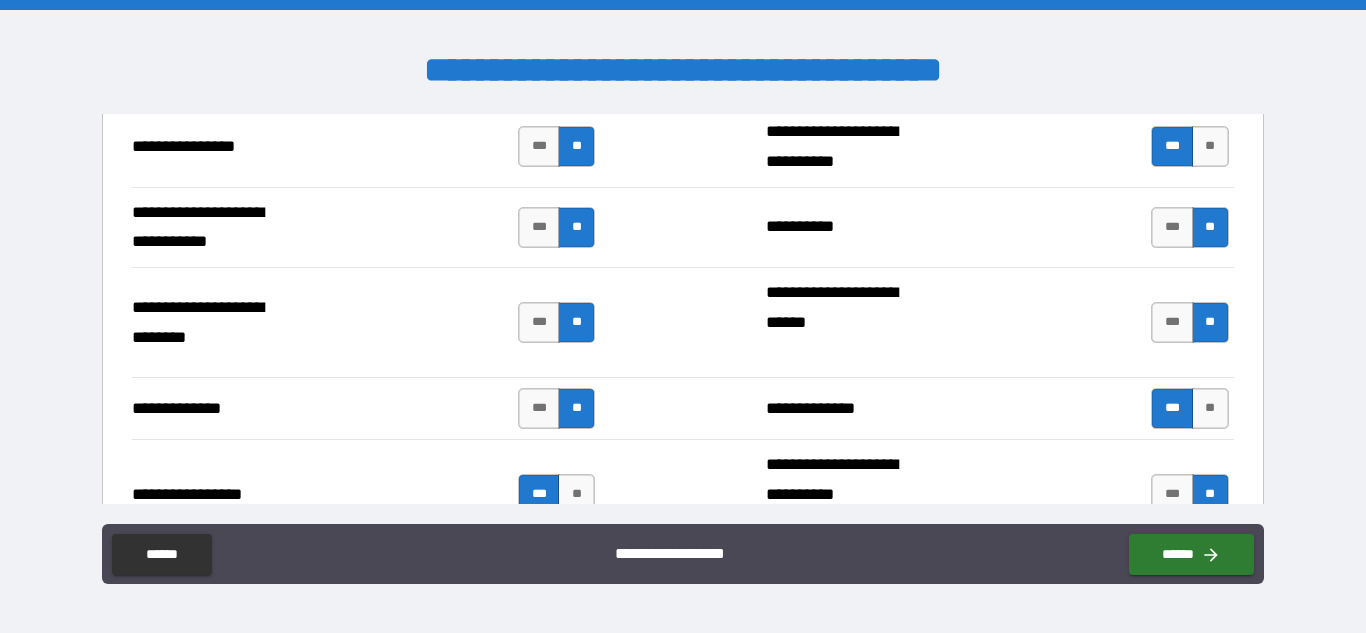 click on "**********" at bounding box center (683, 319) 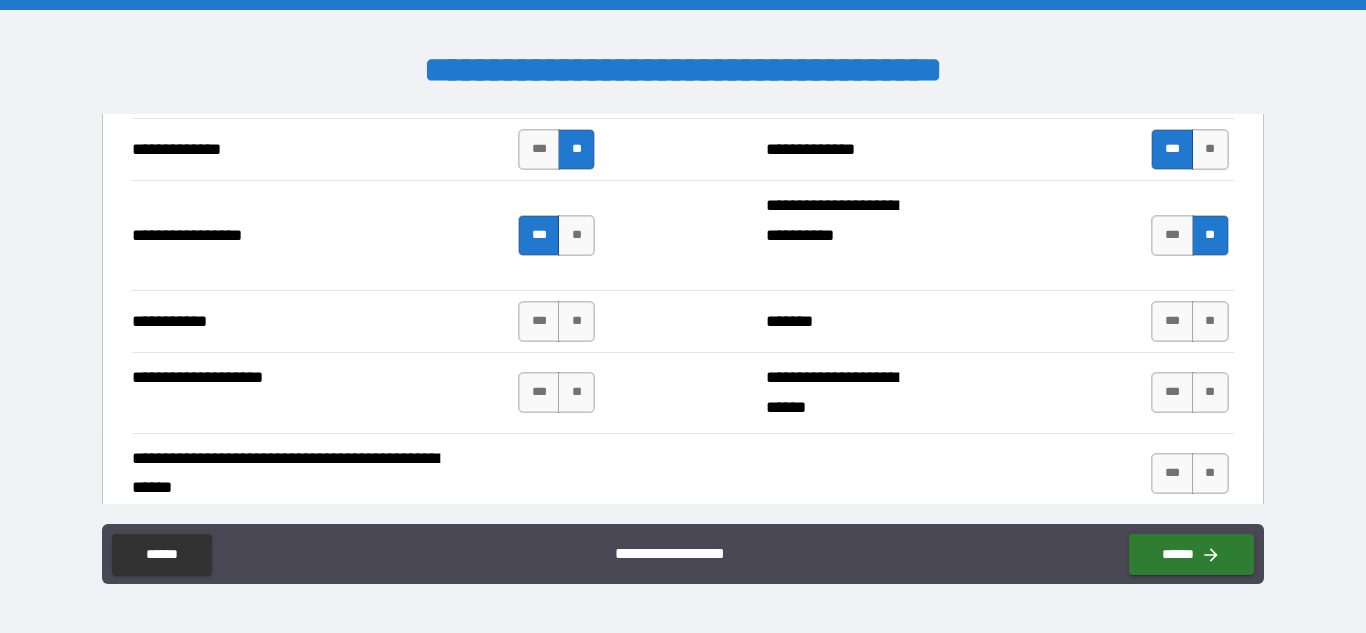 scroll, scrollTop: 6247, scrollLeft: 0, axis: vertical 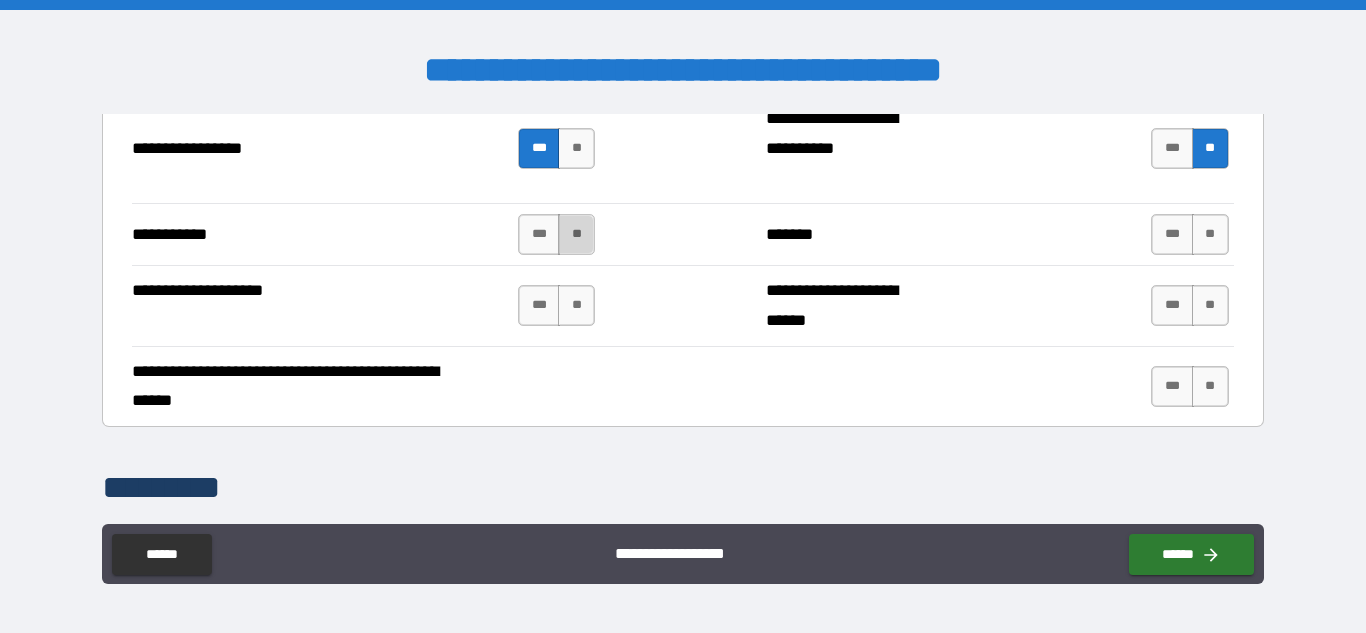 click on "**" at bounding box center [576, 234] 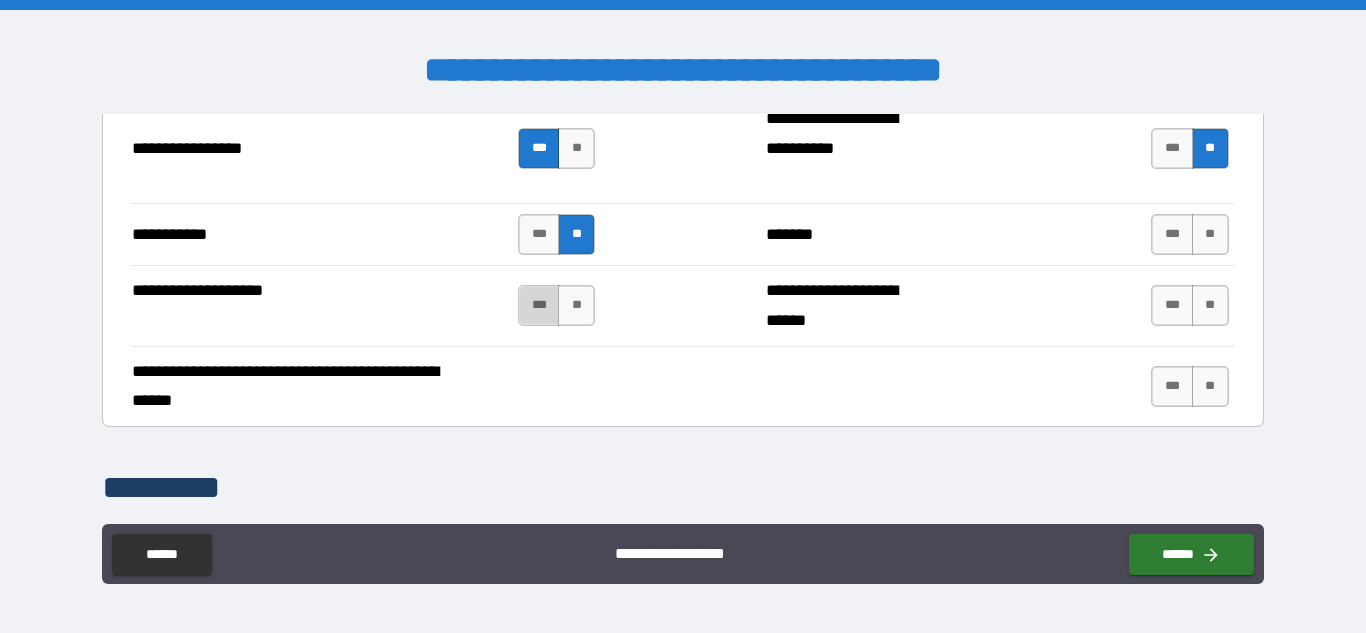 click on "***" at bounding box center [539, 305] 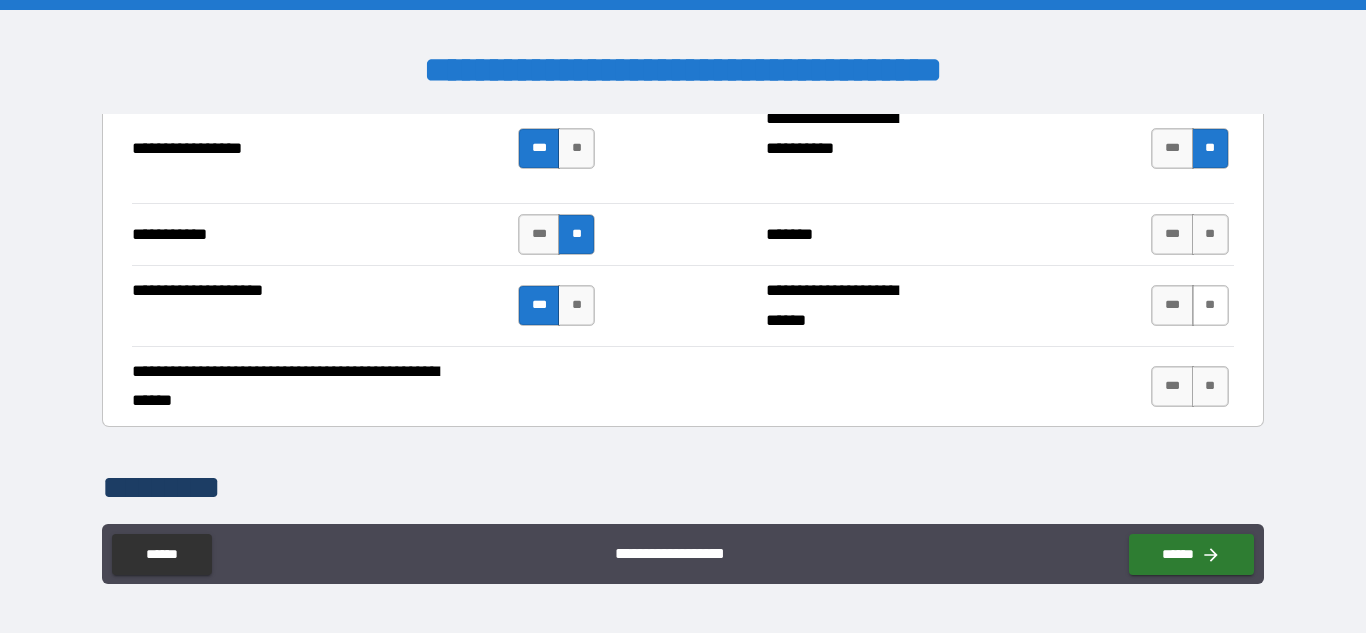 click on "**" at bounding box center [1210, 305] 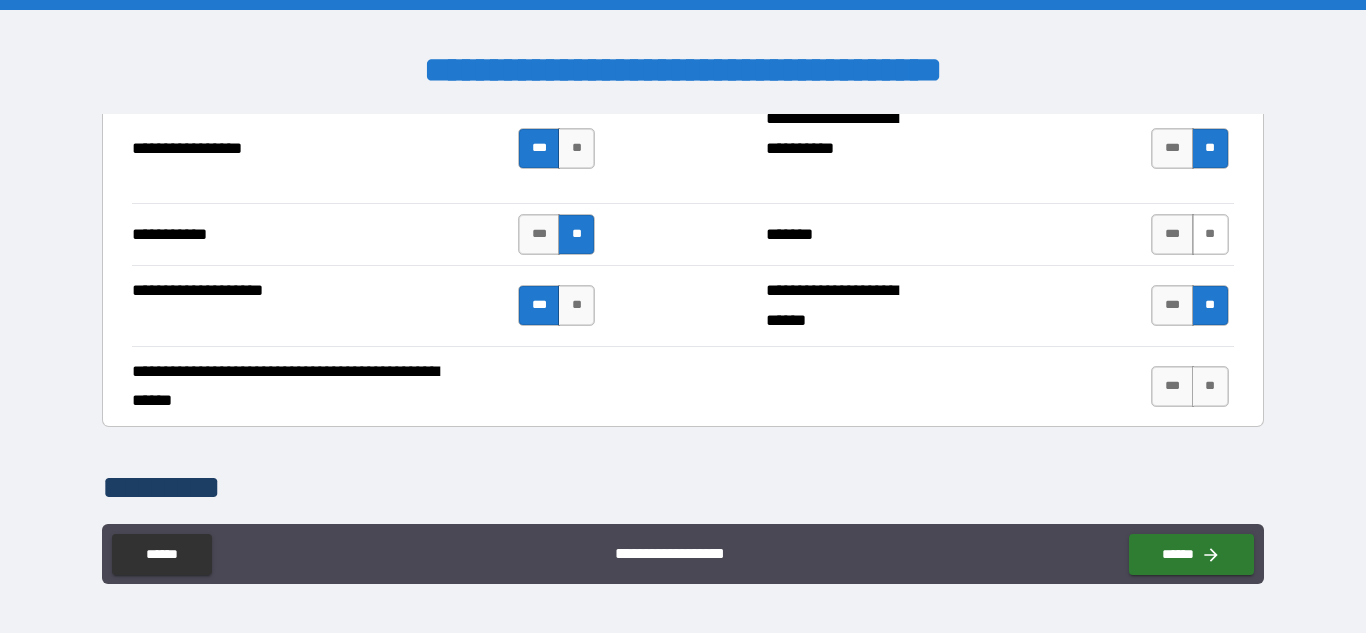 click on "**" at bounding box center [1210, 234] 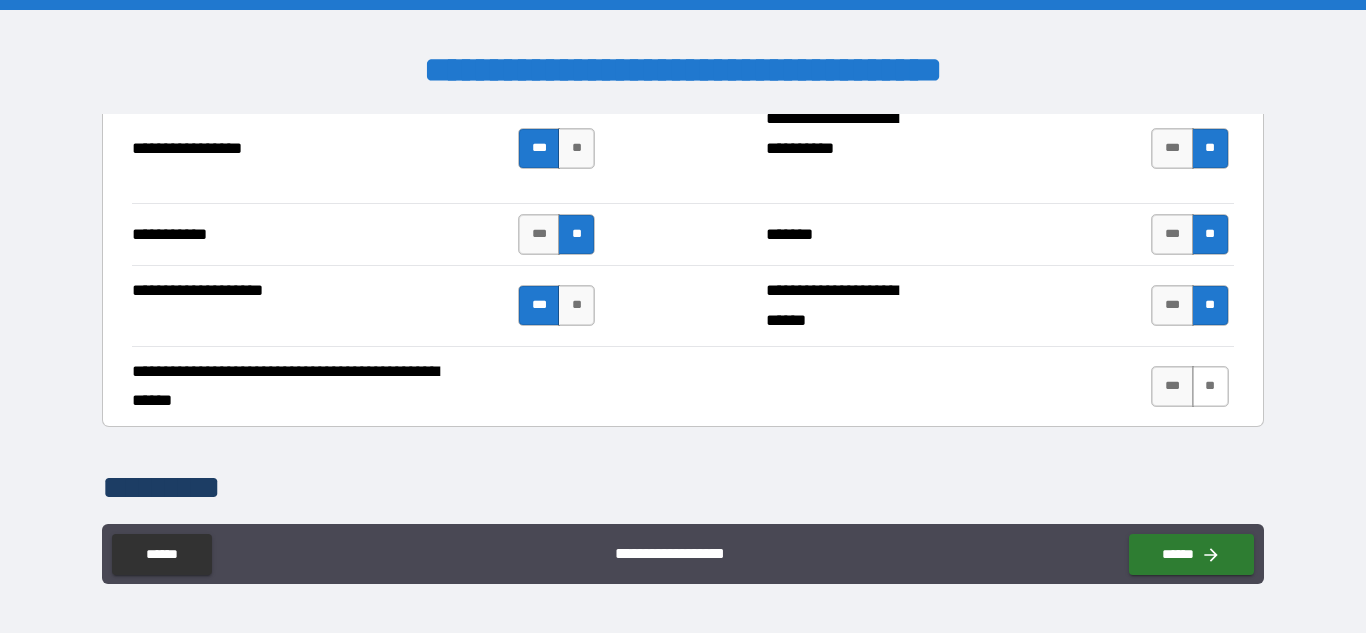 click on "**" at bounding box center (1210, 386) 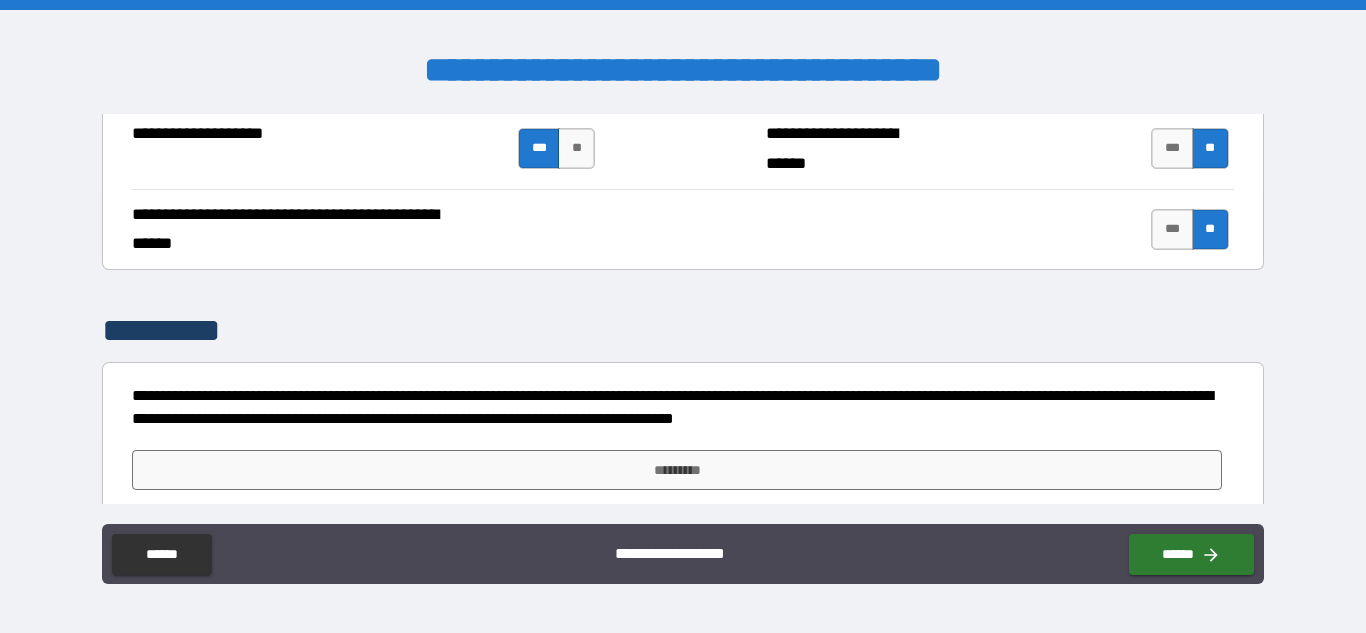 scroll, scrollTop: 6421, scrollLeft: 0, axis: vertical 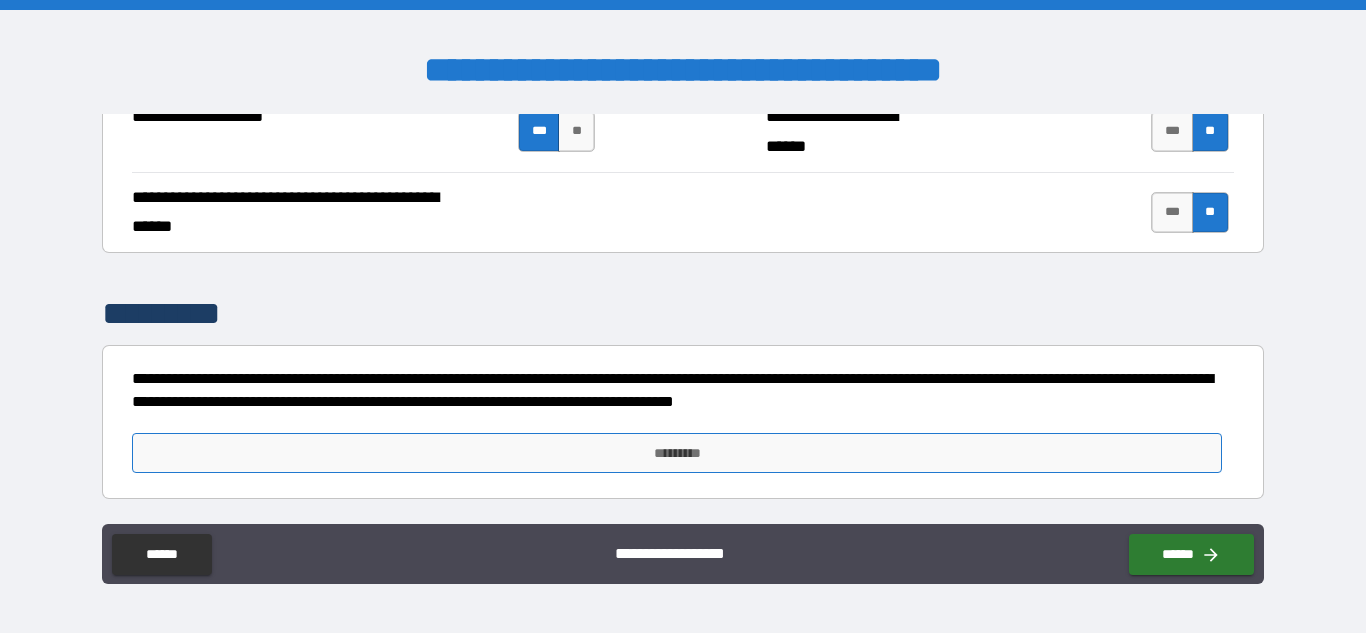 click on "*********" at bounding box center [677, 453] 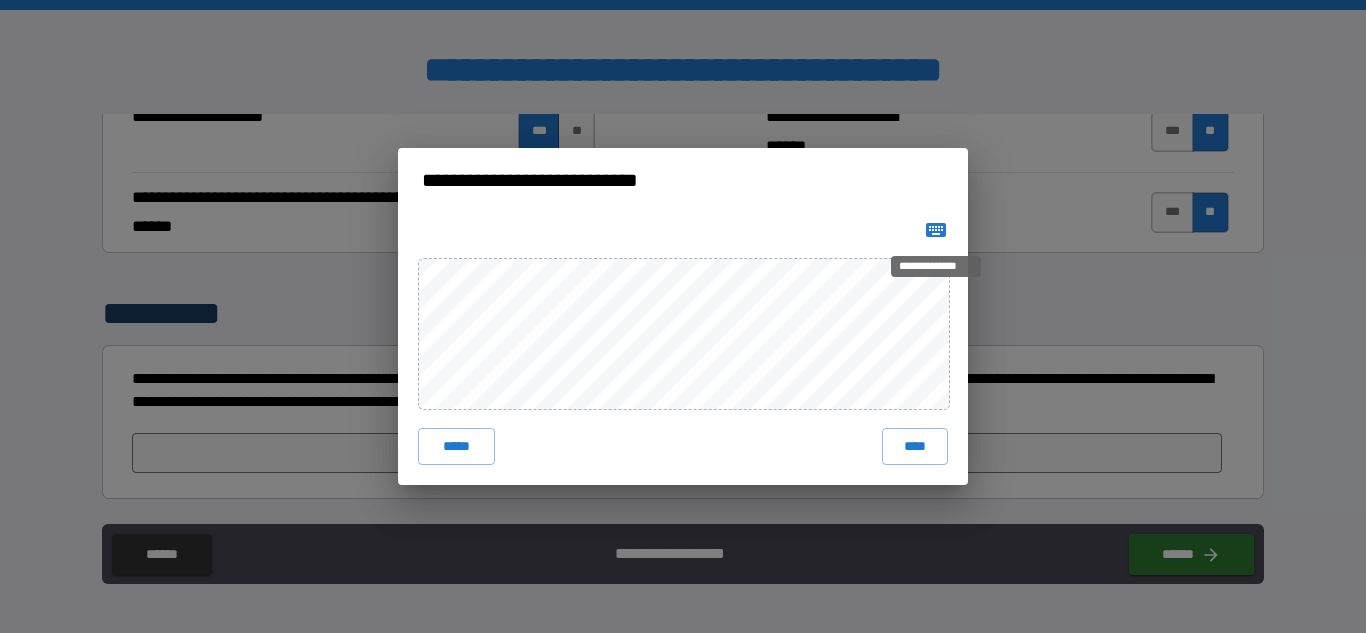 click 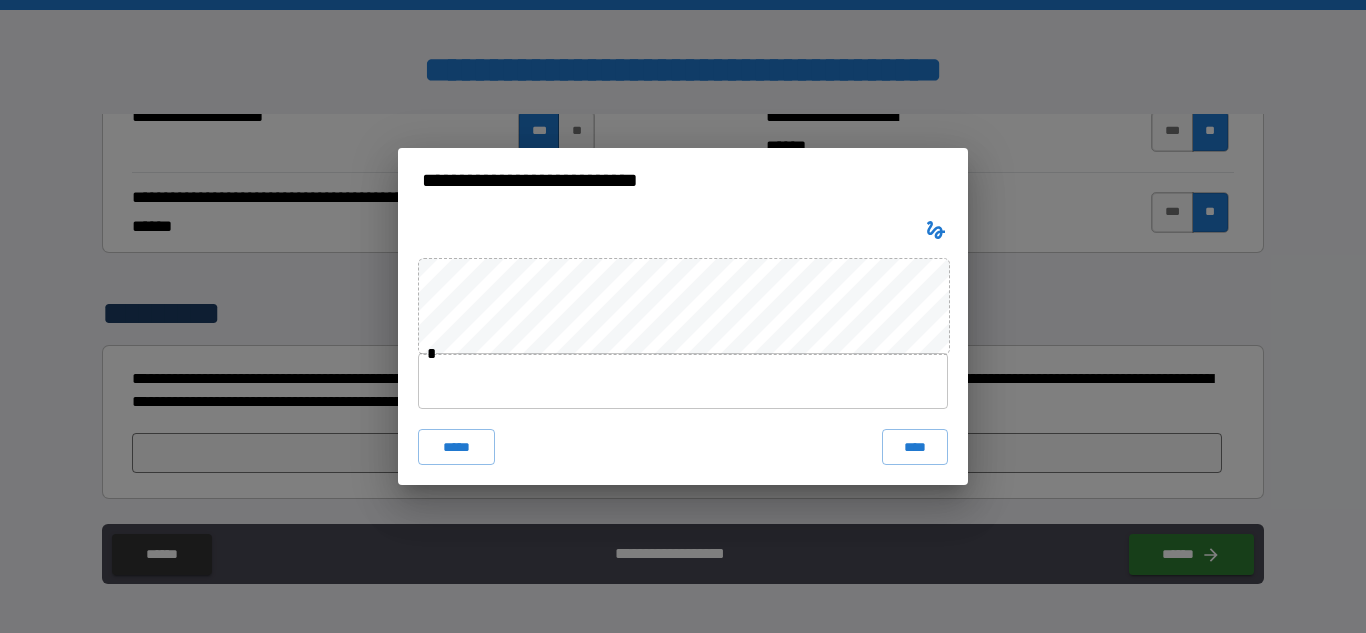 click at bounding box center [683, 381] 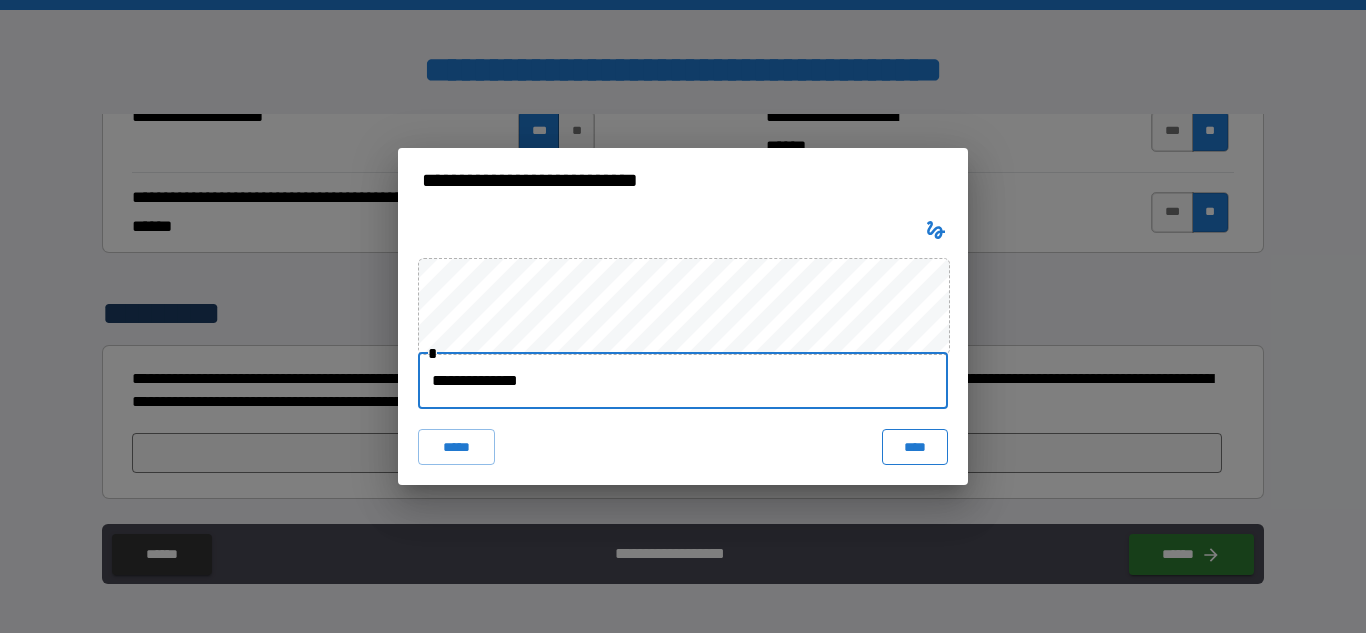 click on "****" at bounding box center [915, 447] 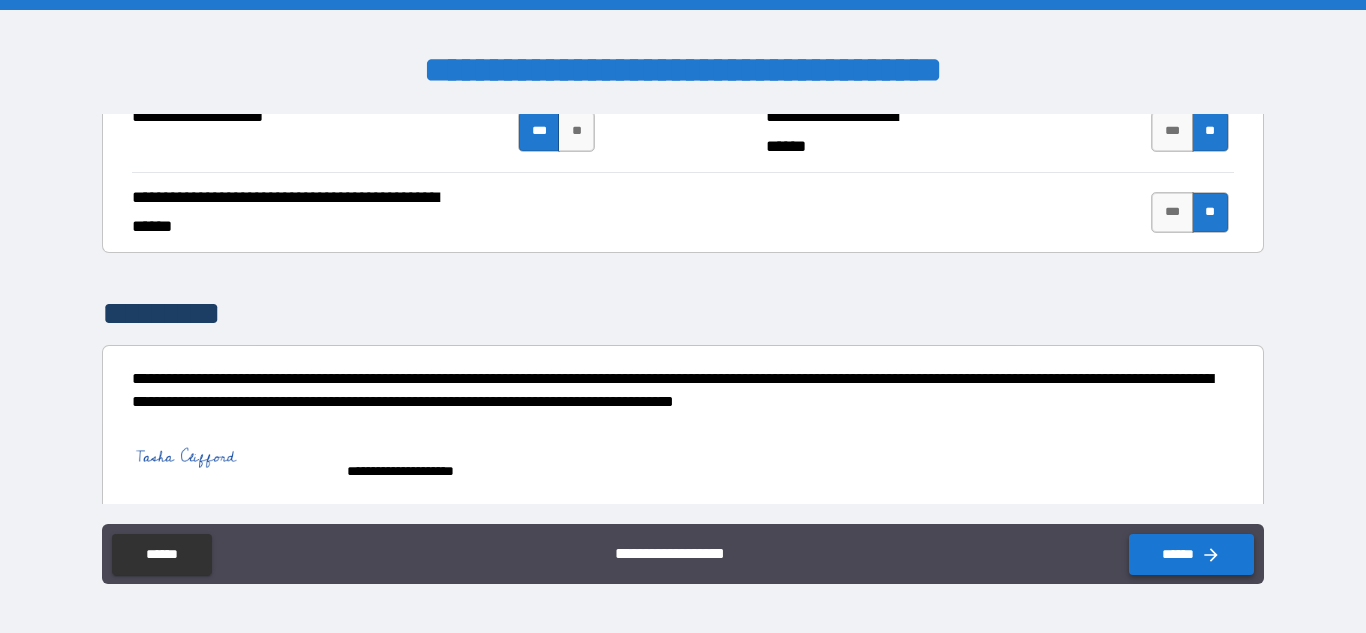click on "******" at bounding box center (1191, 554) 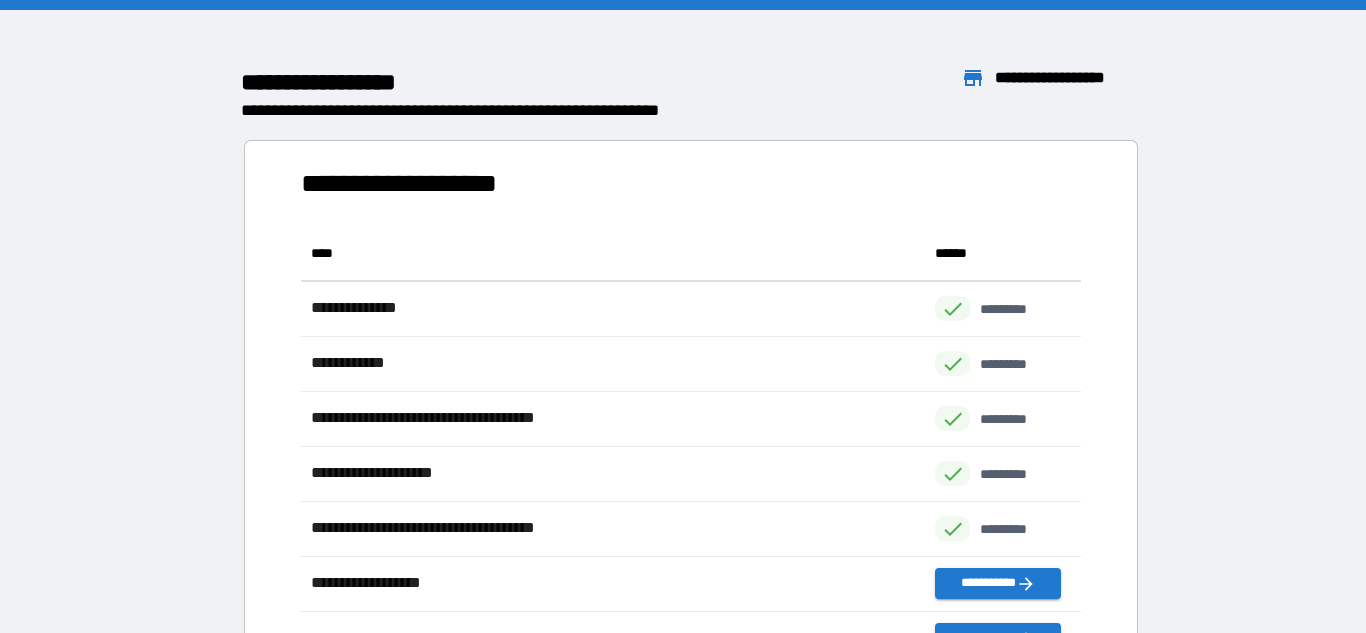 scroll, scrollTop: 1, scrollLeft: 1, axis: both 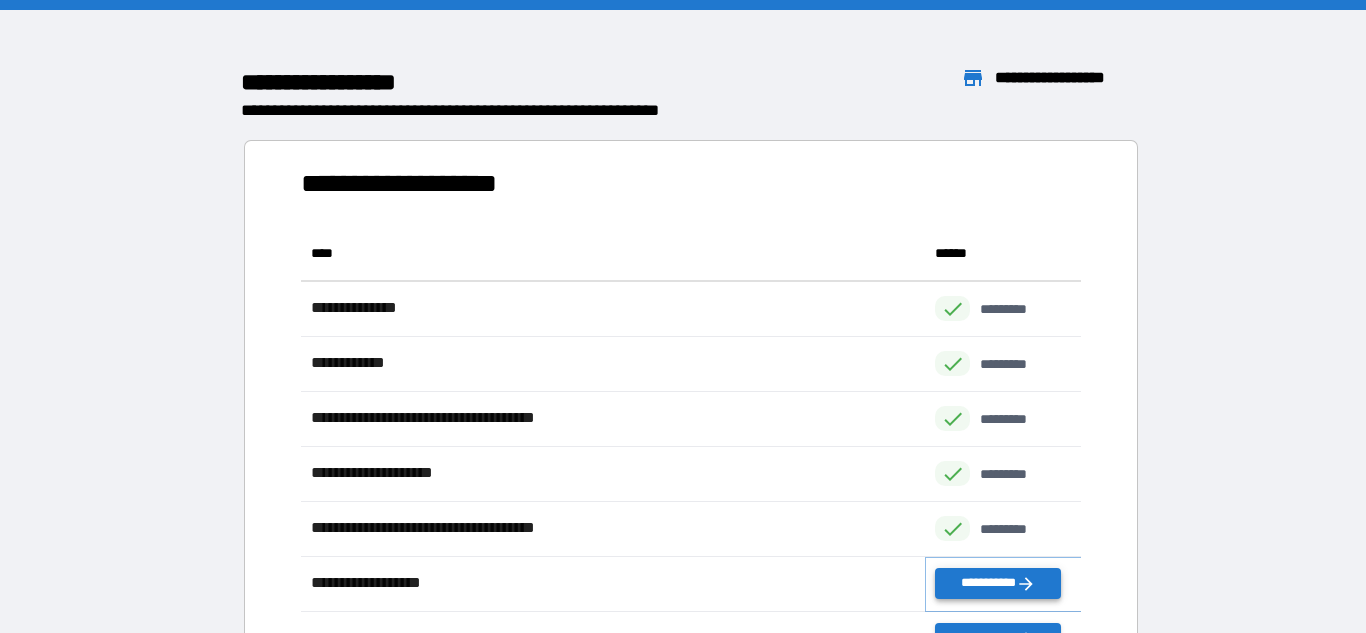 click on "**********" at bounding box center (997, 583) 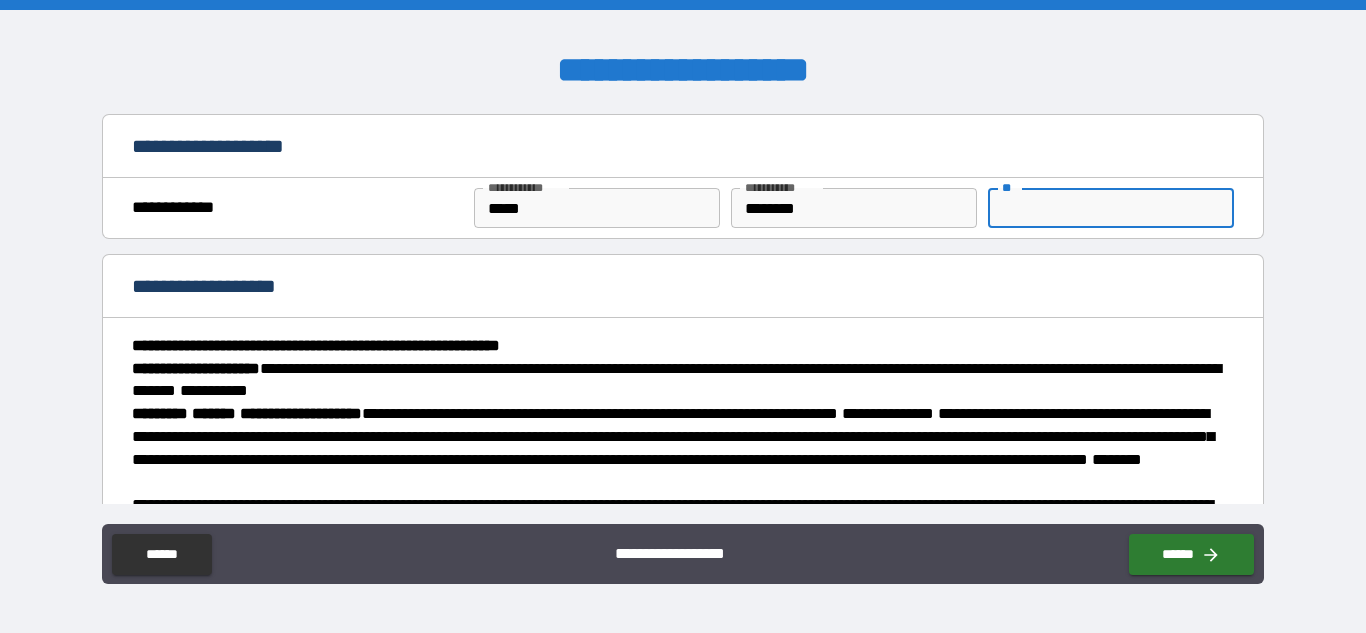click on "**" at bounding box center [1111, 208] 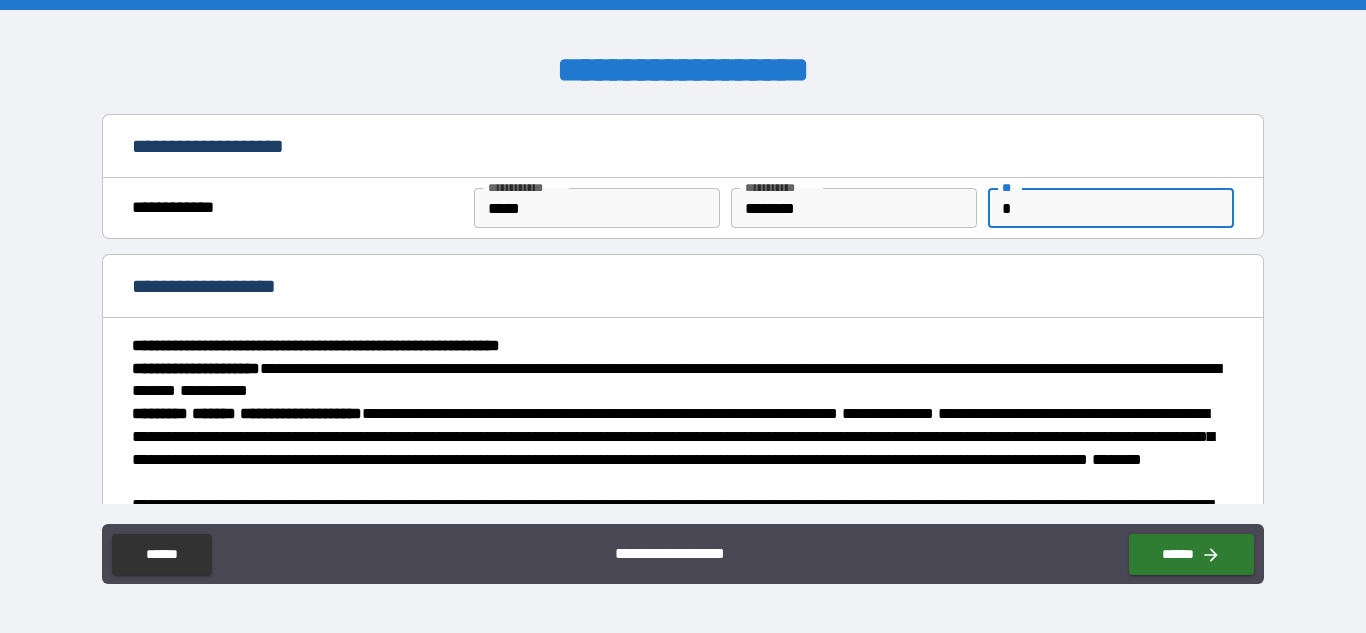 click on "**********" at bounding box center (682, 288) 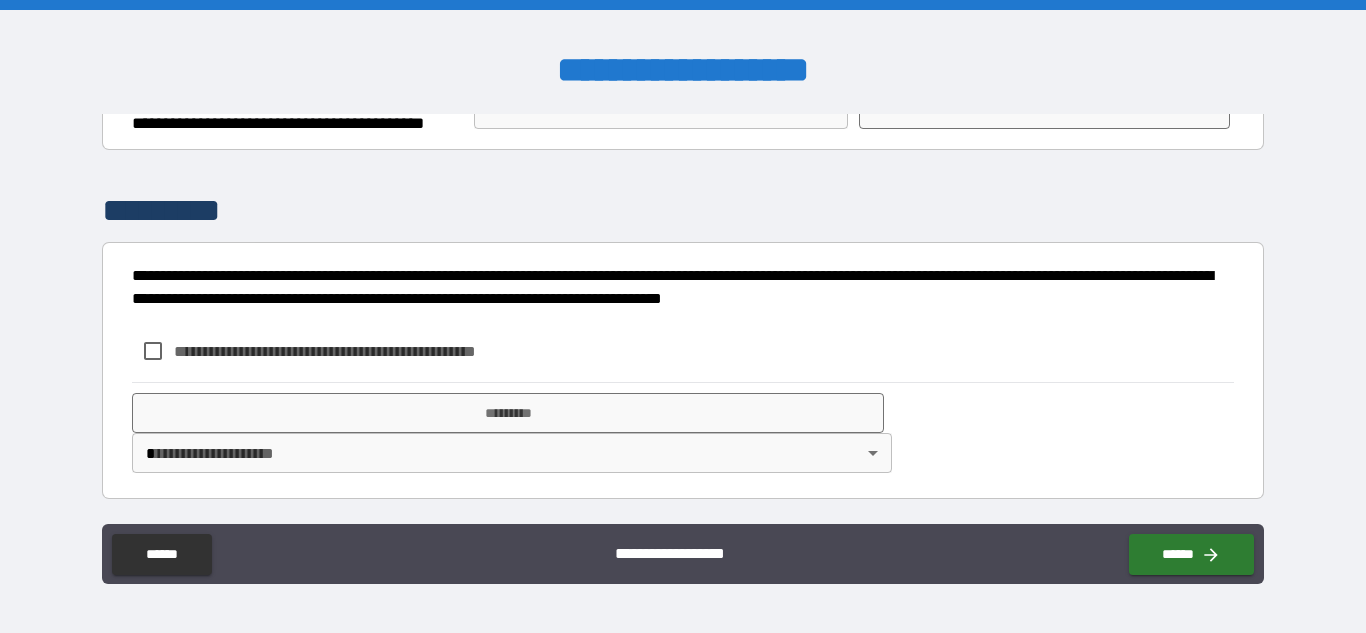 scroll, scrollTop: 2016, scrollLeft: 0, axis: vertical 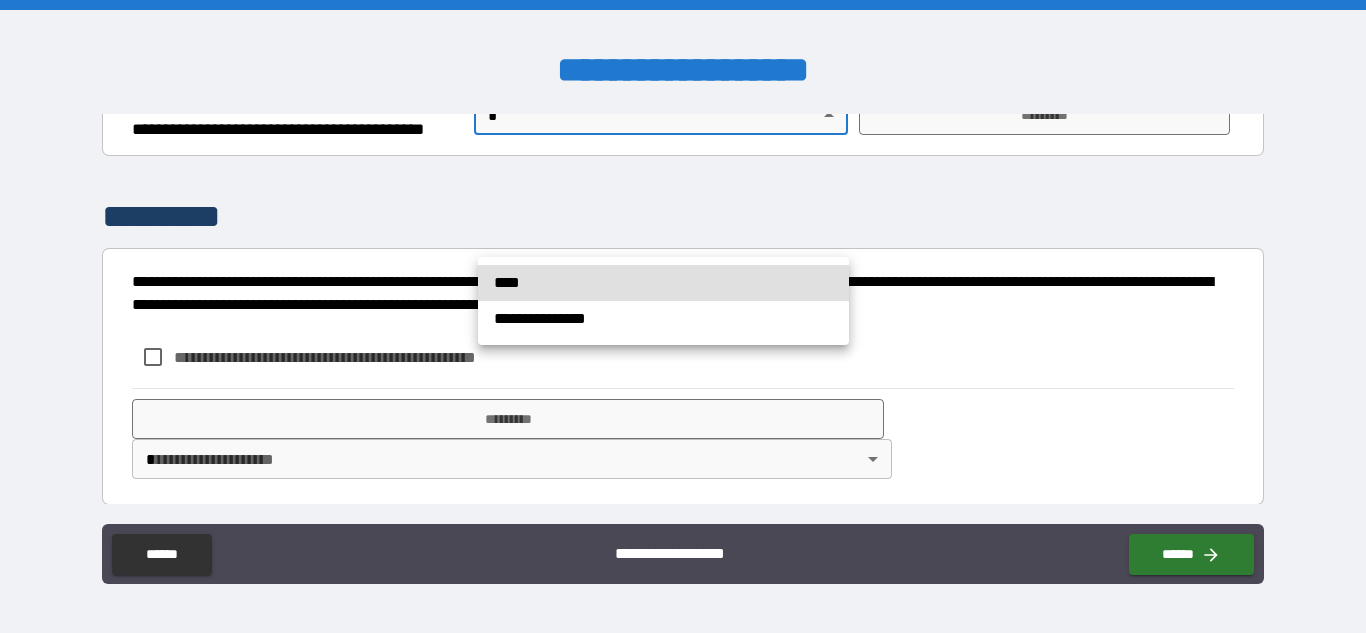 click on "**********" at bounding box center (683, 316) 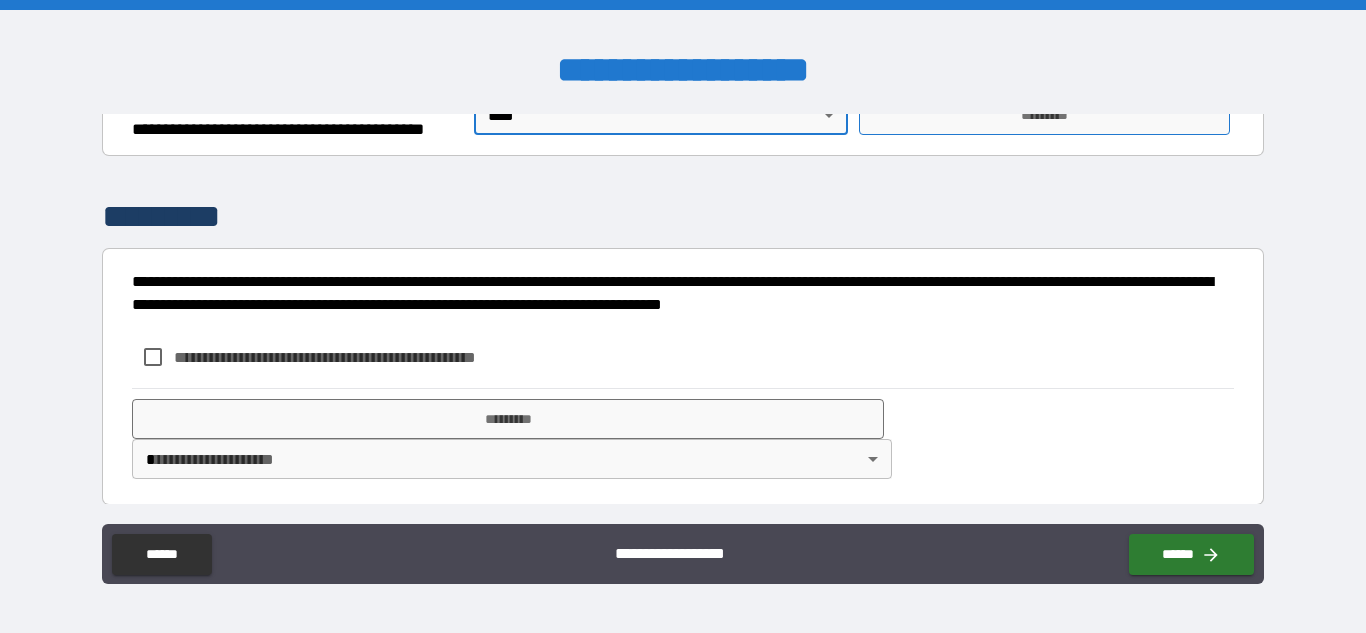 click on "*********" at bounding box center [1044, 115] 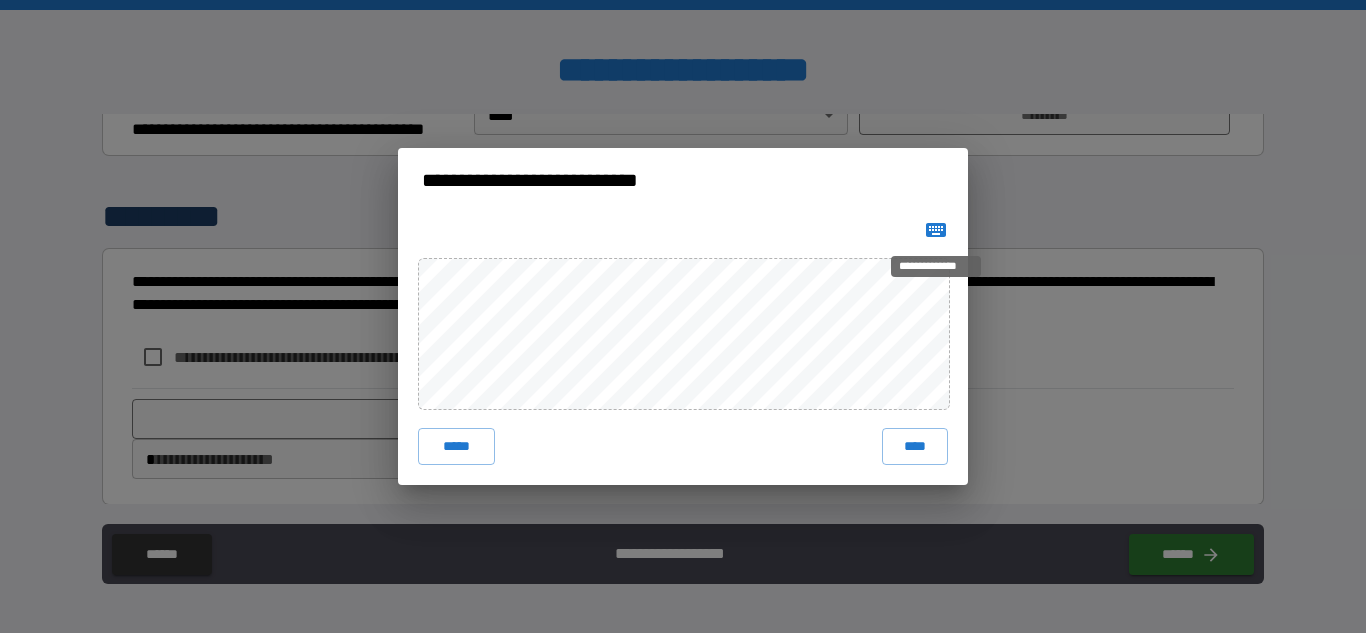 click 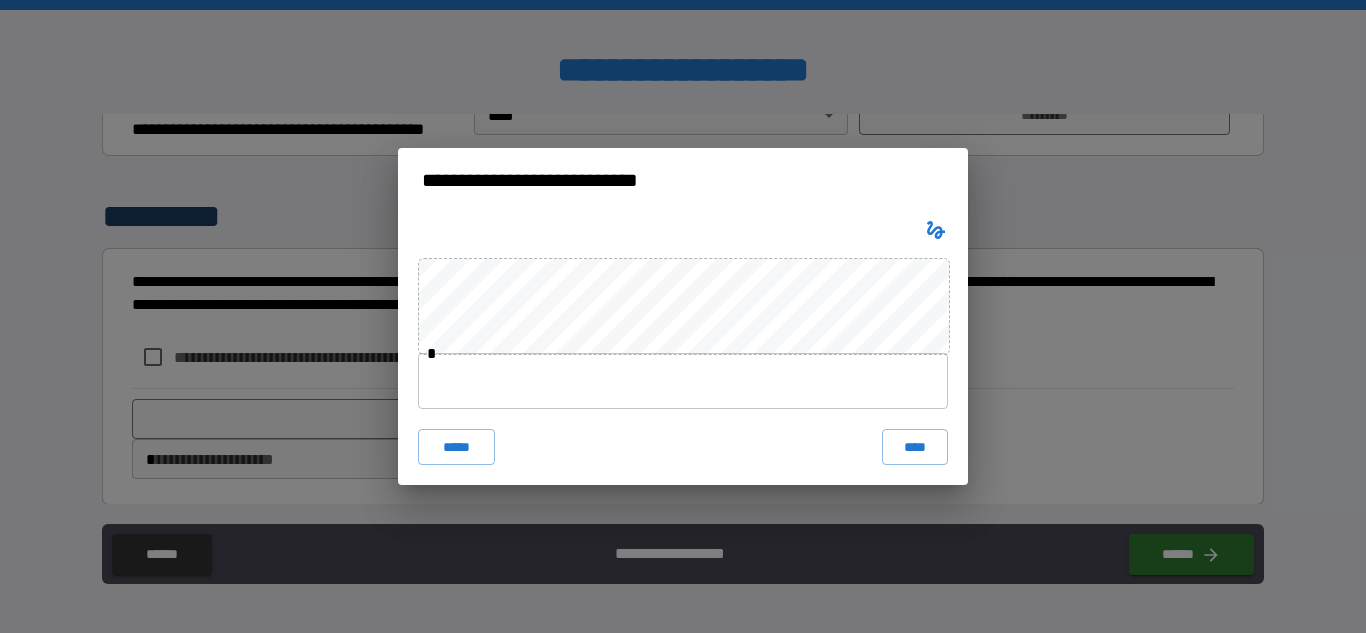 click at bounding box center (683, 381) 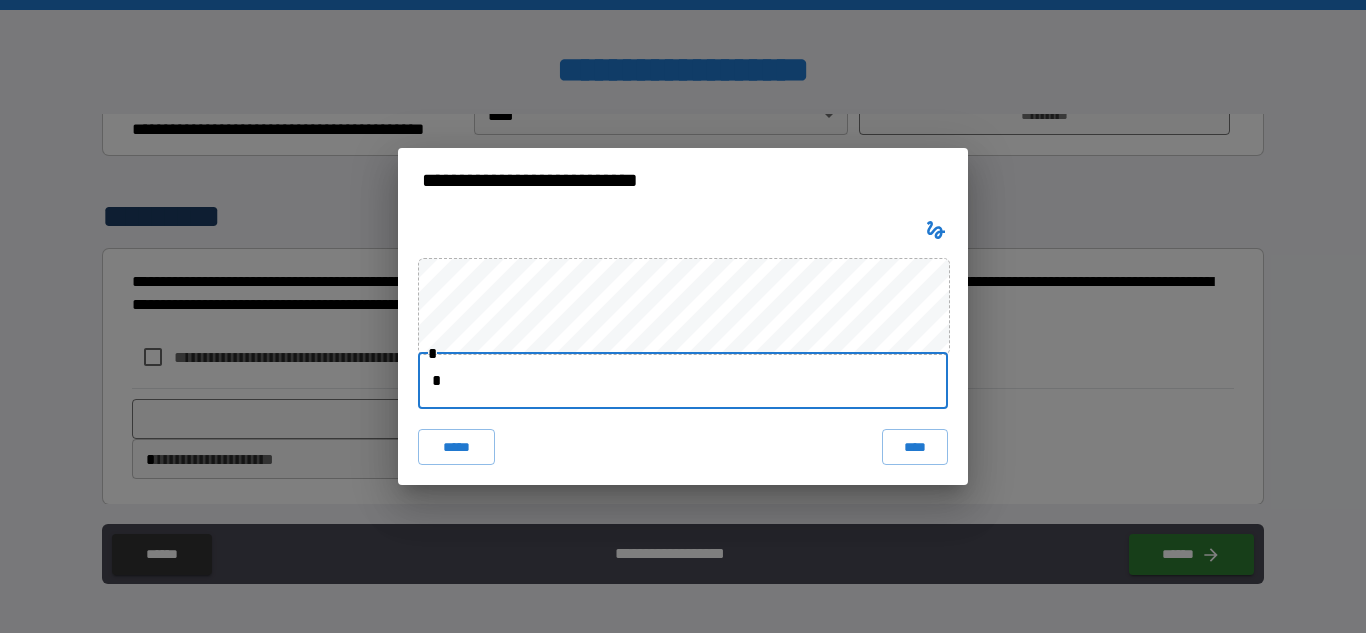 click on "*" at bounding box center [683, 381] 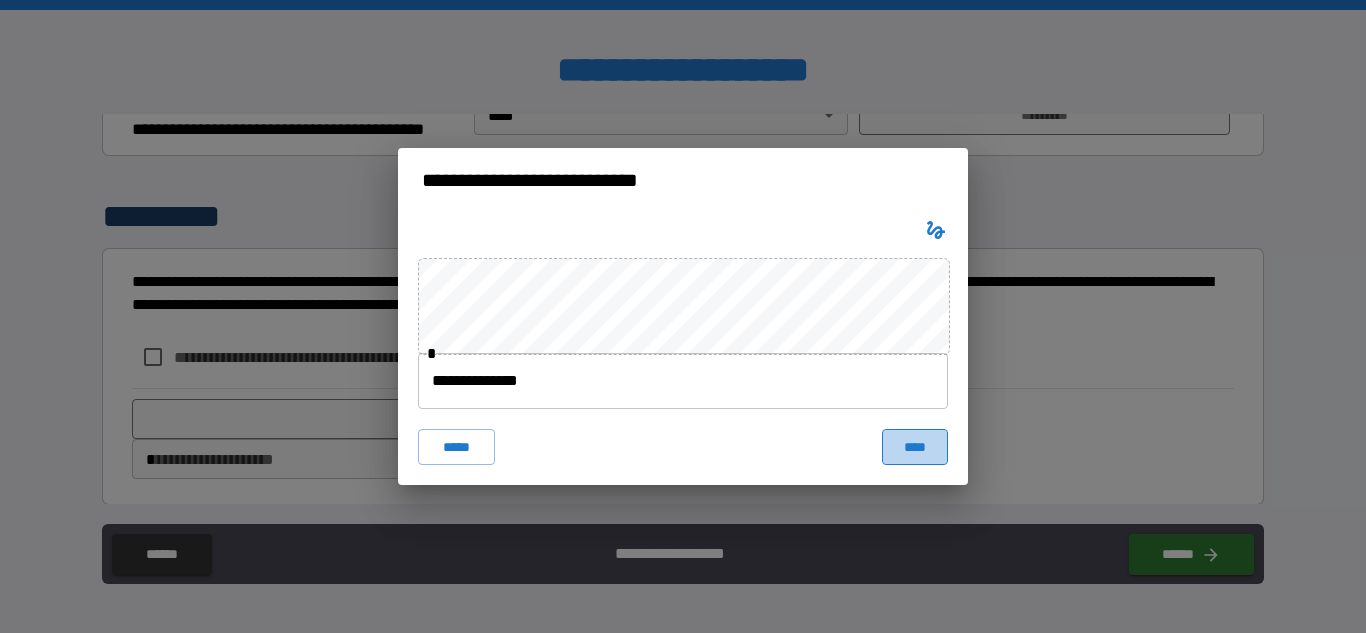 click on "****" at bounding box center (915, 447) 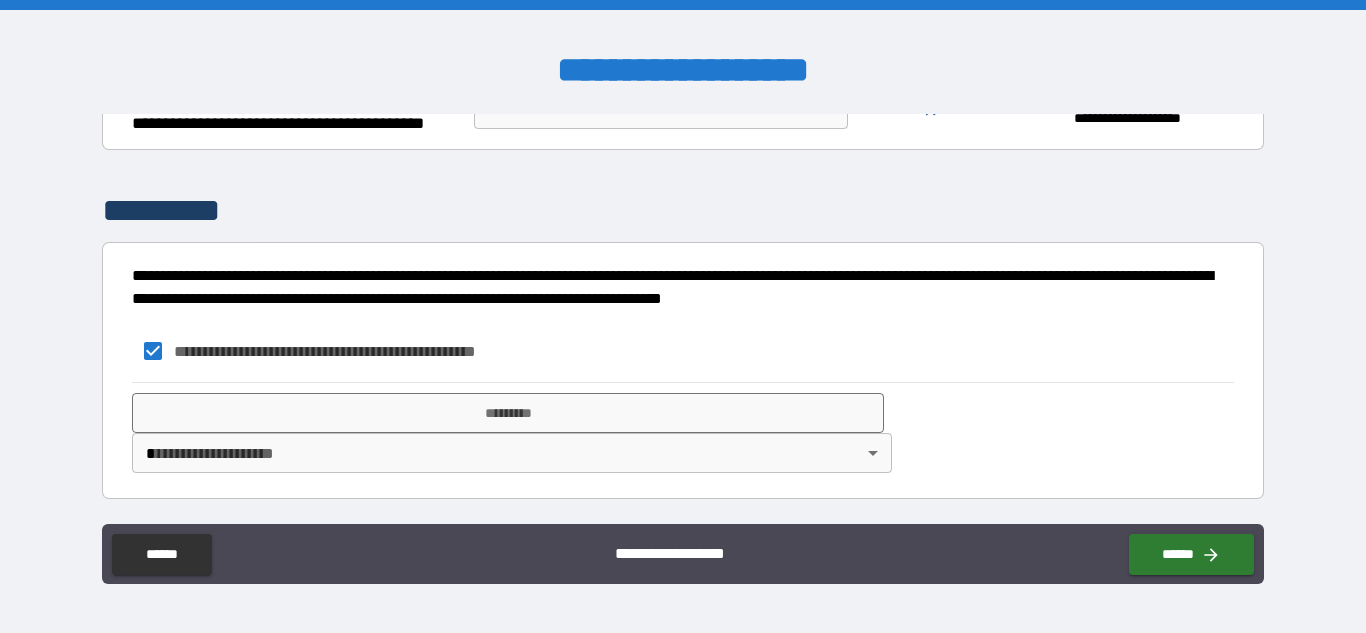 scroll, scrollTop: 2136, scrollLeft: 0, axis: vertical 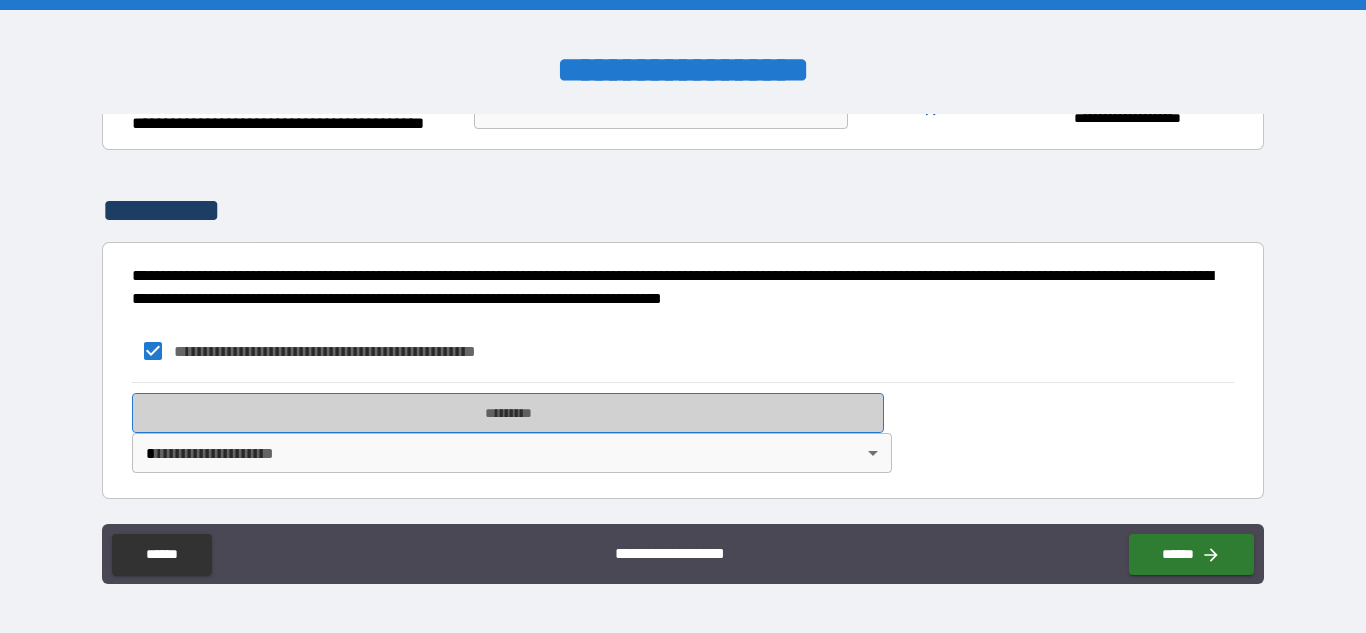 click on "*********" at bounding box center [508, 413] 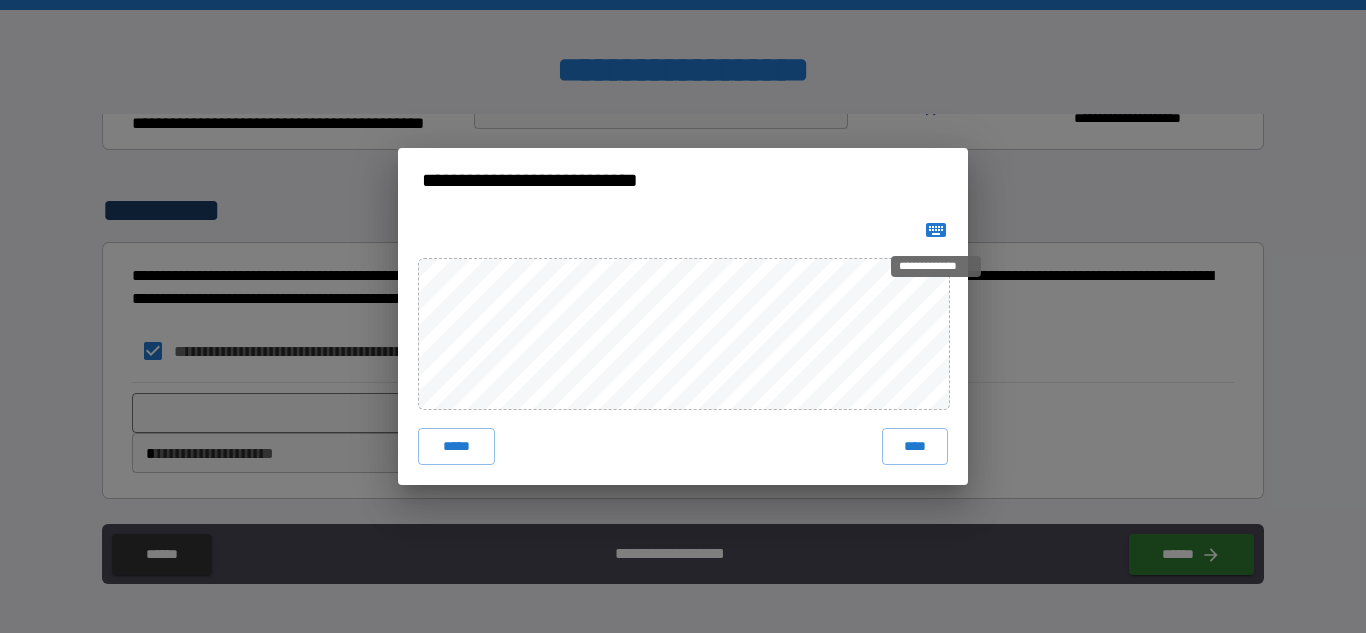 click 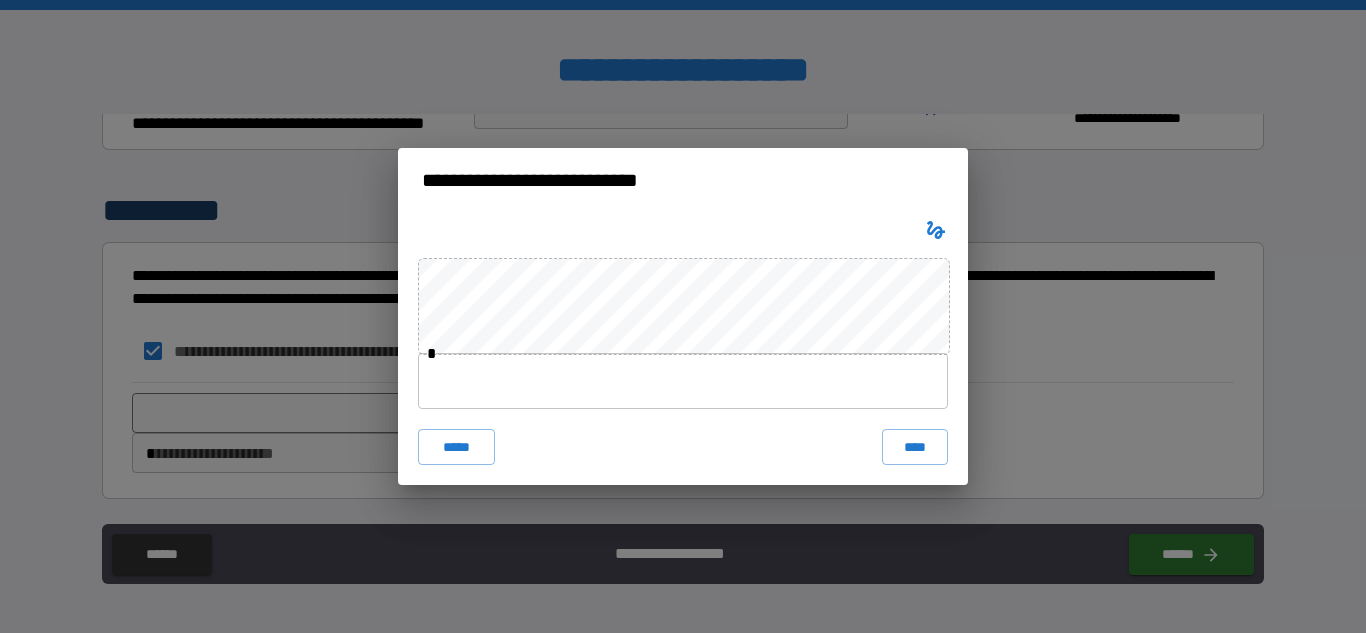 click at bounding box center [683, 381] 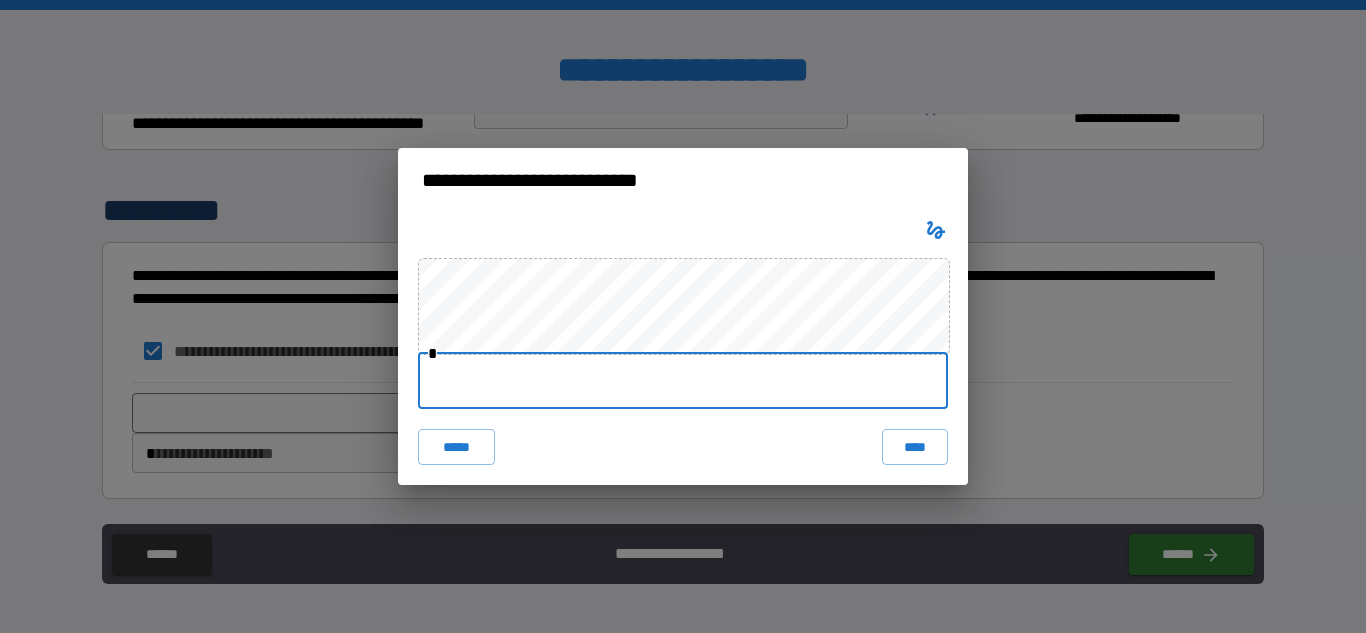 click at bounding box center [683, 381] 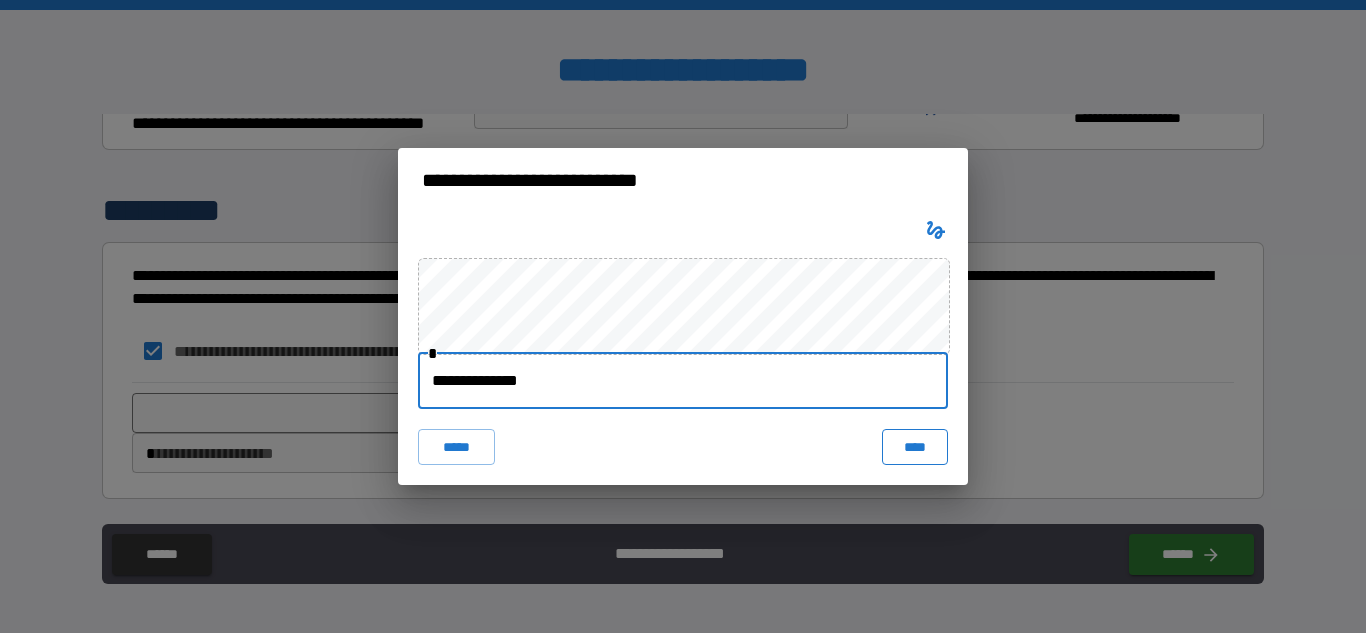 click on "****" at bounding box center [915, 447] 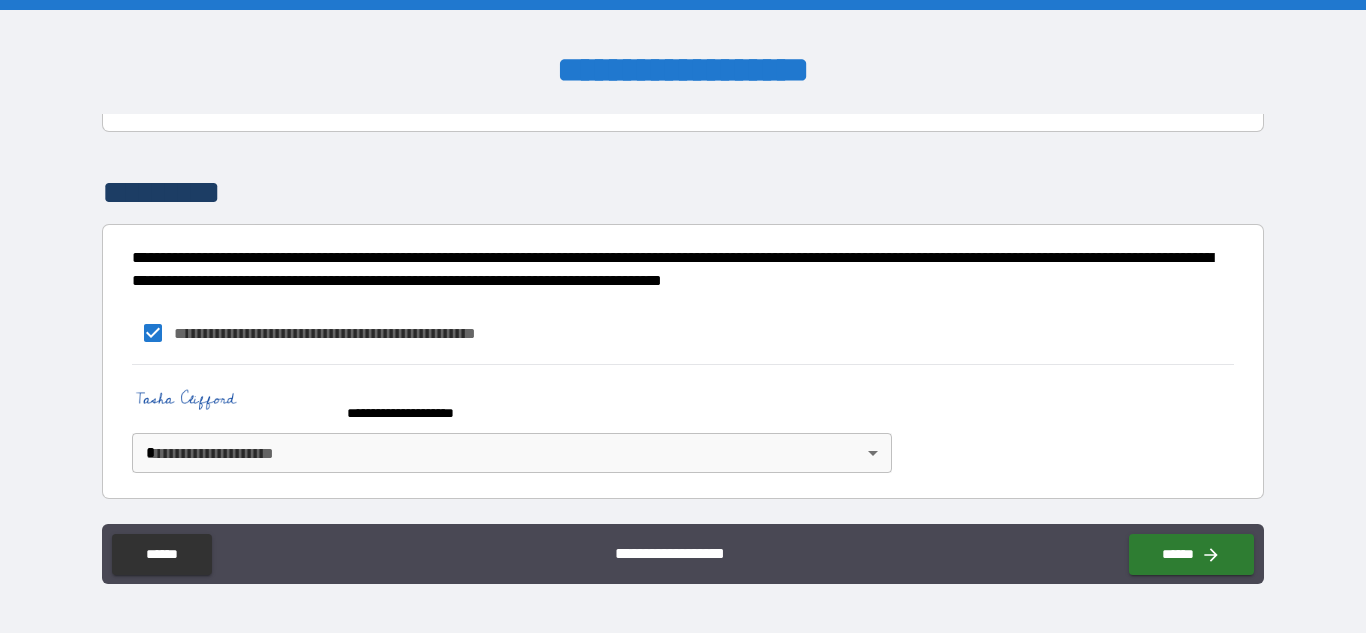 click on "**********" at bounding box center (683, 316) 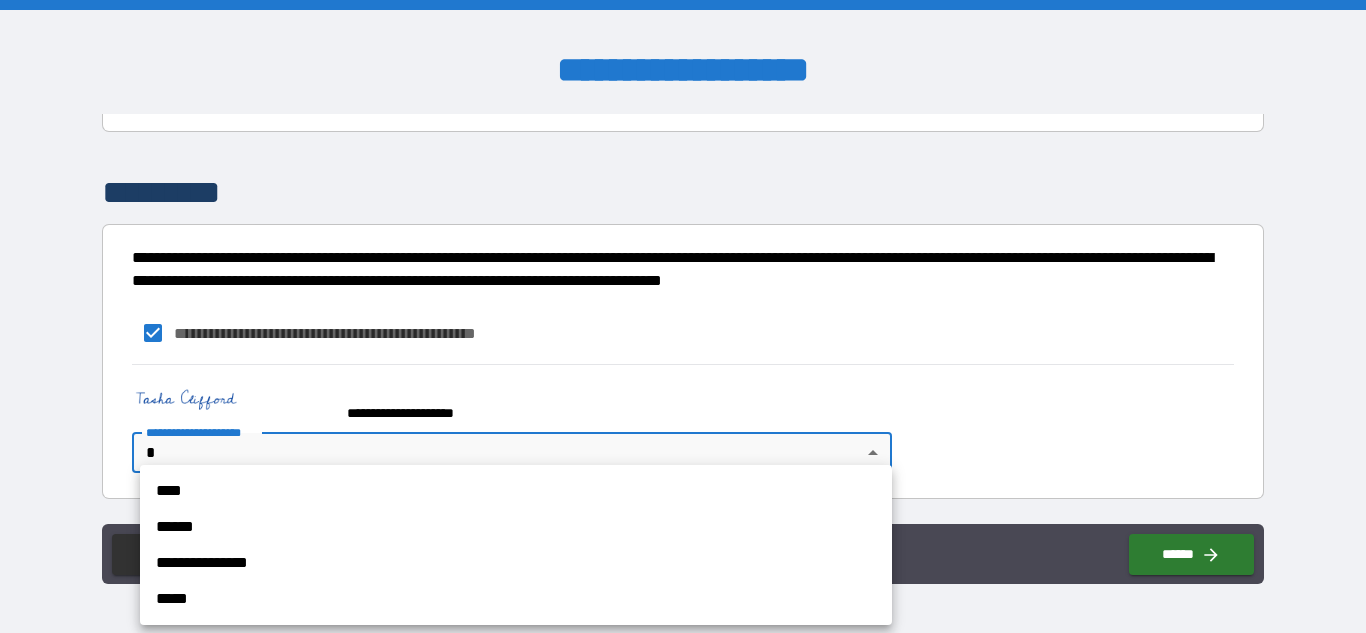 click on "****" at bounding box center [516, 491] 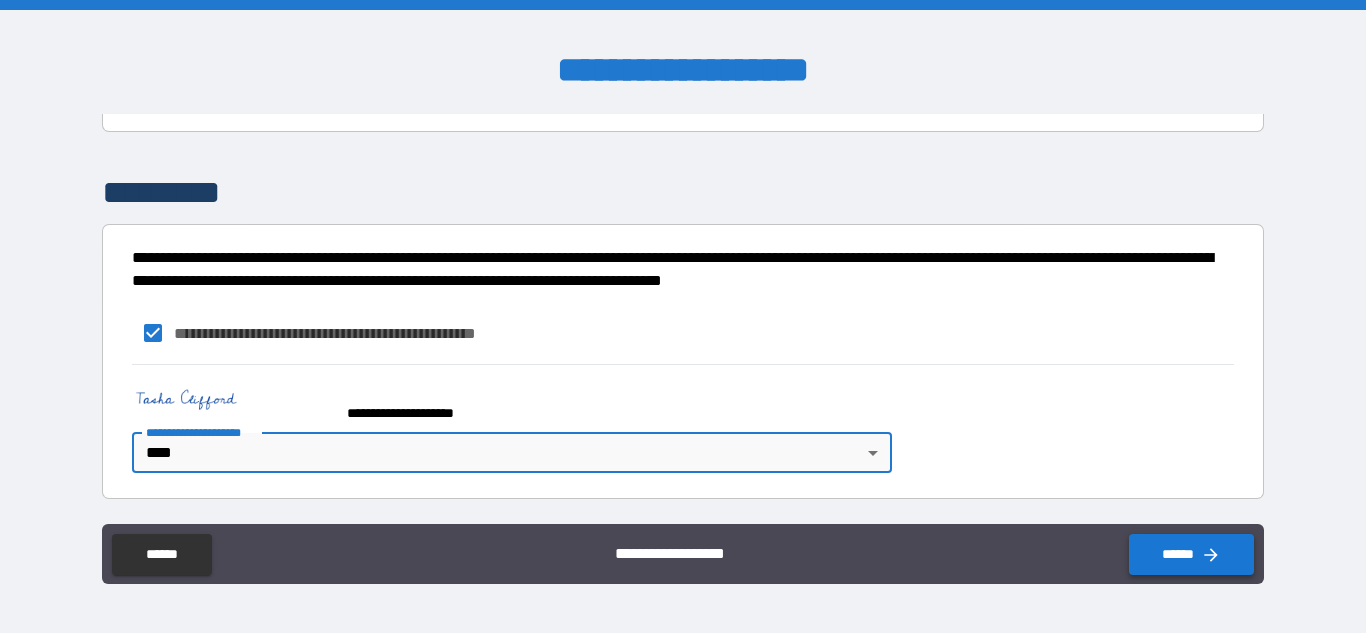 click on "******" at bounding box center (1191, 554) 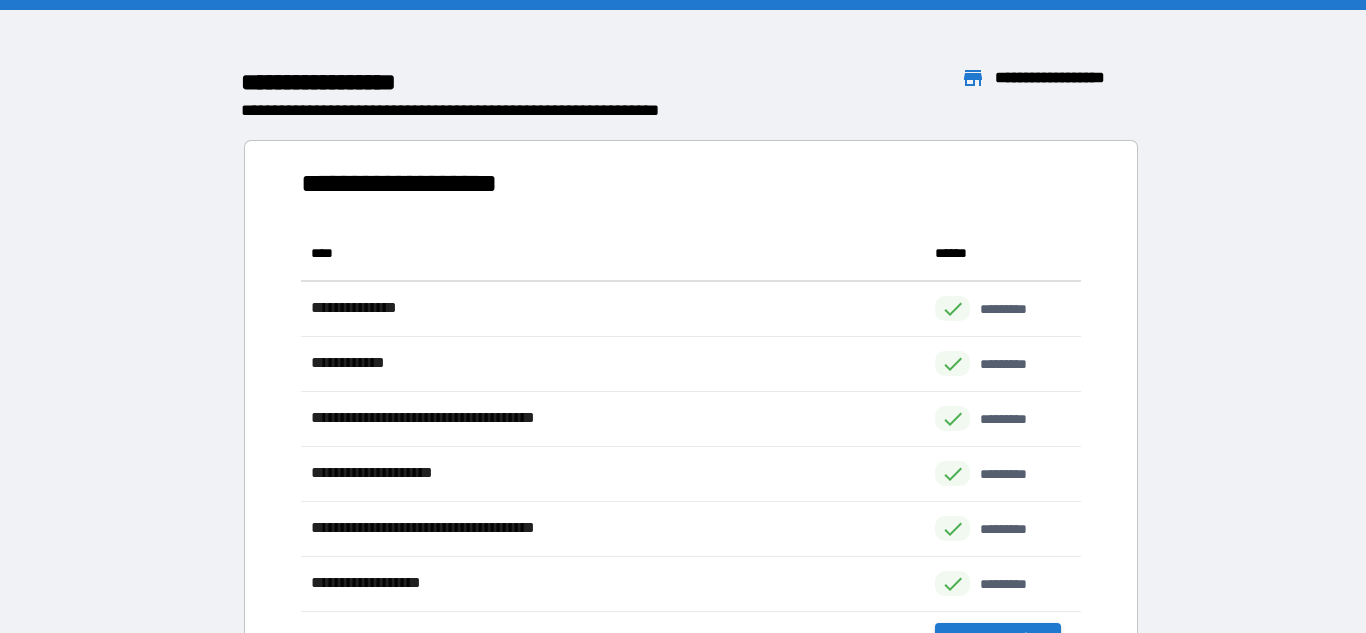 scroll, scrollTop: 1, scrollLeft: 1, axis: both 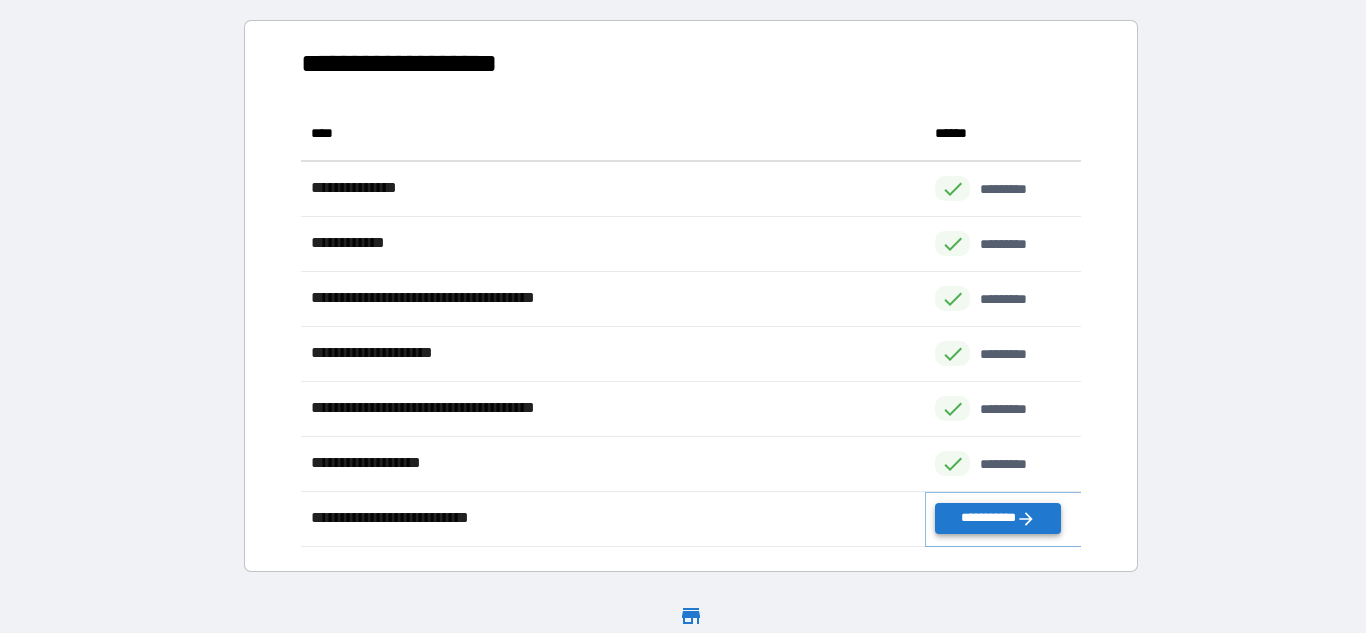 click on "**********" at bounding box center (997, 518) 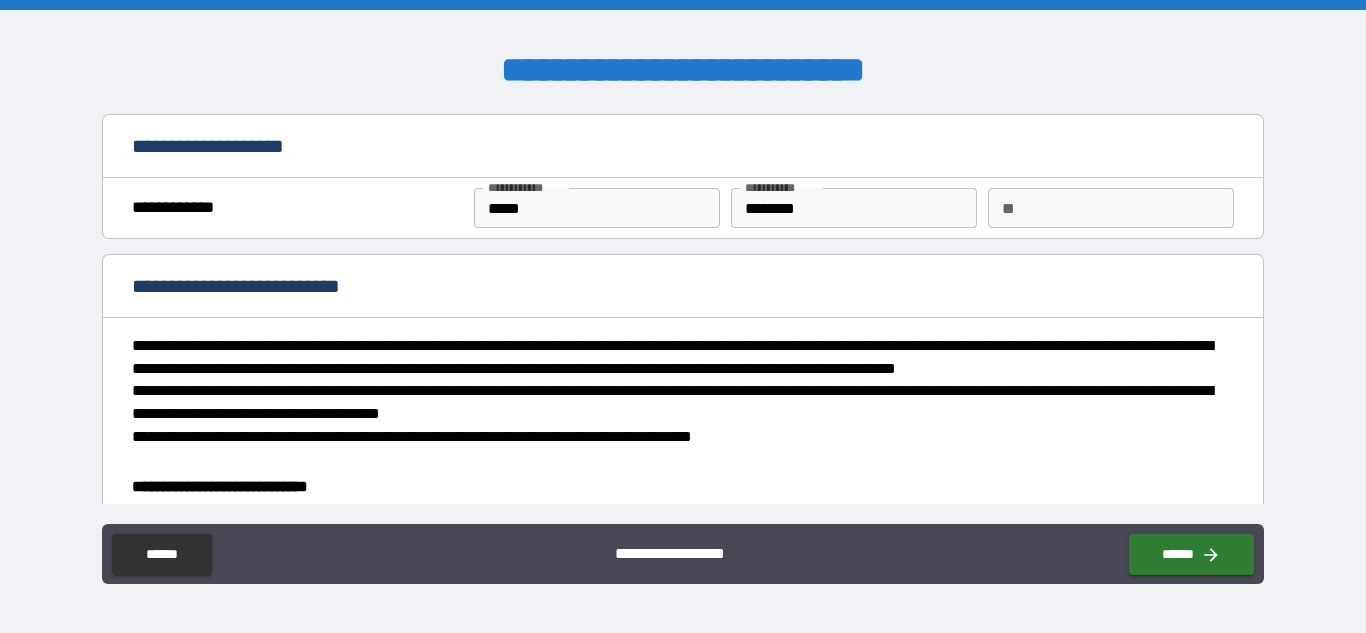 click on "**" at bounding box center [1111, 208] 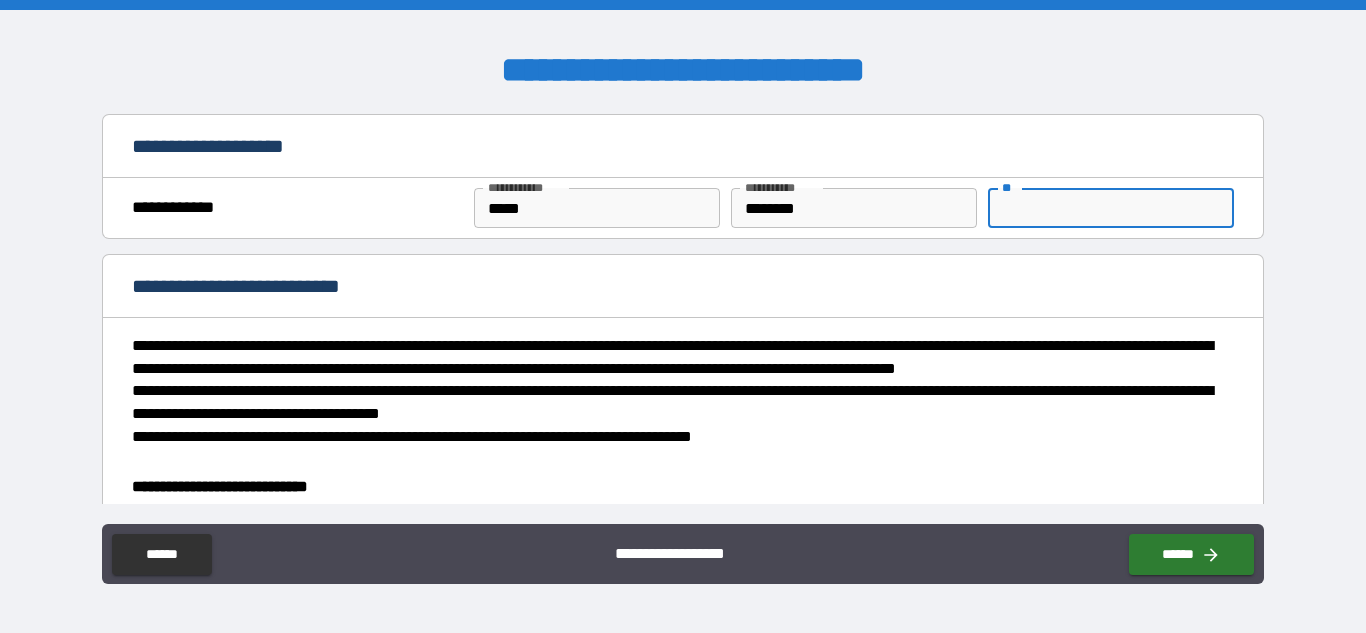 click on "**" at bounding box center (1111, 208) 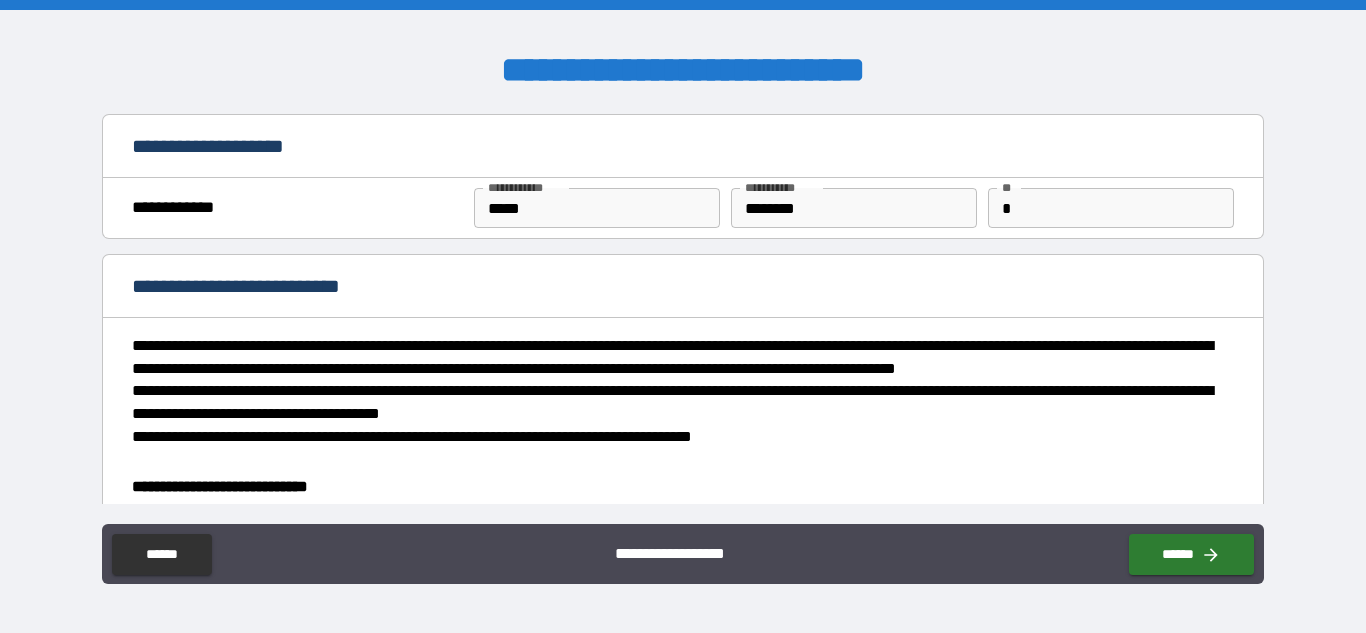 click on "**********" at bounding box center (682, 402) 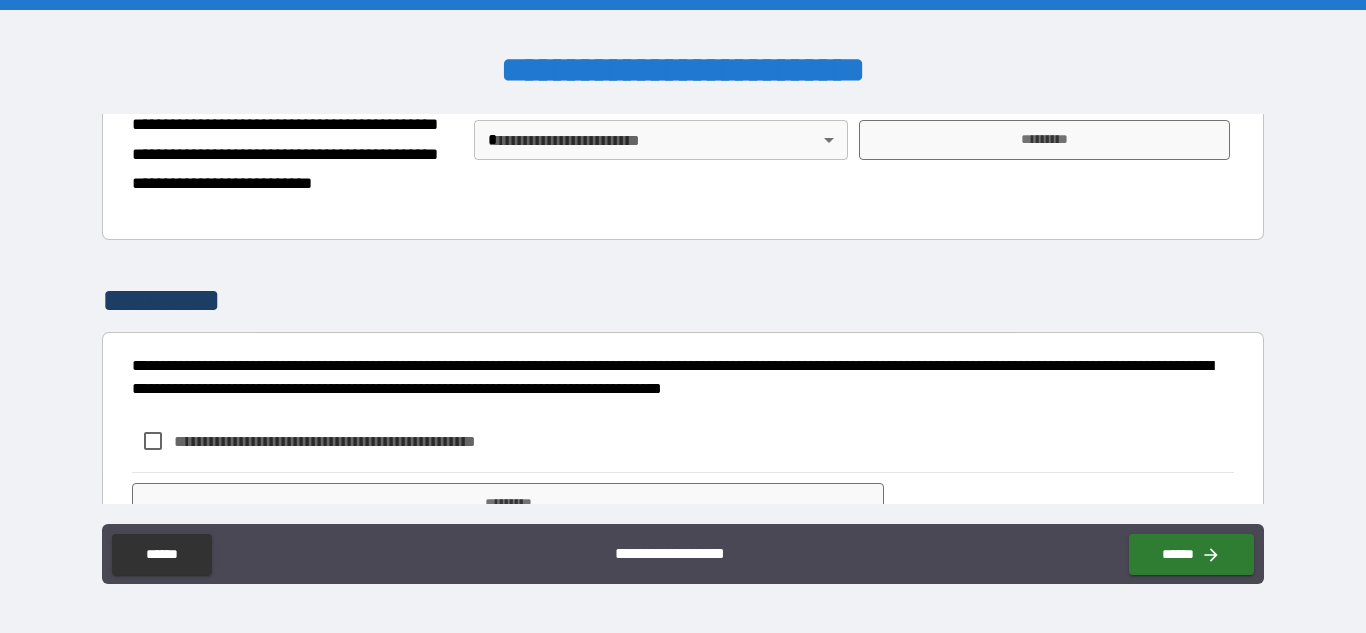 scroll, scrollTop: 760, scrollLeft: 0, axis: vertical 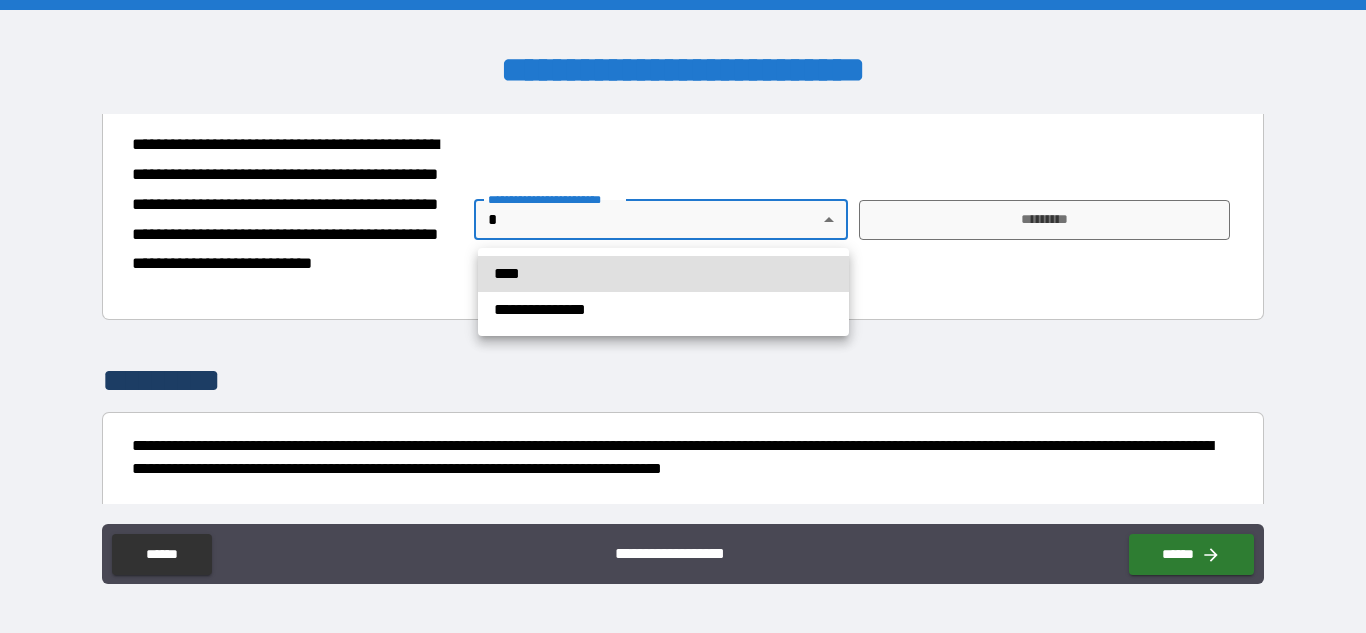 click on "**********" at bounding box center [683, 316] 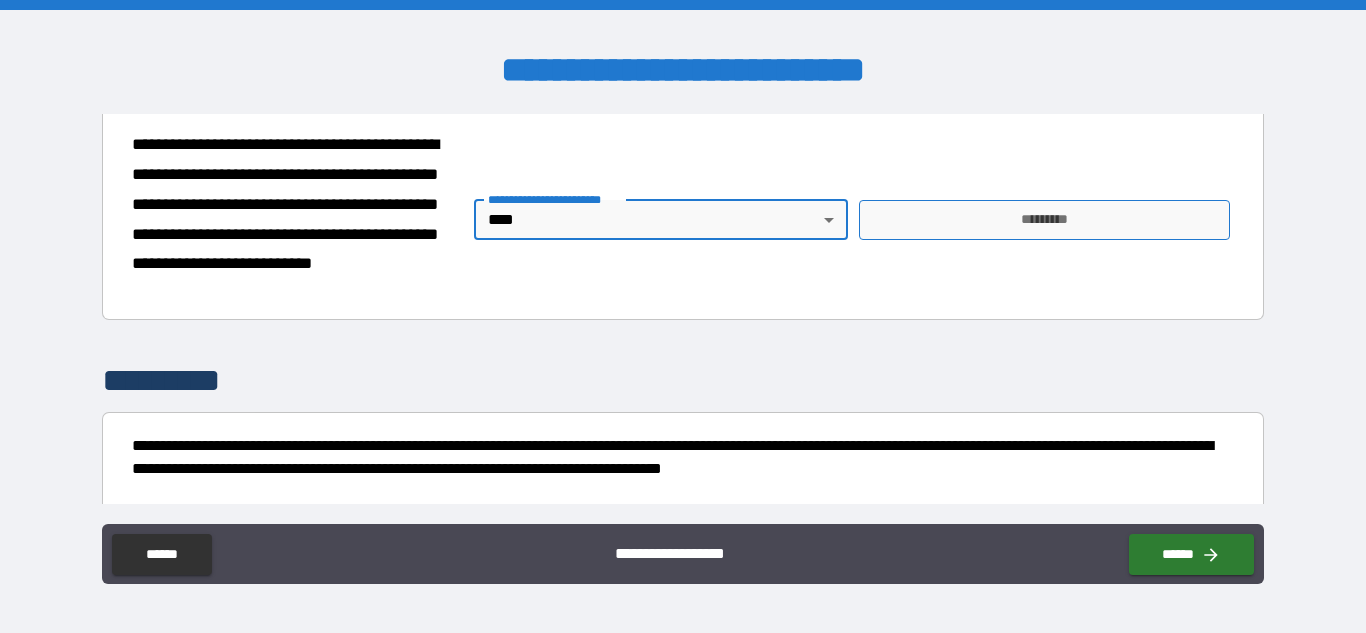 click on "*********" at bounding box center [1044, 220] 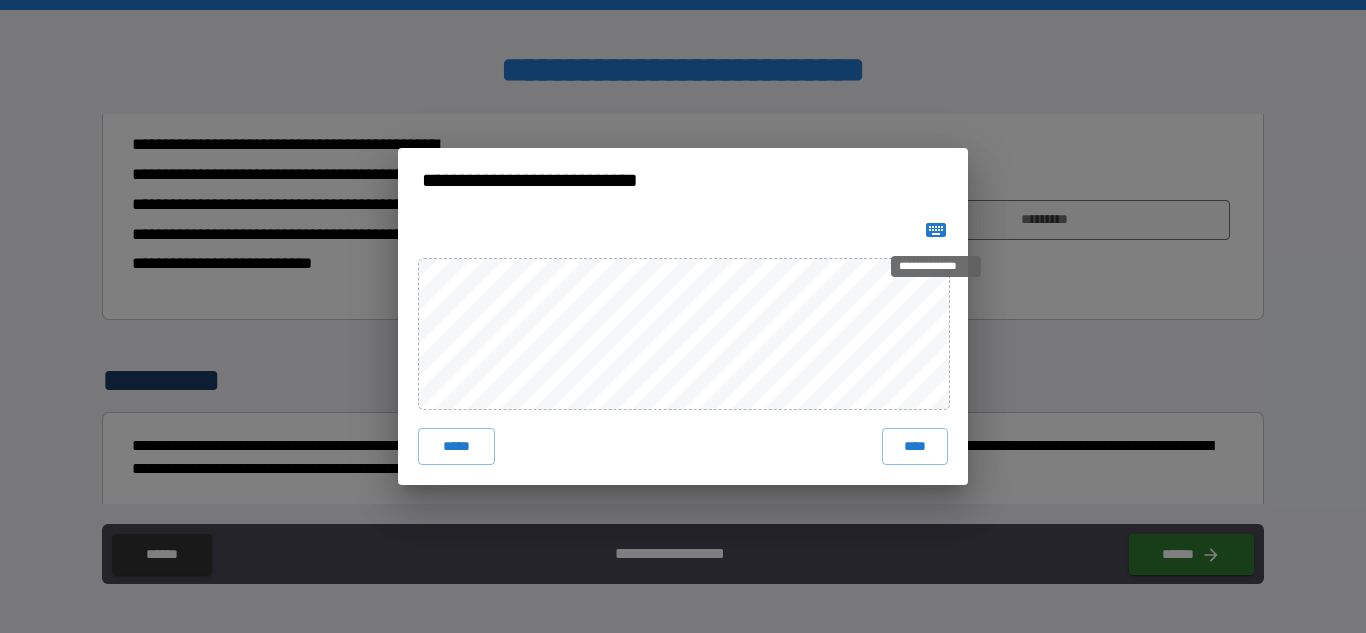 click 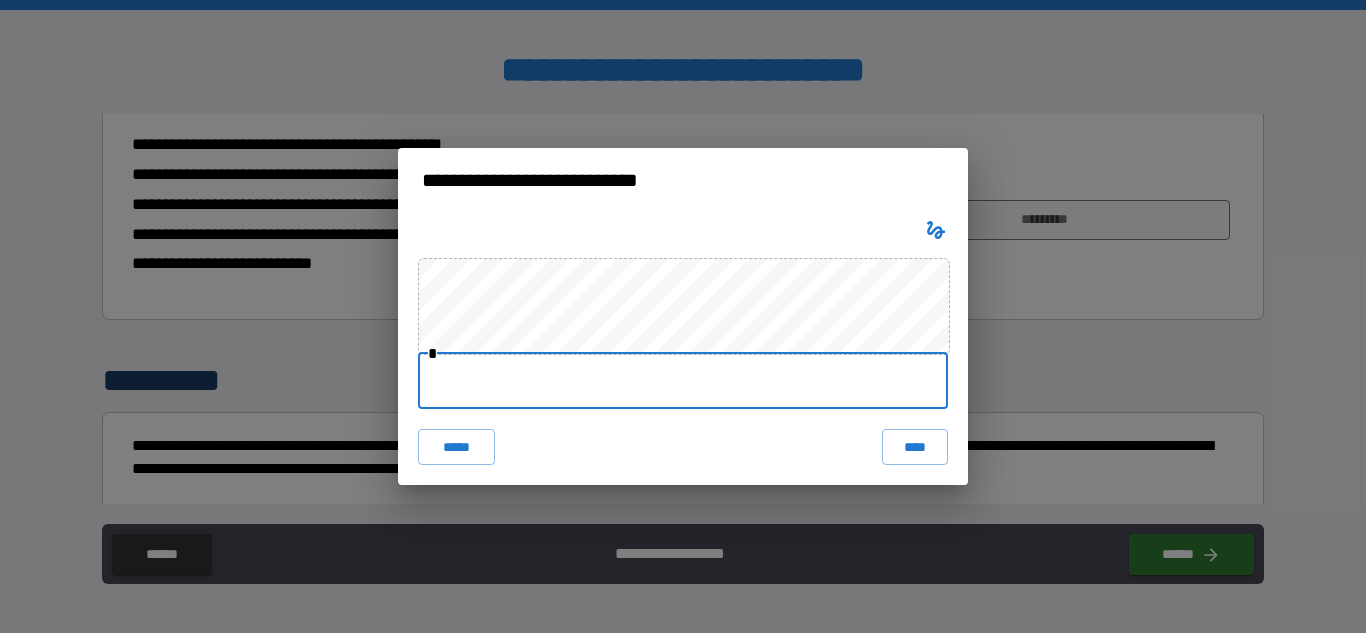 click at bounding box center (683, 381) 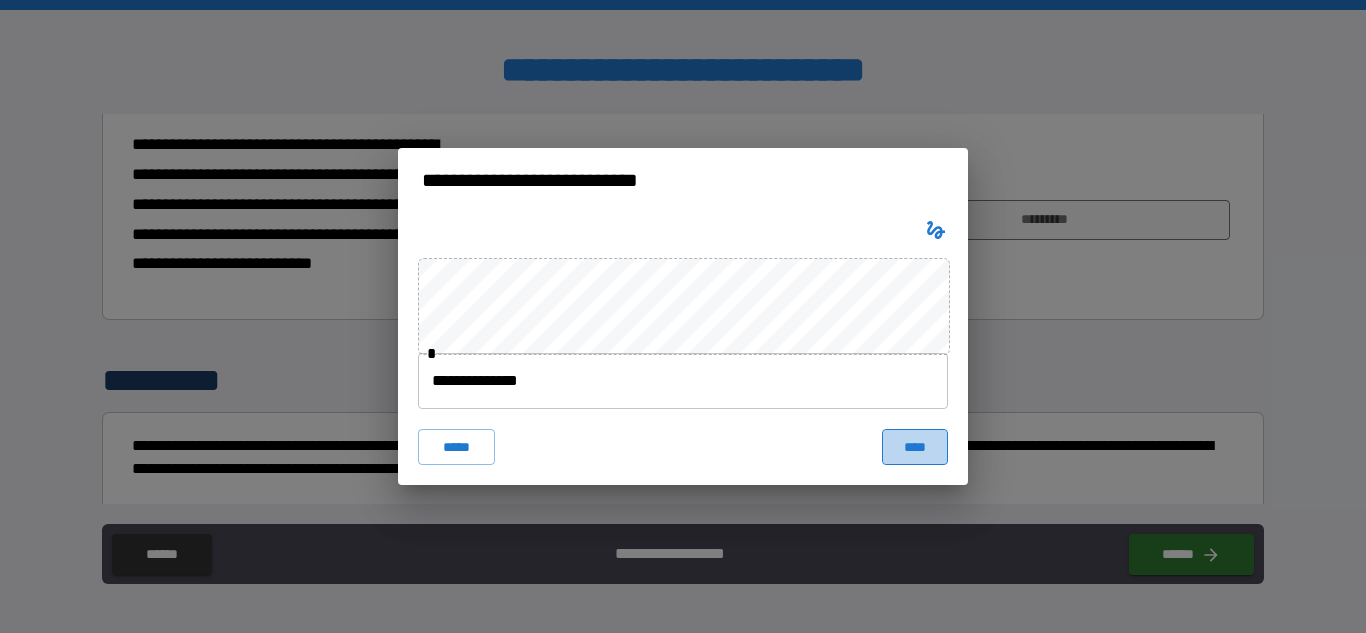 click on "****" at bounding box center (915, 447) 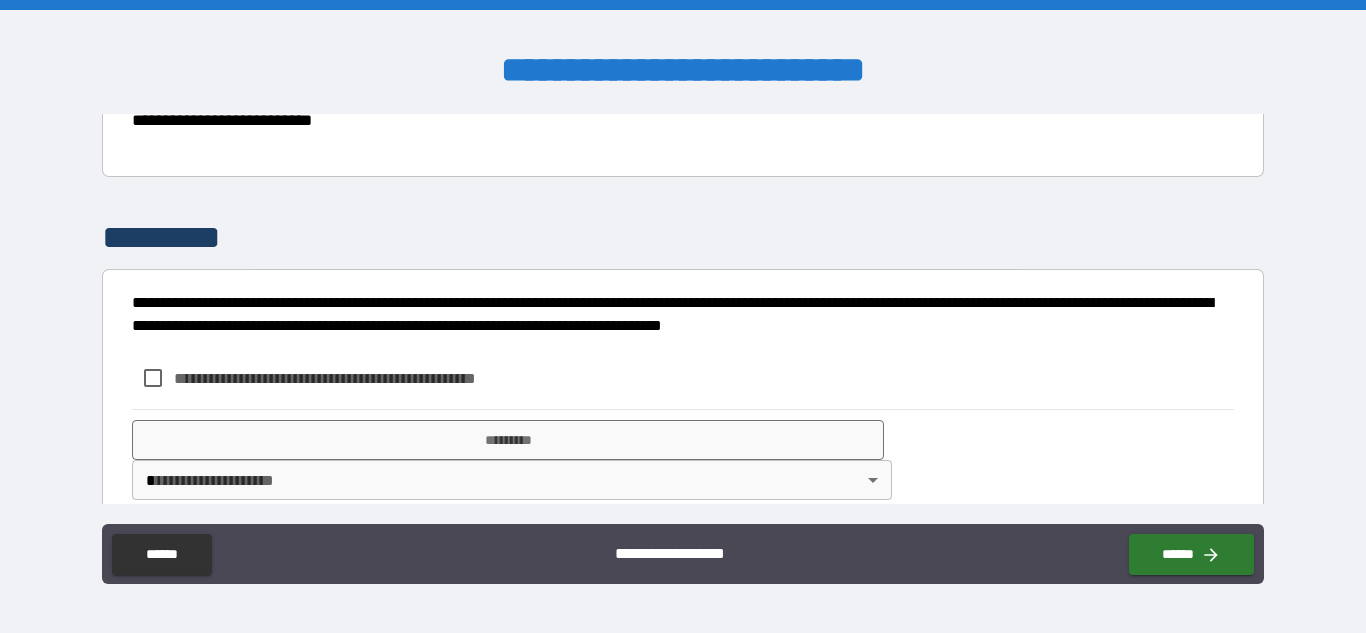 scroll, scrollTop: 930, scrollLeft: 0, axis: vertical 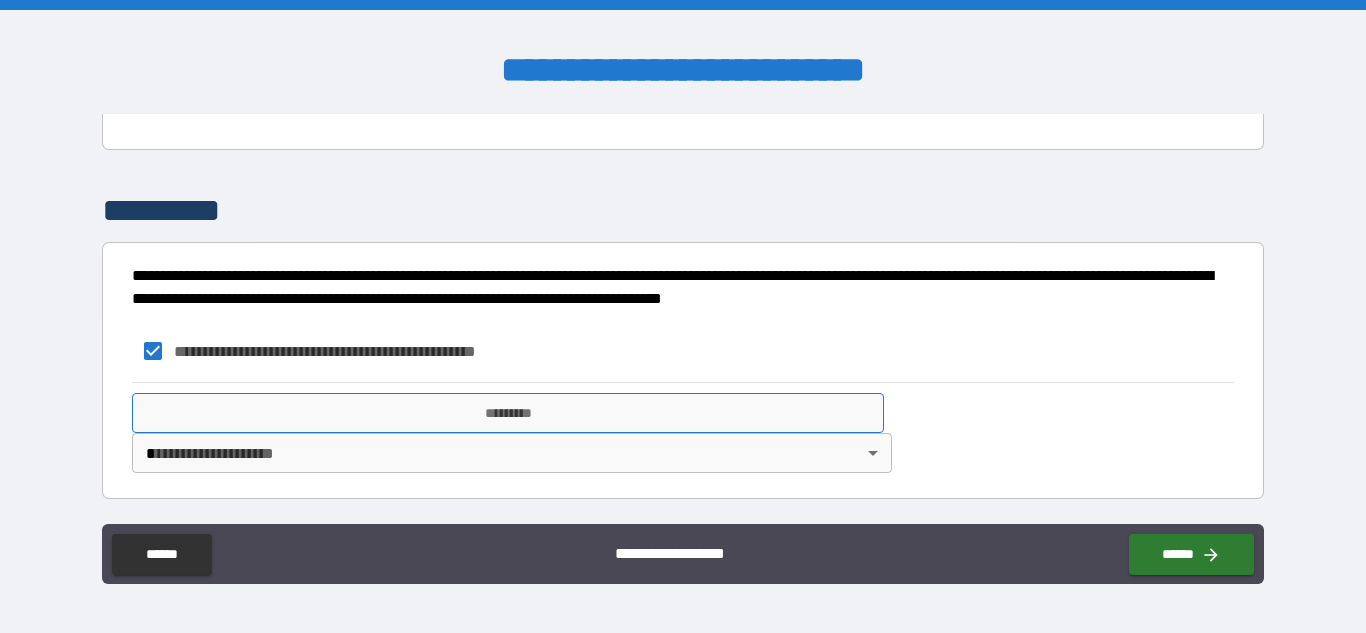 click on "*********" at bounding box center [508, 413] 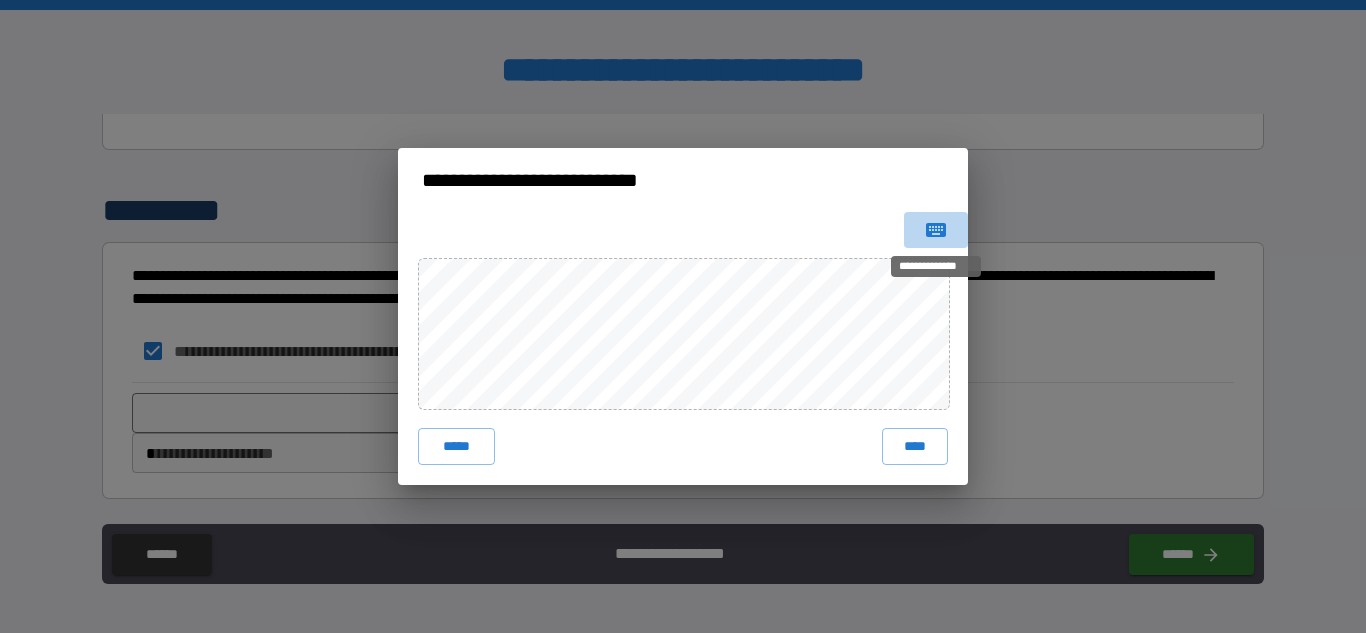 click 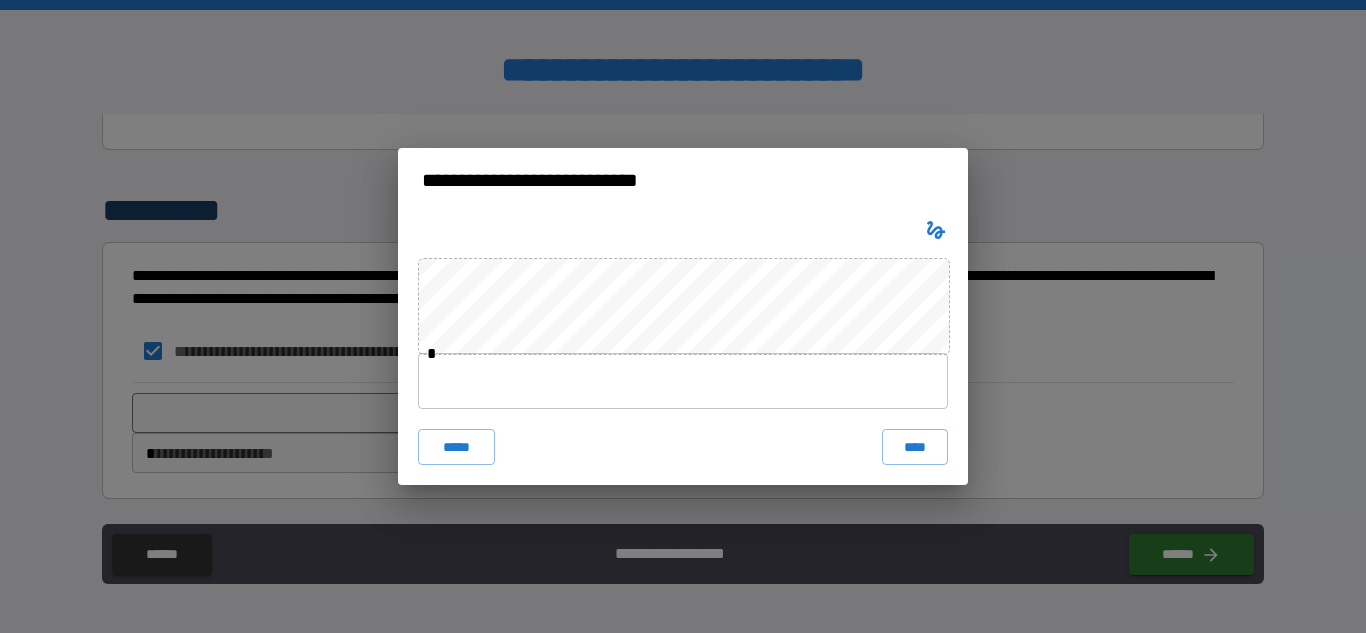click at bounding box center [683, 381] 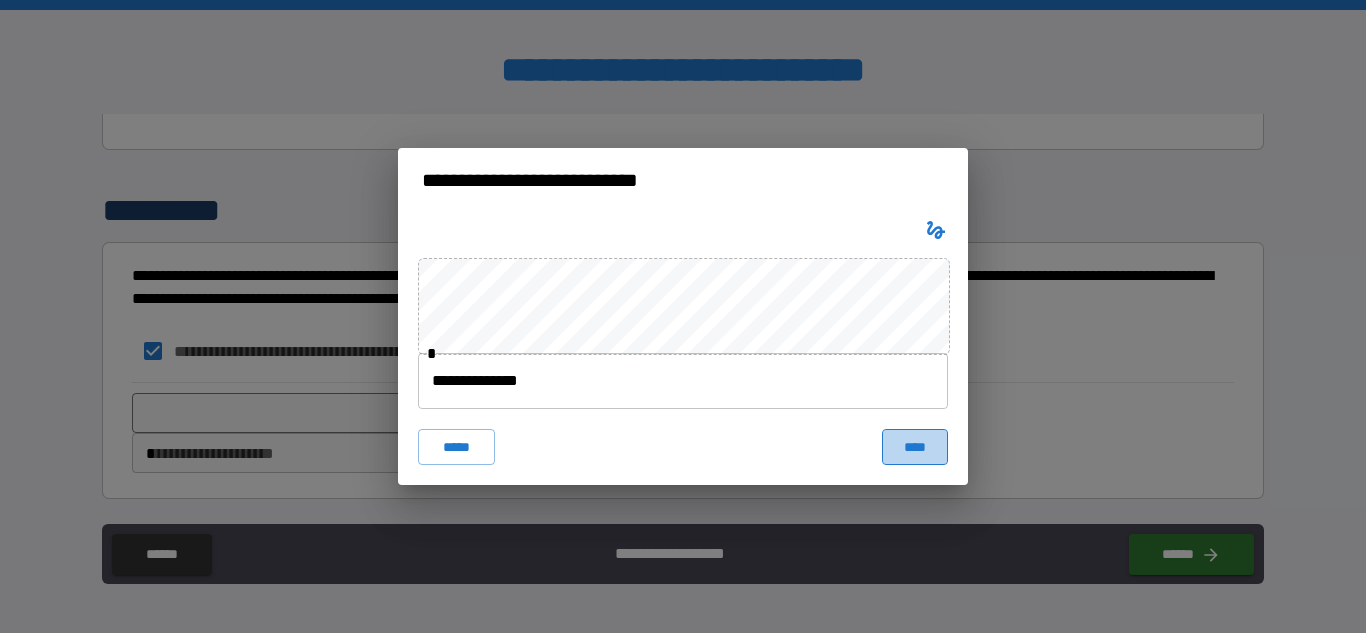 click on "****" at bounding box center (915, 447) 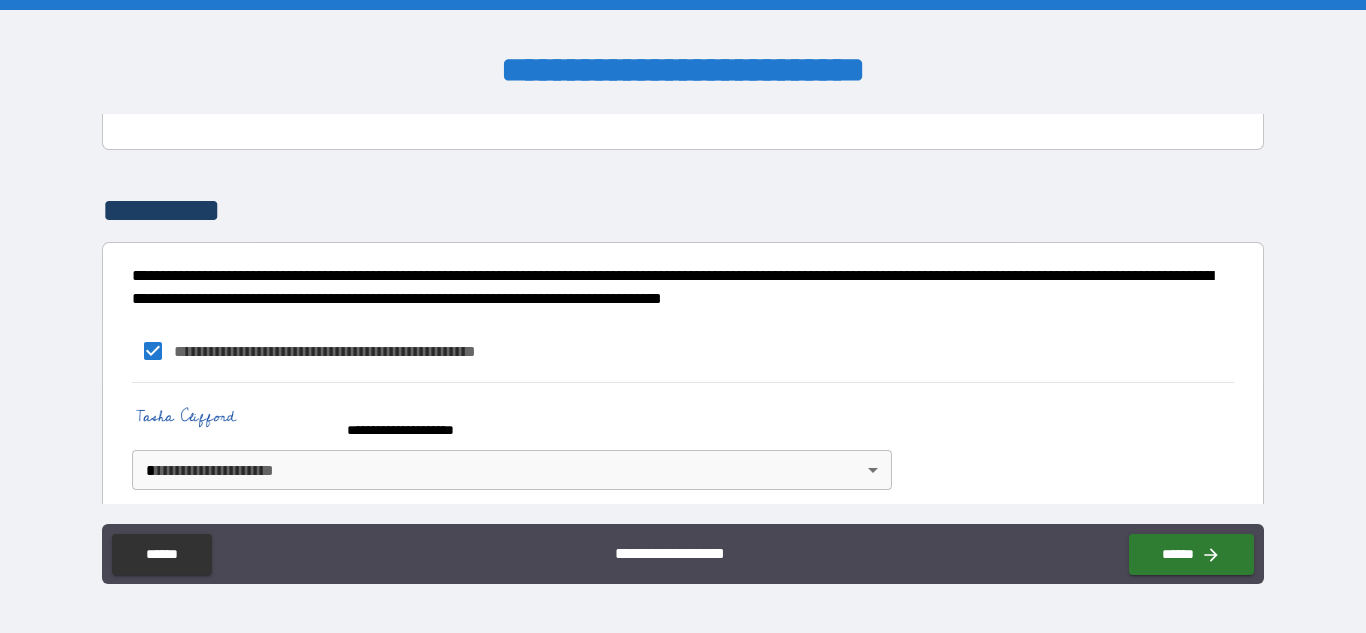 click on "**********" at bounding box center [683, 316] 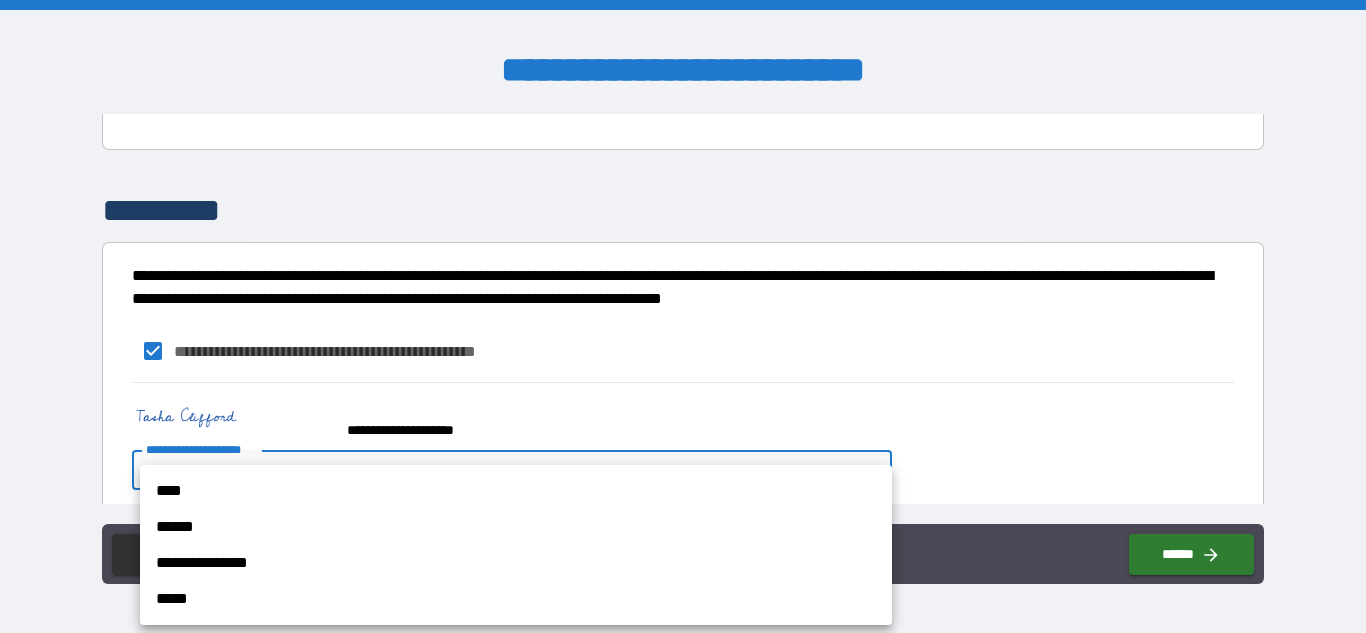 click on "****" at bounding box center [516, 491] 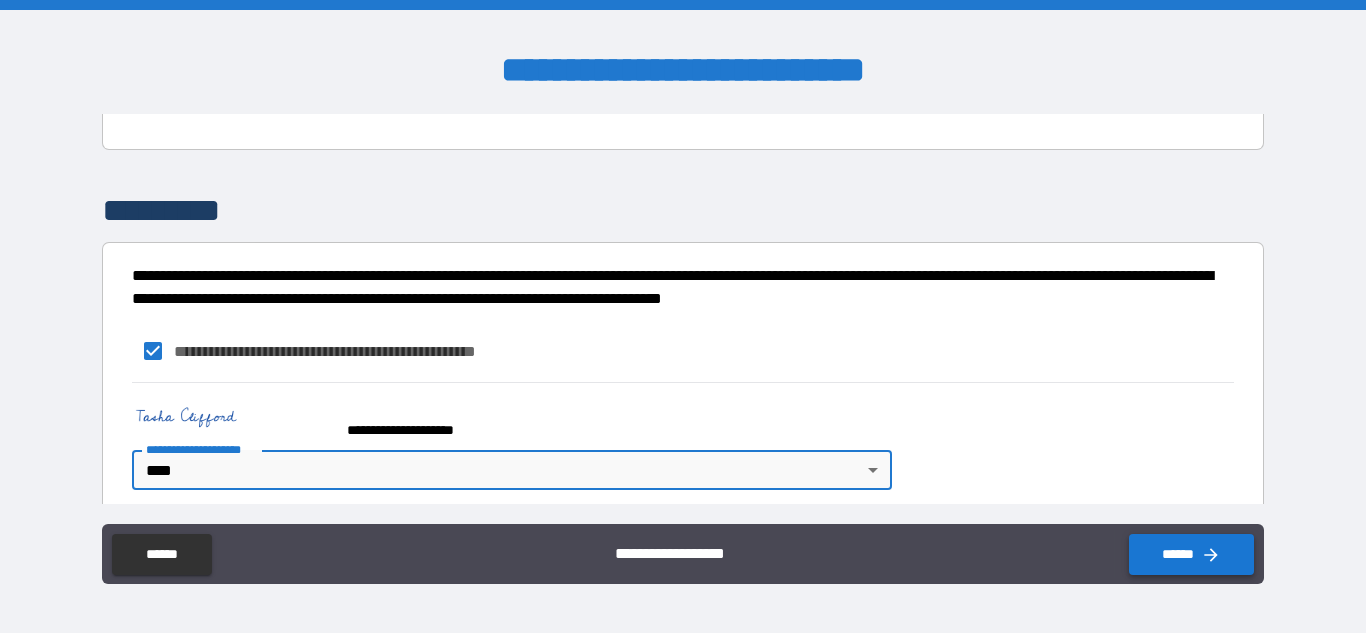 click on "******" at bounding box center (1191, 554) 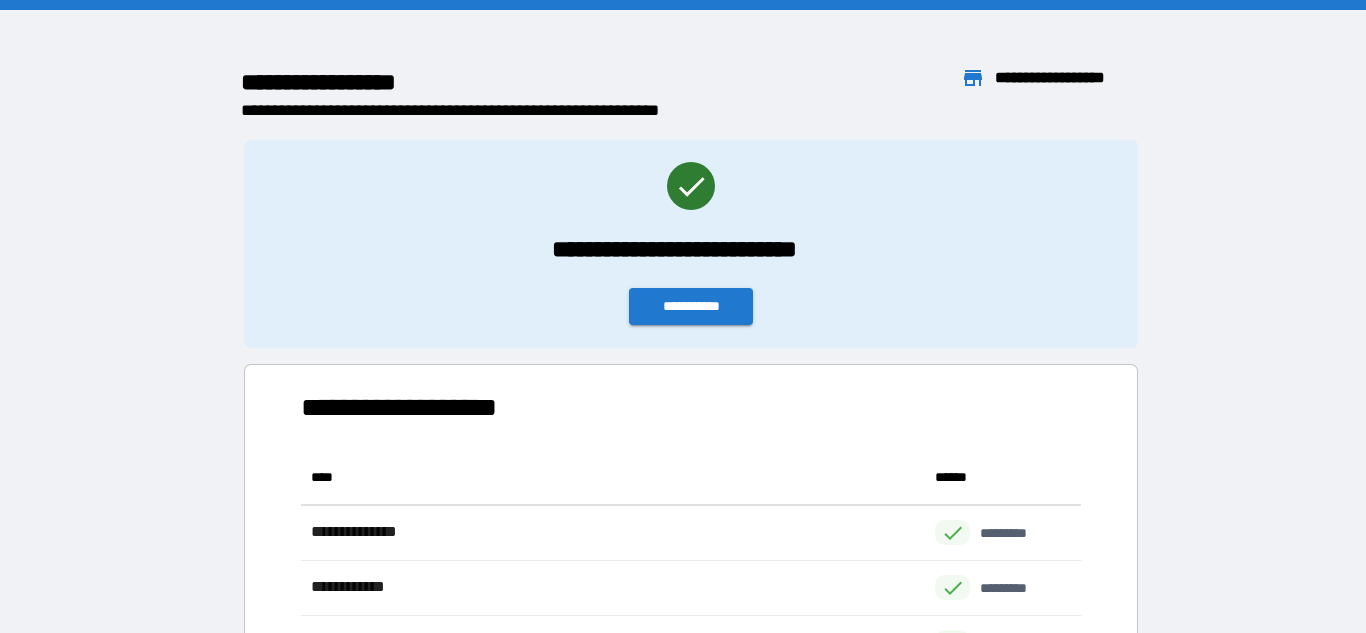 scroll, scrollTop: 1, scrollLeft: 1, axis: both 